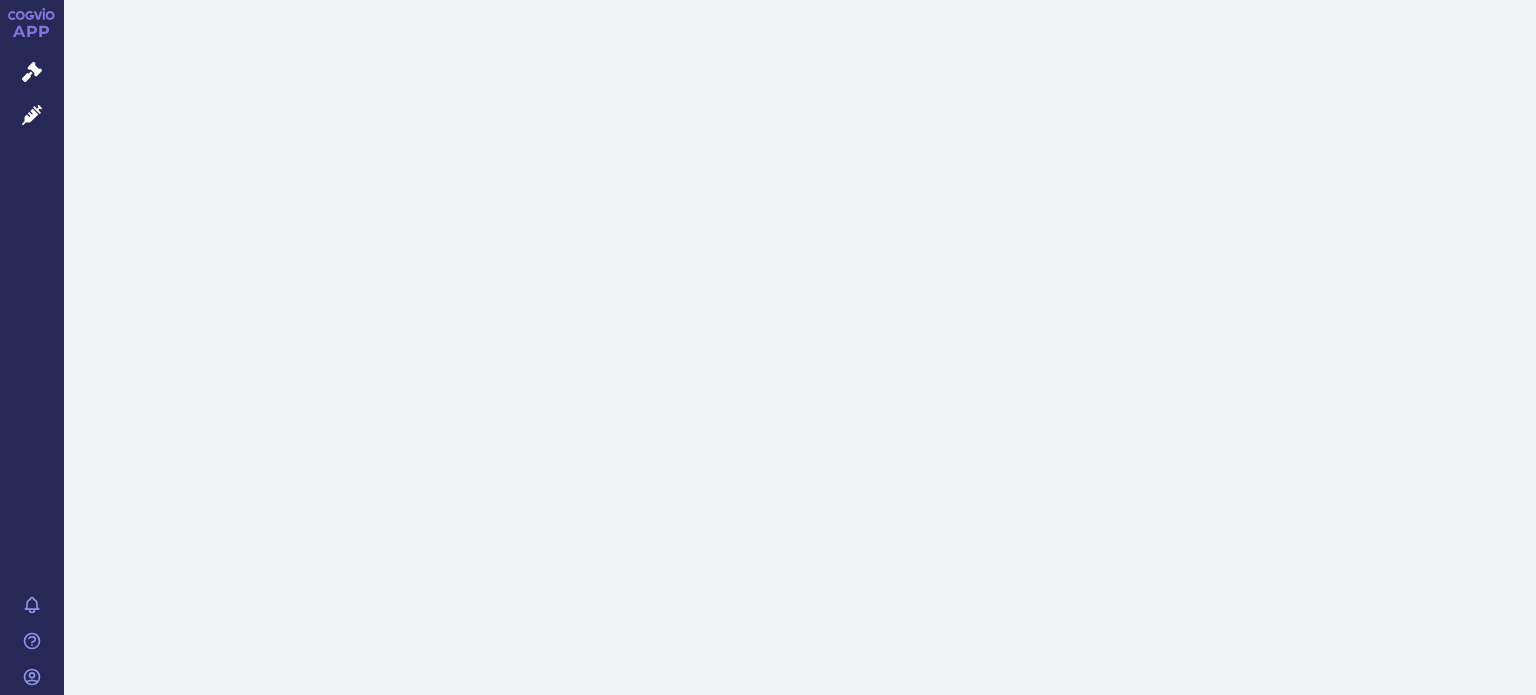 scroll, scrollTop: 0, scrollLeft: 0, axis: both 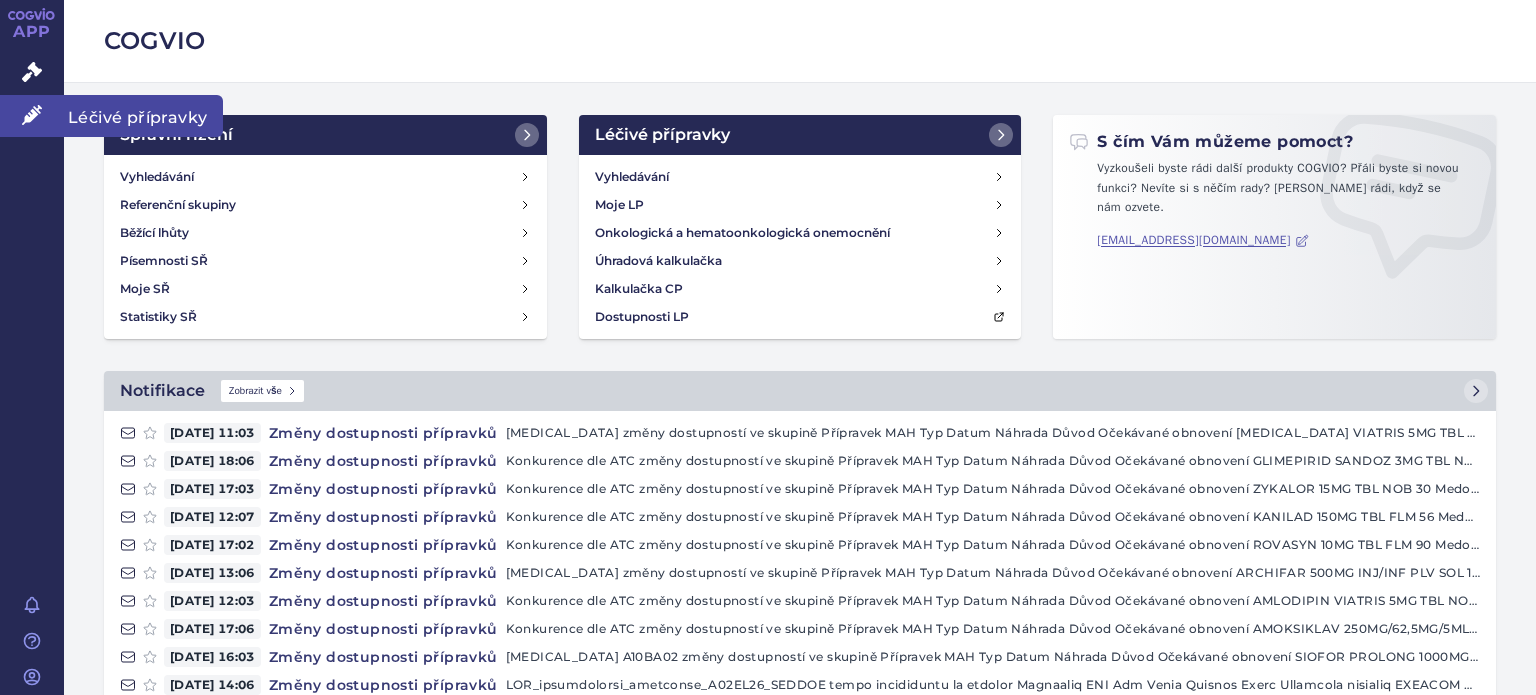click on "Léčivé přípravky" at bounding box center (32, 116) 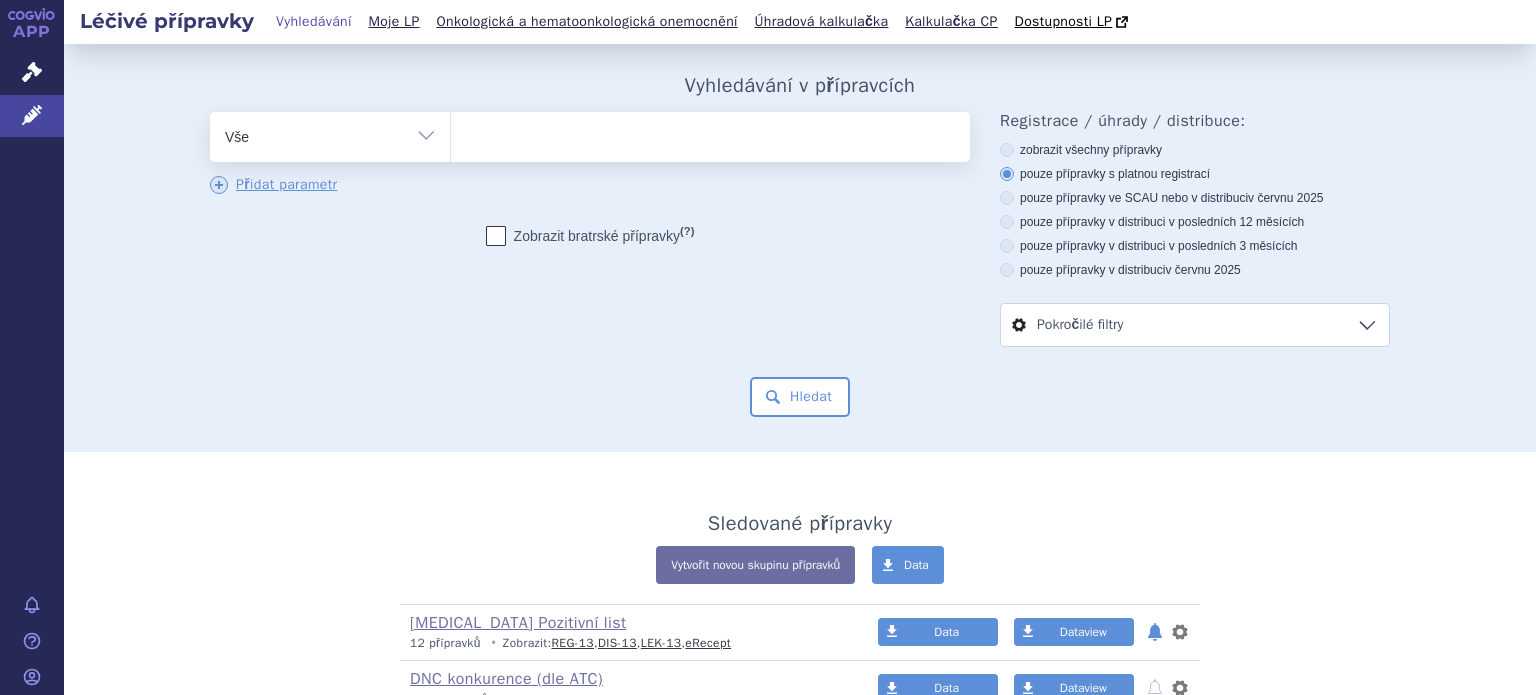 scroll, scrollTop: 0, scrollLeft: 0, axis: both 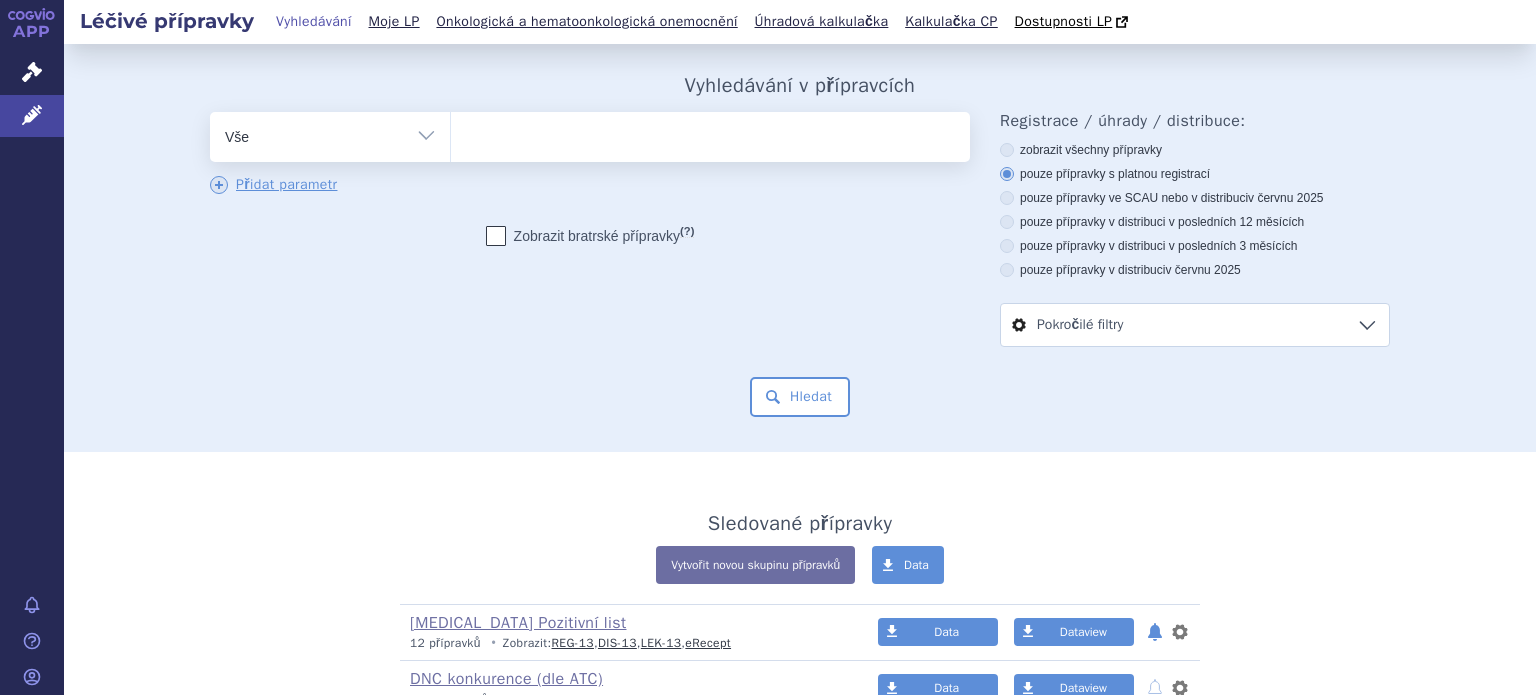 click at bounding box center [710, 133] 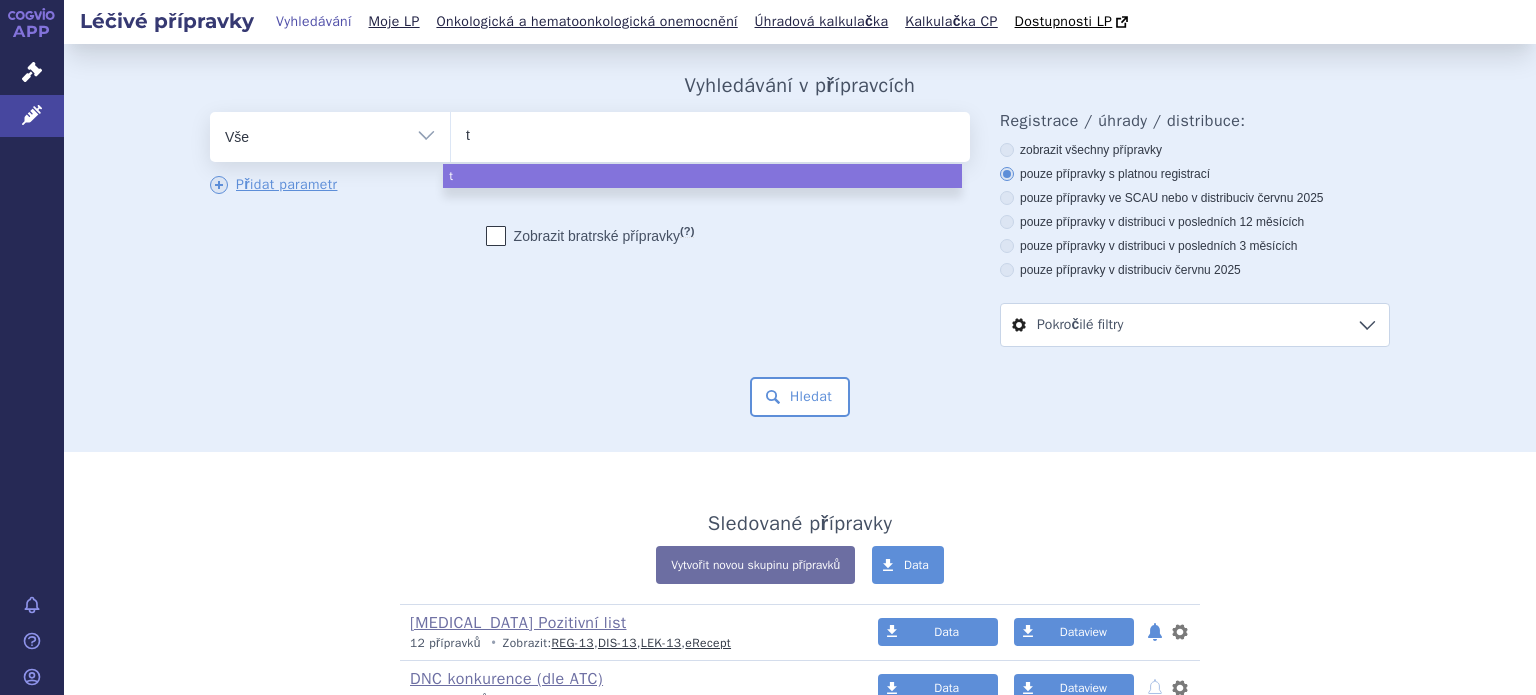 type on "tr" 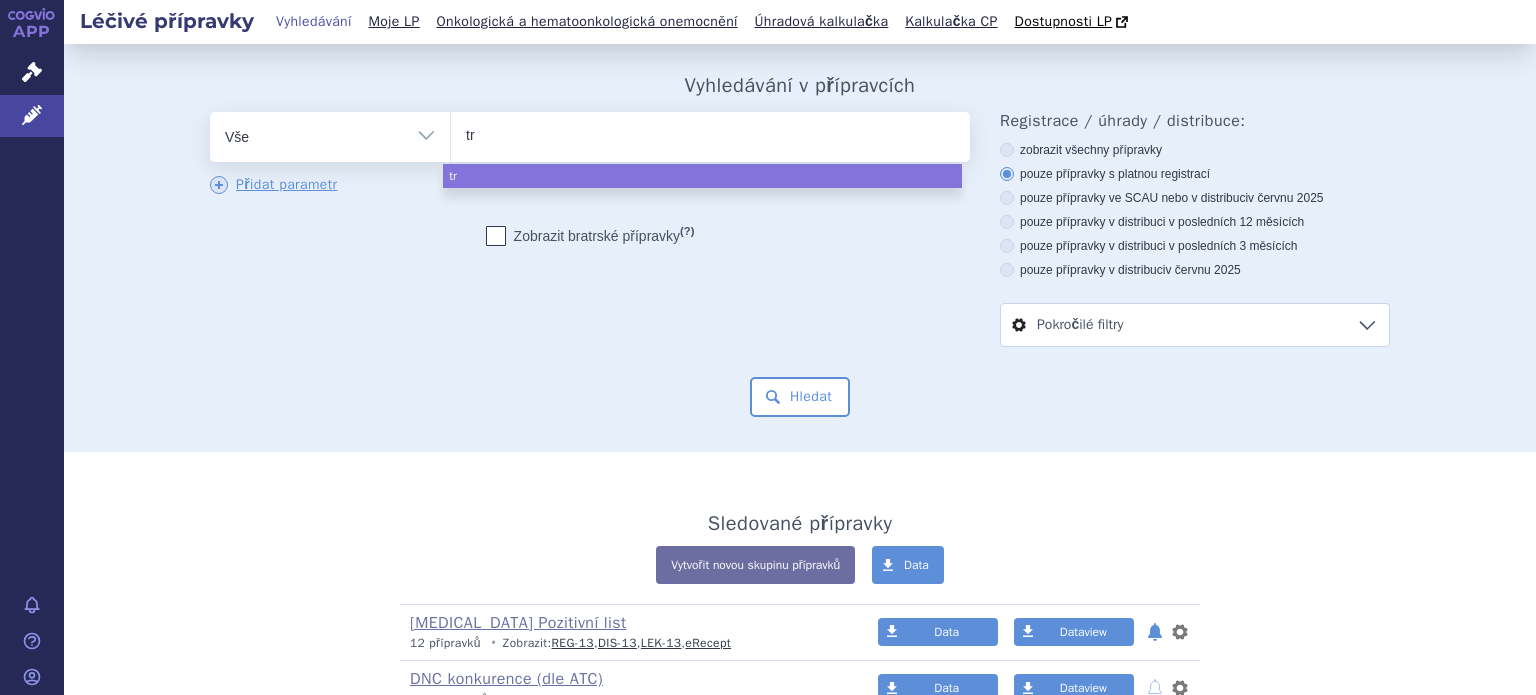 type on "tra" 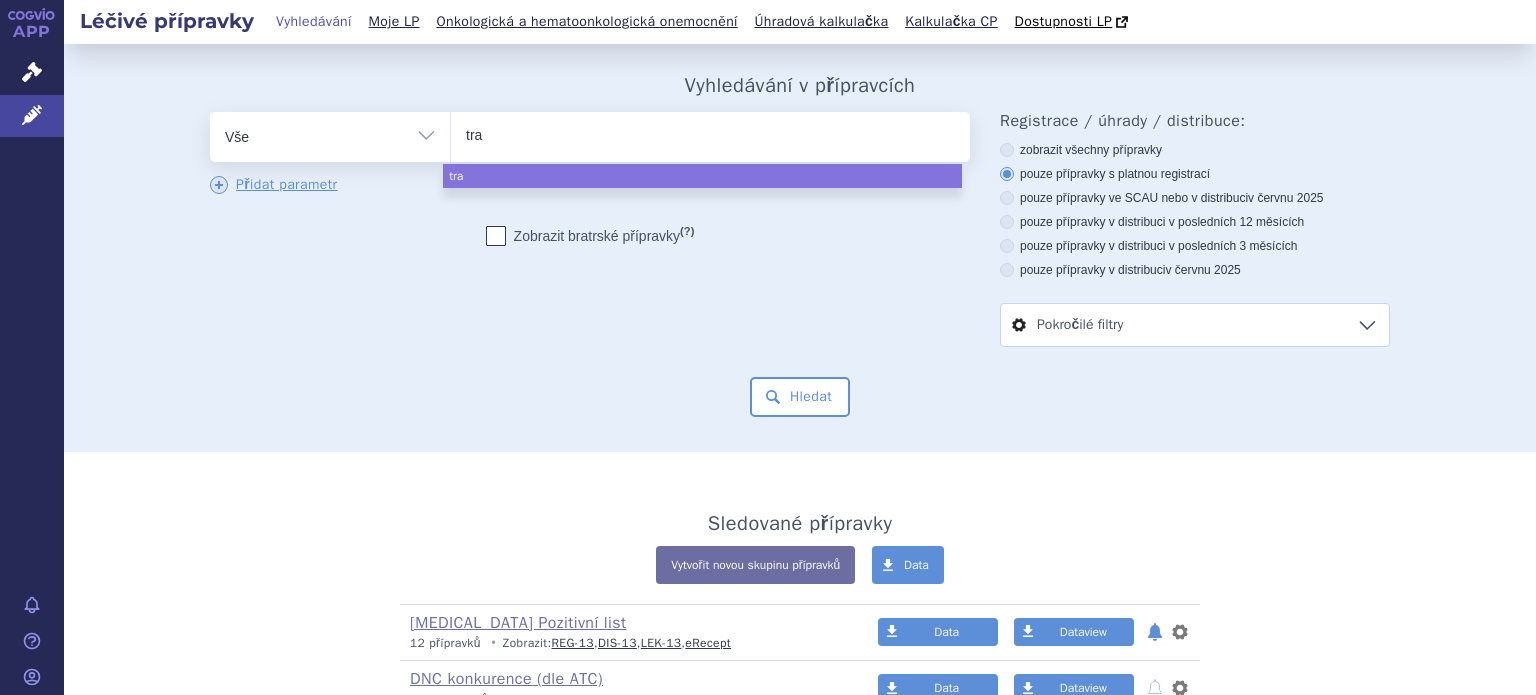 type on "trax" 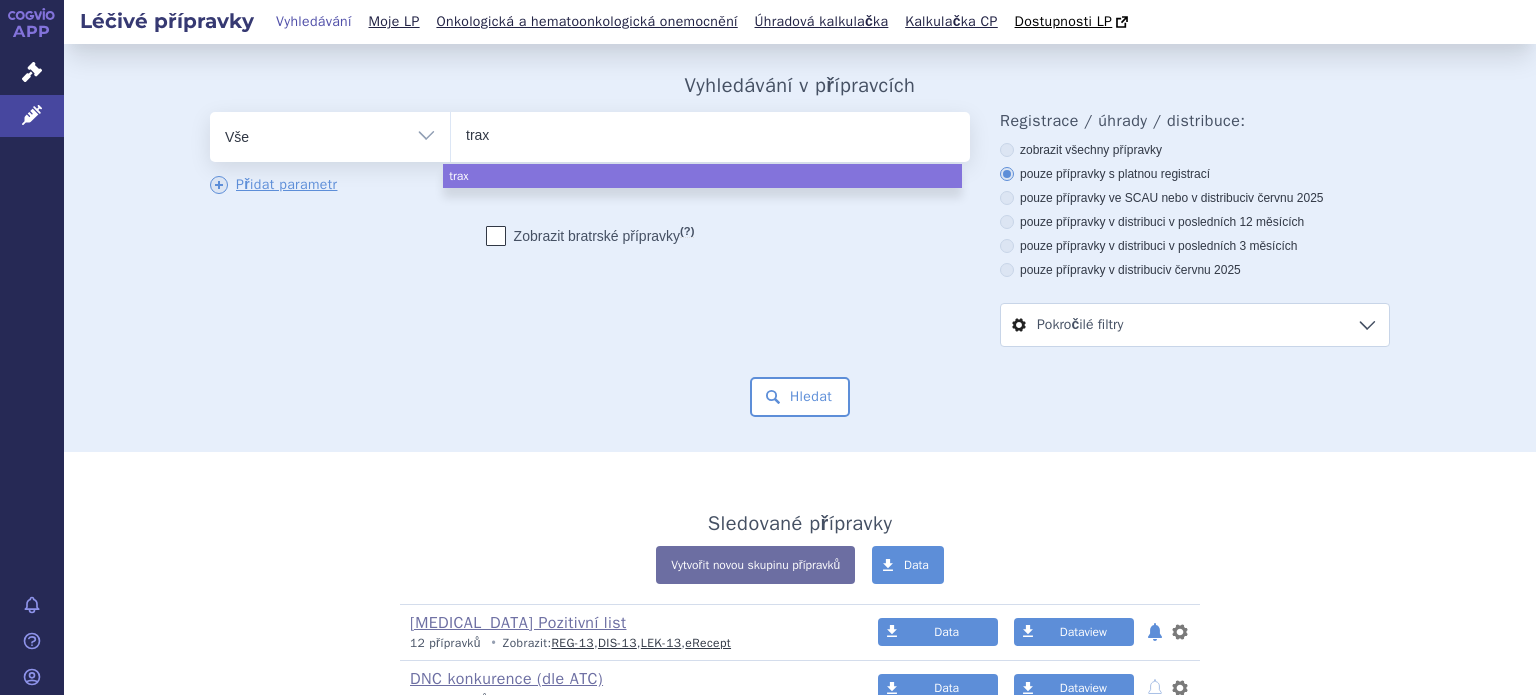 type on "traxa" 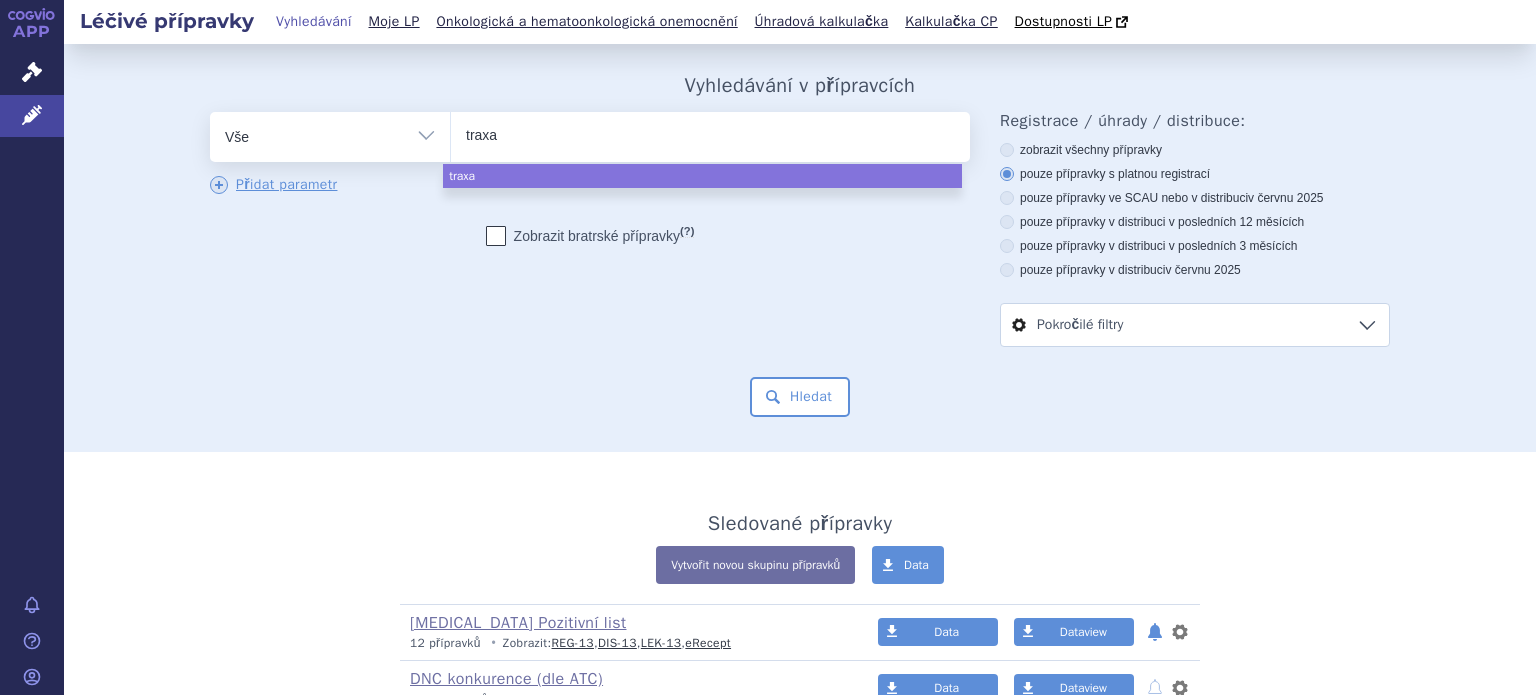 type on "traxam" 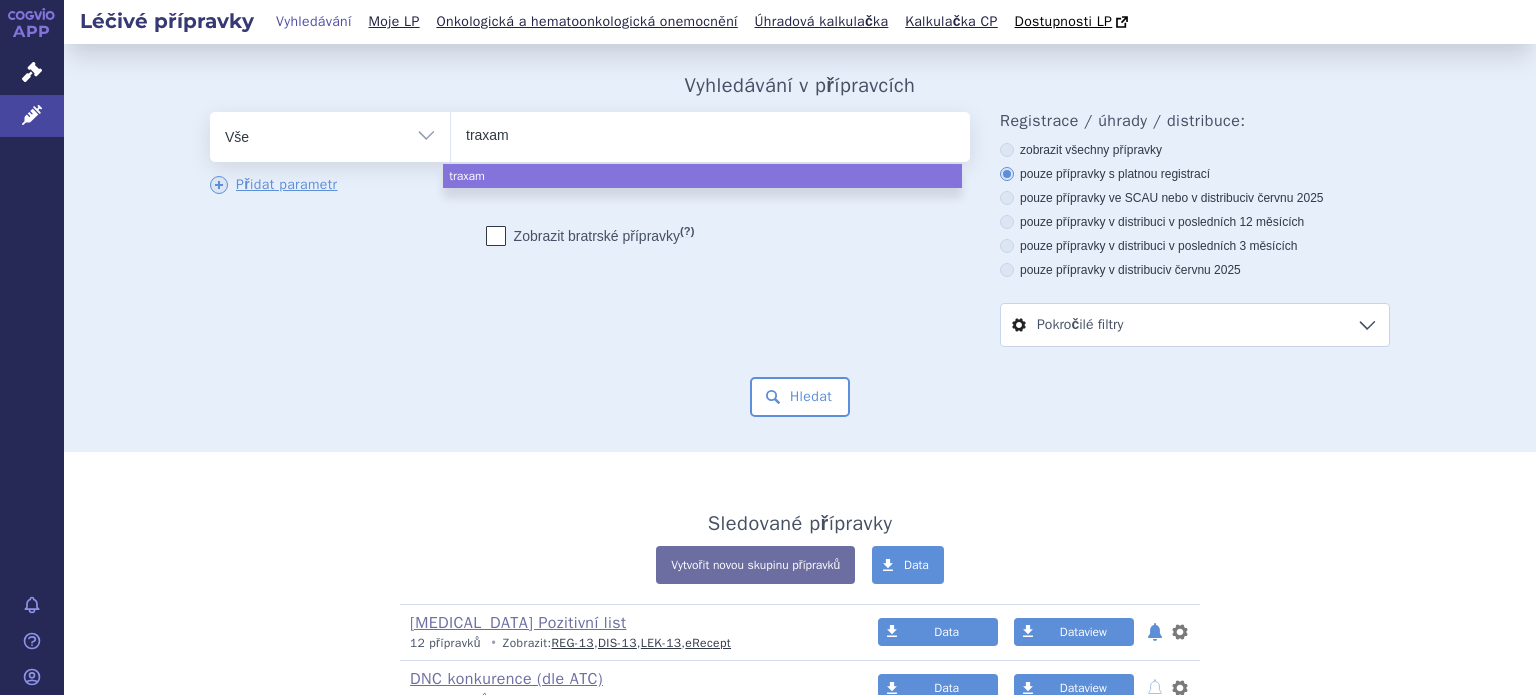 type on "traxami" 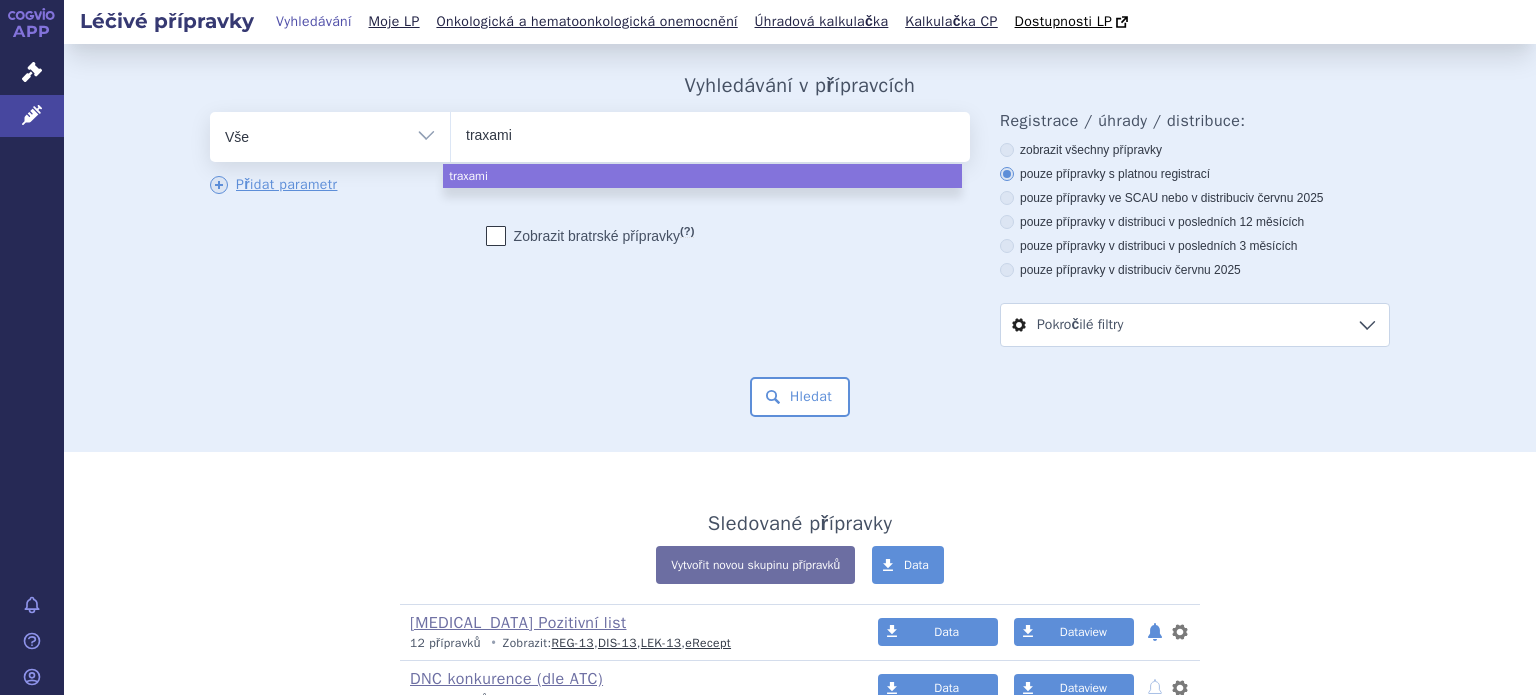 type on "traxamic" 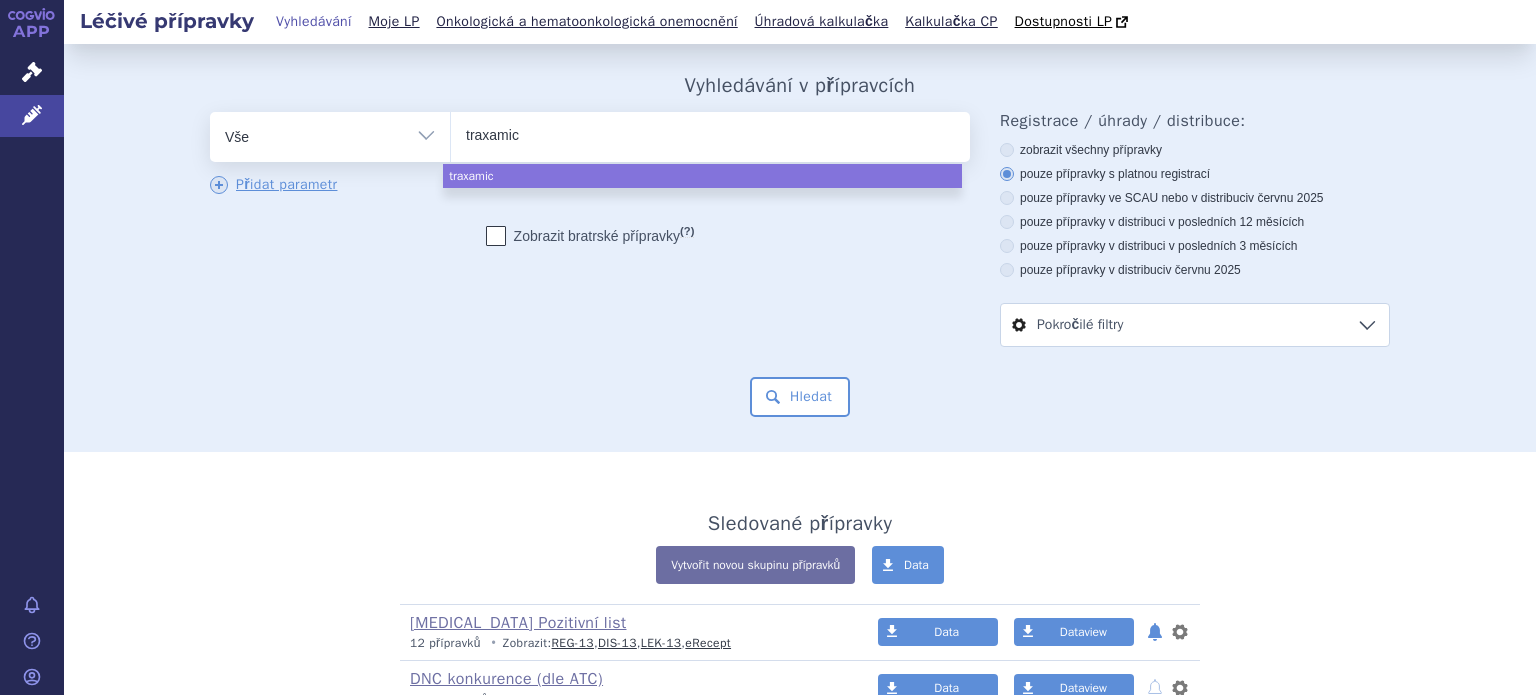 type on "traxamicu" 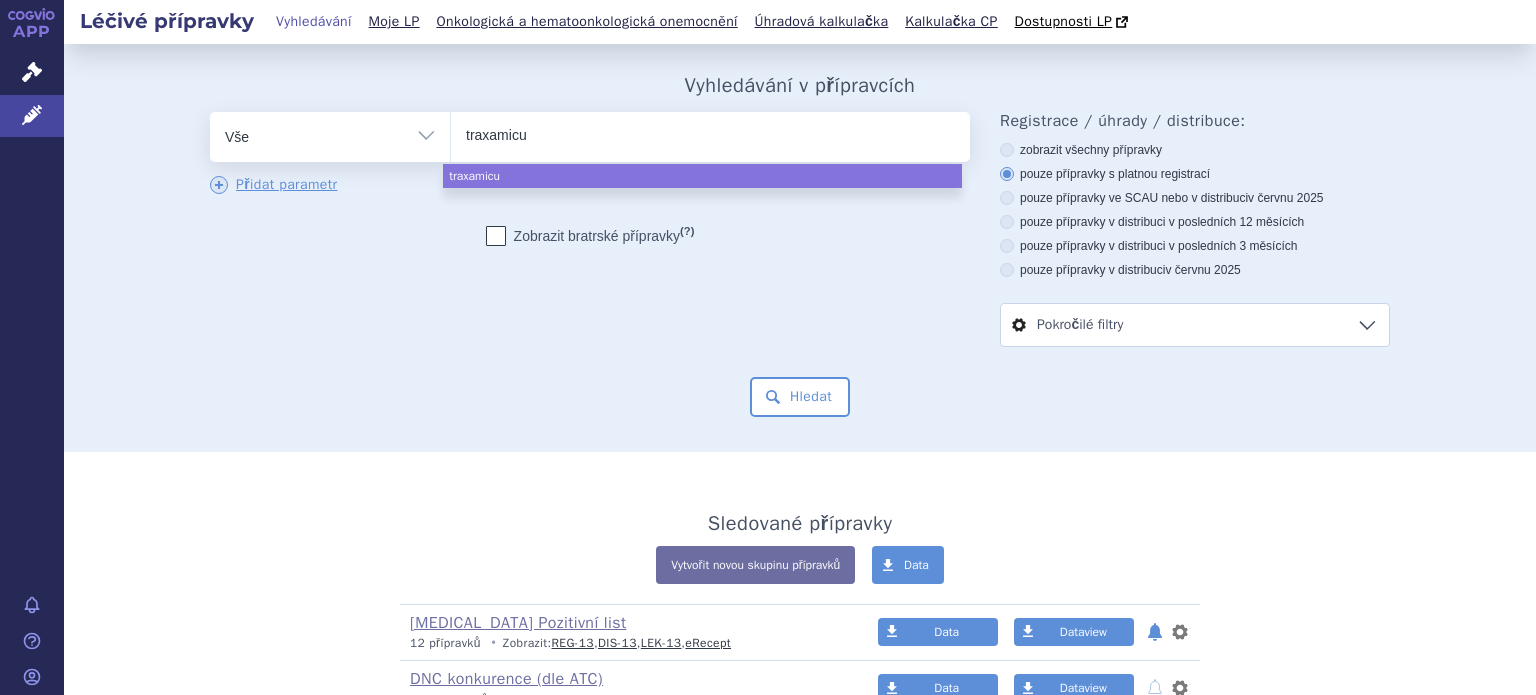 type on "traxamicum" 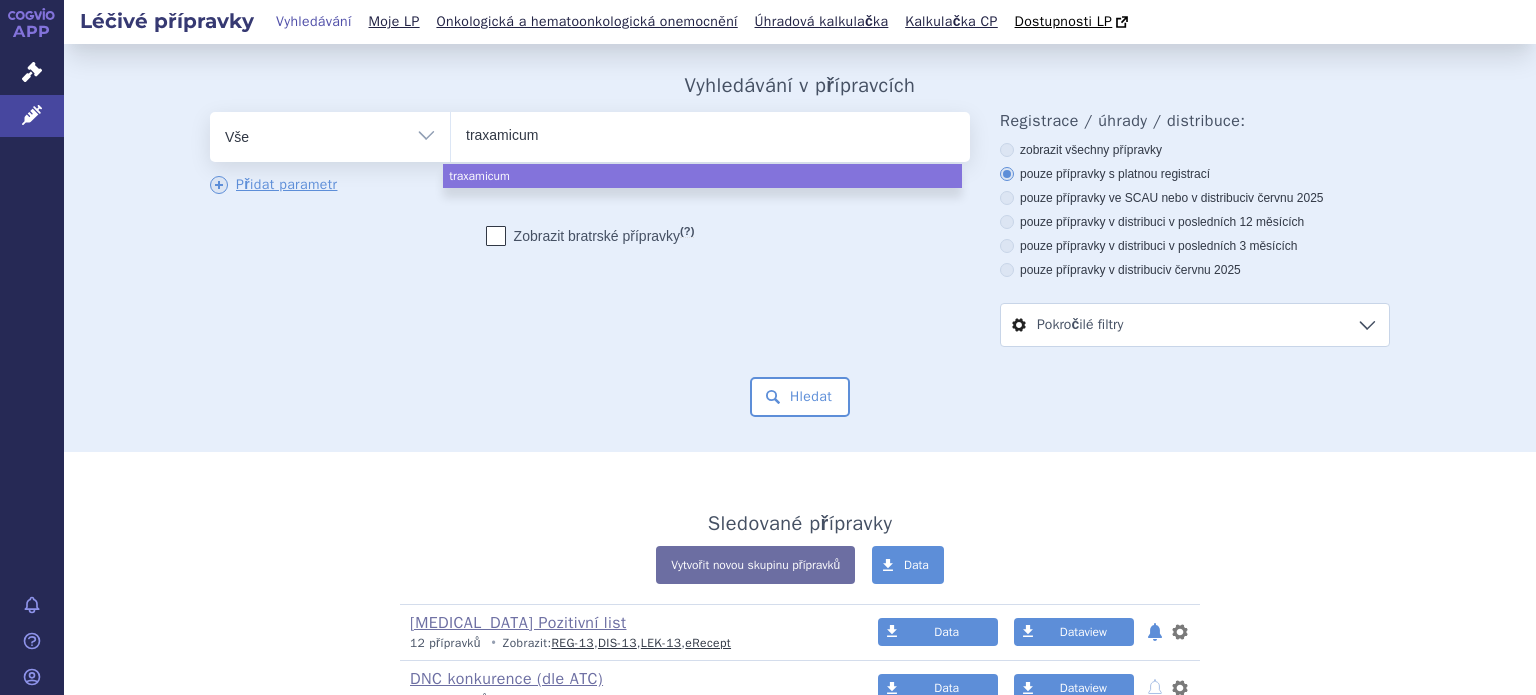select on "traxamicum" 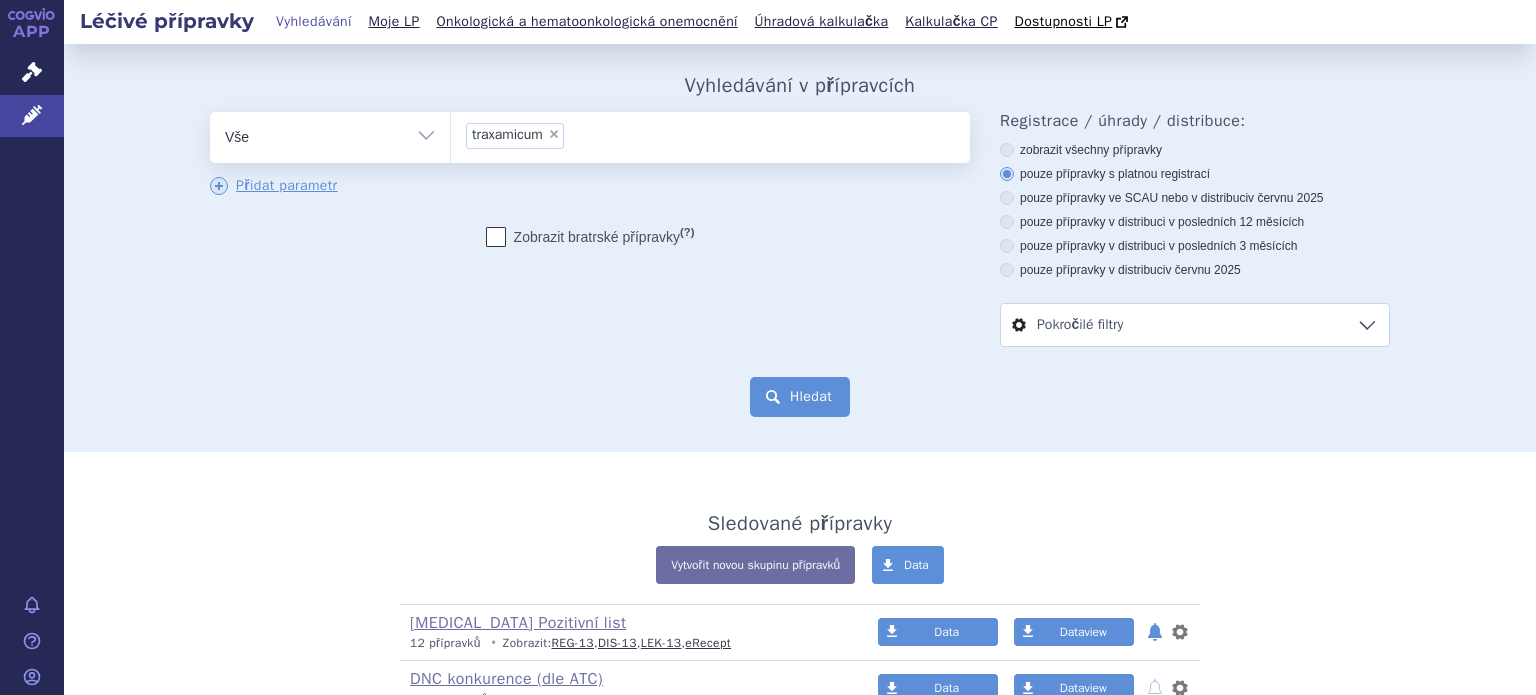 click on "Hledat" at bounding box center [800, 397] 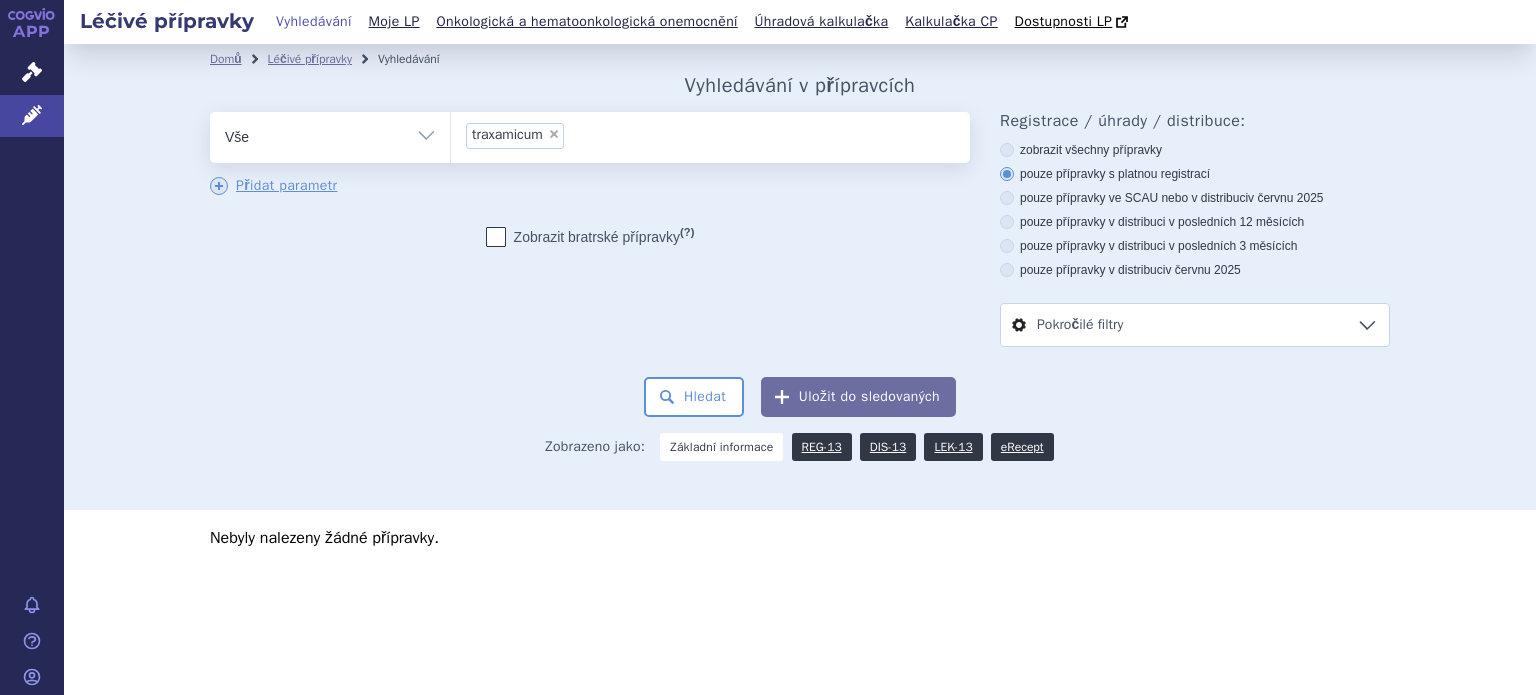 scroll, scrollTop: 0, scrollLeft: 0, axis: both 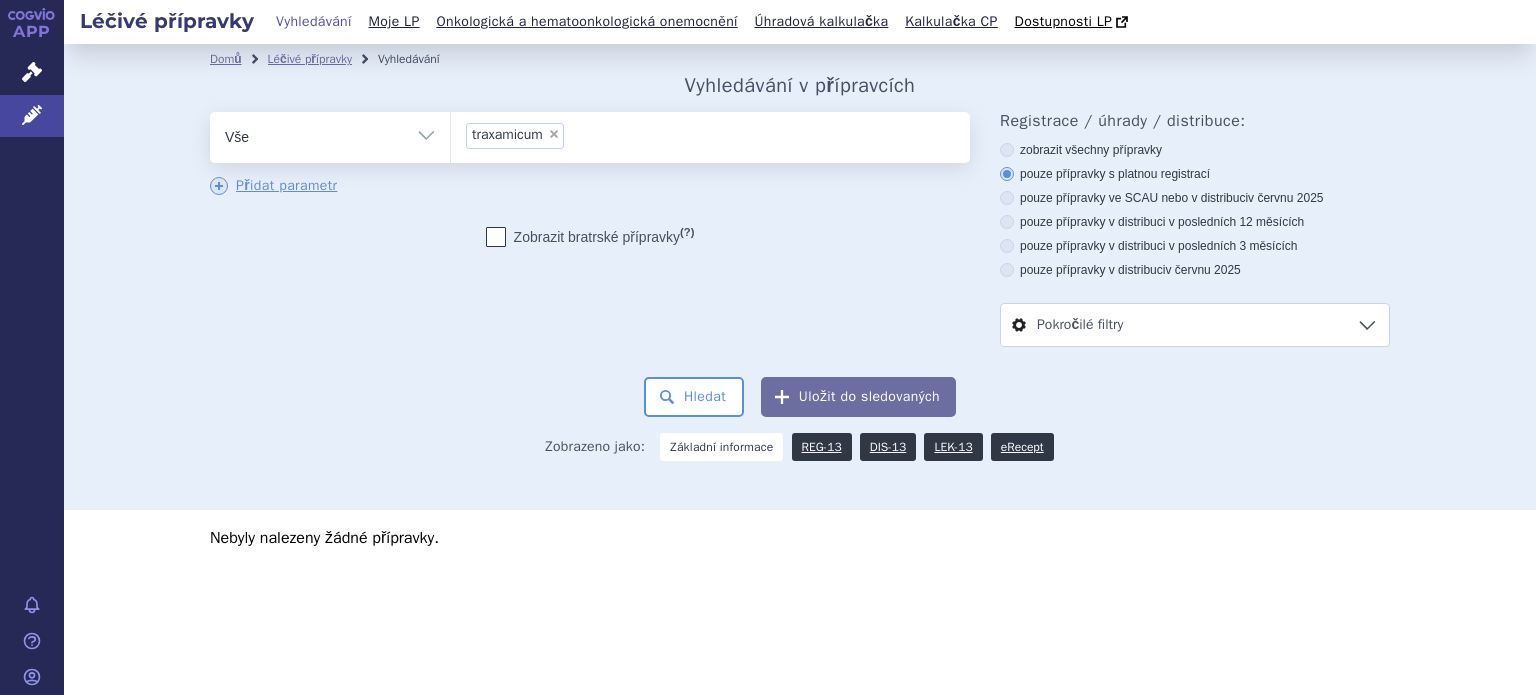 click on "×" at bounding box center (554, 134) 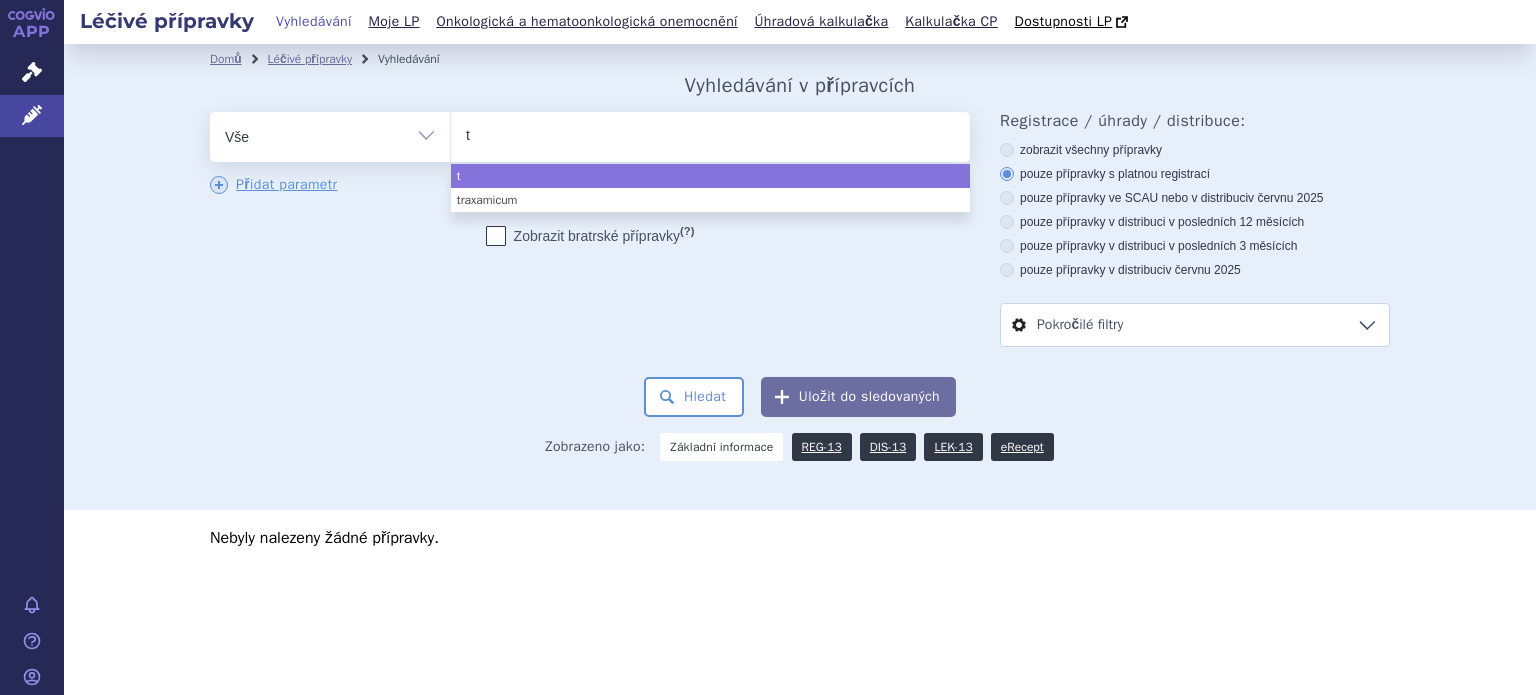 type on "tr" 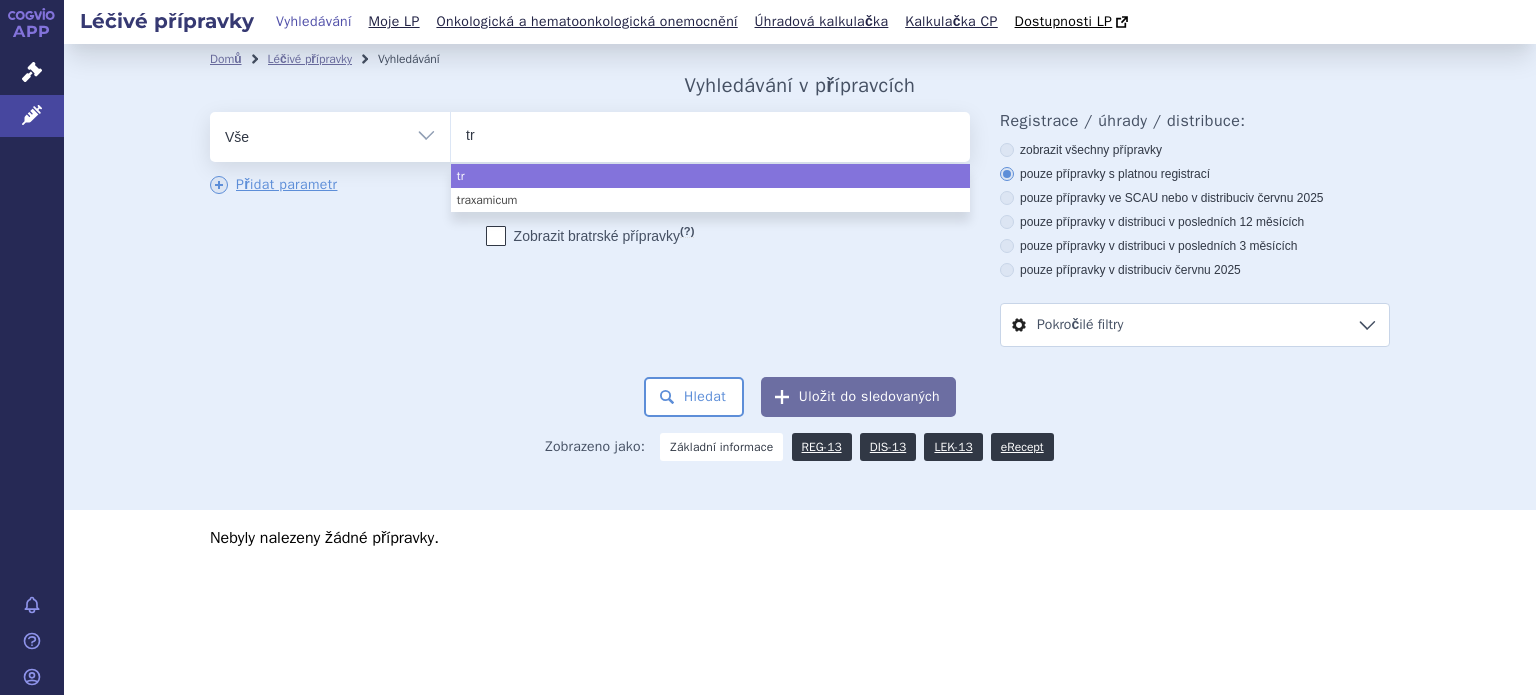 type on "tra" 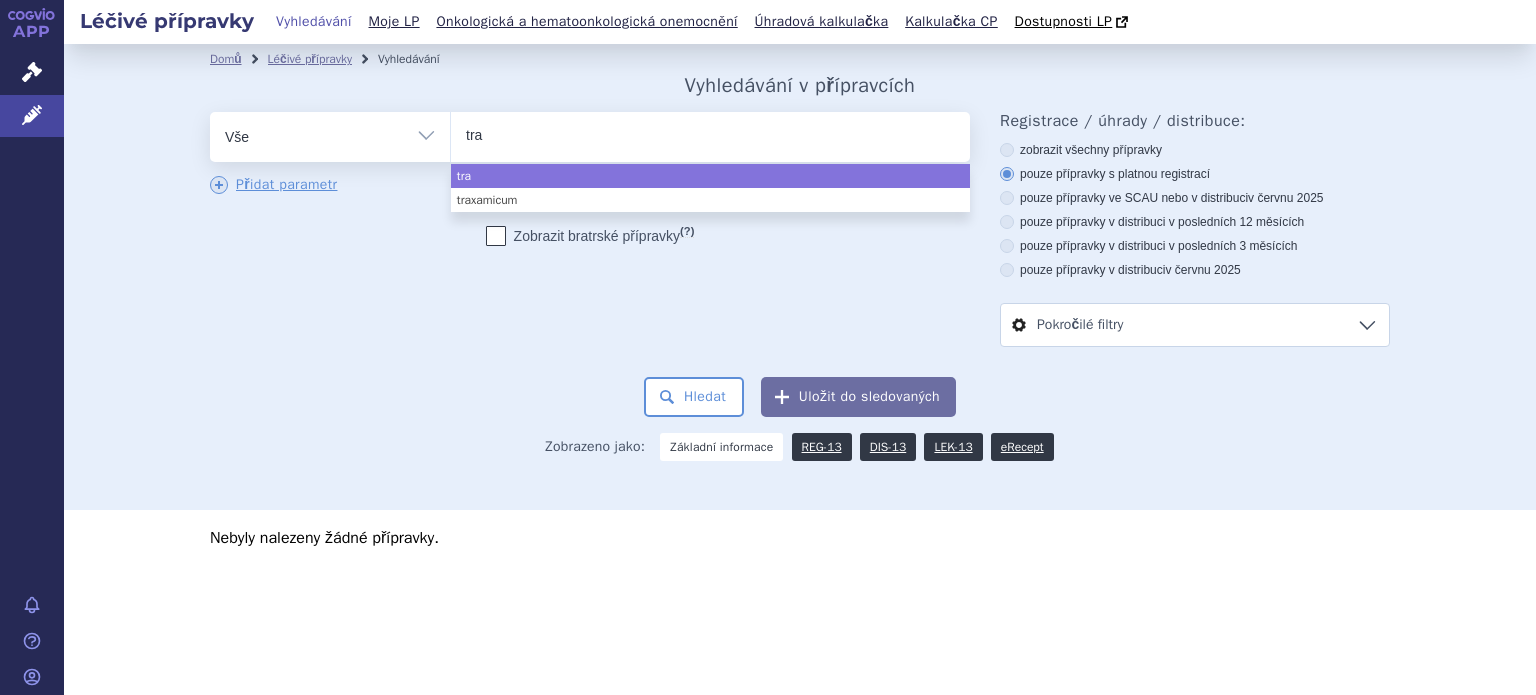 type on "trax" 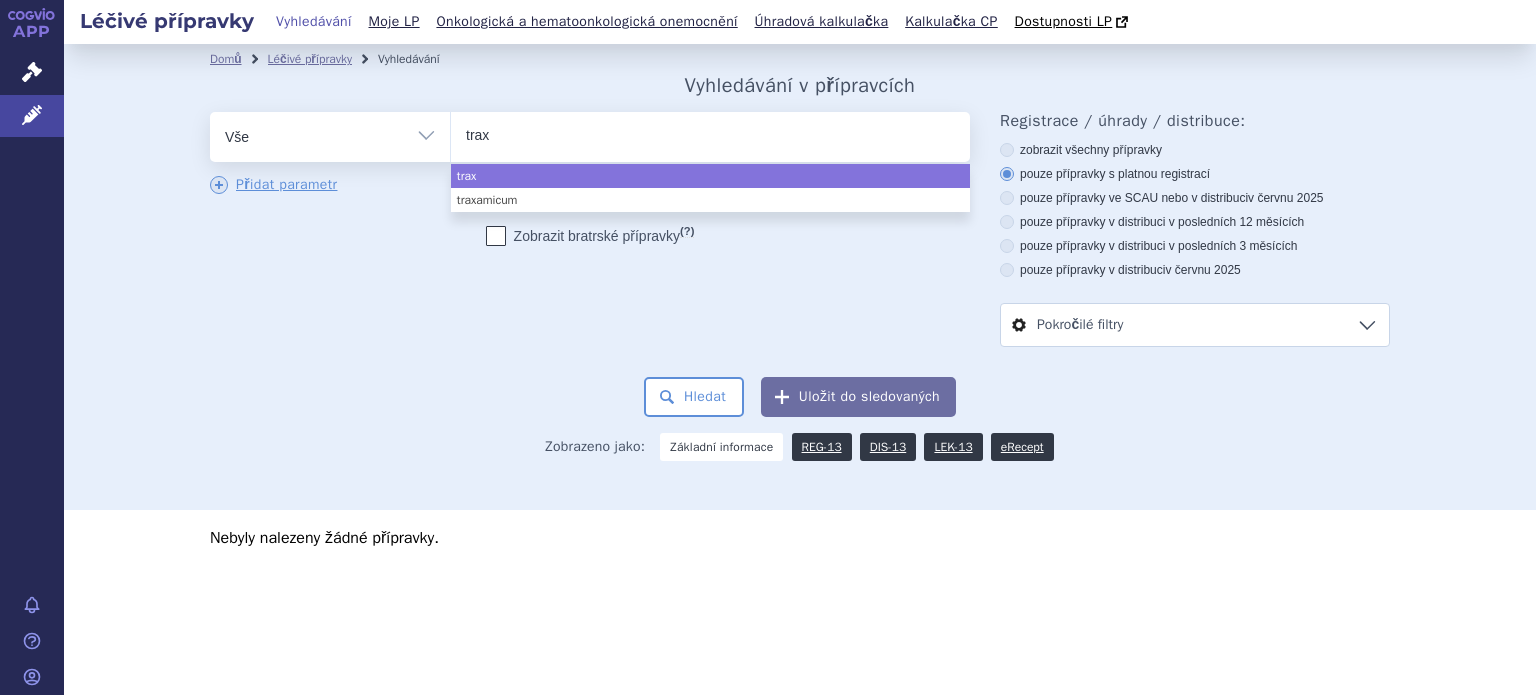 type on "traxa" 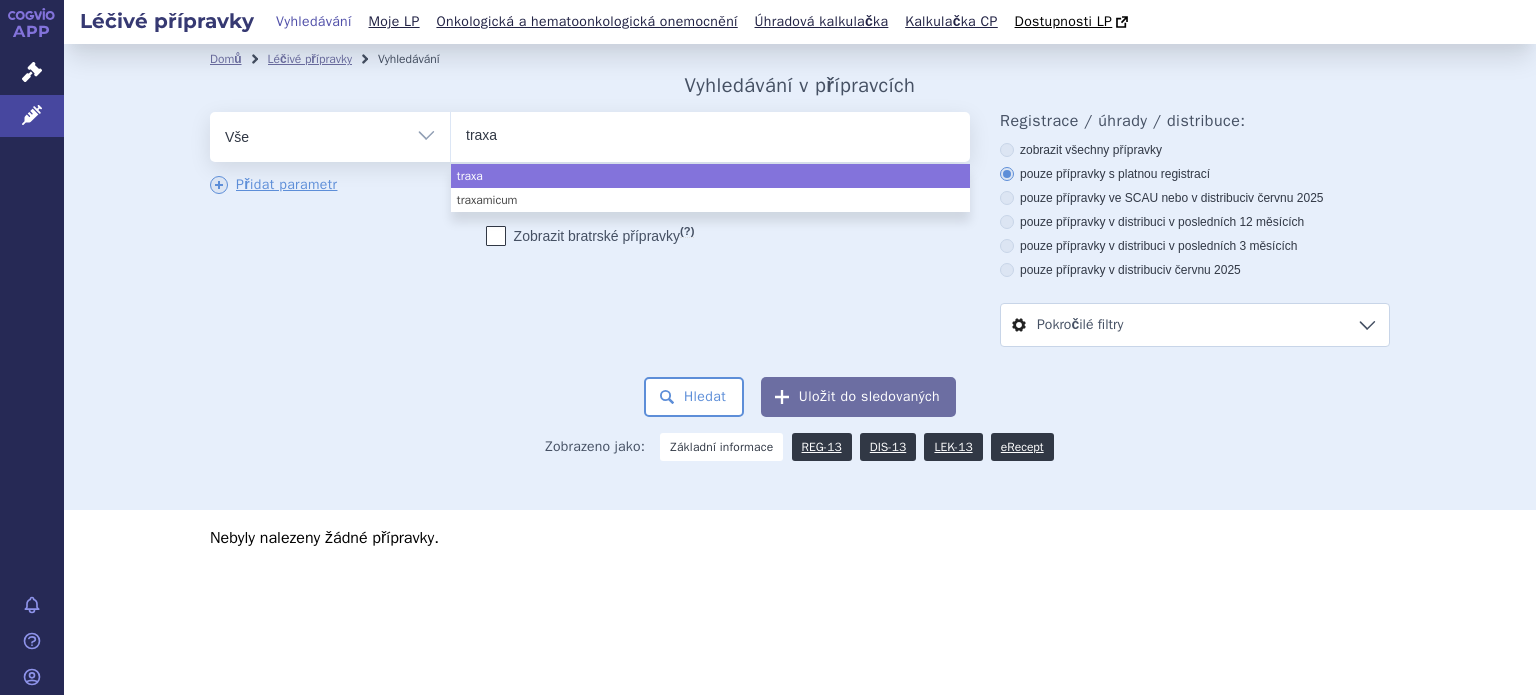 select on "traxa" 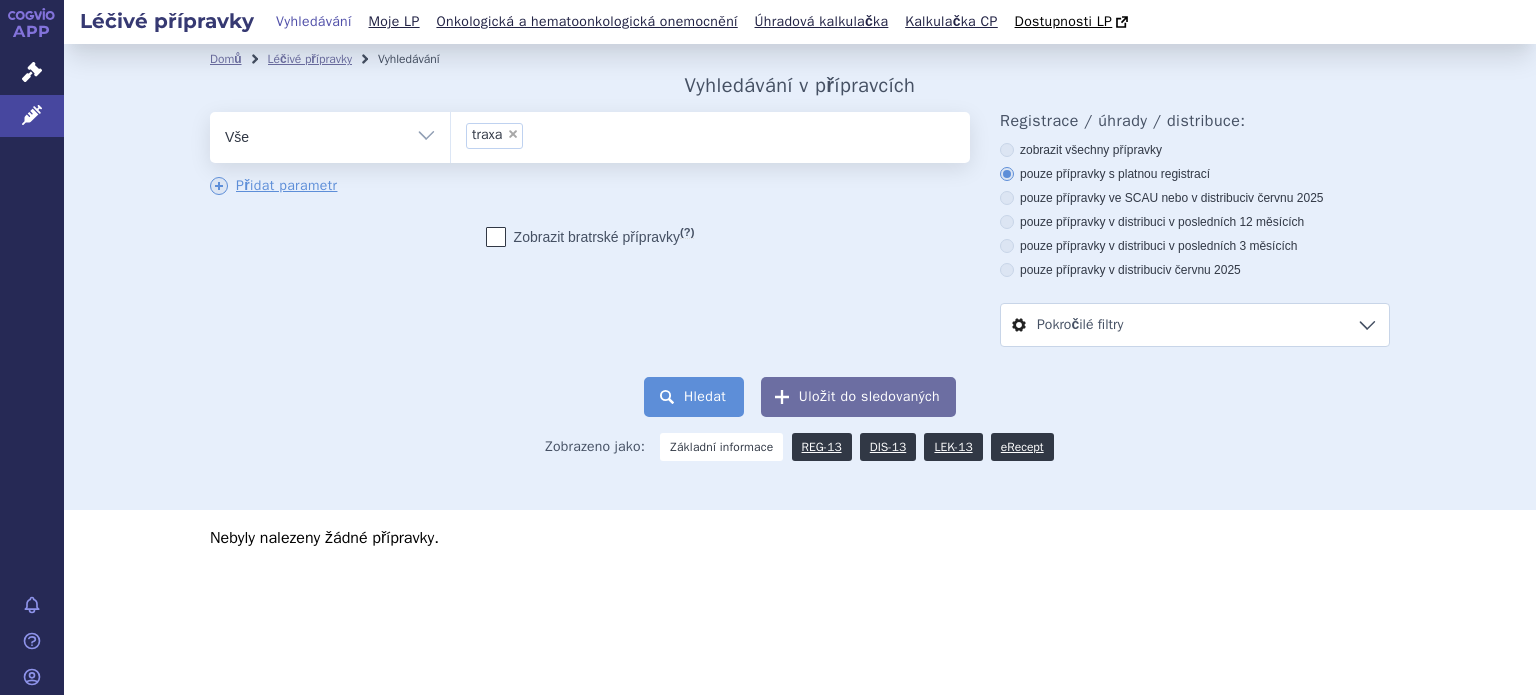 click on "Hledat" at bounding box center (694, 397) 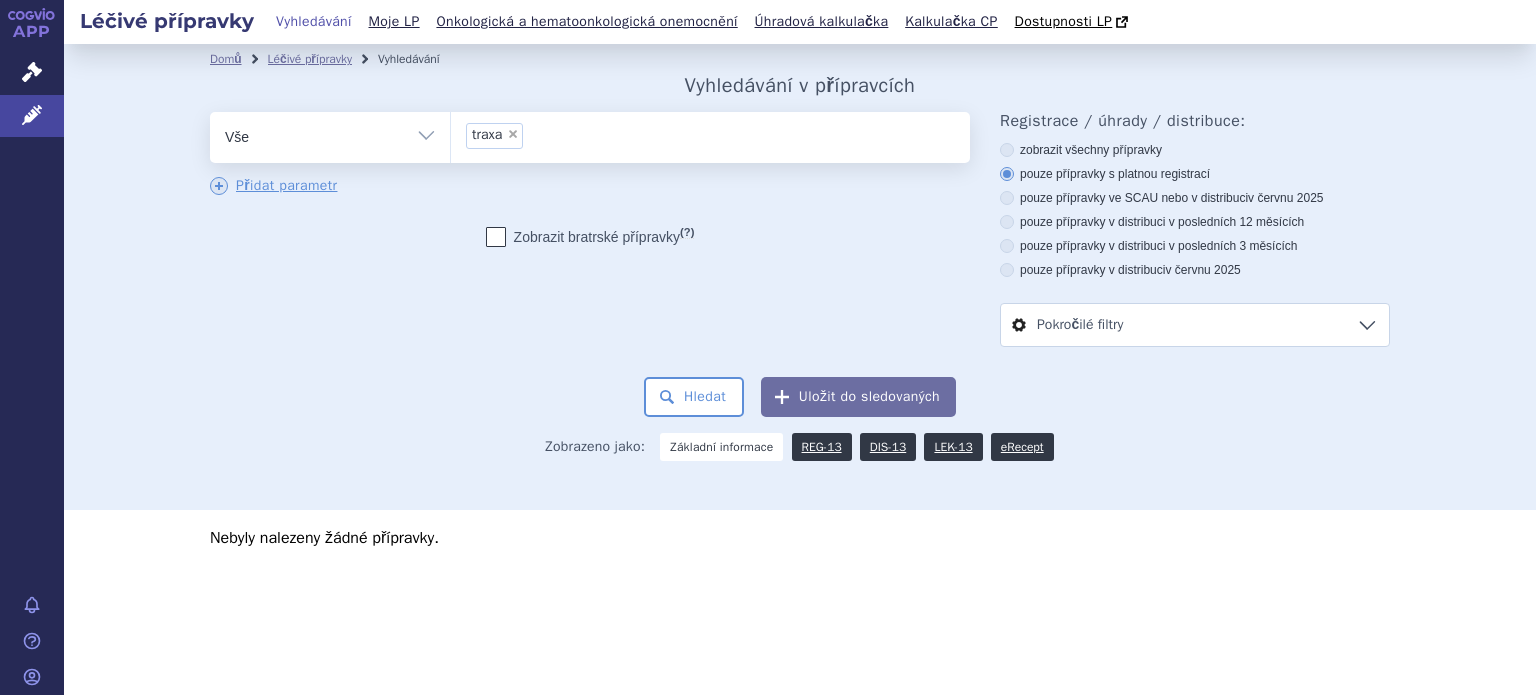 scroll, scrollTop: 0, scrollLeft: 0, axis: both 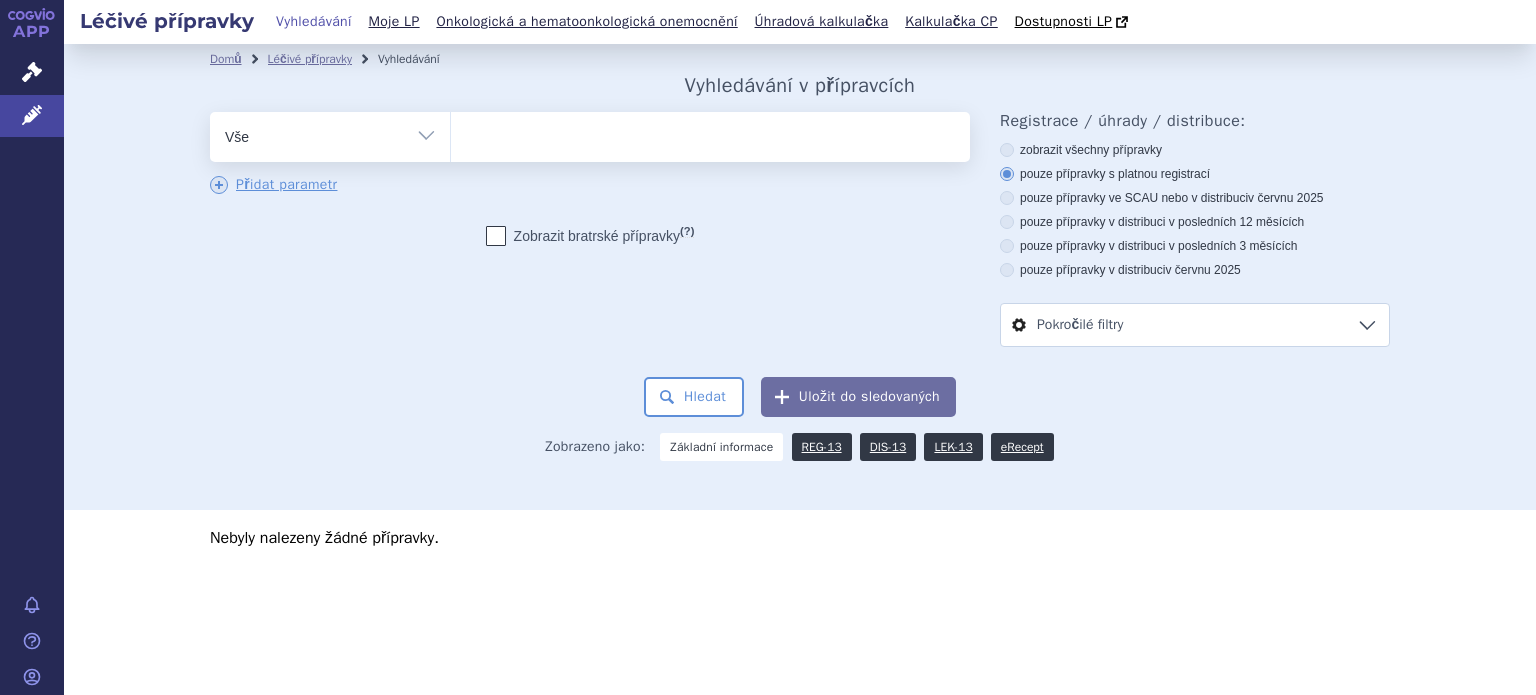 click at bounding box center [710, 133] 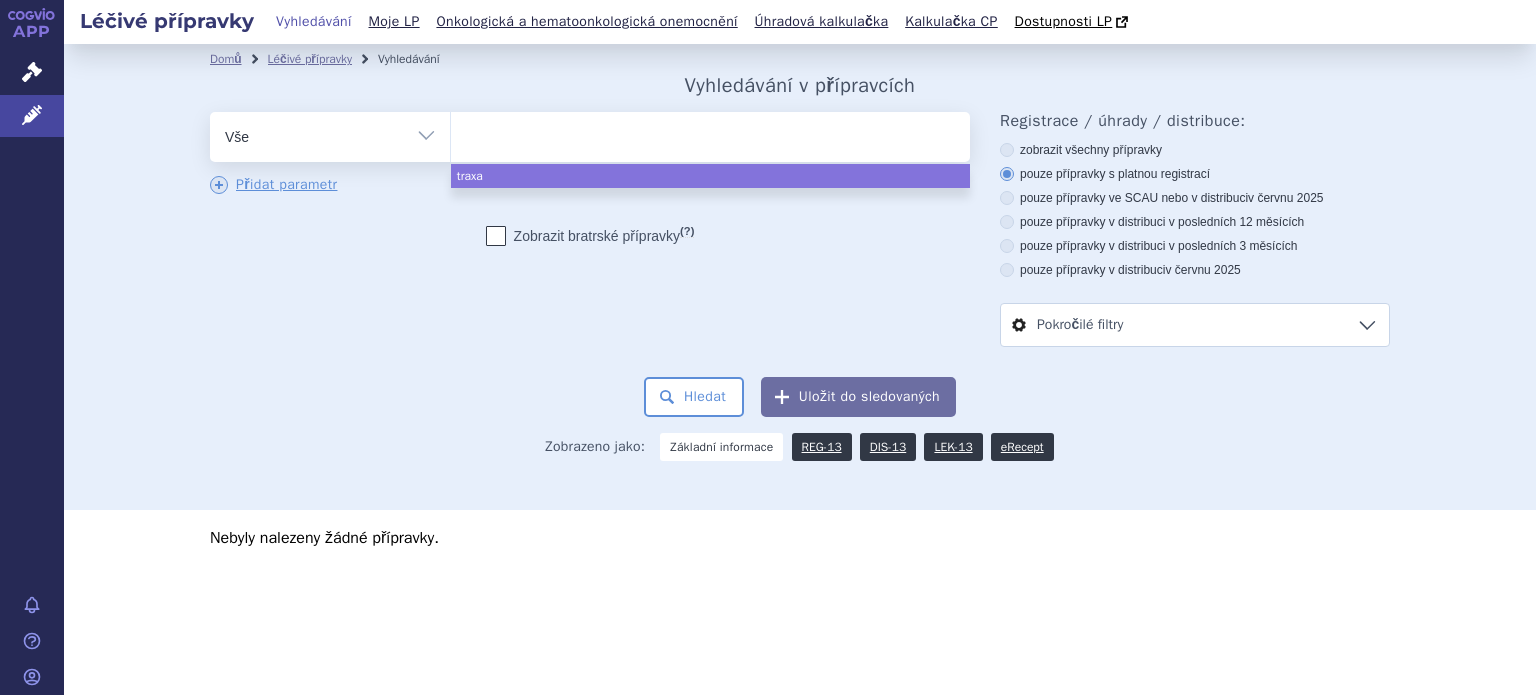 select on "traxa" 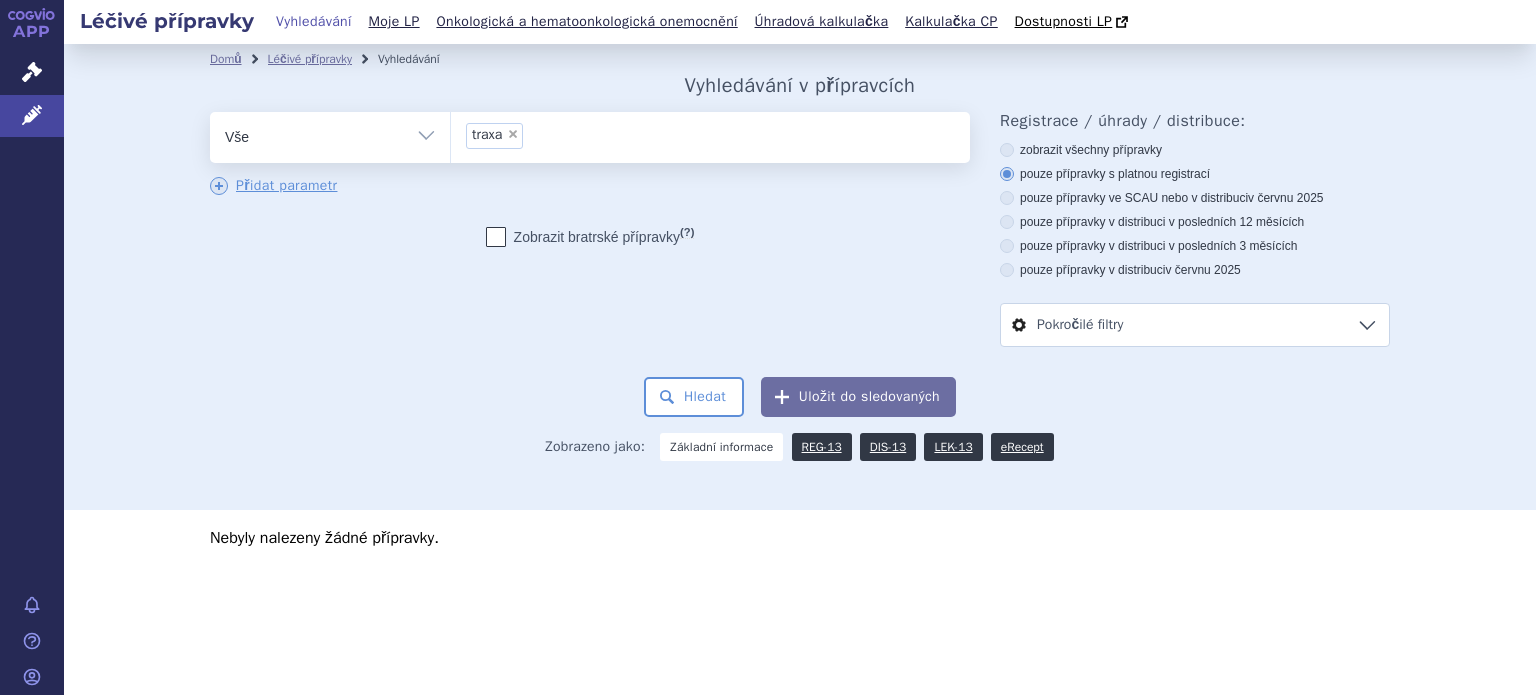 drag, startPoint x: 559, startPoint y: 131, endPoint x: 472, endPoint y: 370, distance: 254.34229 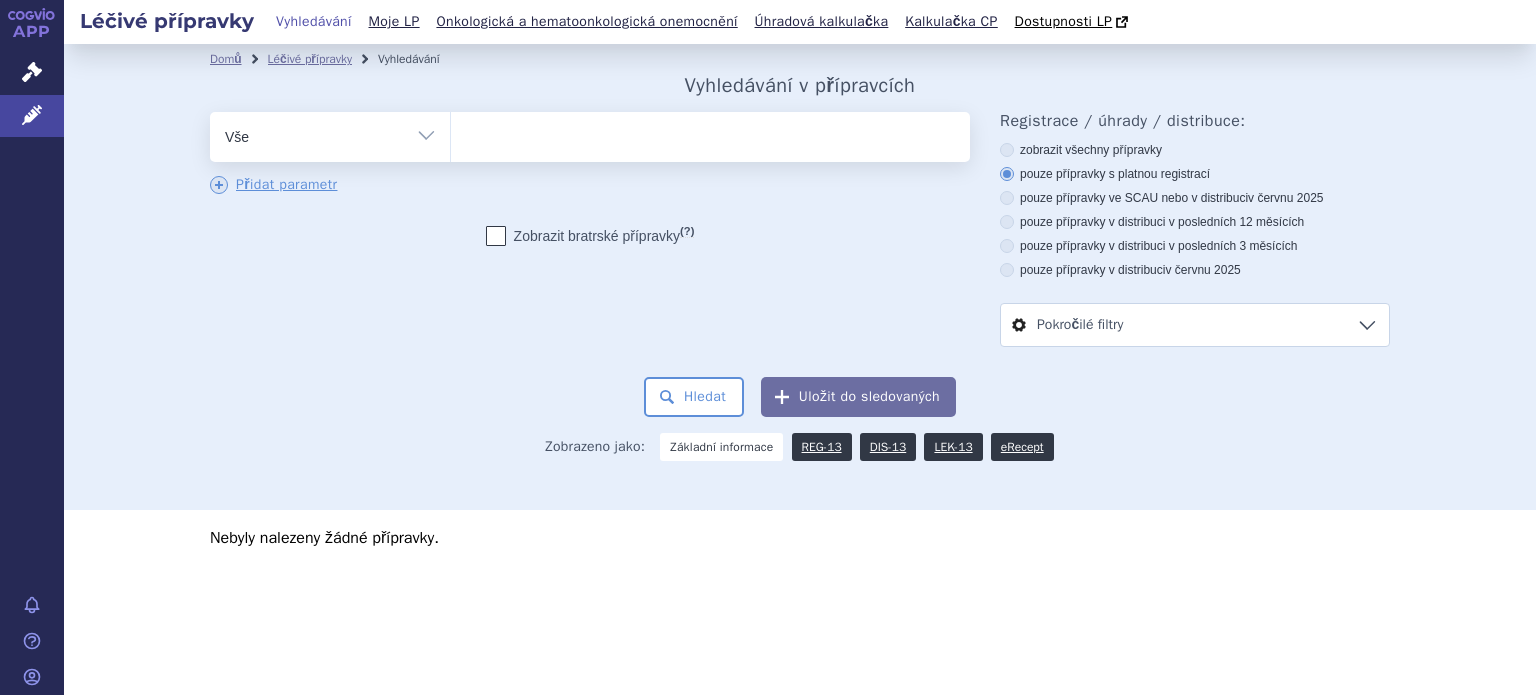 drag, startPoint x: 500, startPoint y: 139, endPoint x: 449, endPoint y: 329, distance: 196.7257 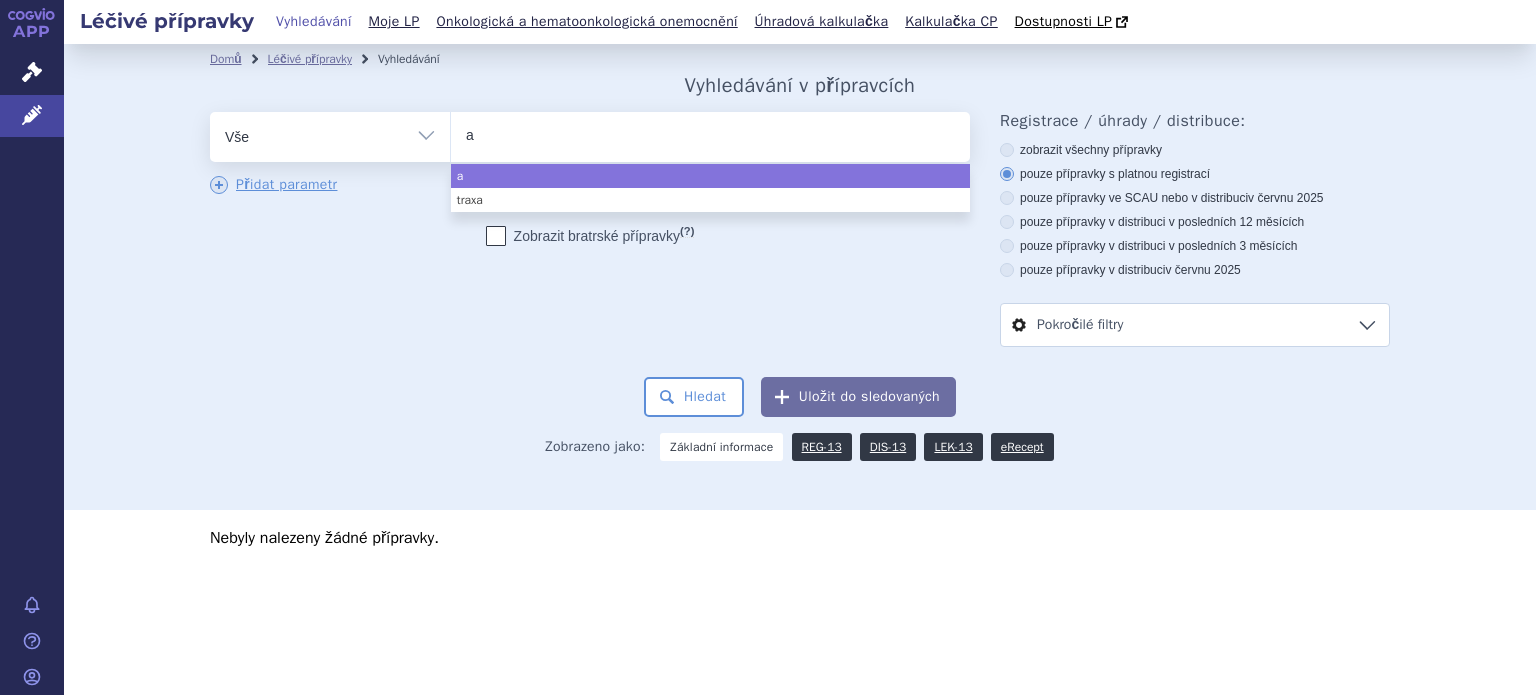 type on "ac" 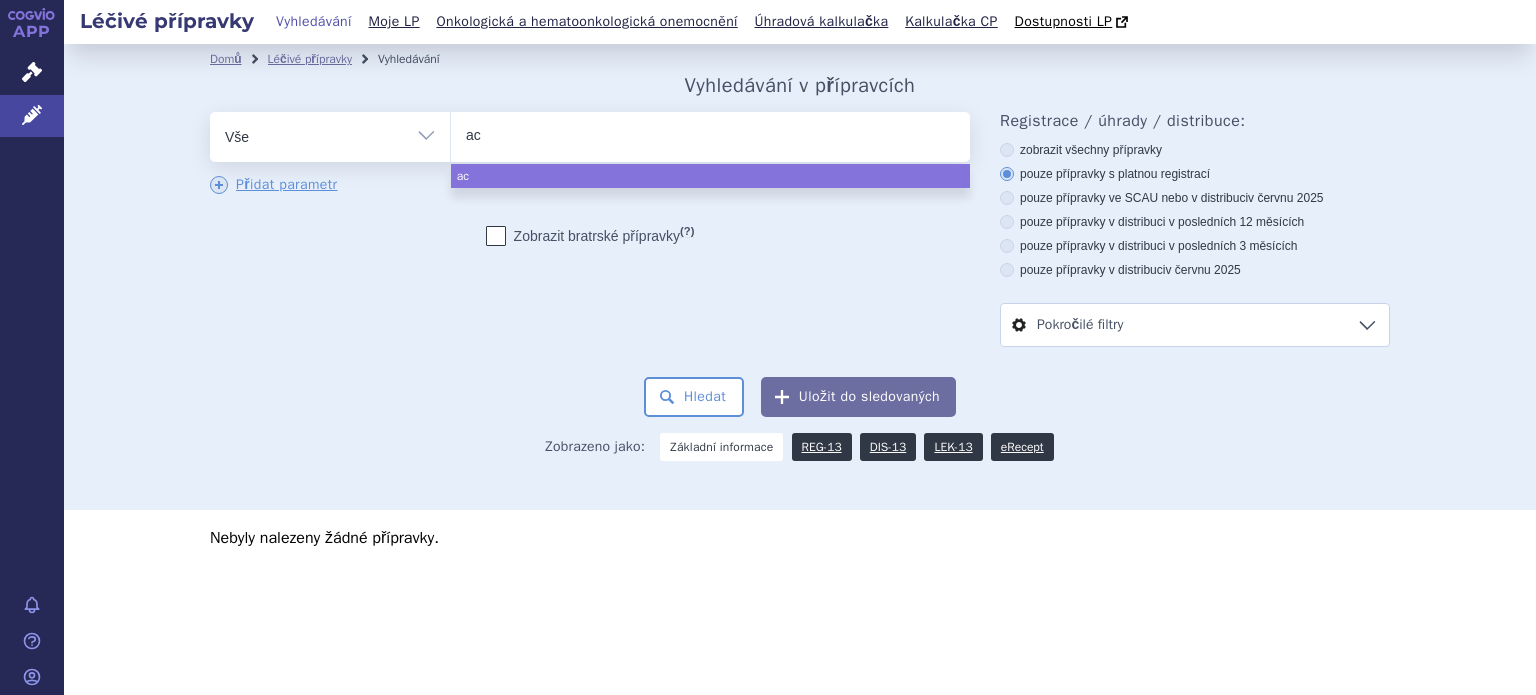 type on "aci" 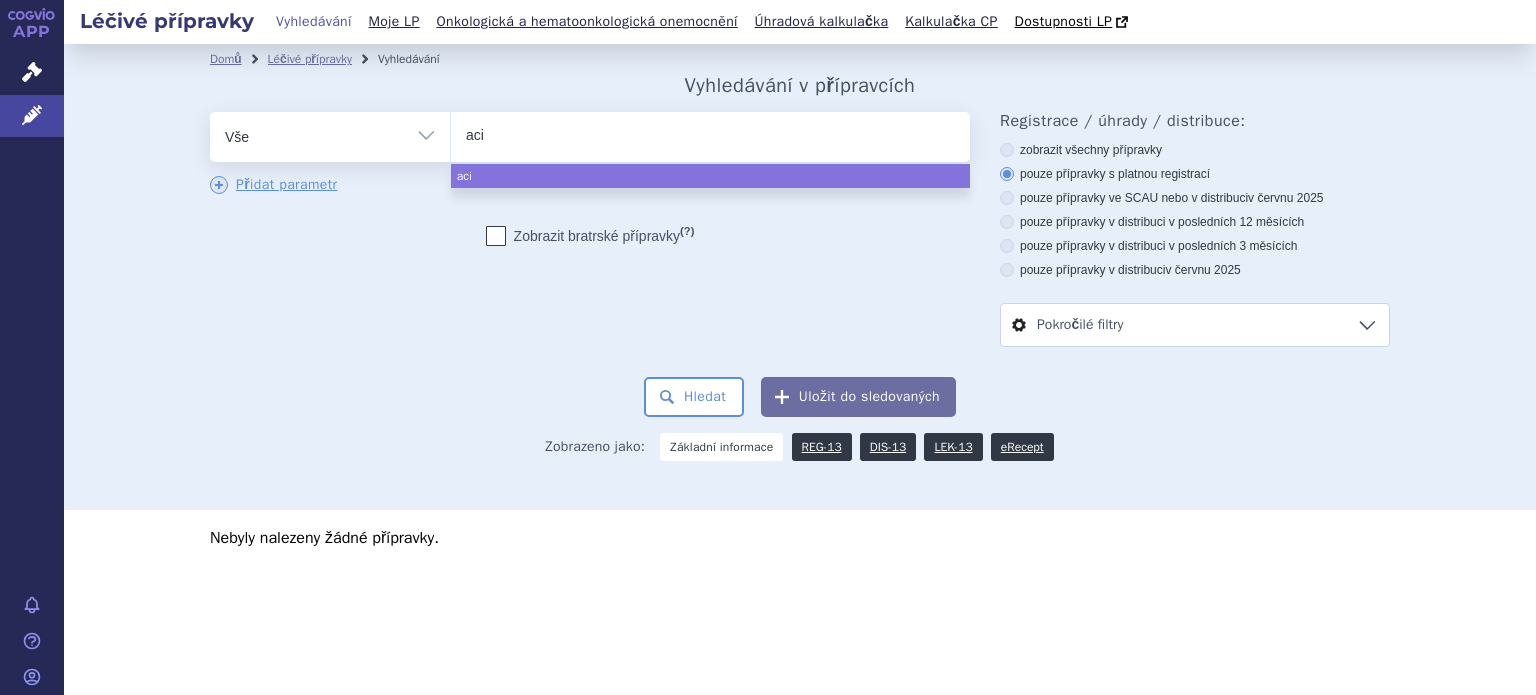 type on "aciu" 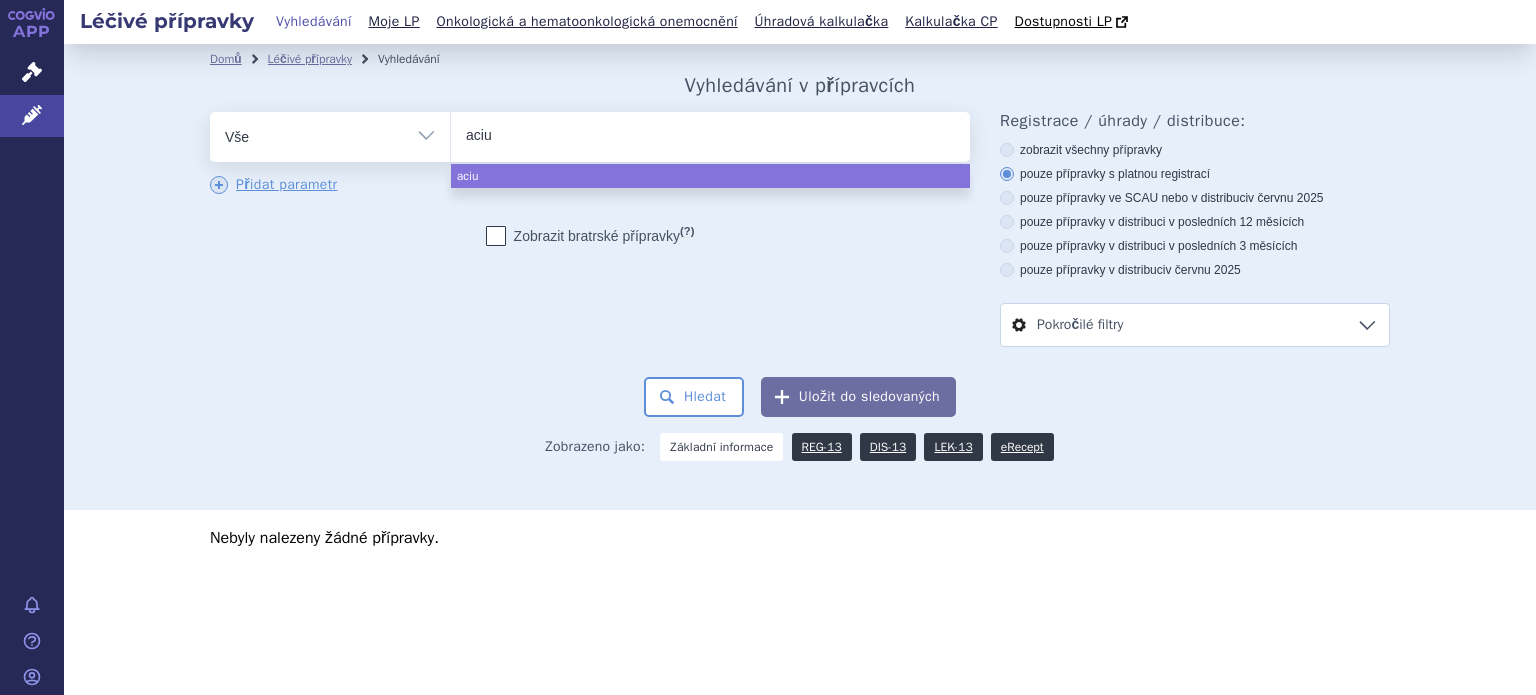 type on "acium" 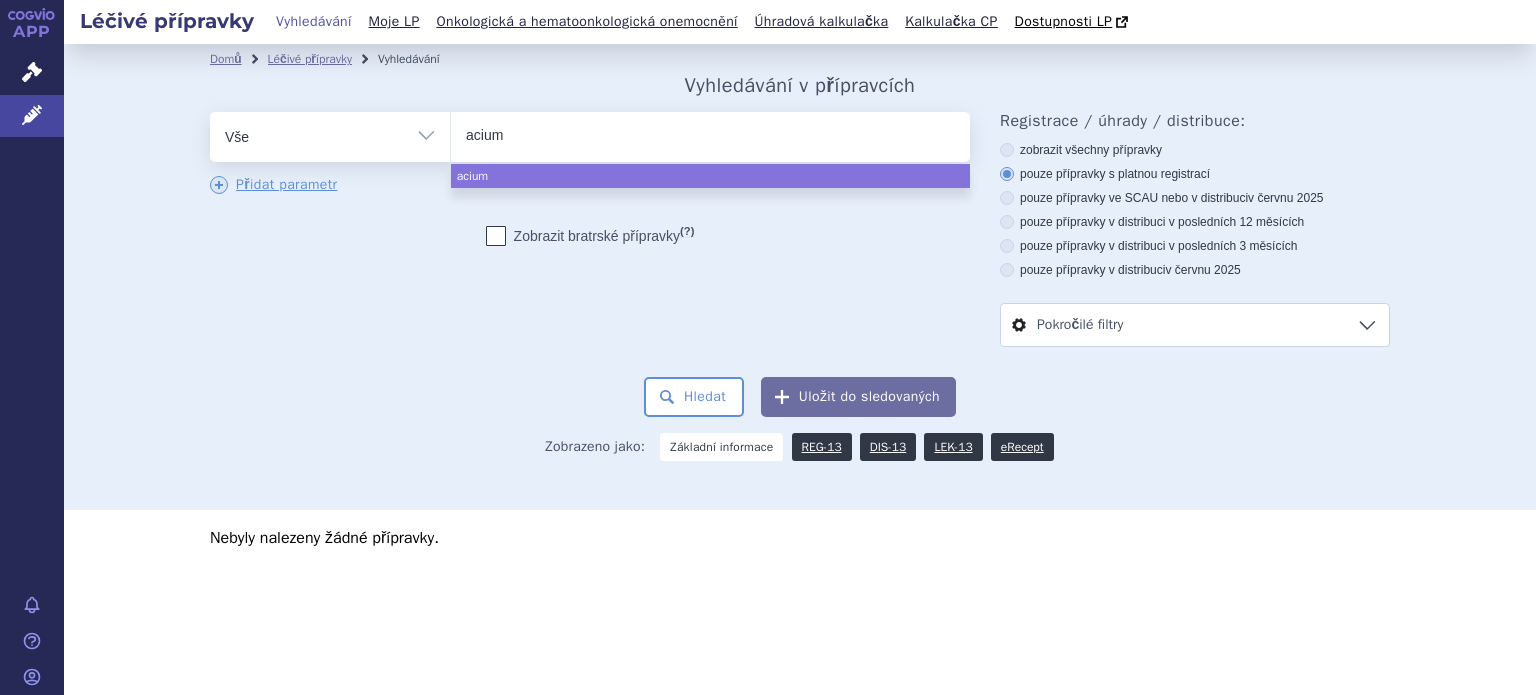 type on "acium" 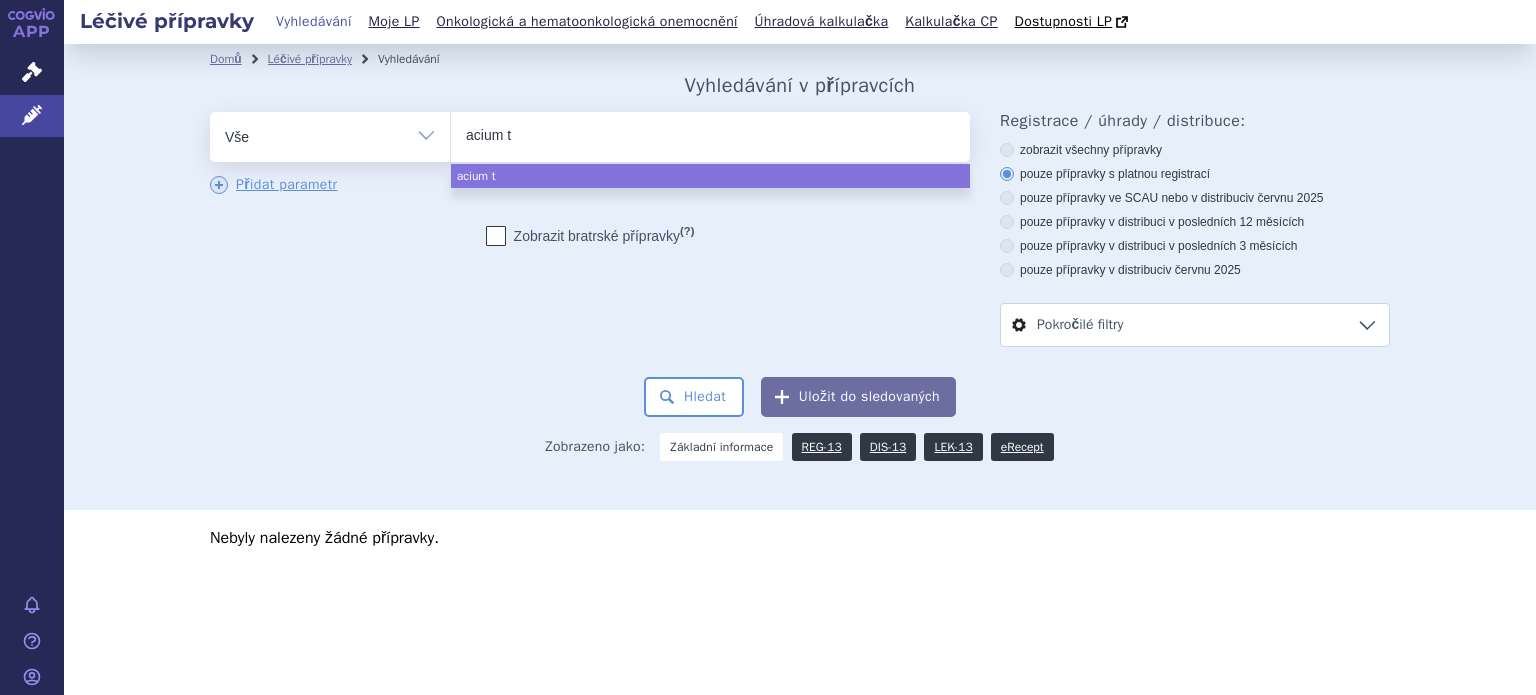type on "acium tr" 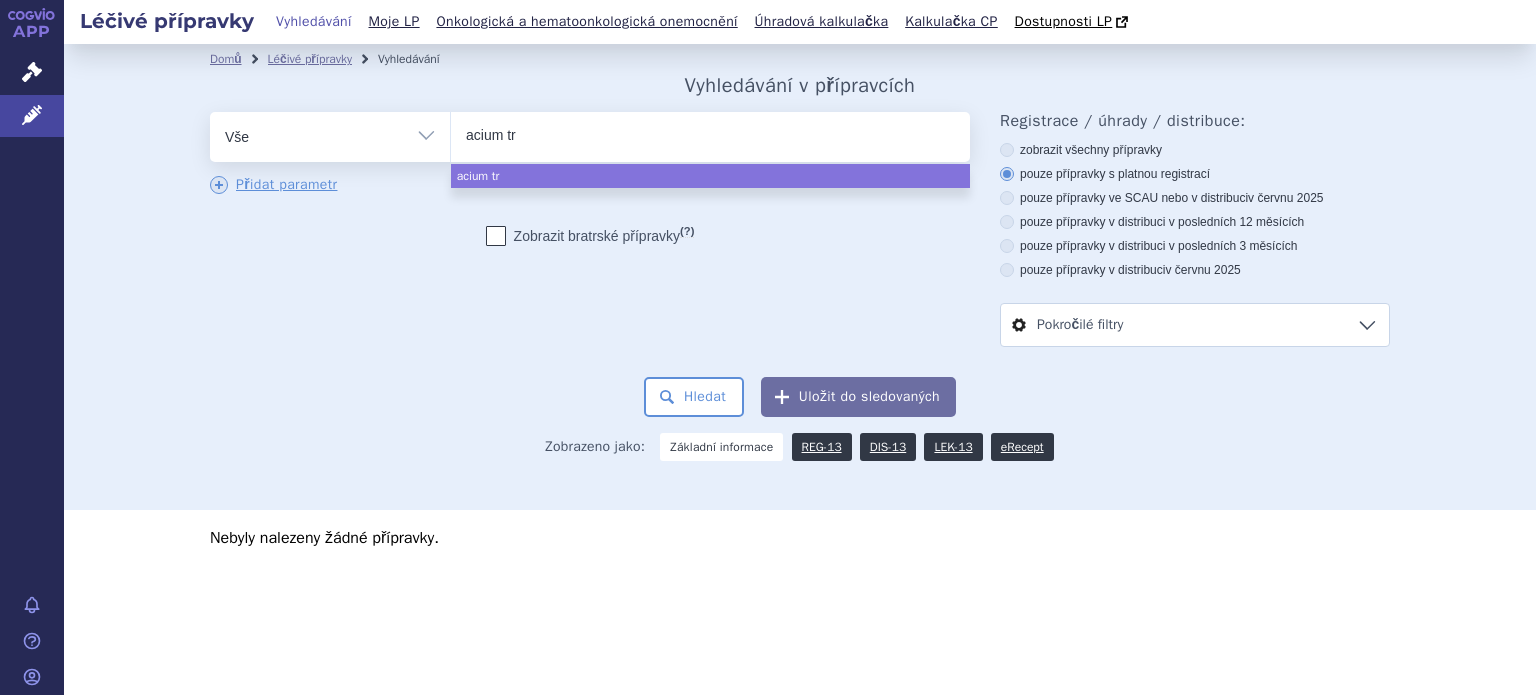 type on "acium tra" 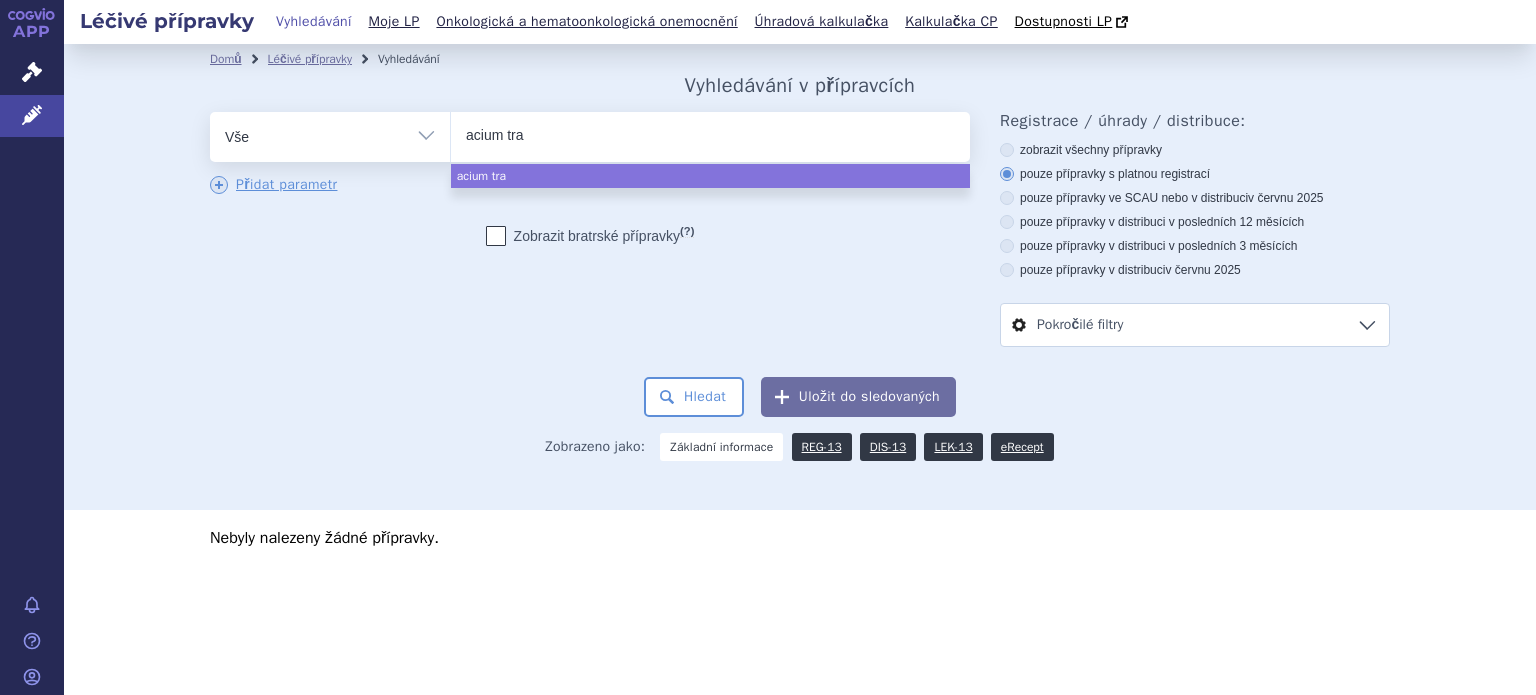 type on "acium trax" 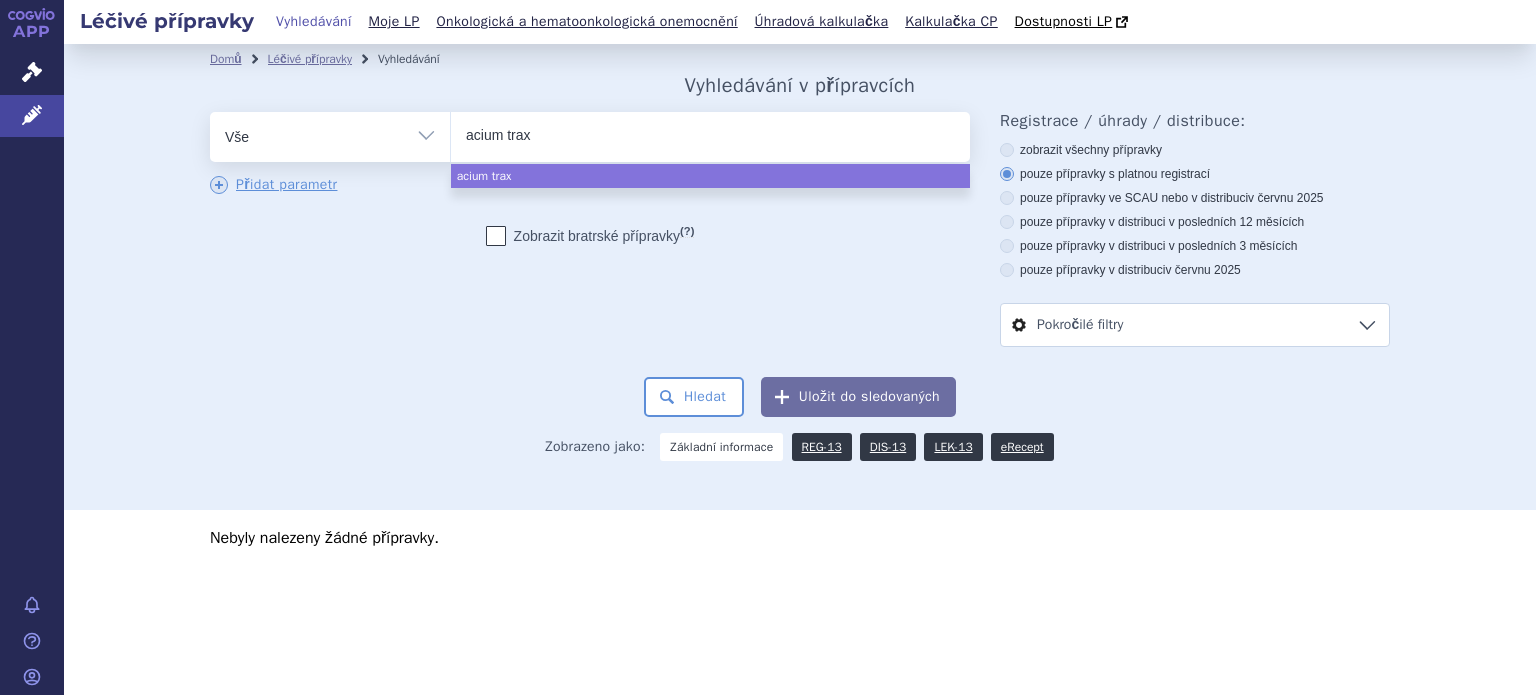 type on "acium traxa" 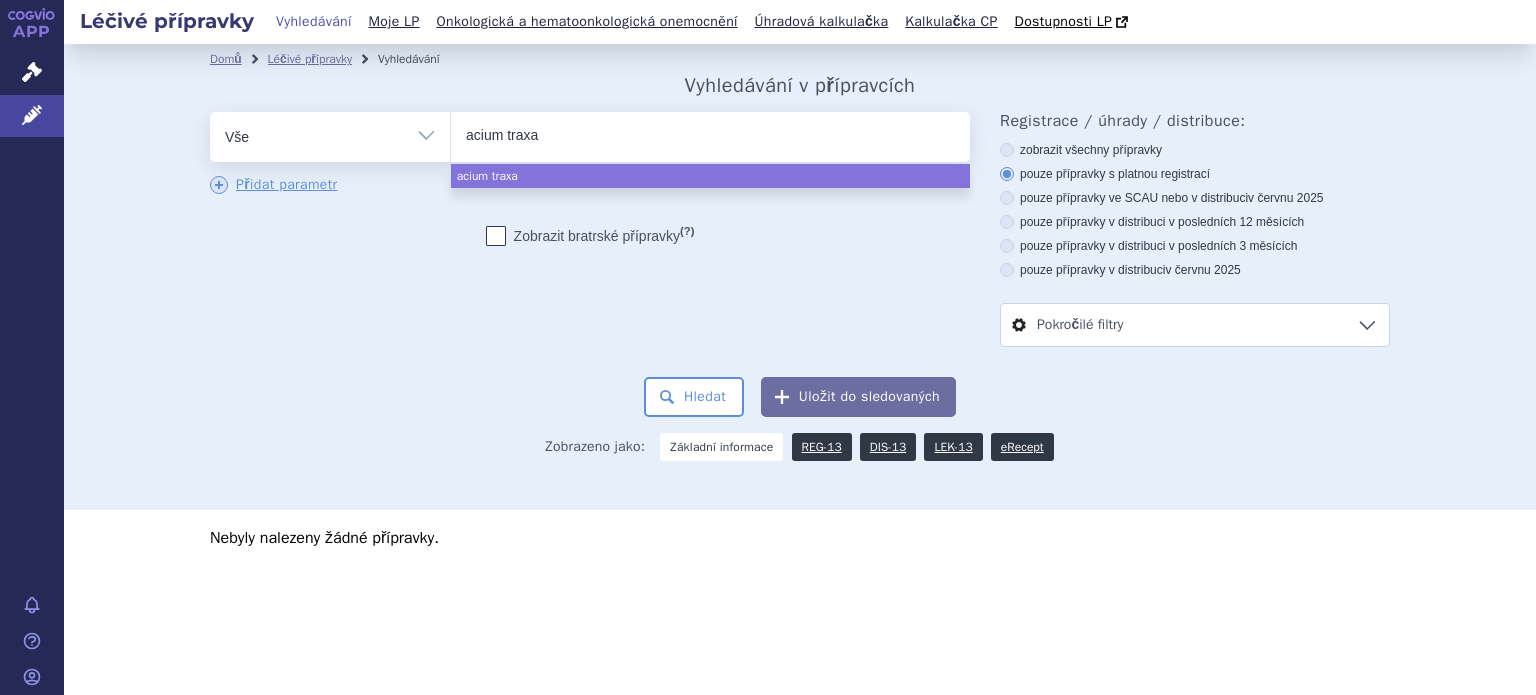 type on "acium traxam" 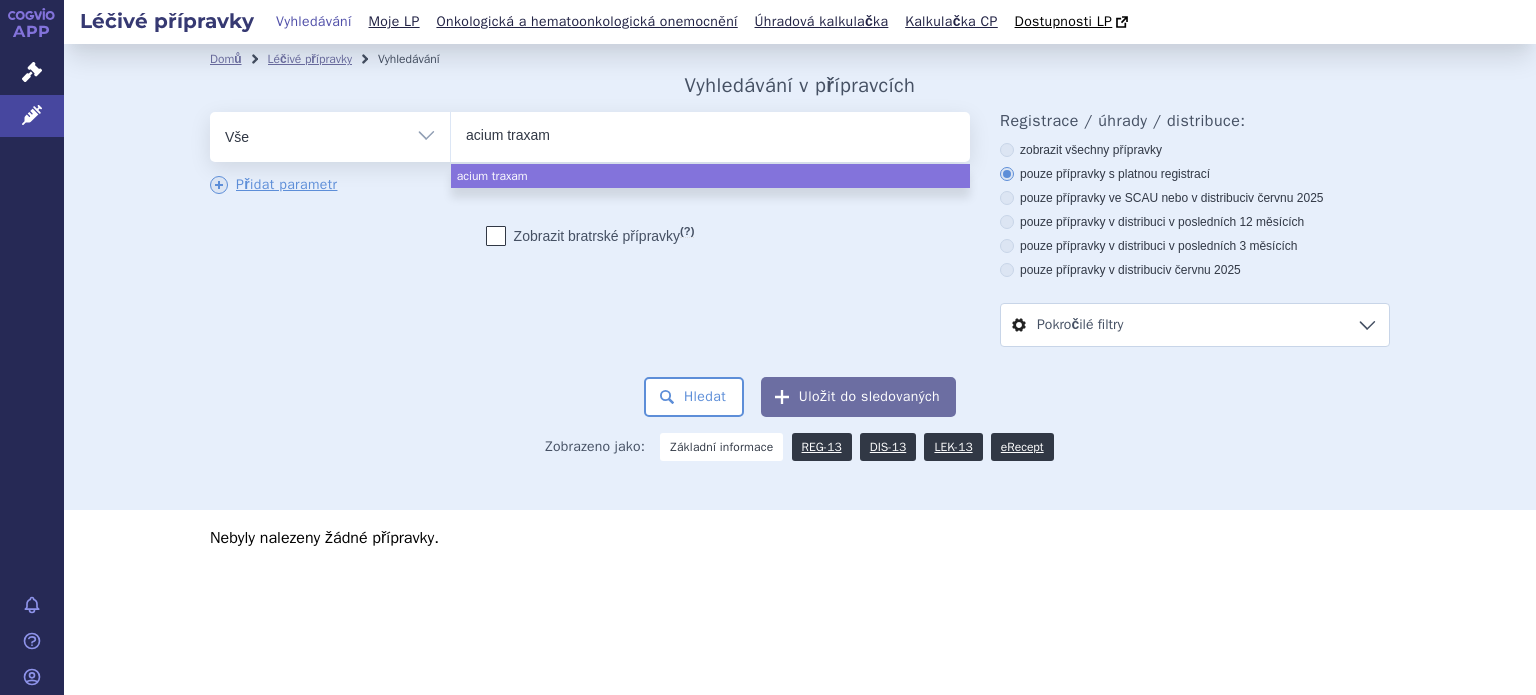 type on "acium traxami" 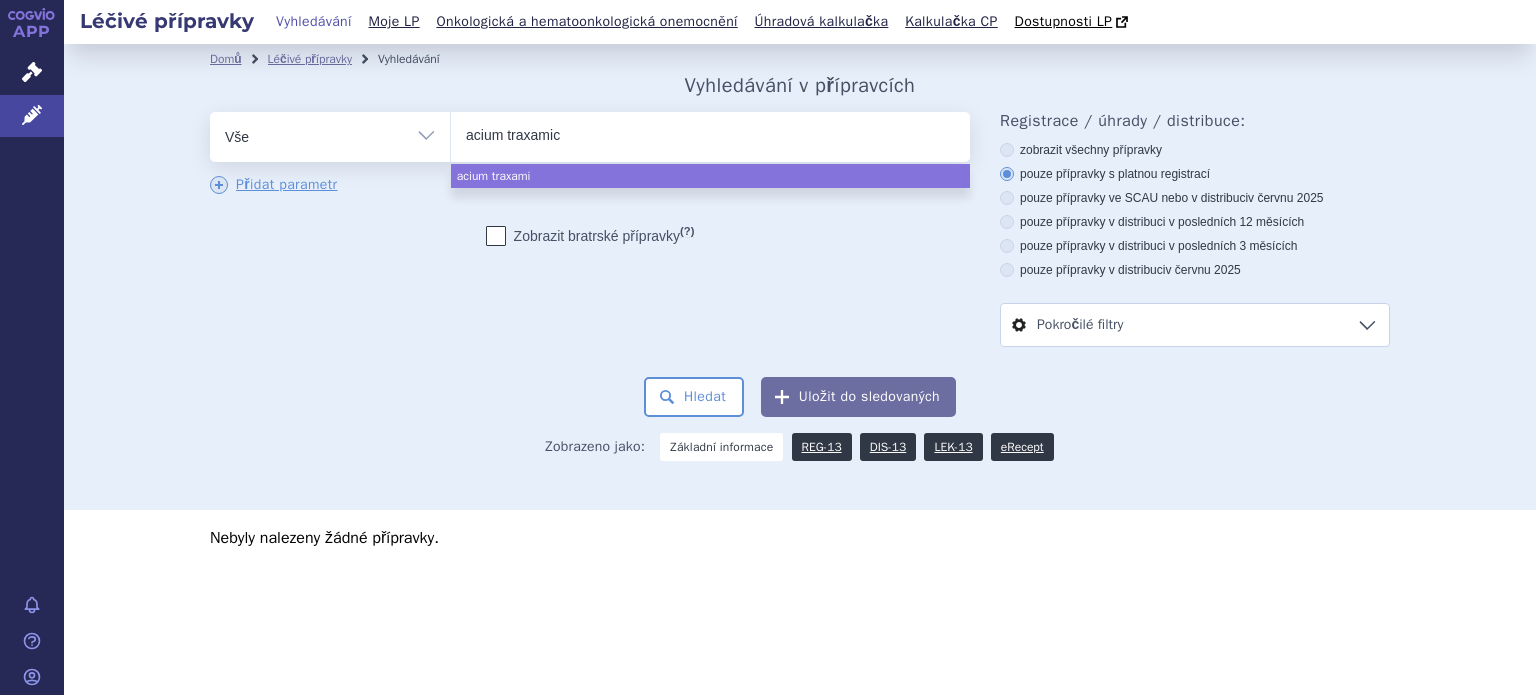 type on "acium traxamicu" 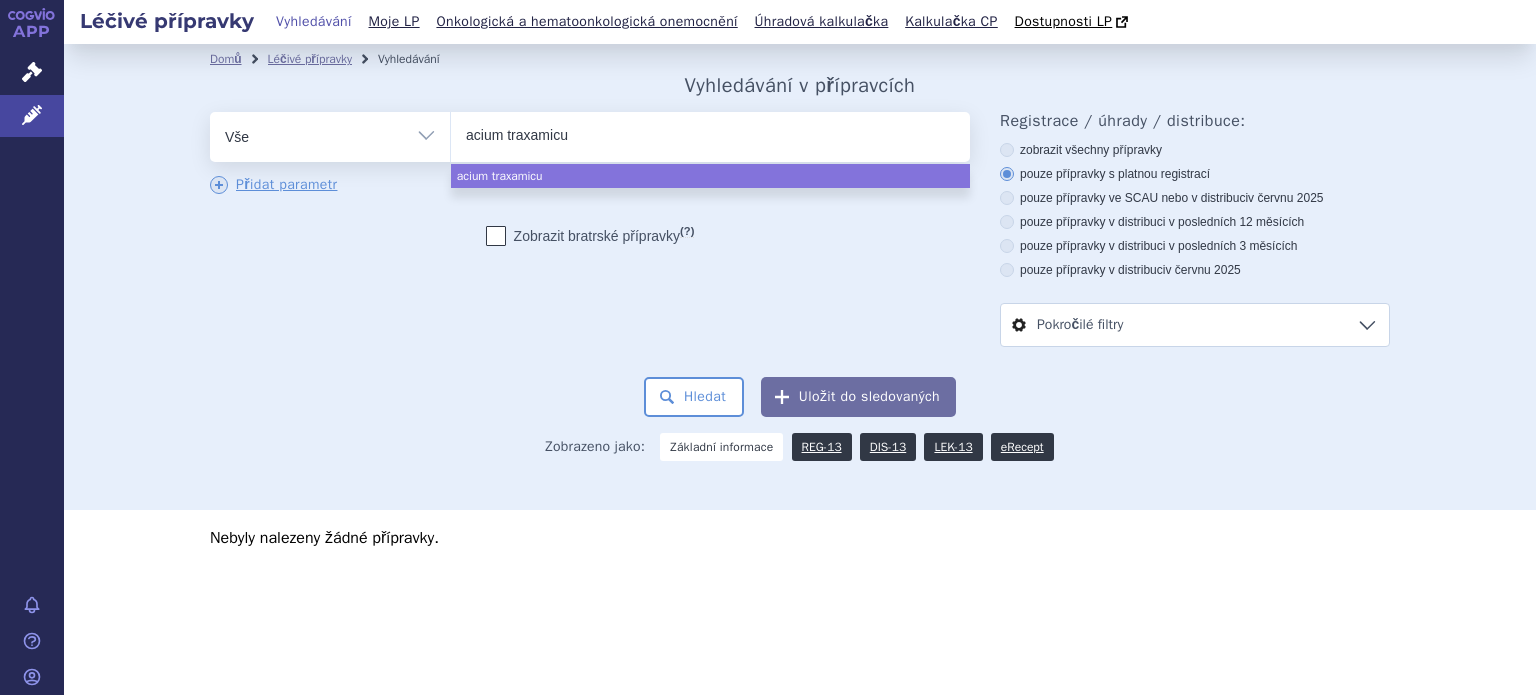 type on "acium traxamicum" 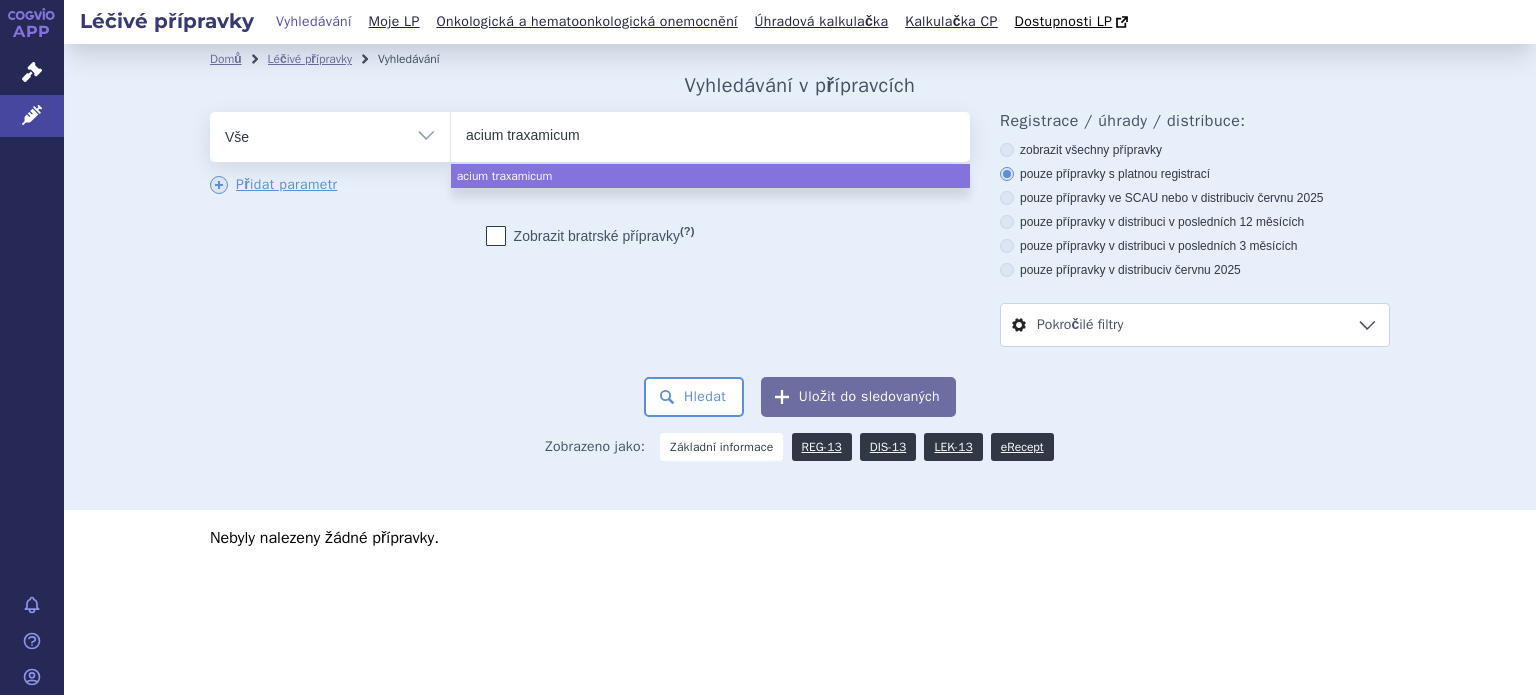 select on "acium traxamicum" 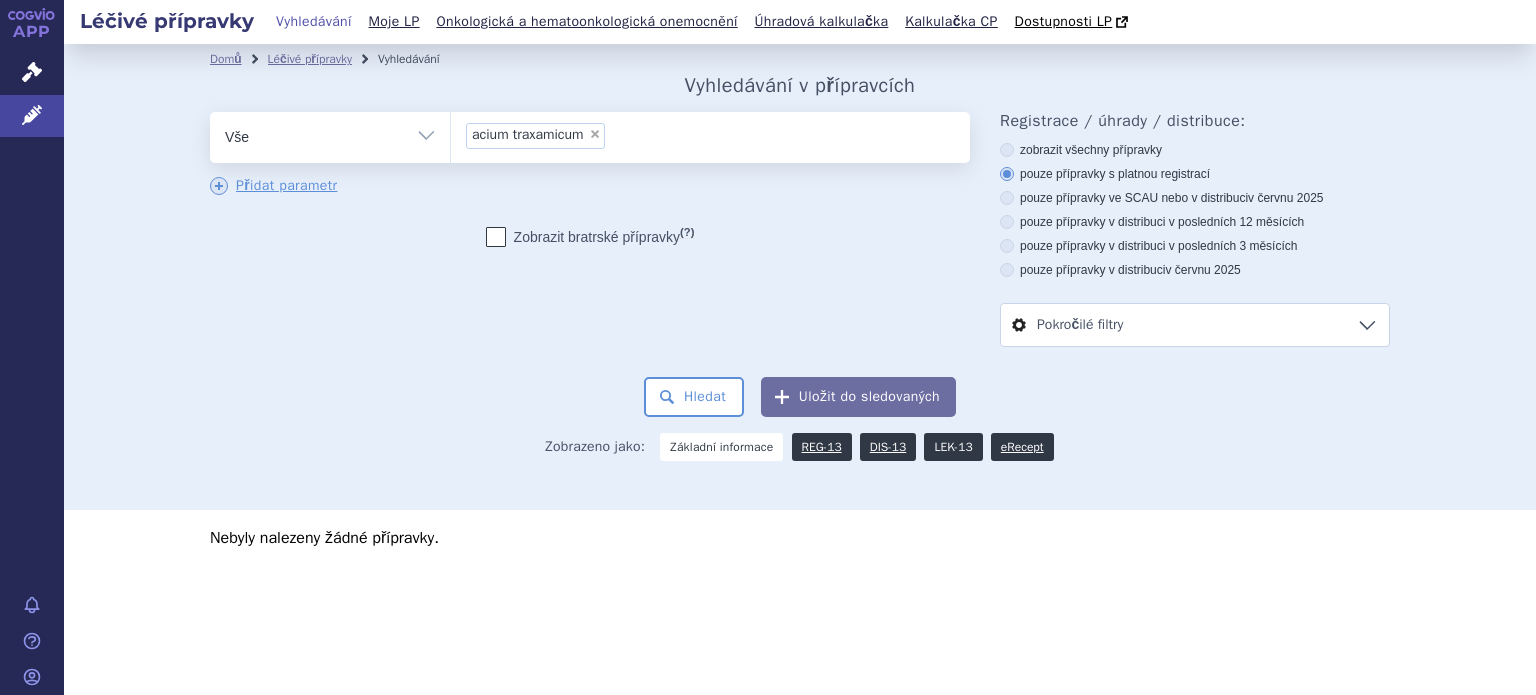 click on "LEK-13" at bounding box center (953, 447) 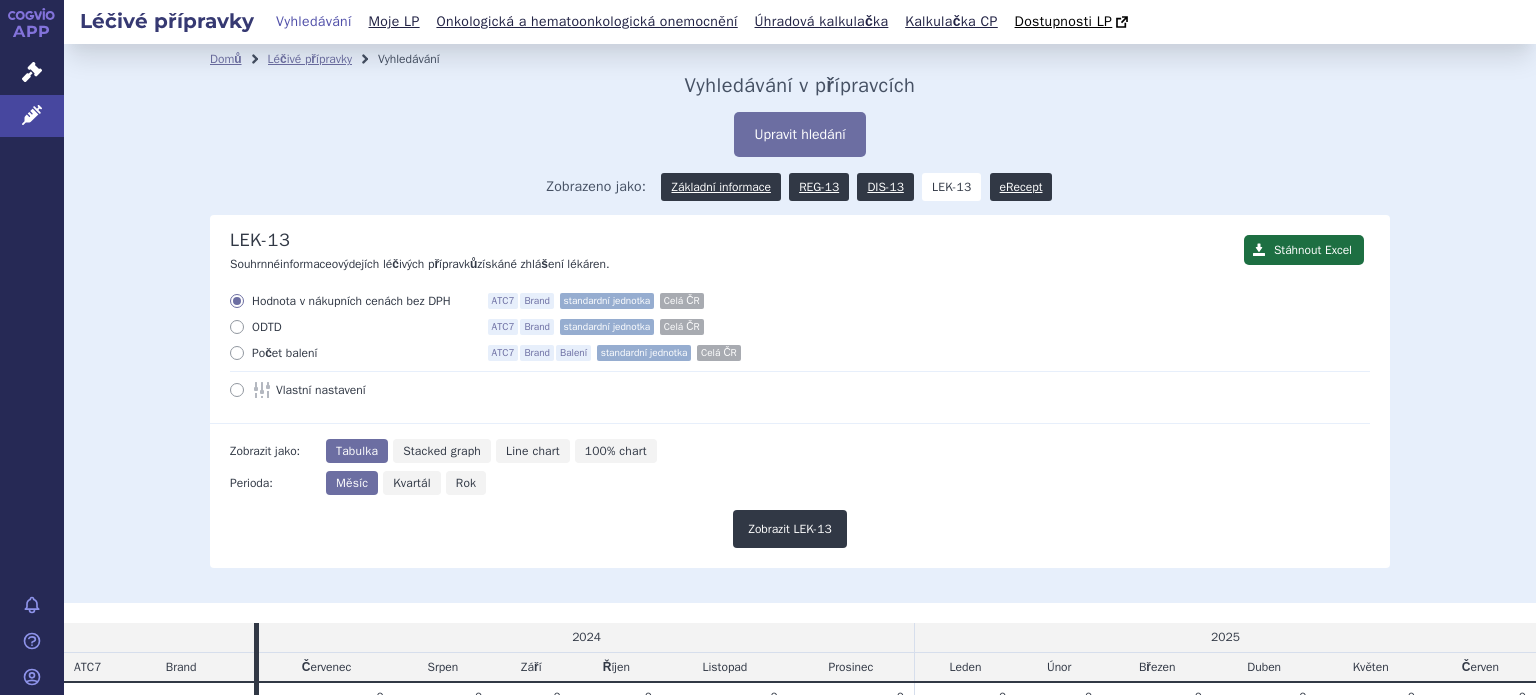 scroll, scrollTop: 0, scrollLeft: 0, axis: both 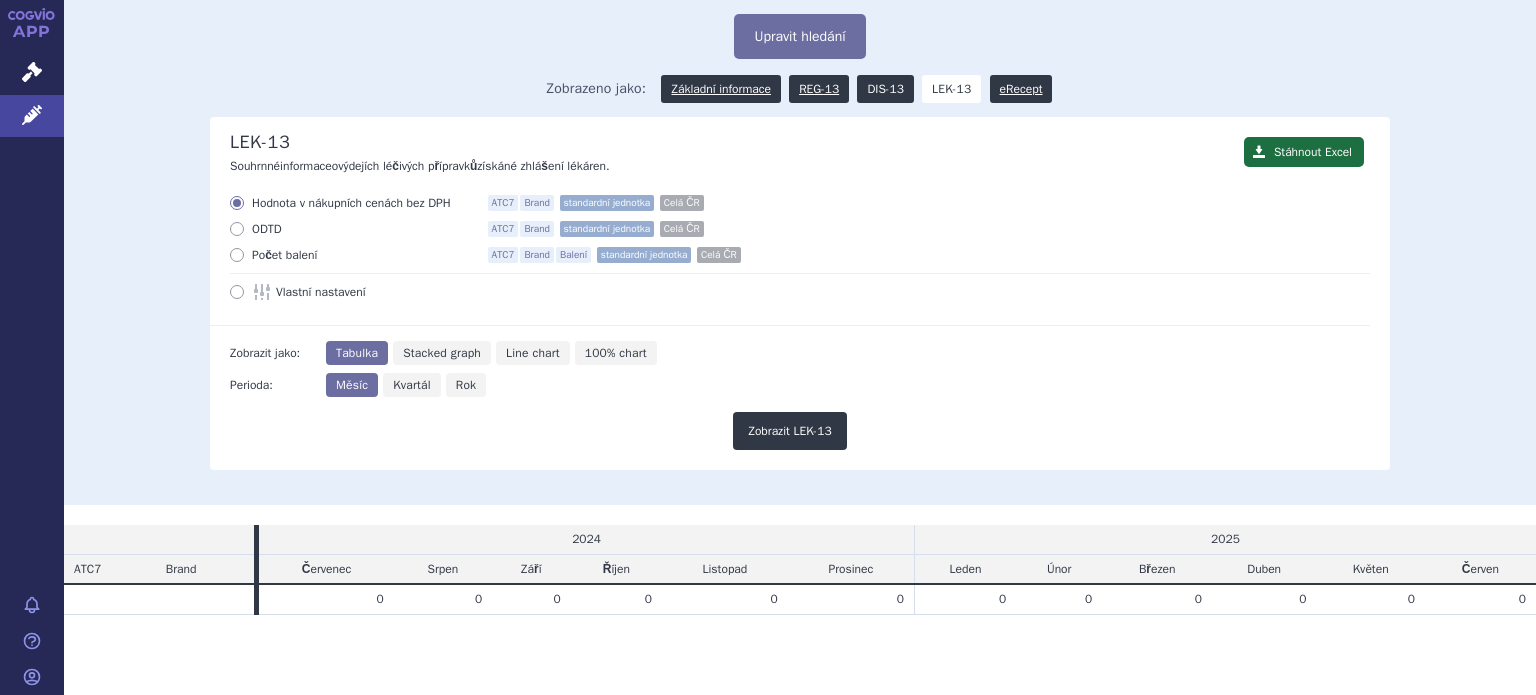 click on "DIS-13" at bounding box center [885, 89] 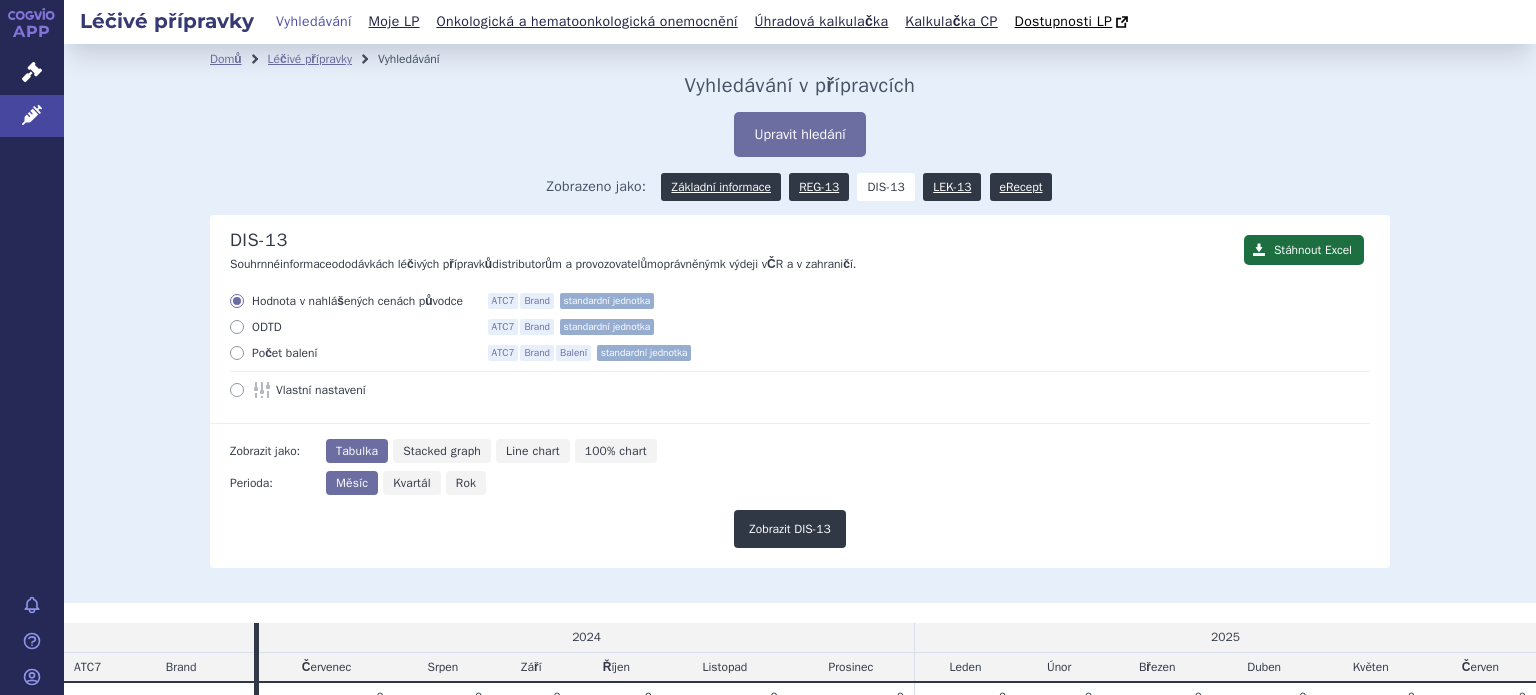 scroll, scrollTop: 0, scrollLeft: 0, axis: both 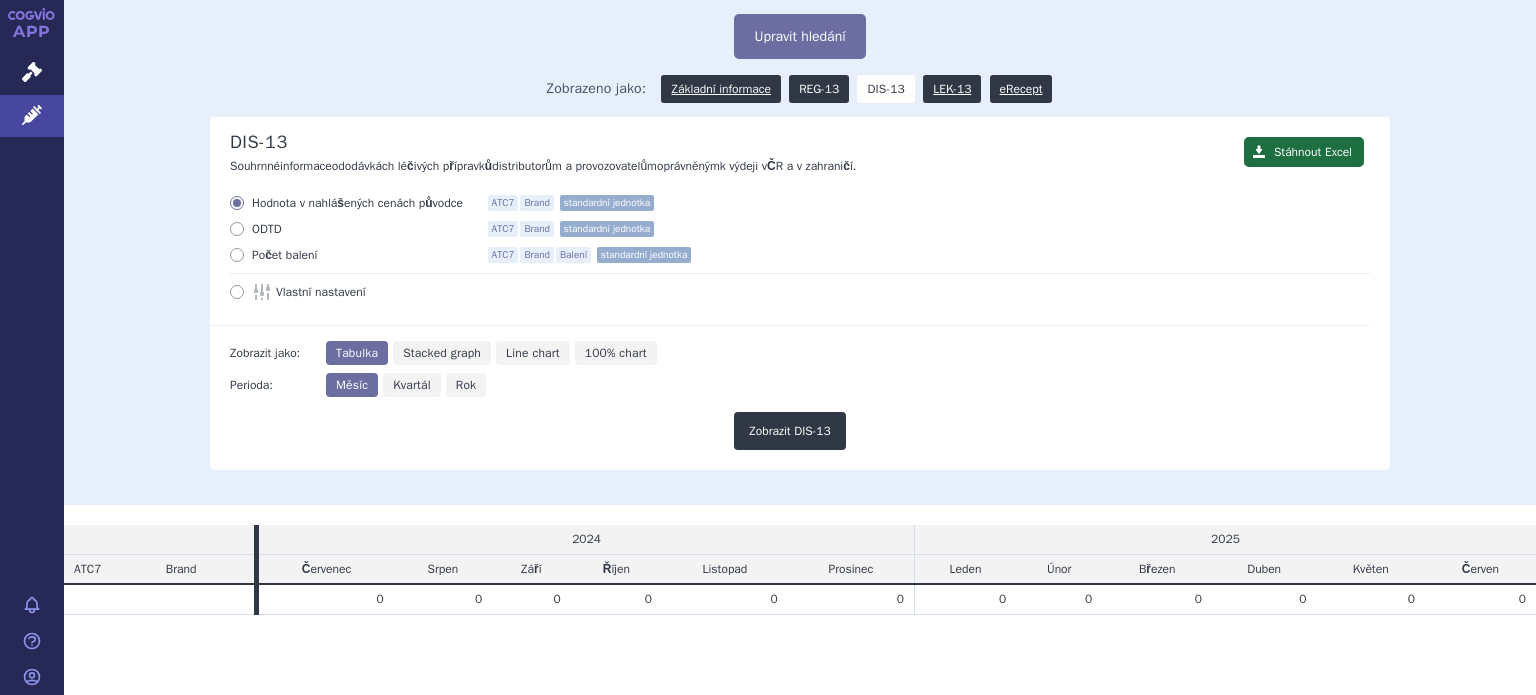 click on "REG-13" at bounding box center (819, 89) 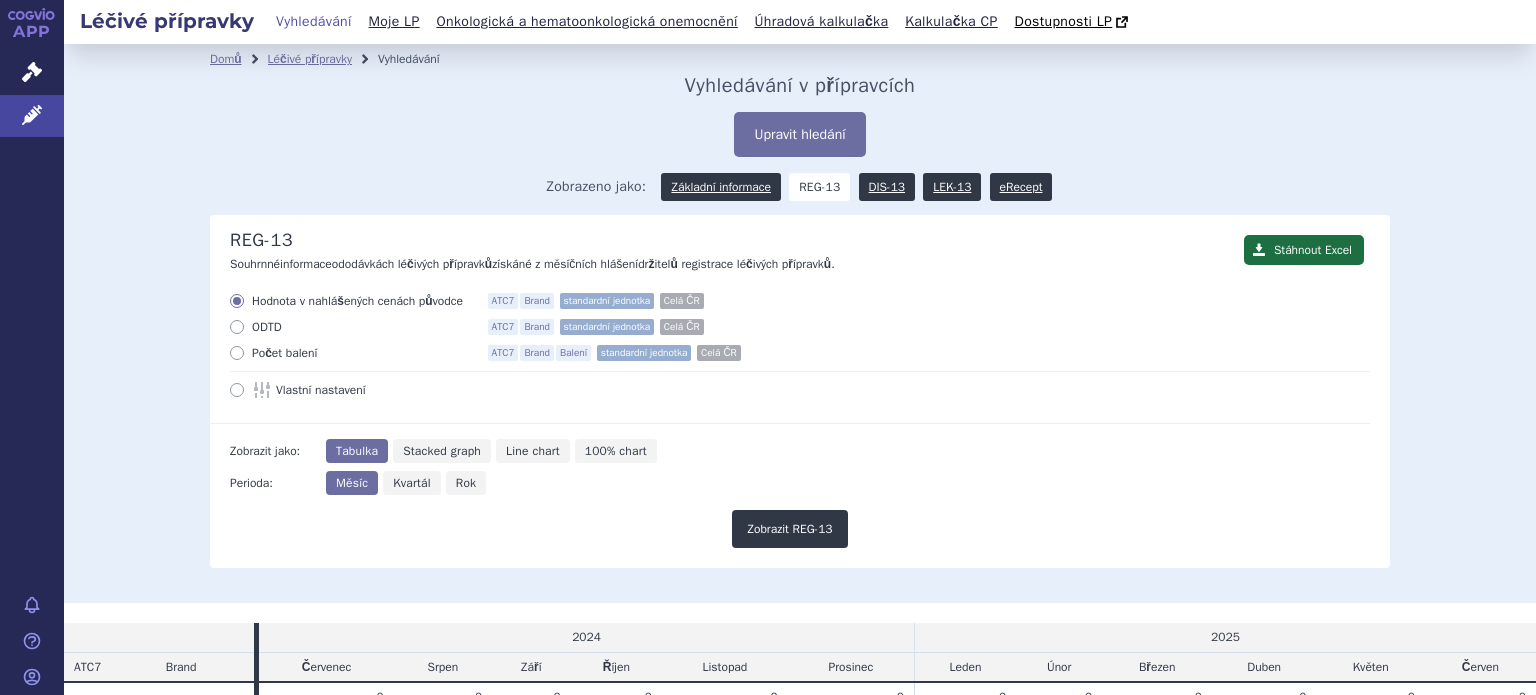 scroll, scrollTop: 0, scrollLeft: 0, axis: both 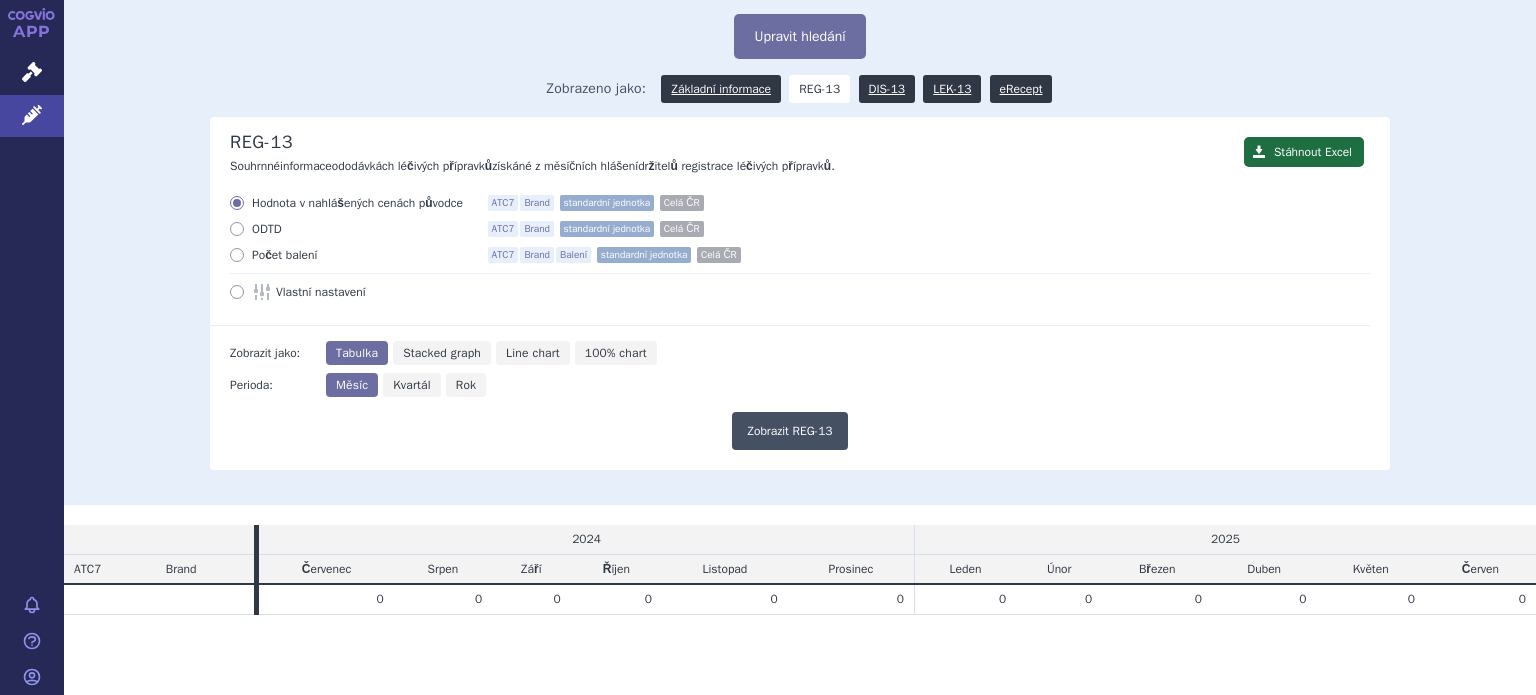 click on "Zobrazit REG-13" at bounding box center [789, 431] 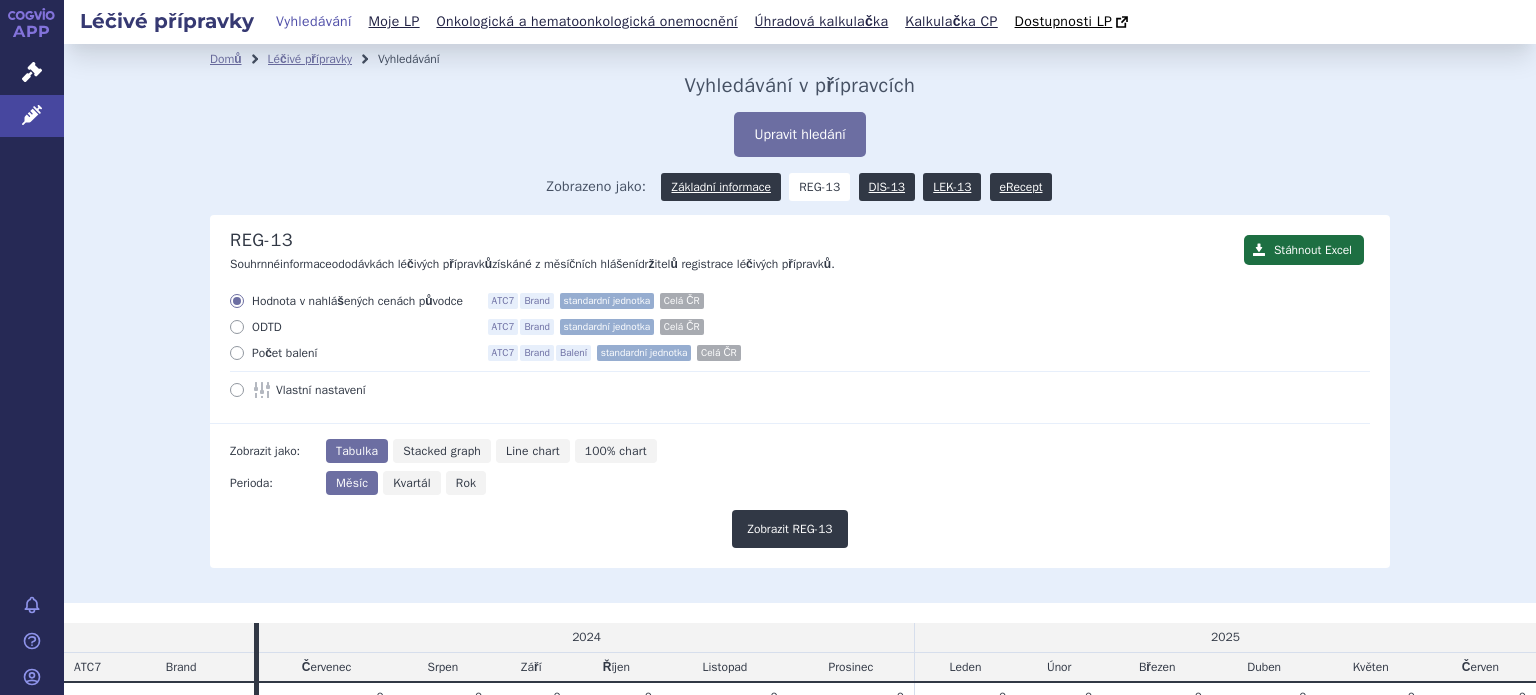 scroll, scrollTop: 0, scrollLeft: 0, axis: both 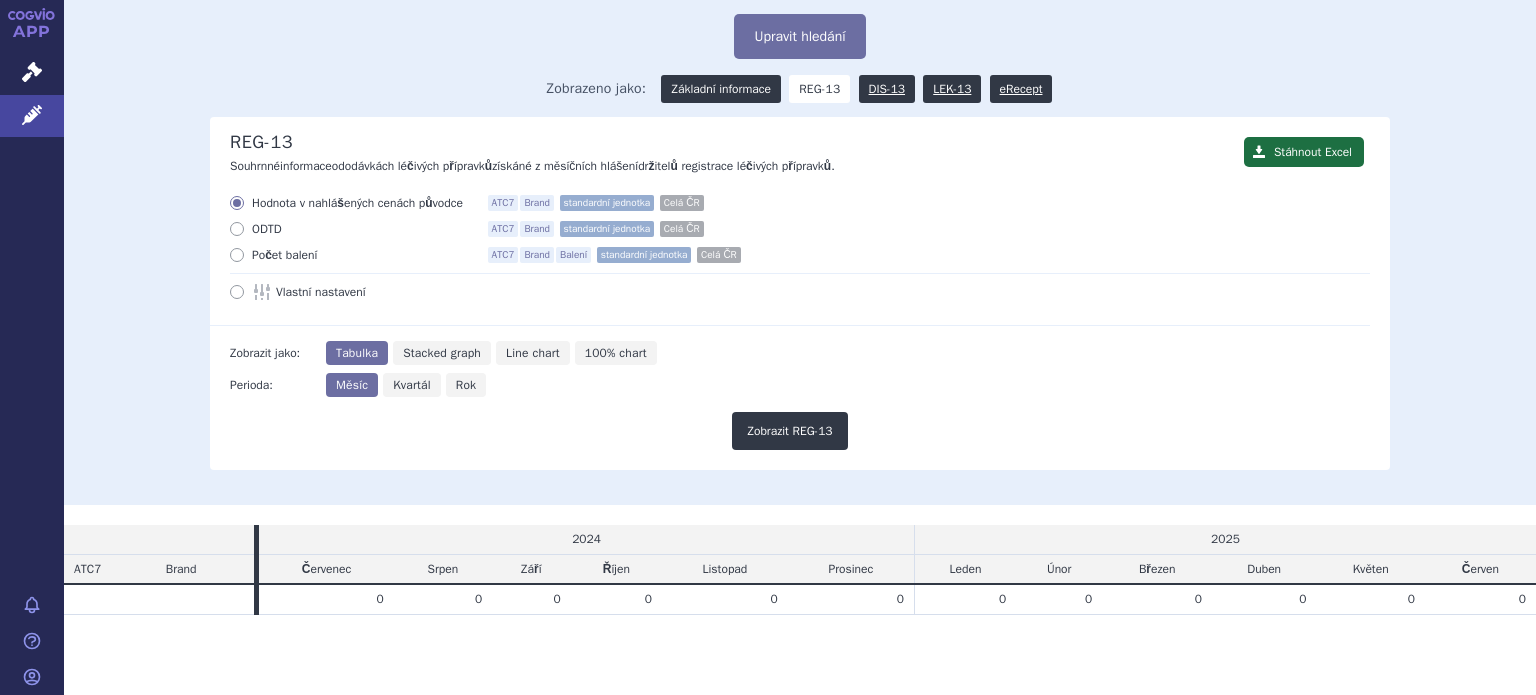 click on "Základní informace" at bounding box center (720, 89) 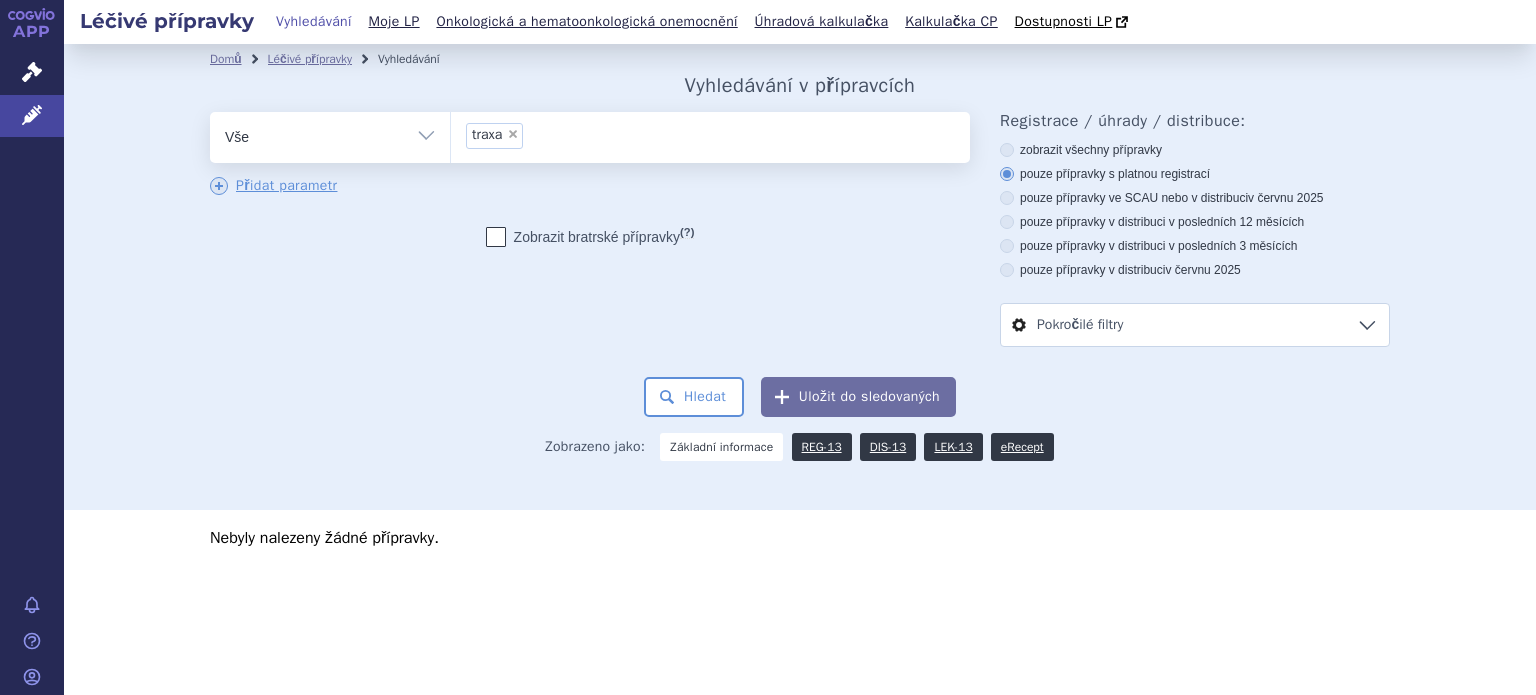 scroll, scrollTop: 0, scrollLeft: 0, axis: both 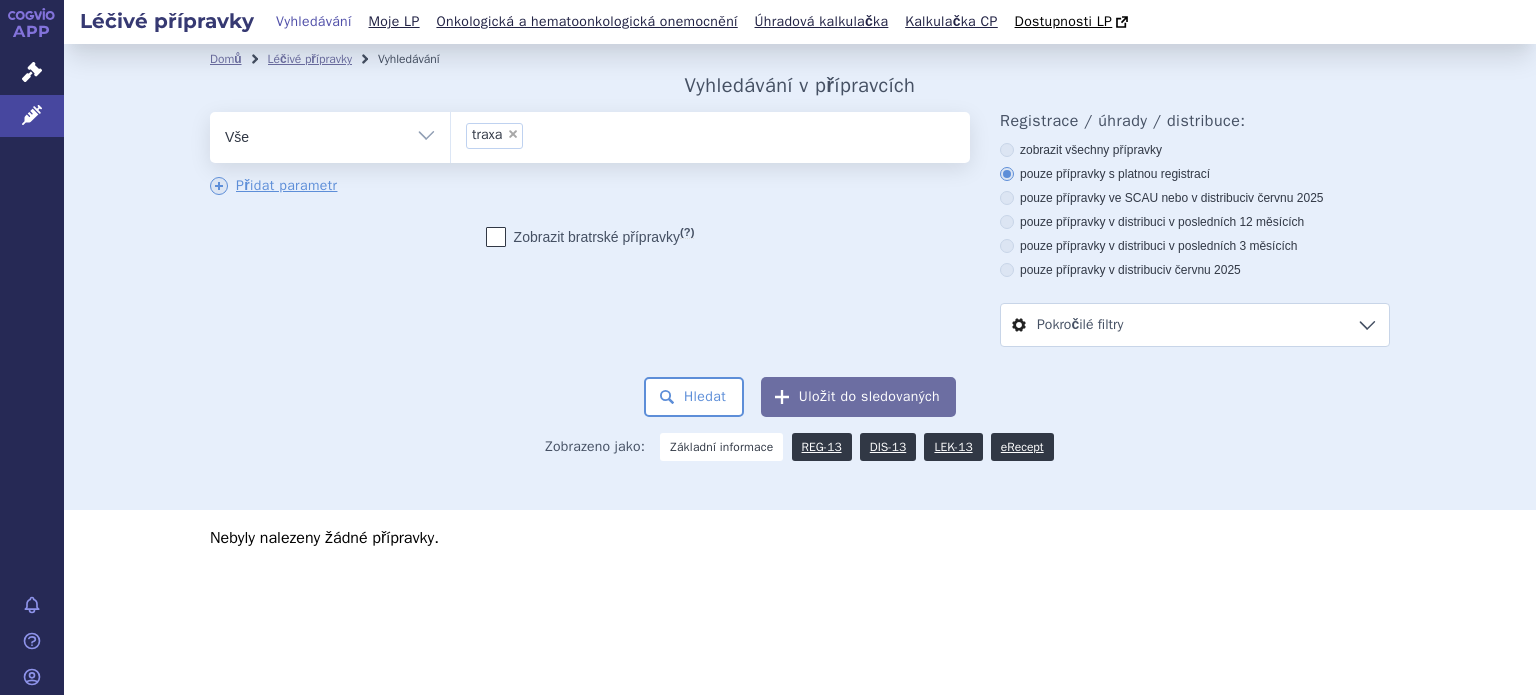 click on "×" at bounding box center [513, 134] 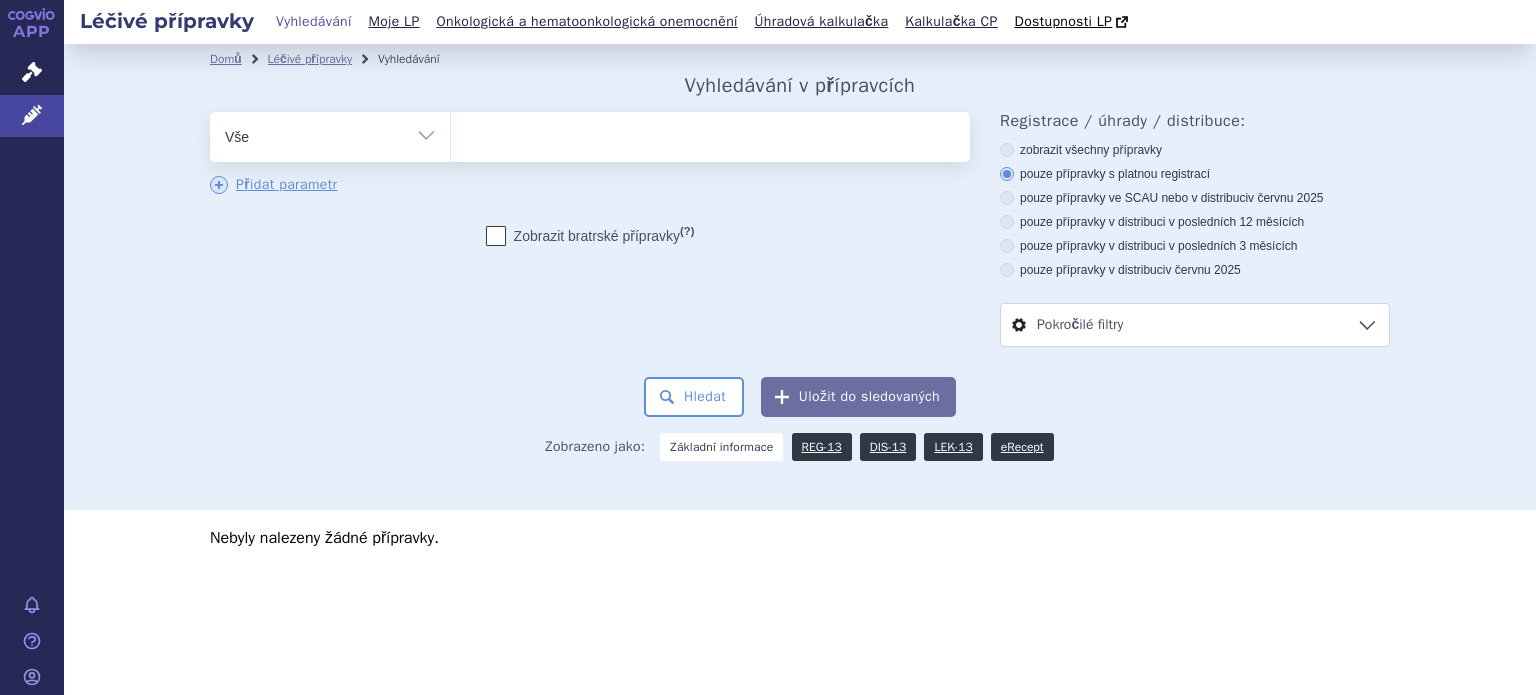 click at bounding box center [710, 133] 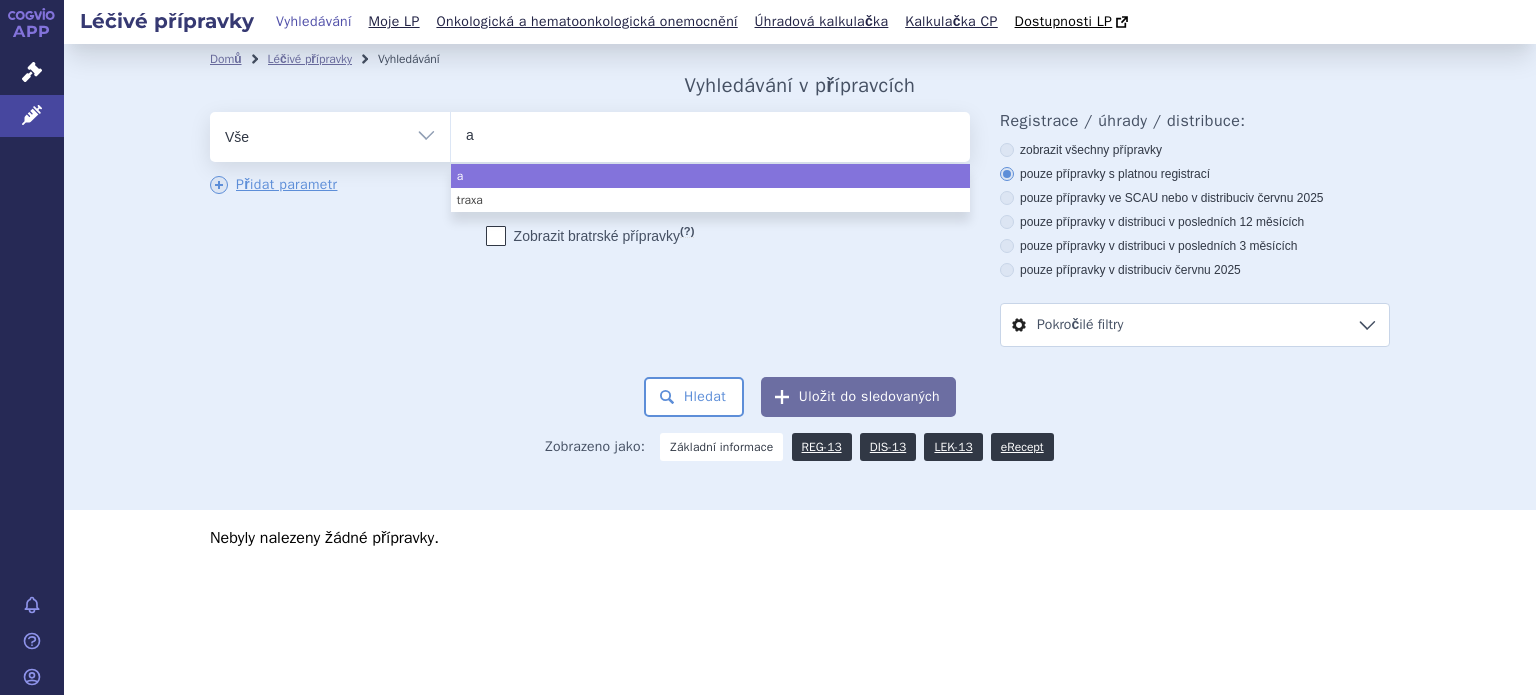 type on "ac" 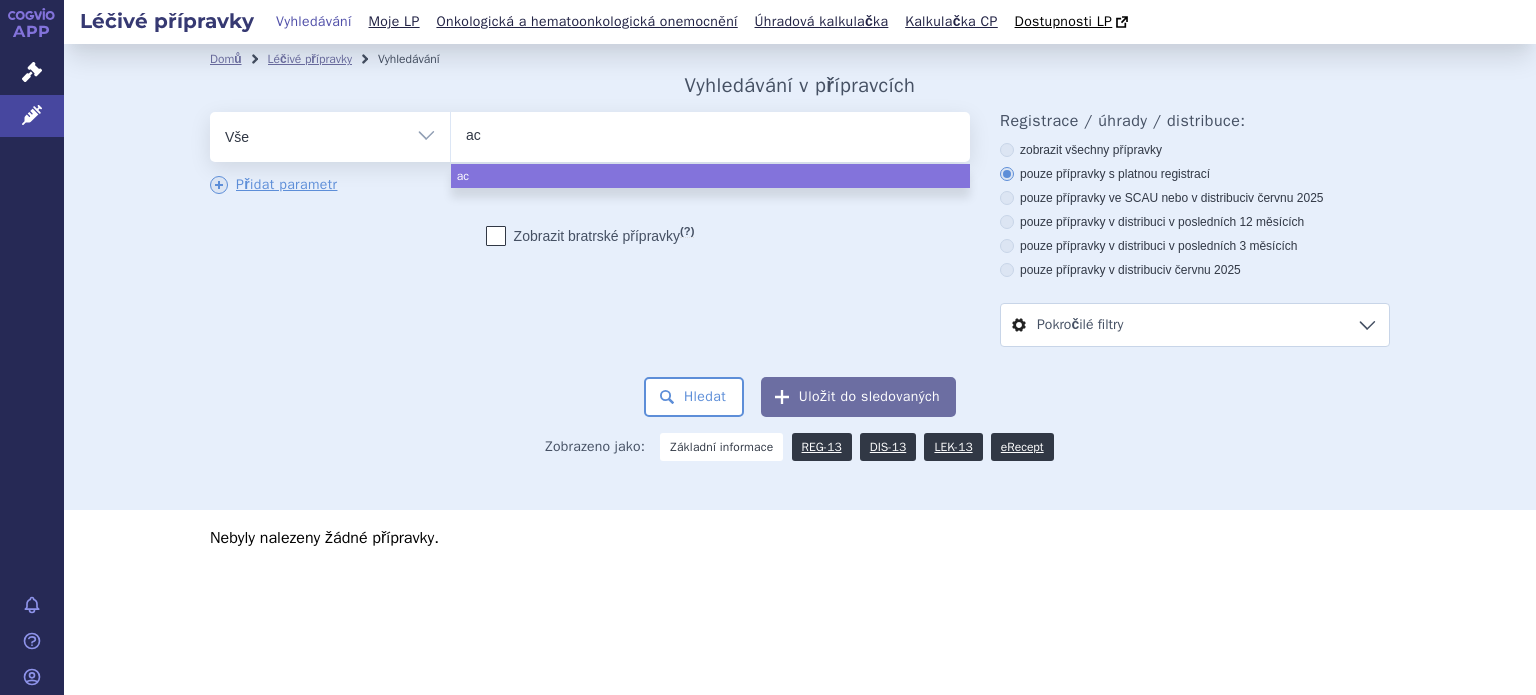 type on "aci" 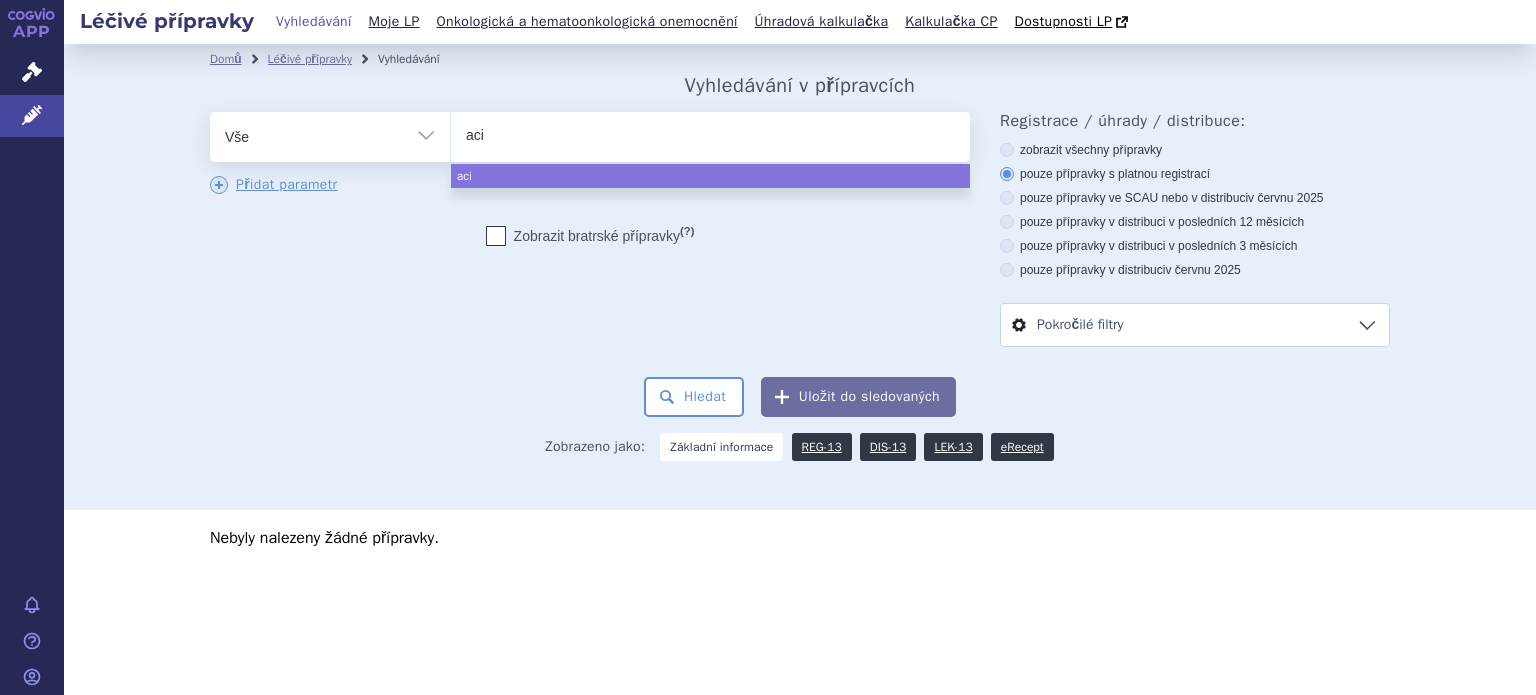 type on "acid" 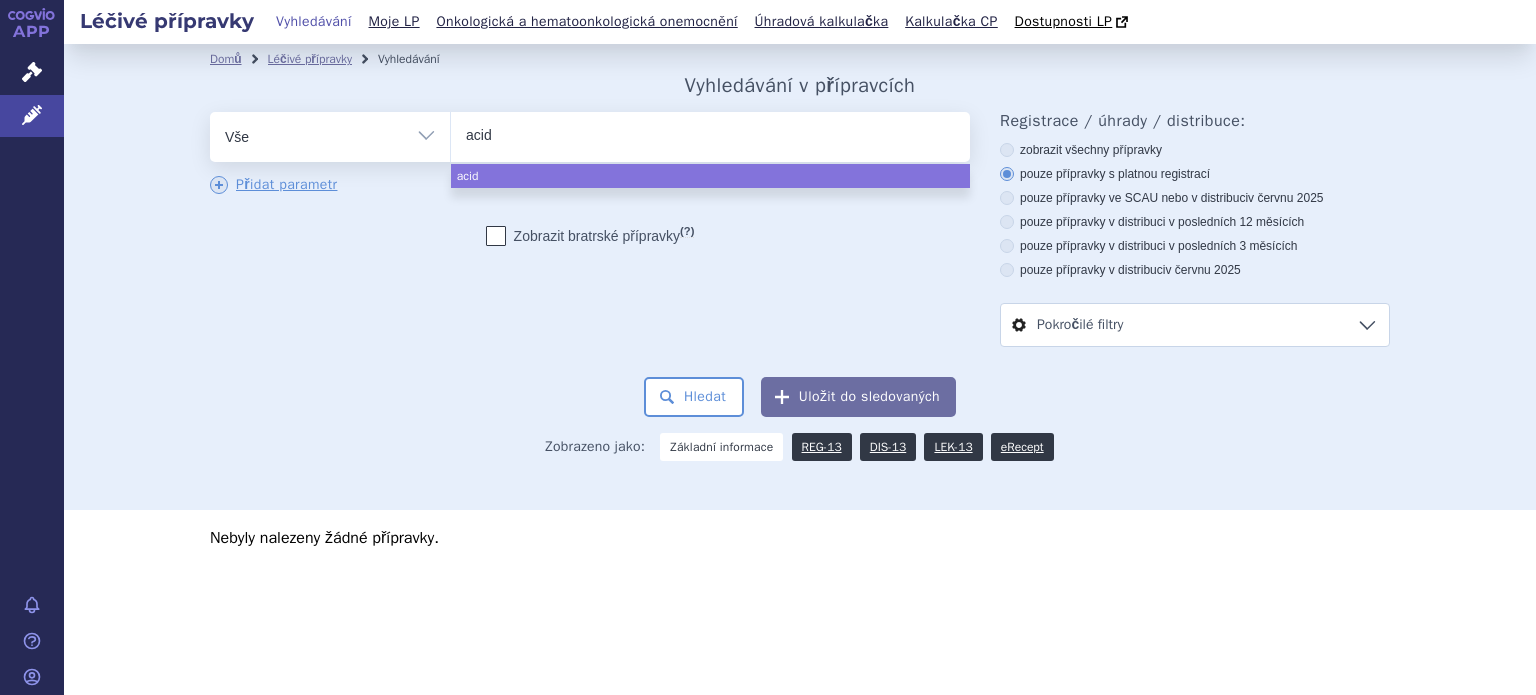type on "acidu" 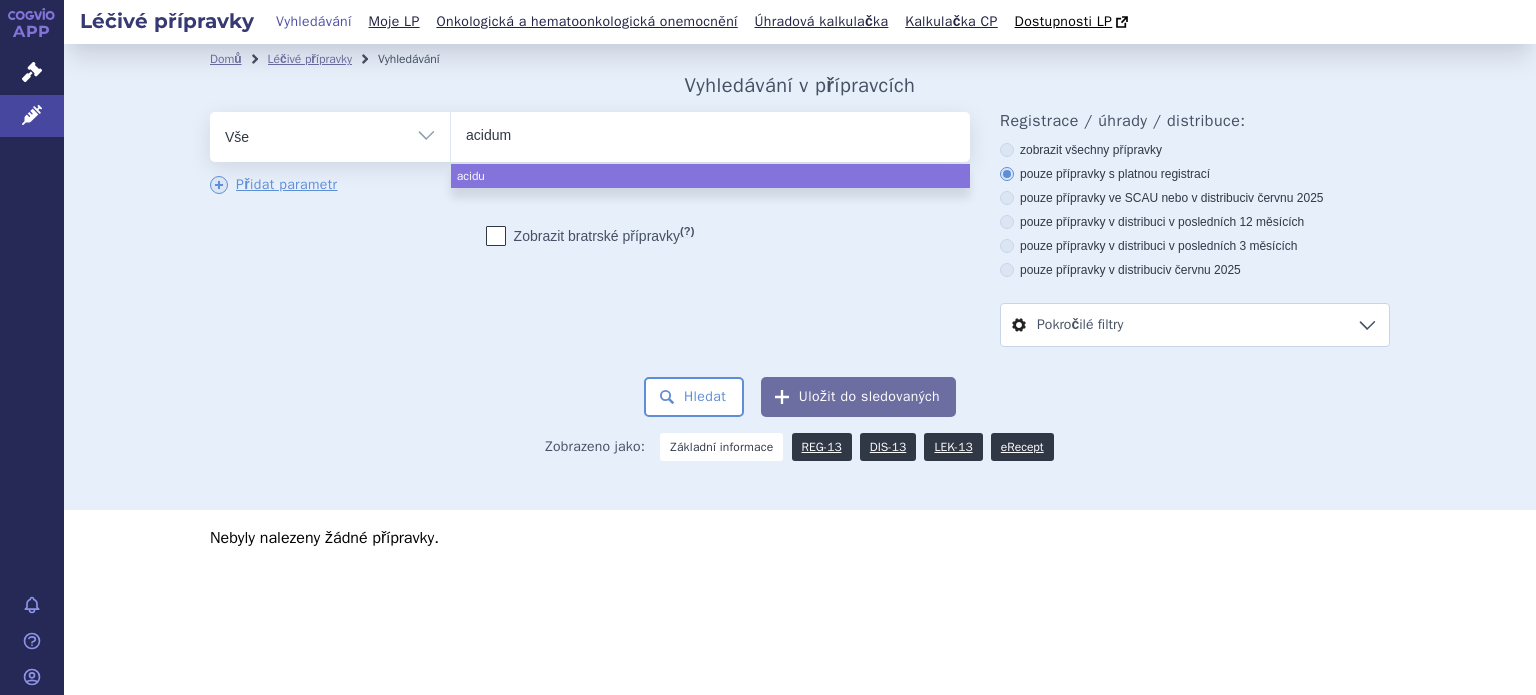 type on "acidum" 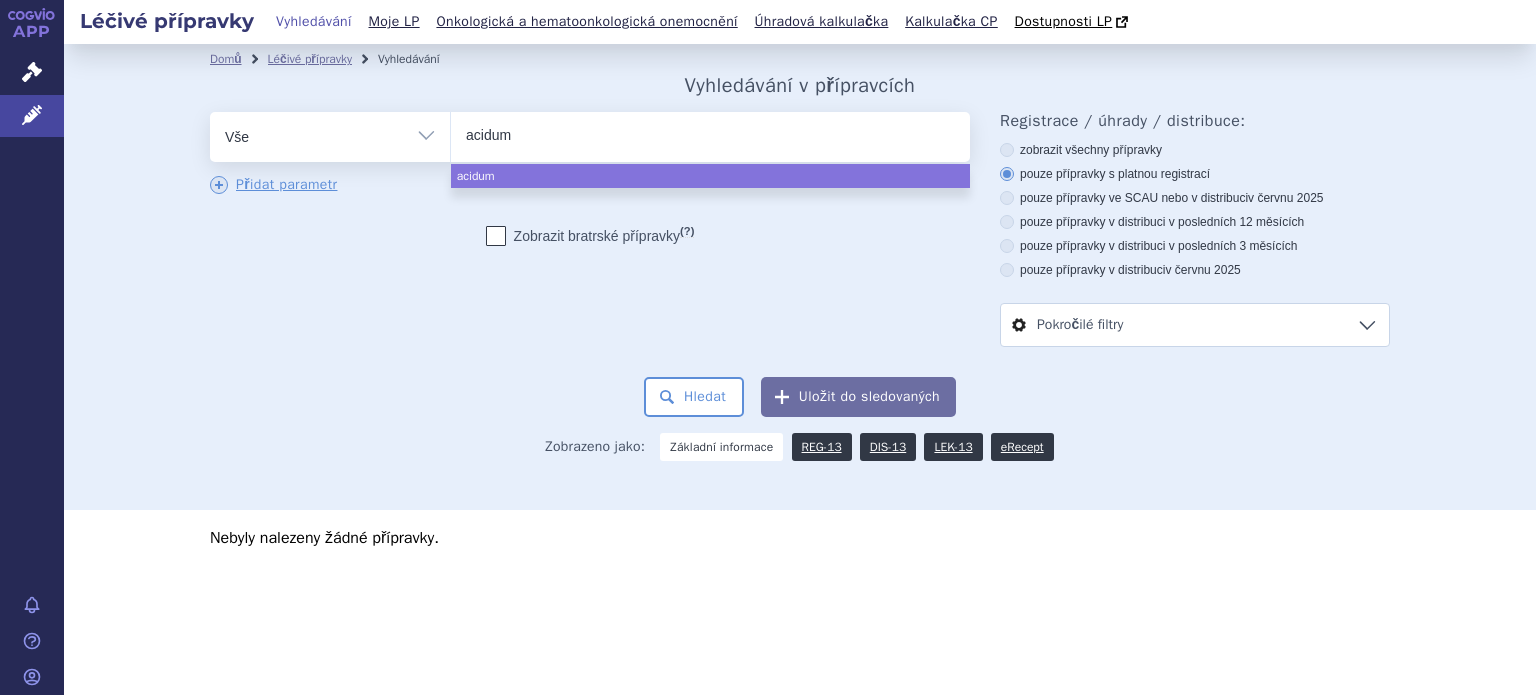 type on "acidum t" 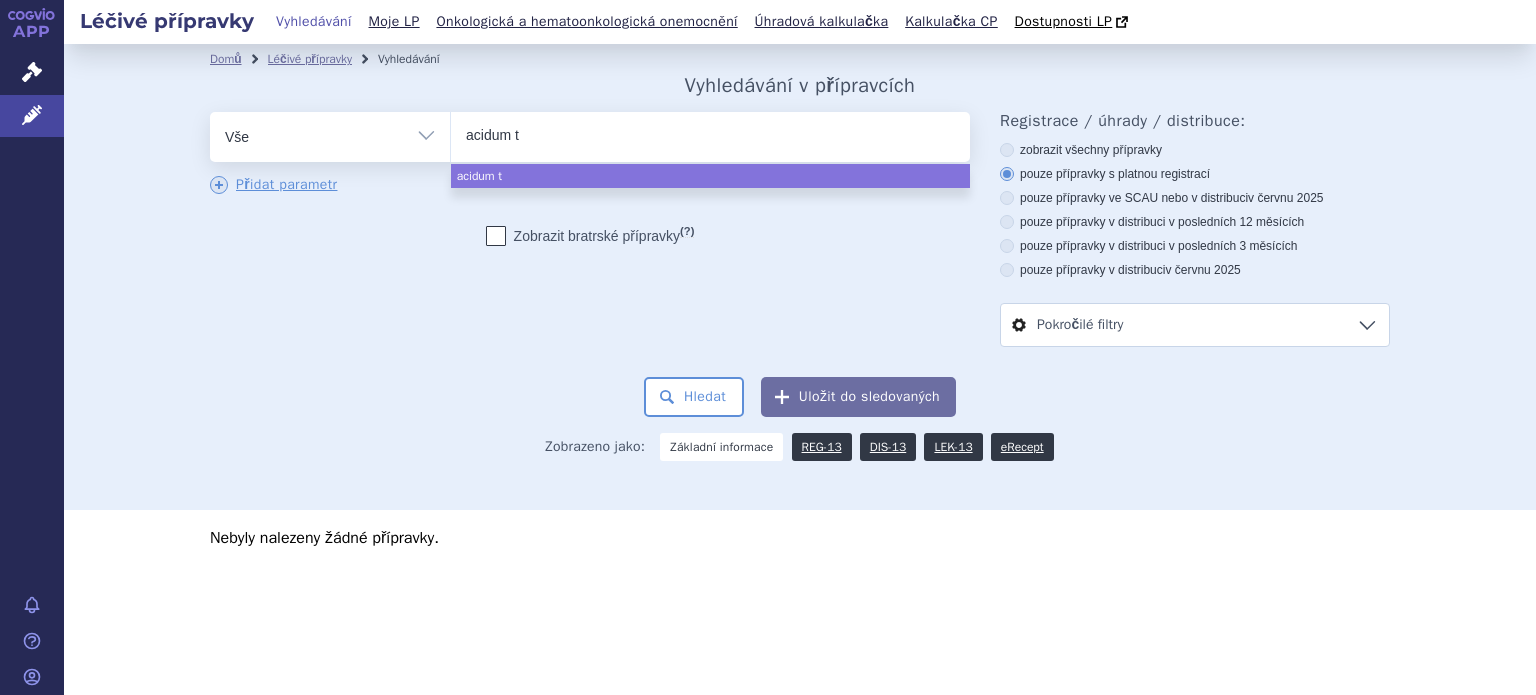 type on "acidum tr" 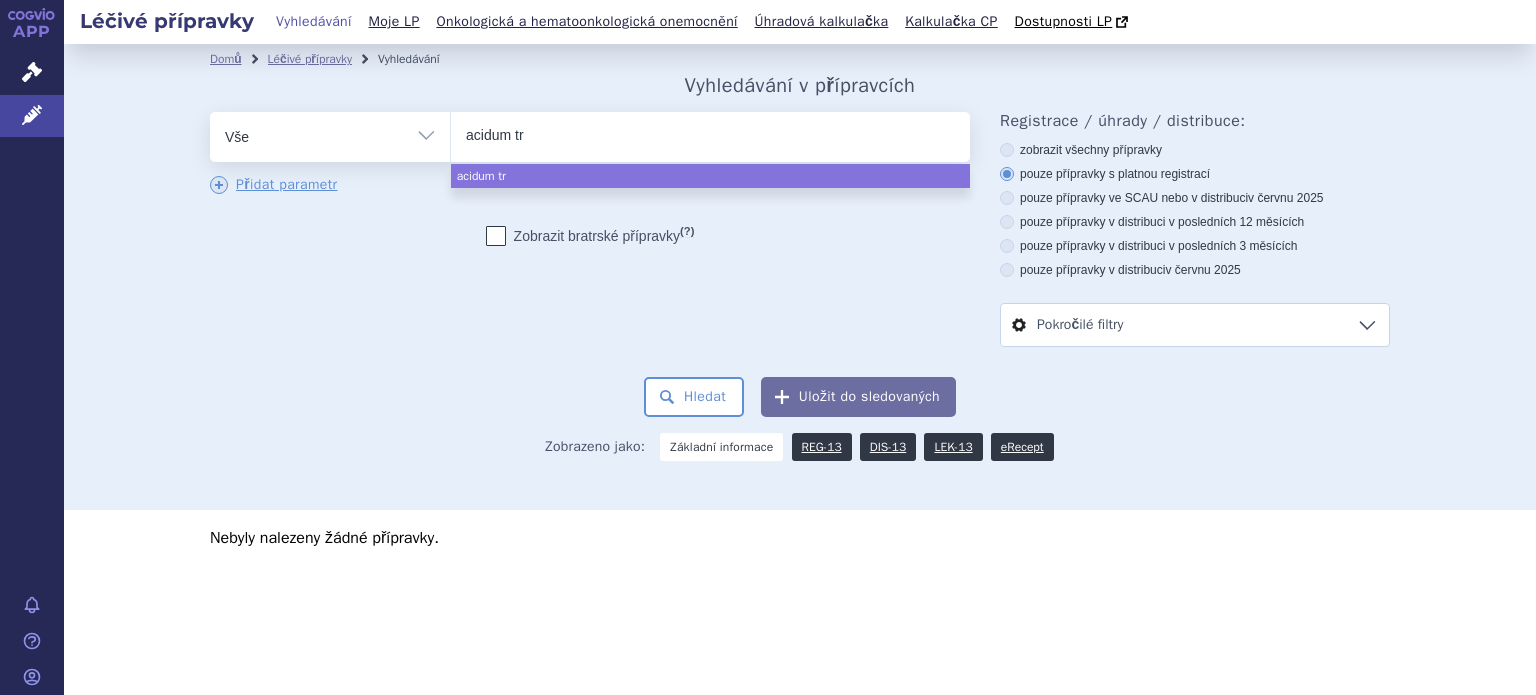 type on "acidum tra" 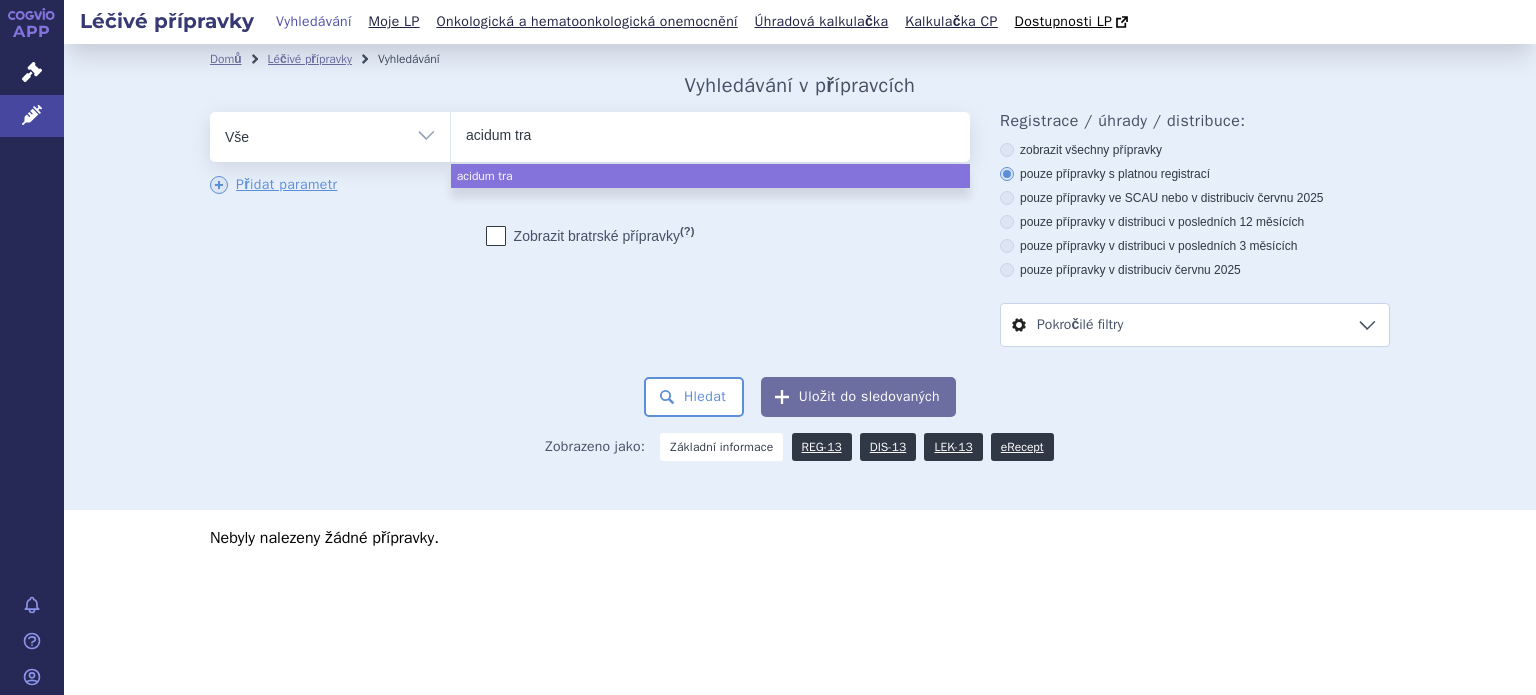 type on "acidum trax" 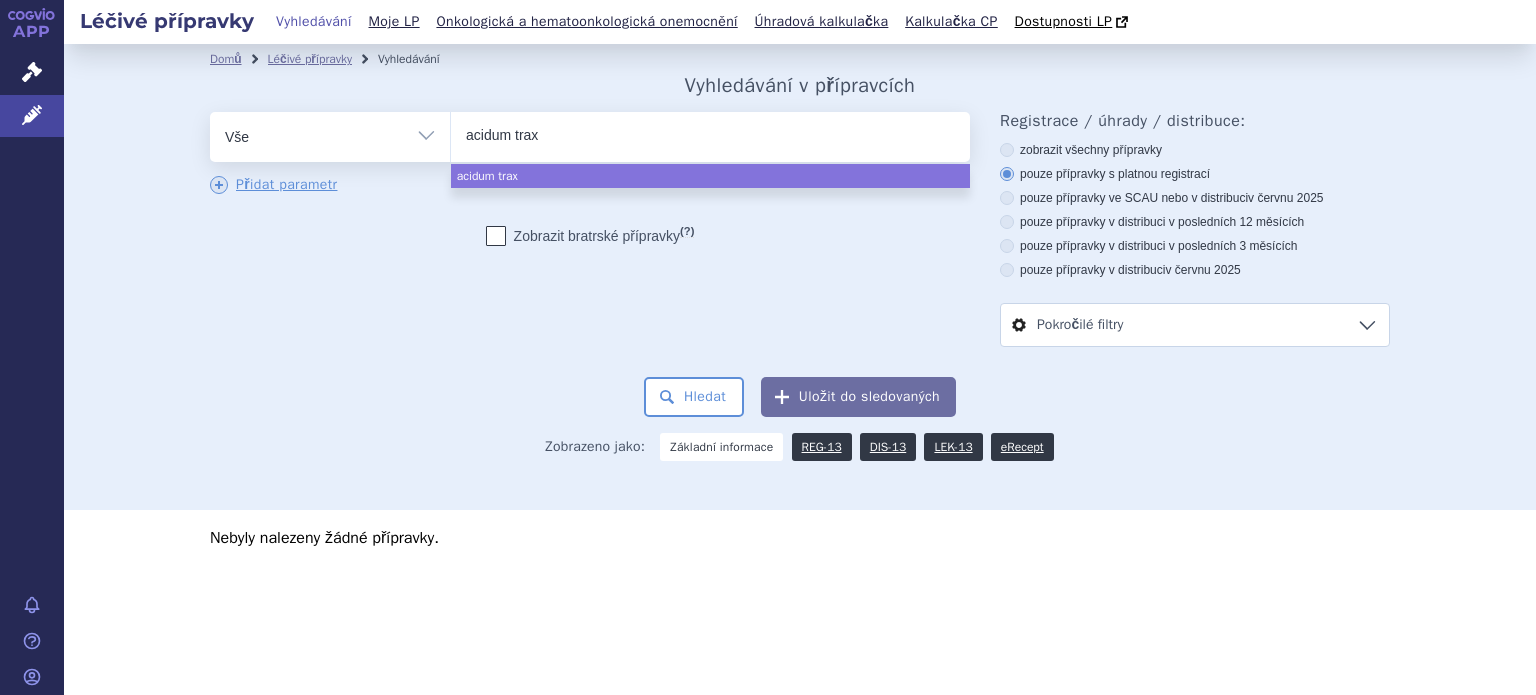 type on "acidum traxa" 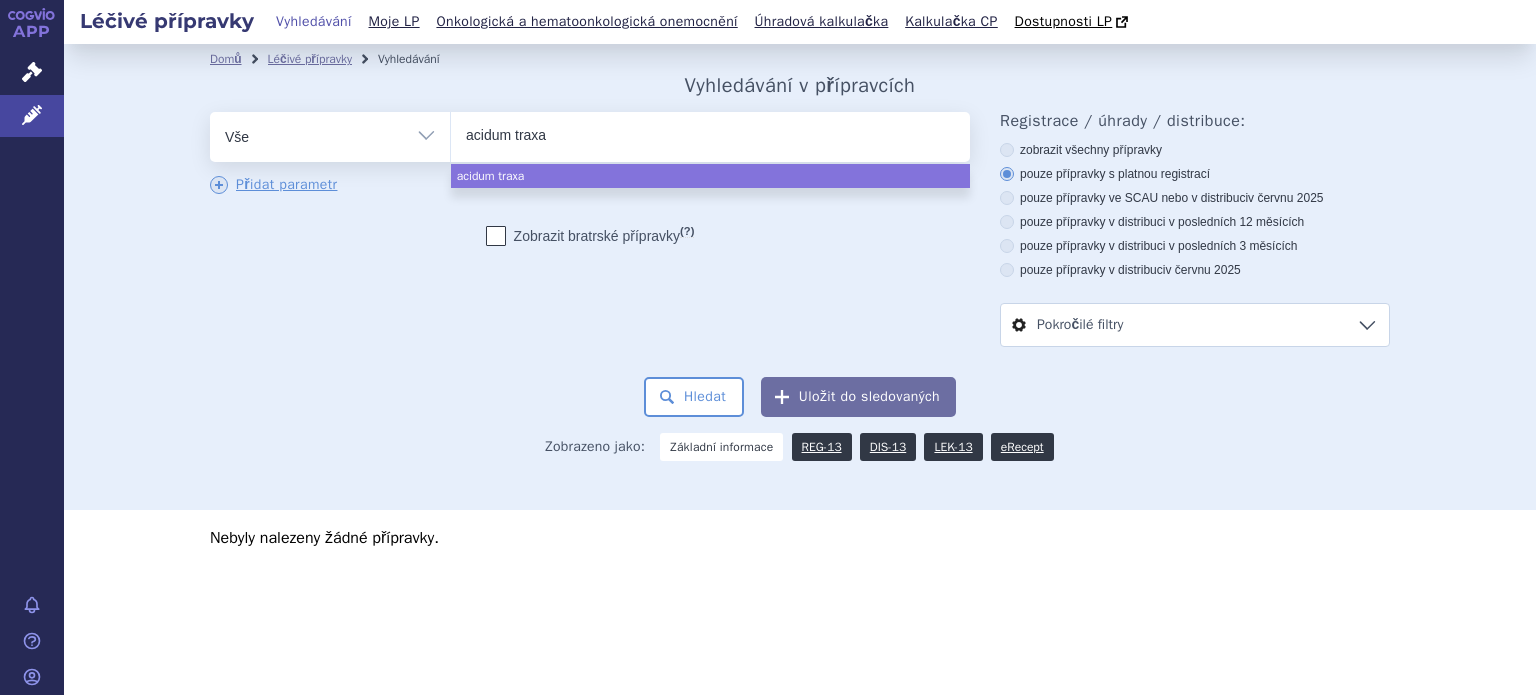type on "acidum traxam" 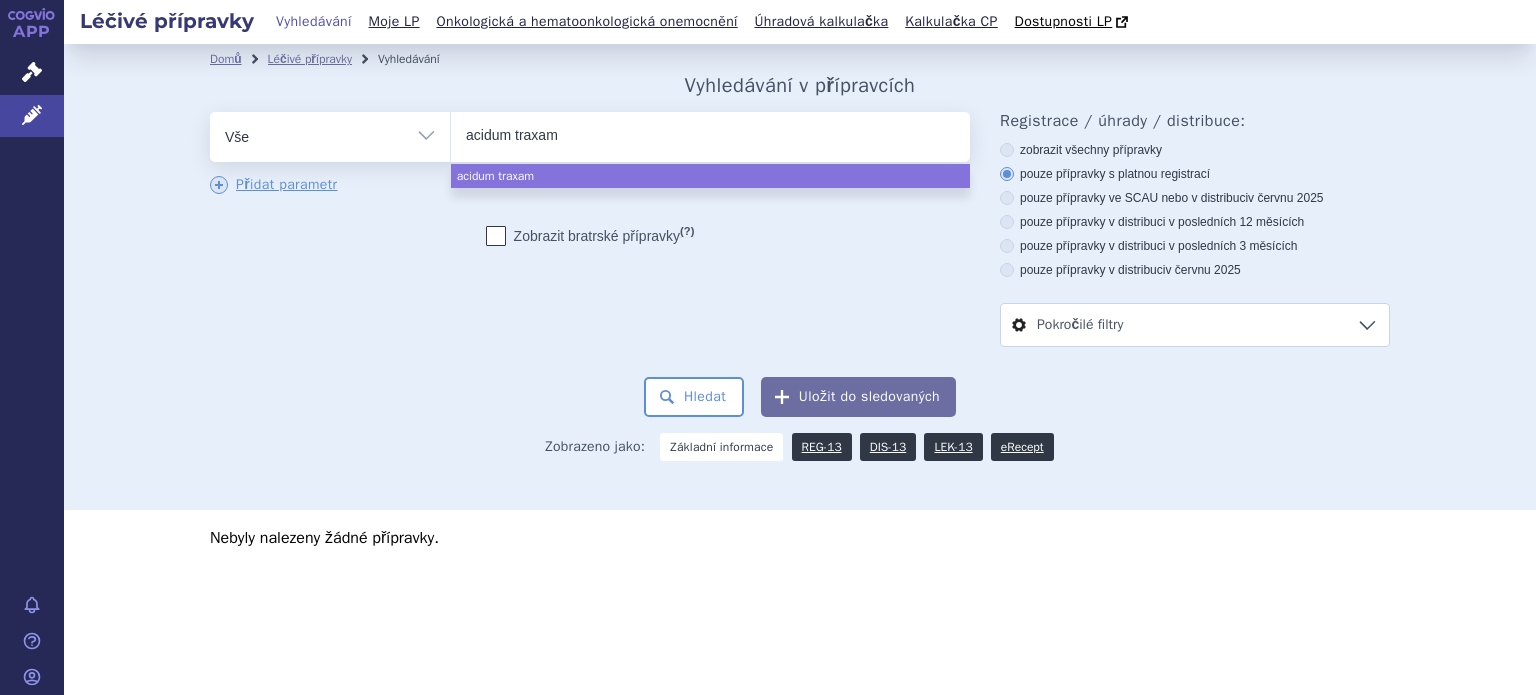 type on "acidum traxami" 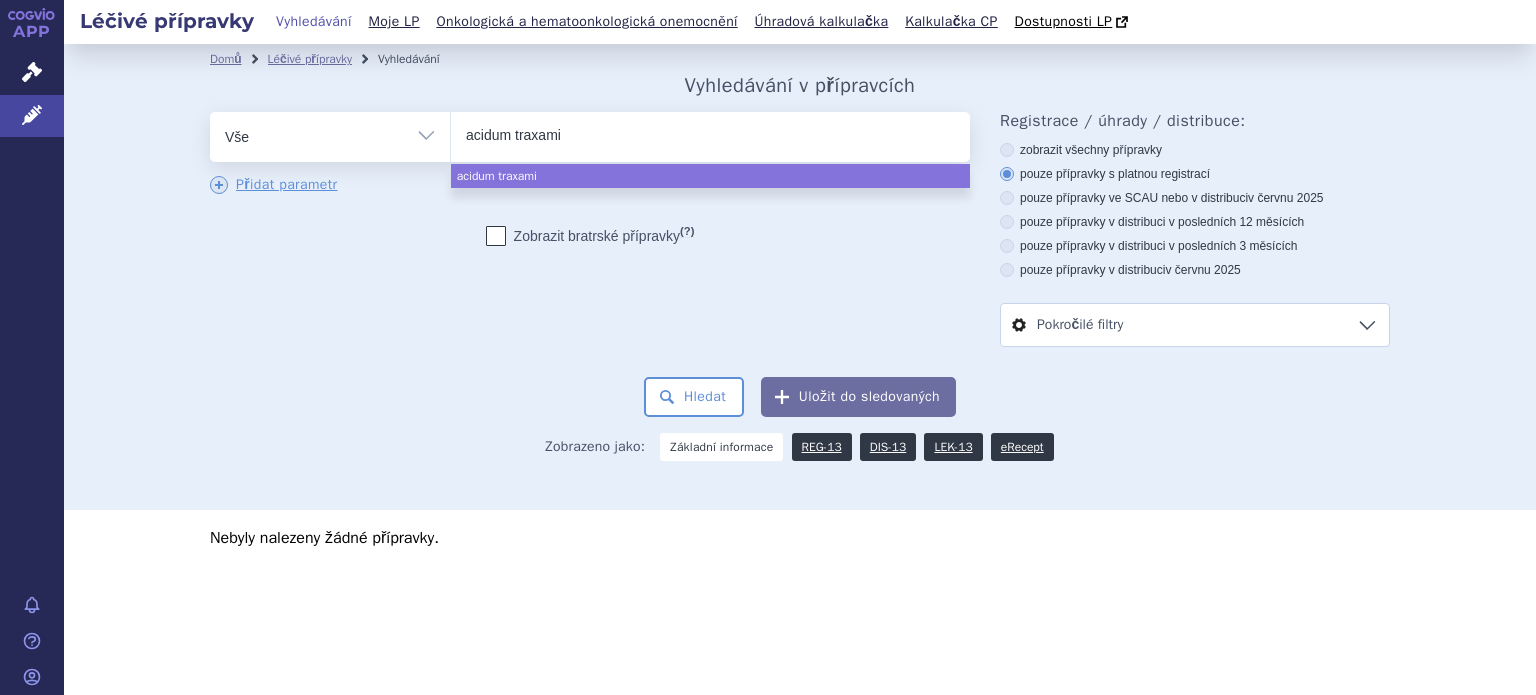 type on "acidum traxamic" 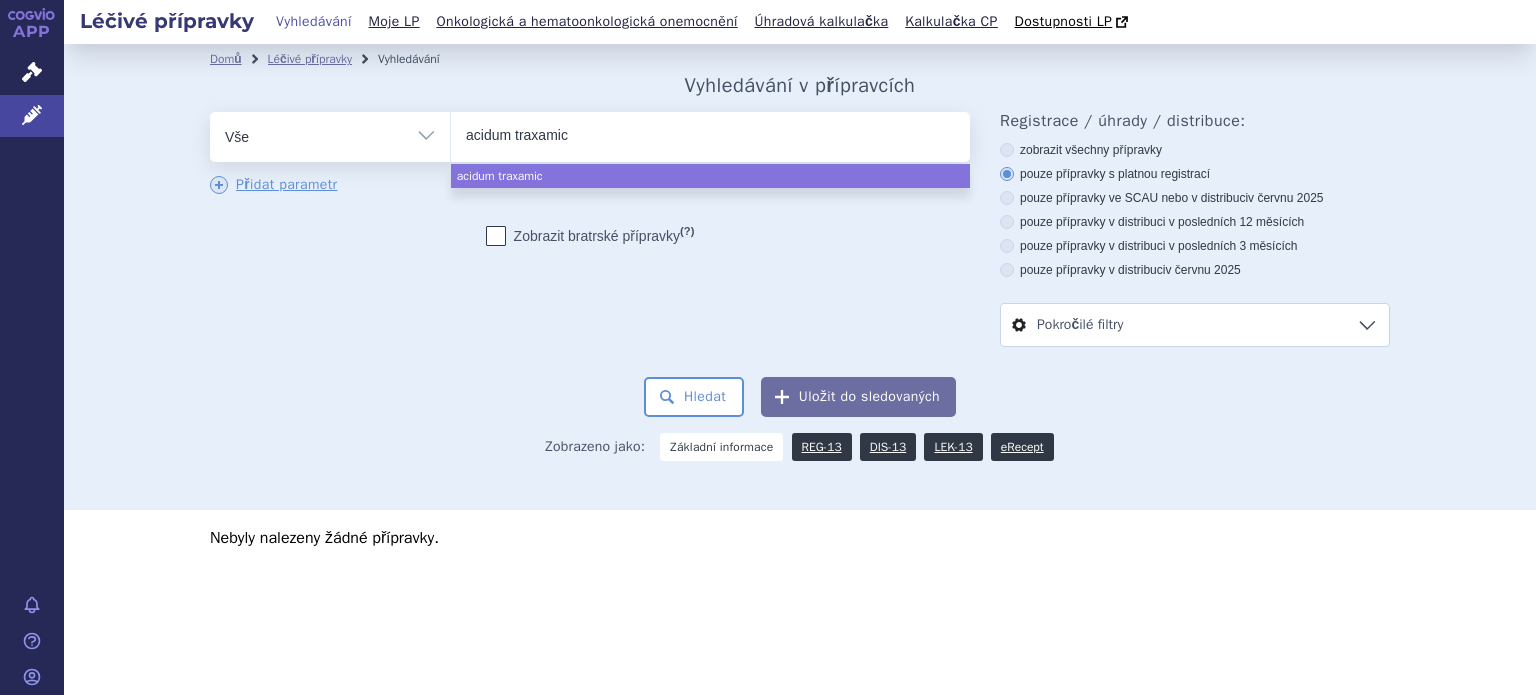 type on "acidum traxamicu" 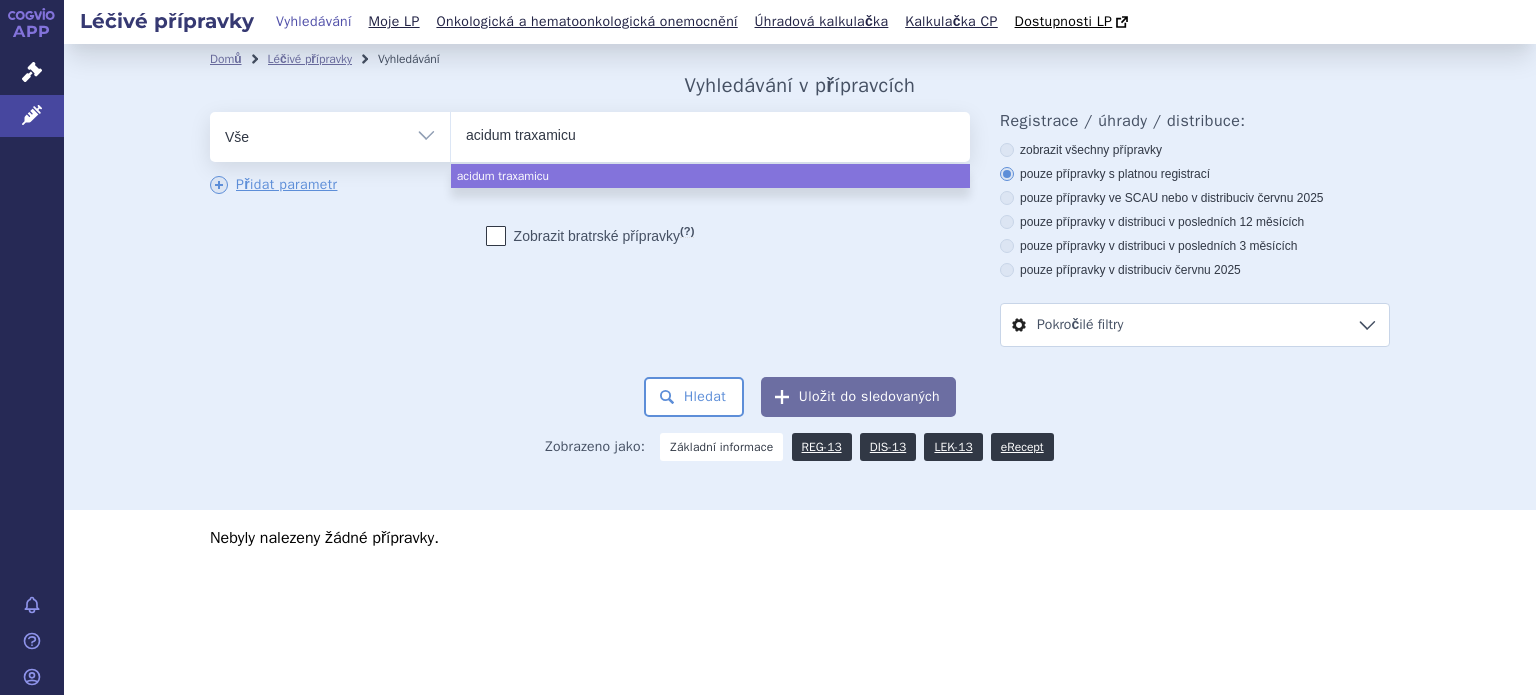 type on "acidum traxamicum" 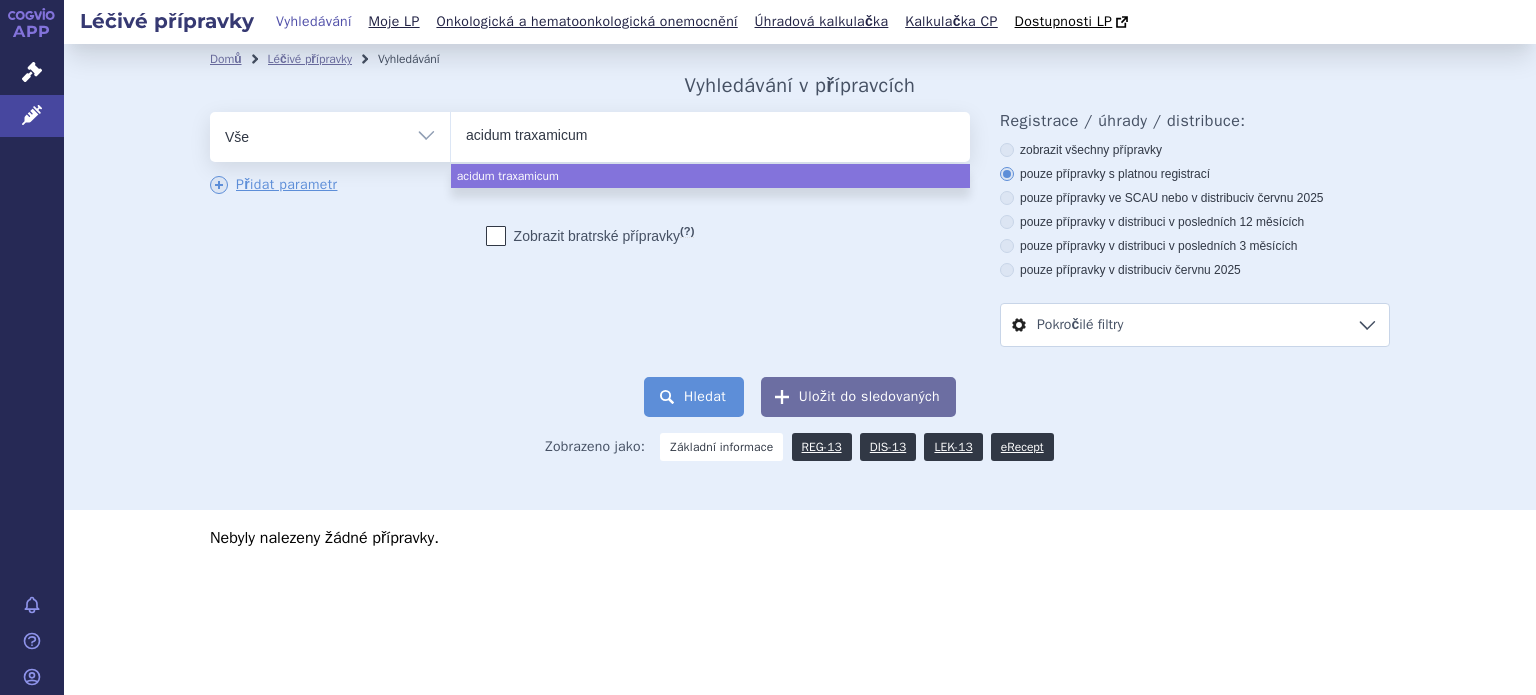 select on "acidum traxamicum" 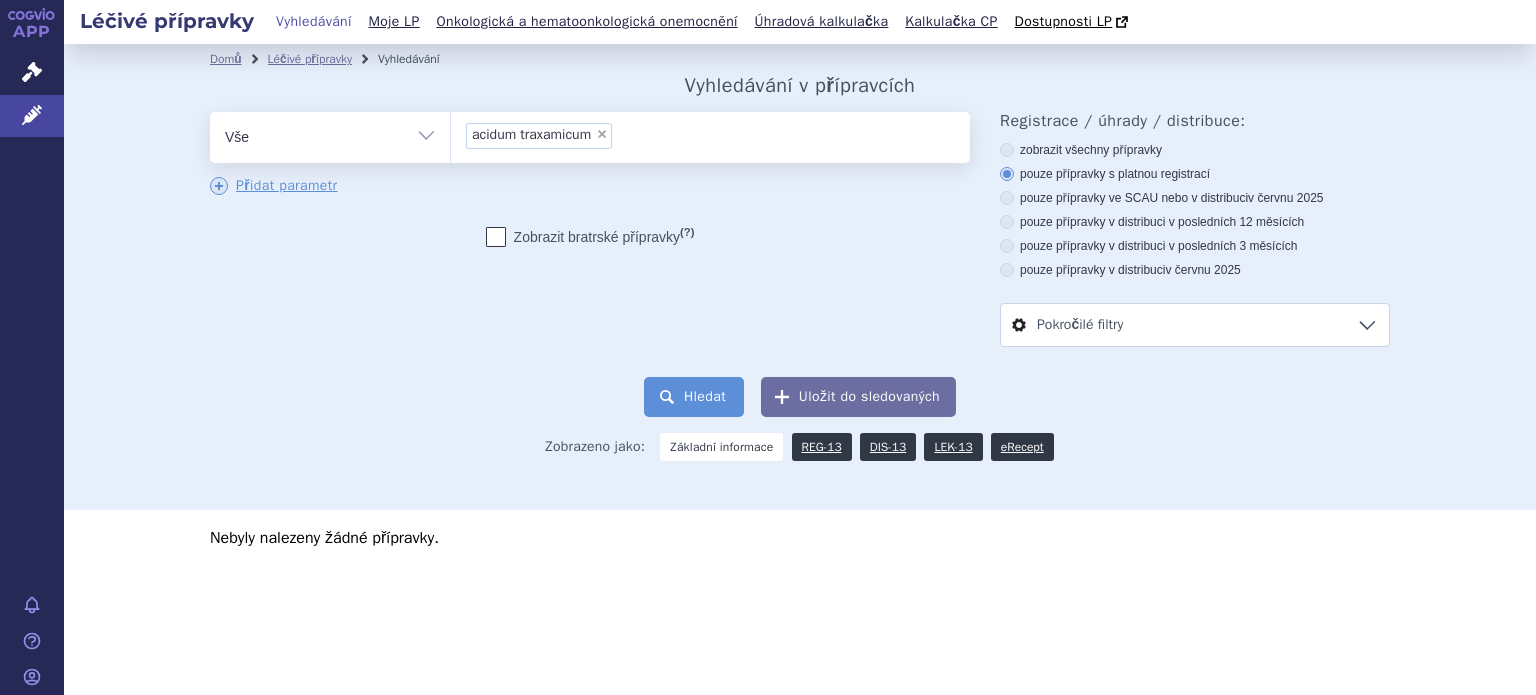 click on "Hledat" at bounding box center (694, 397) 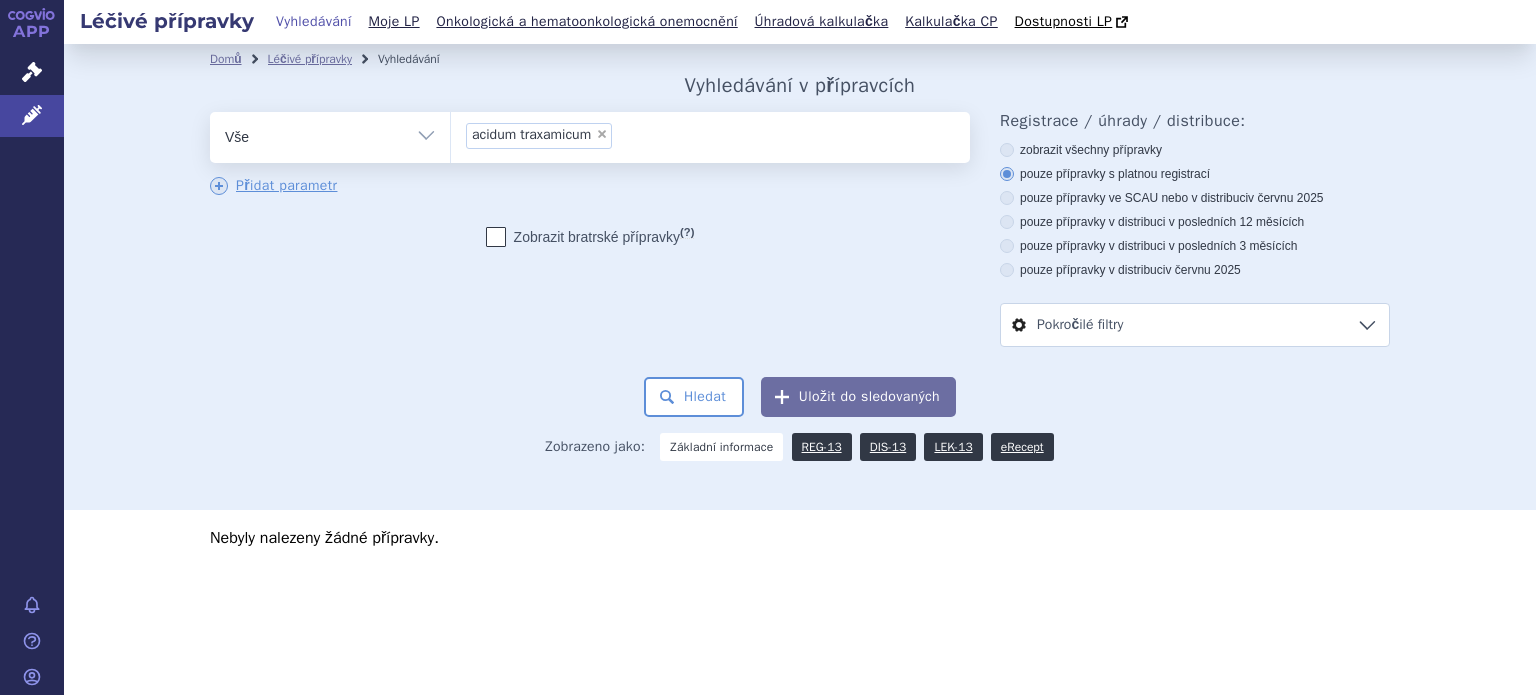 scroll, scrollTop: 0, scrollLeft: 0, axis: both 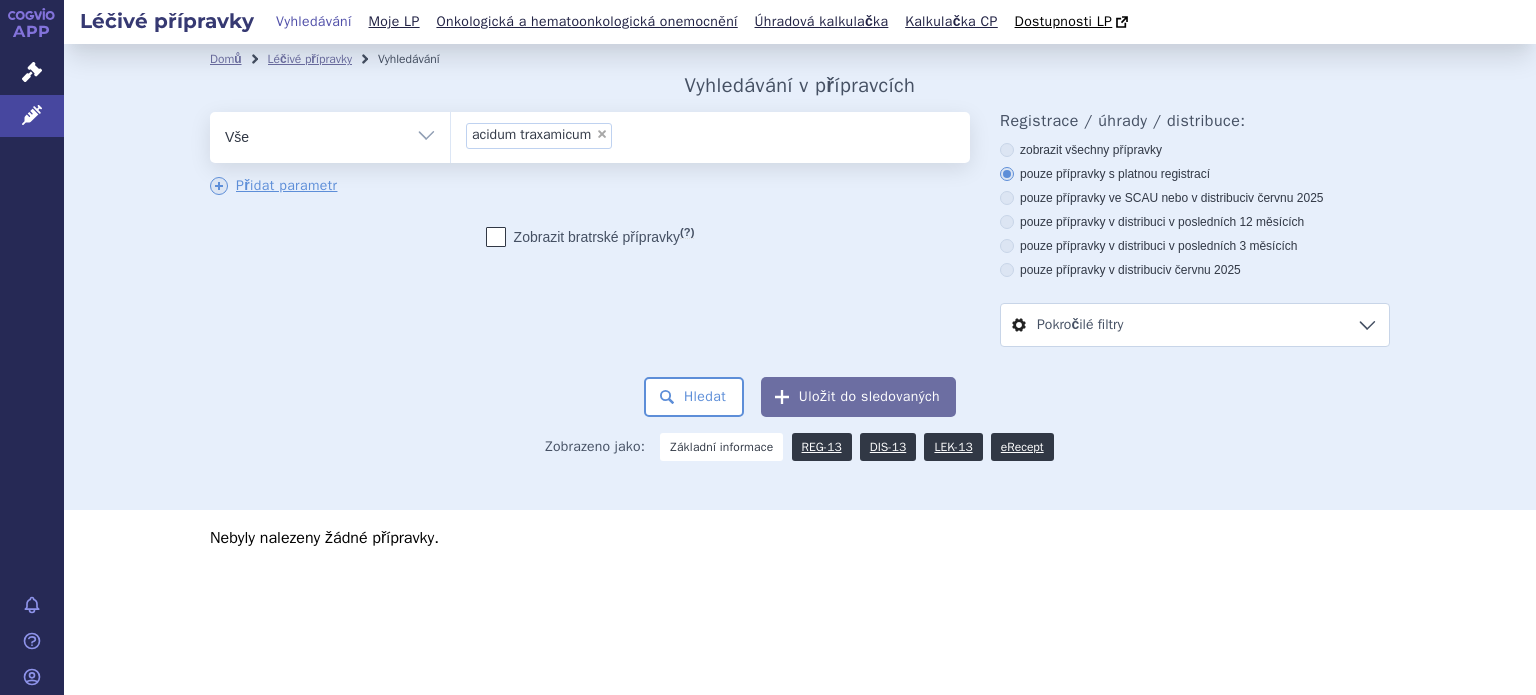 click on "acidum traxamicum" at bounding box center (531, 135) 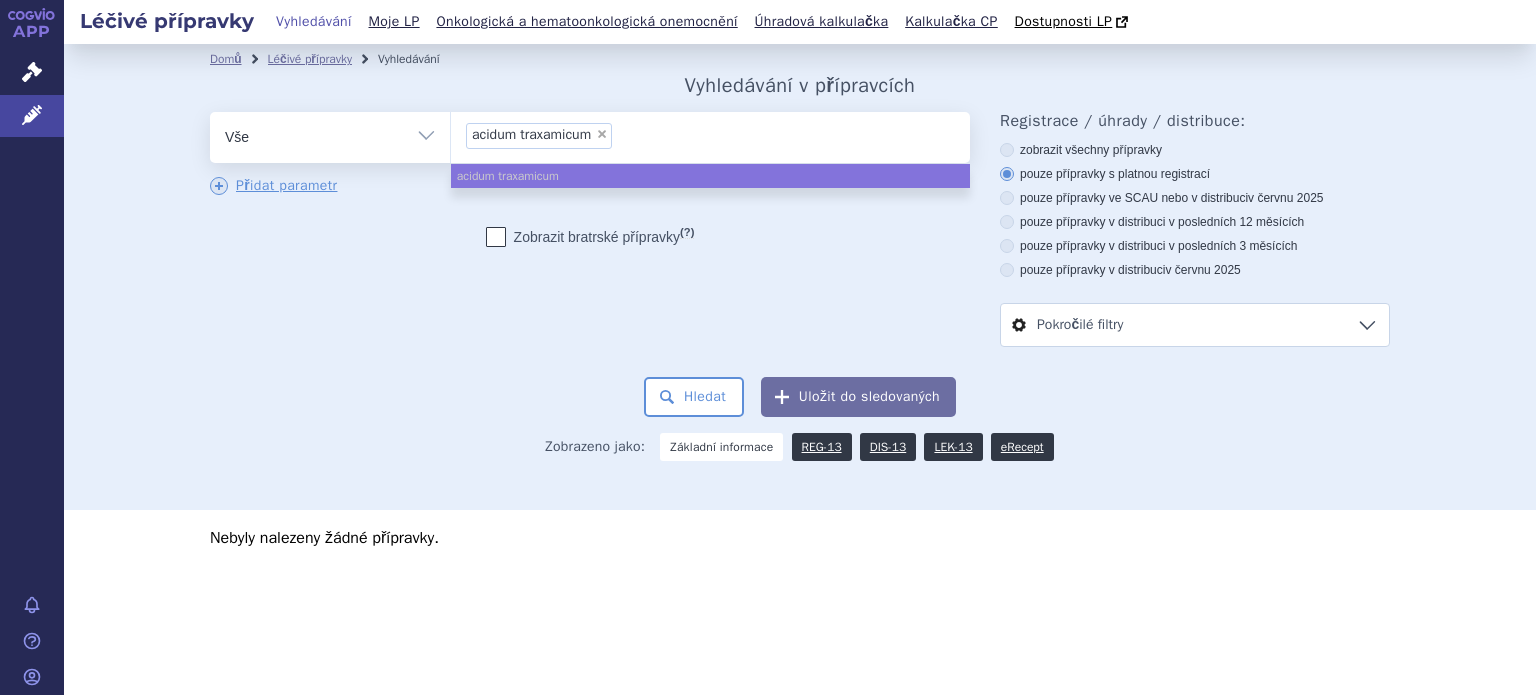 drag, startPoint x: 536, startPoint y: 139, endPoint x: 600, endPoint y: 132, distance: 64.381676 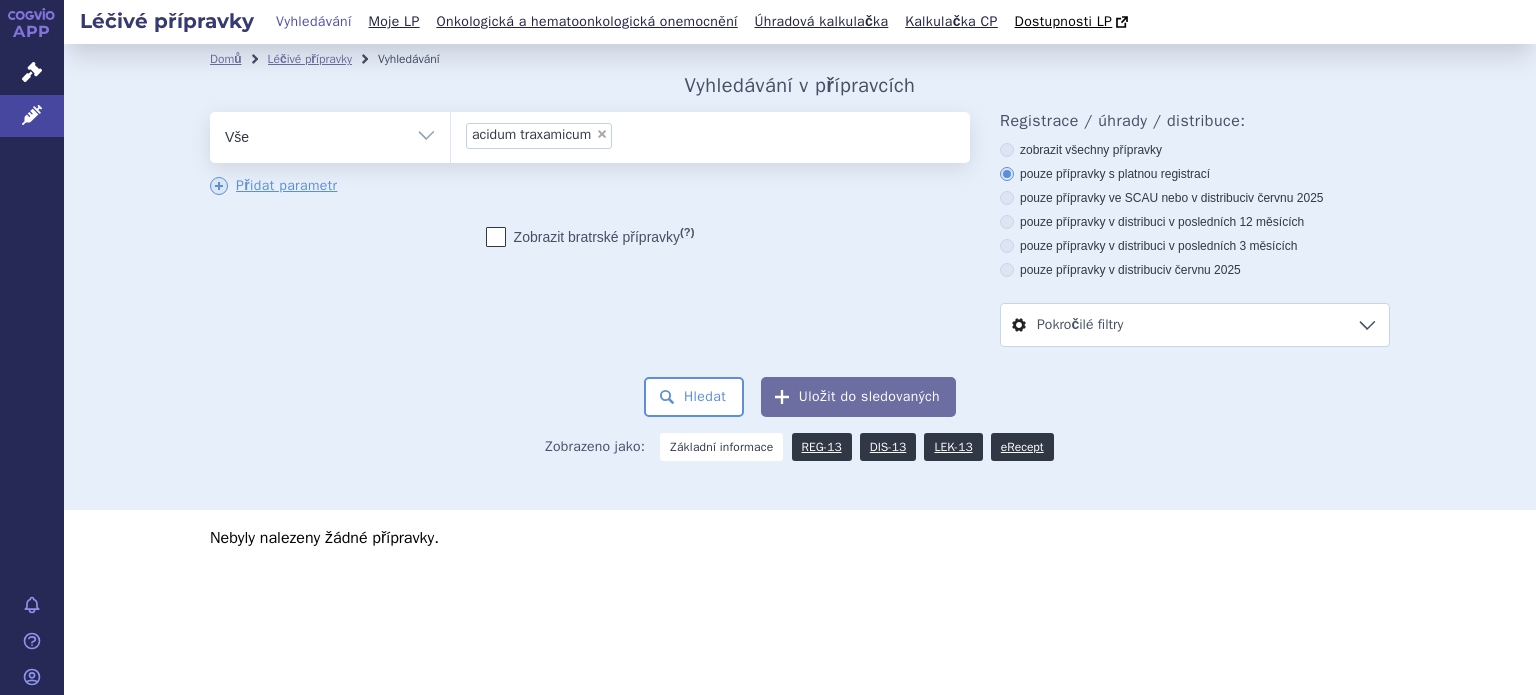 click on "×" at bounding box center [602, 134] 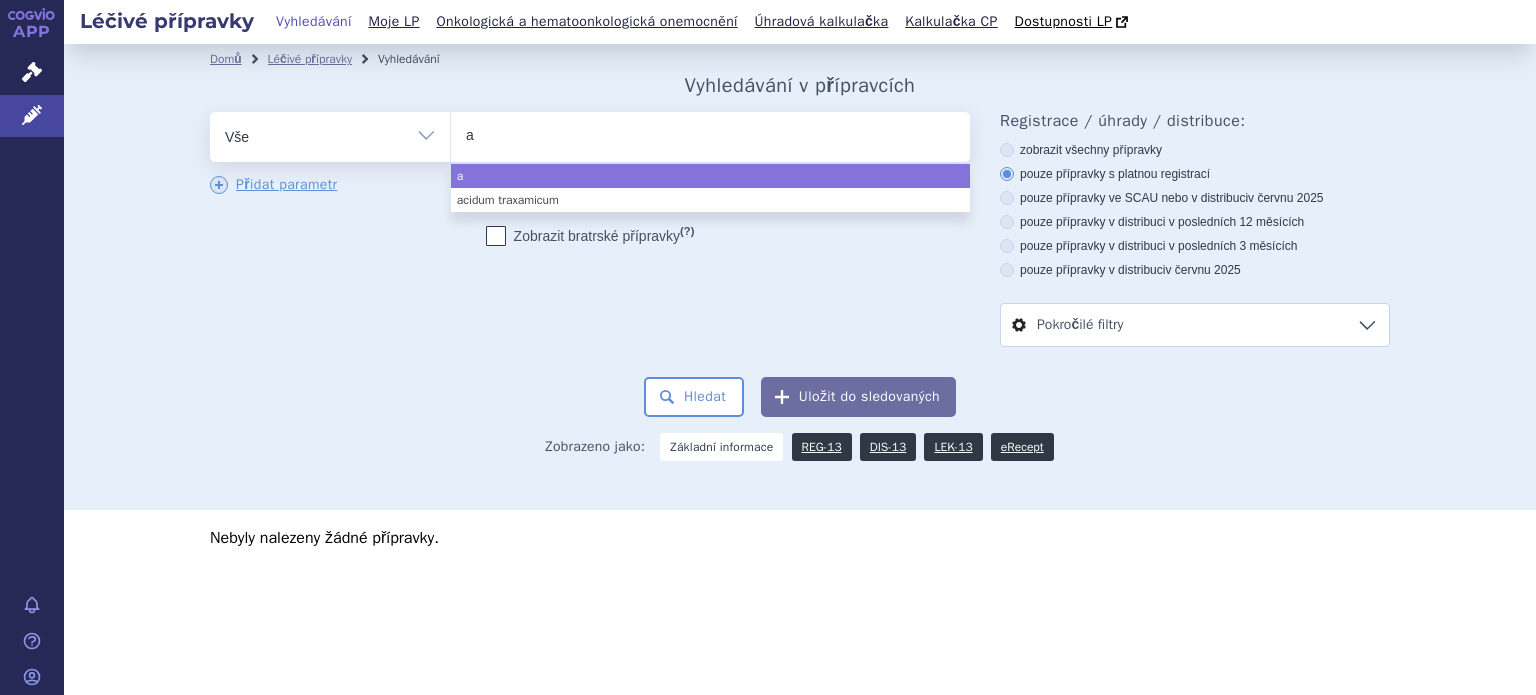 type on "ac" 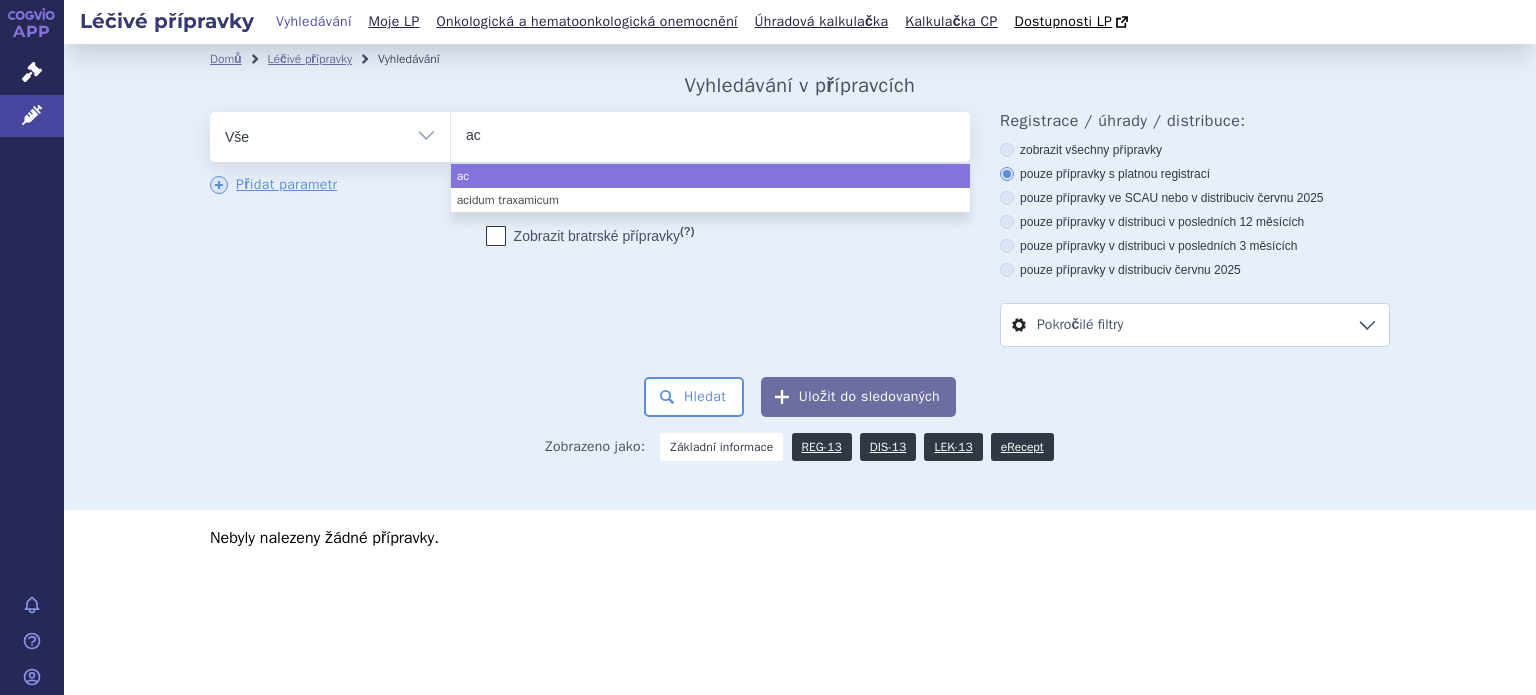 type on "aci" 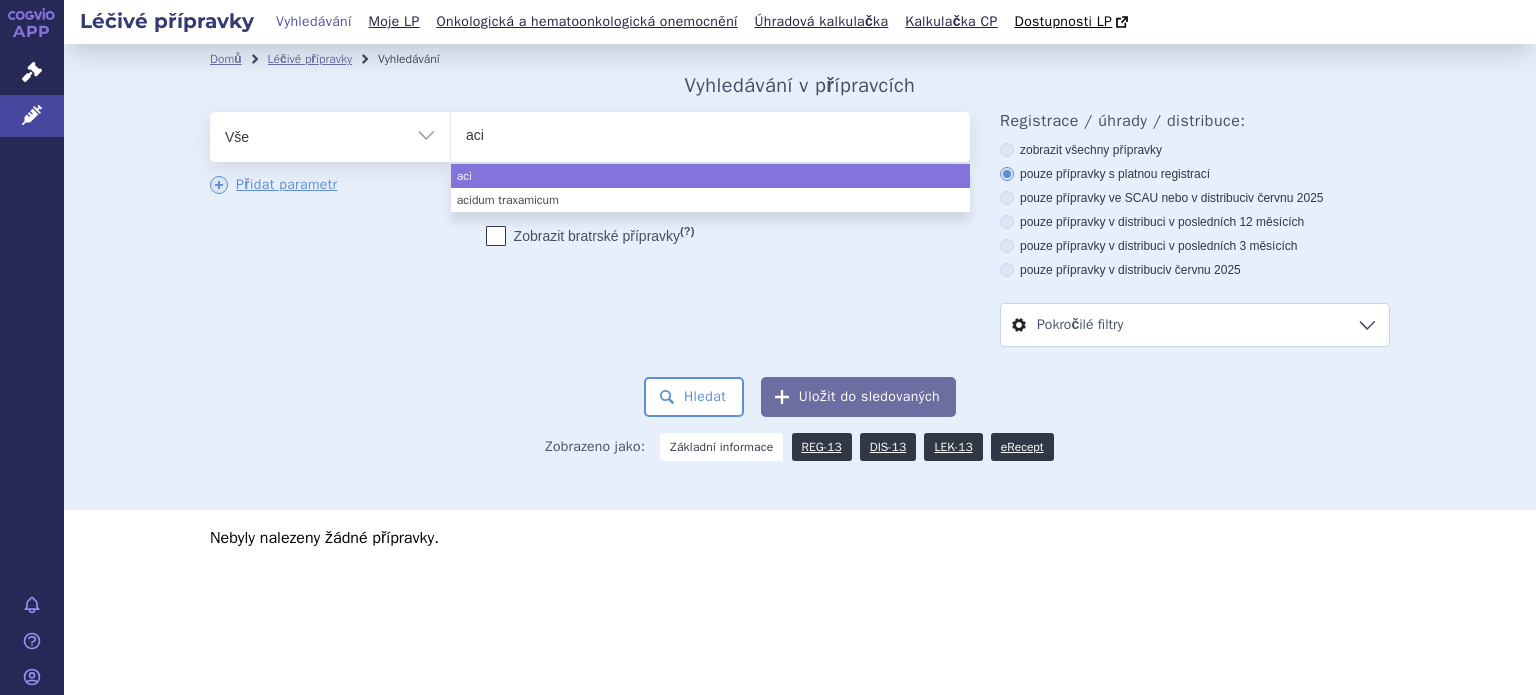 type on "acid" 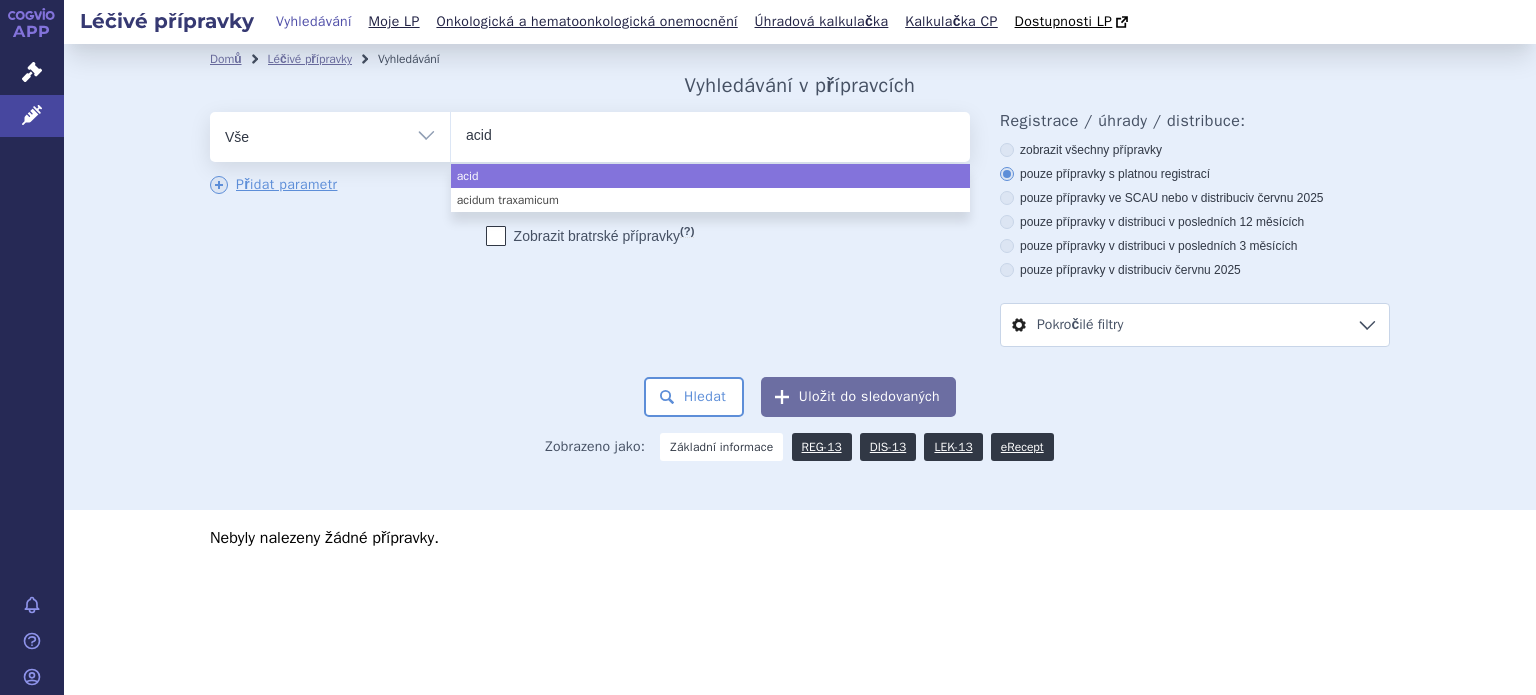 type on "acidu" 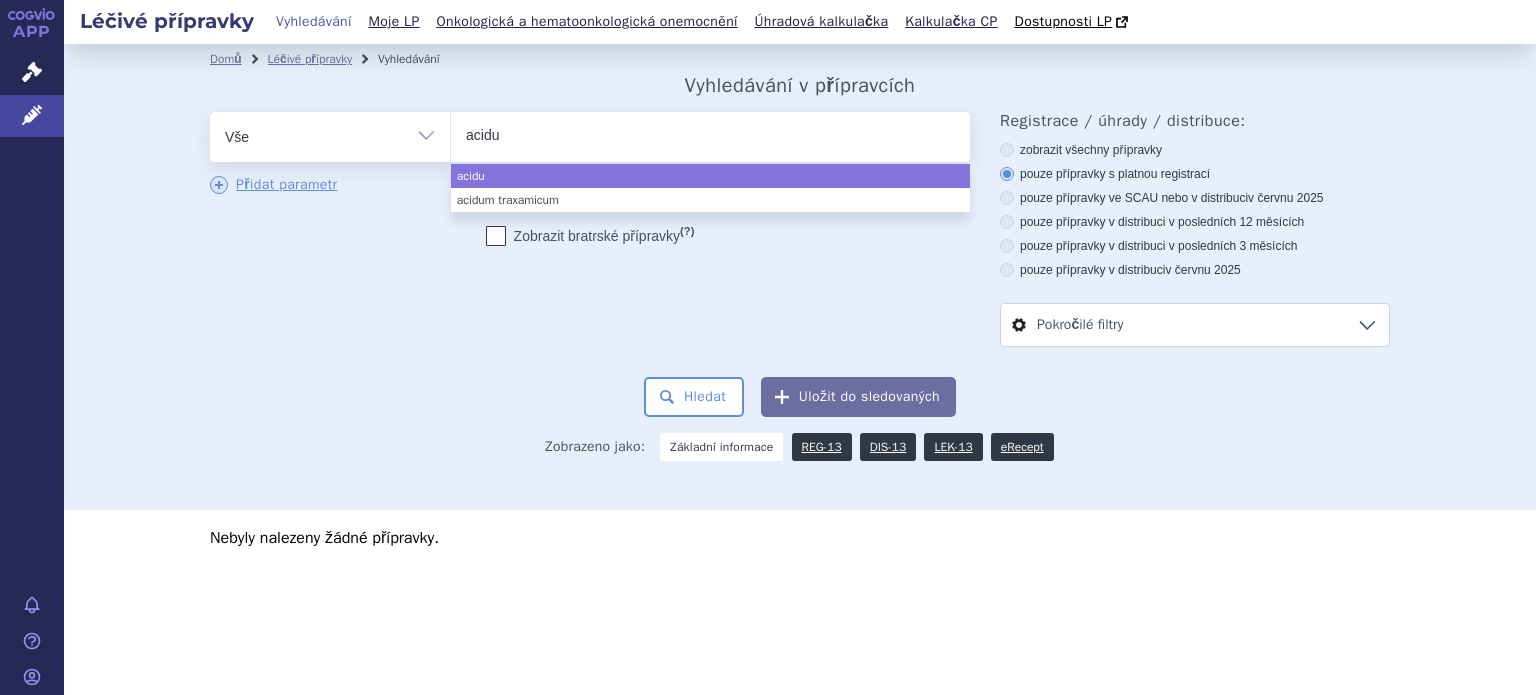 type on "acidum" 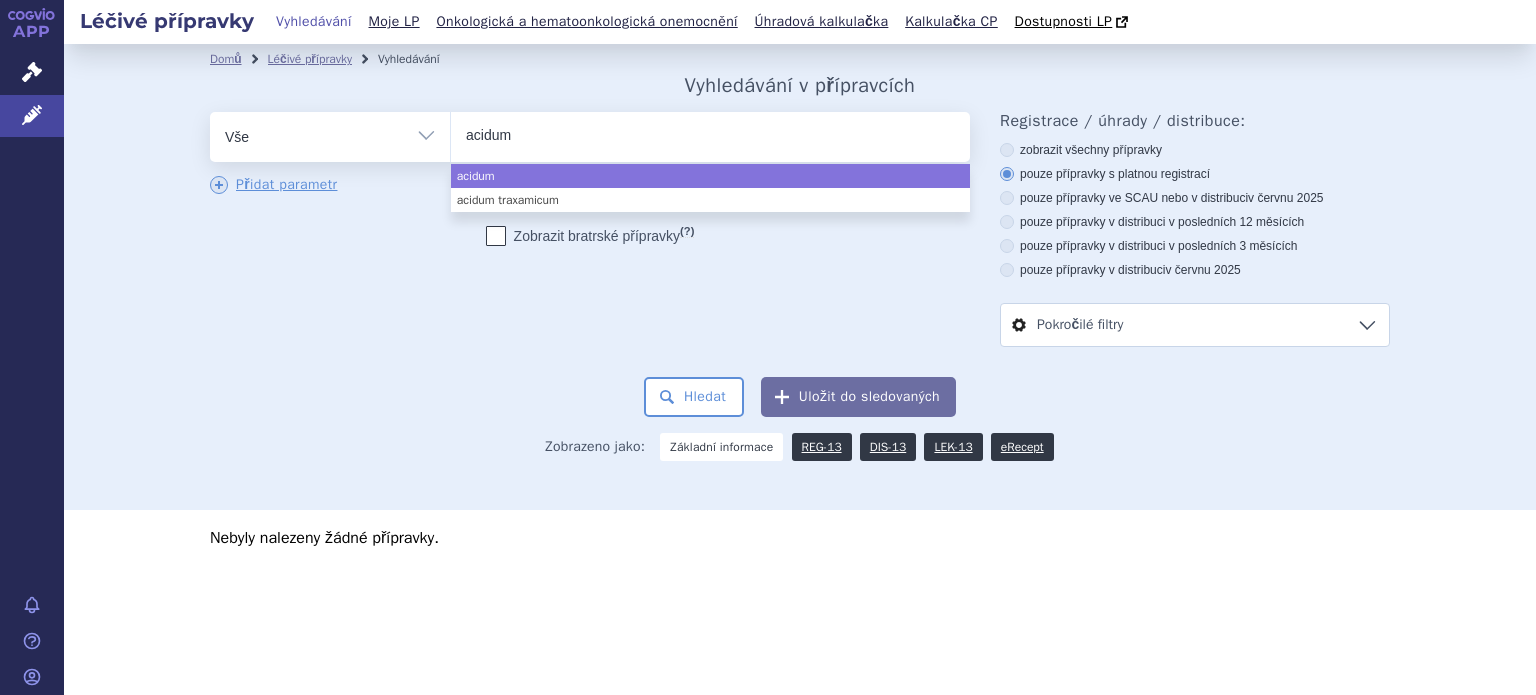 type on "acidum" 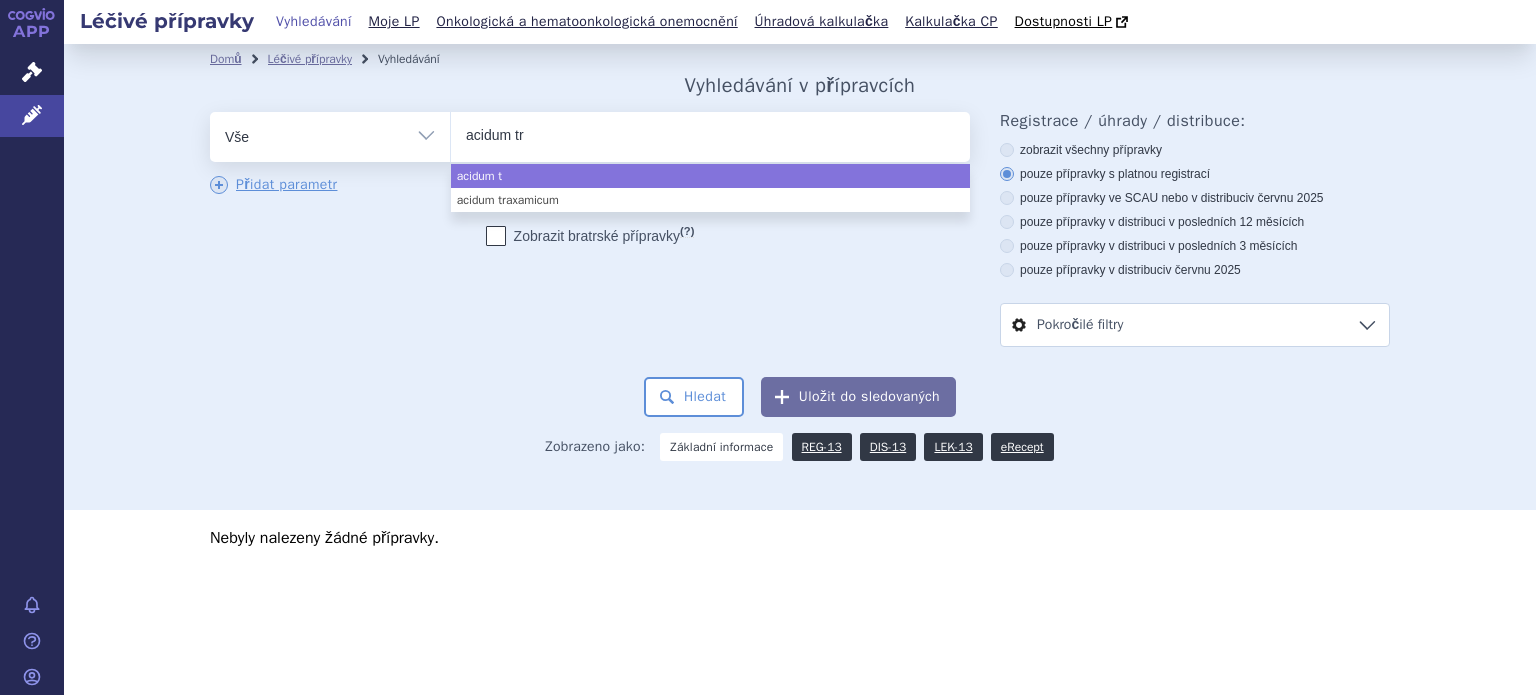 type on "acidum tra" 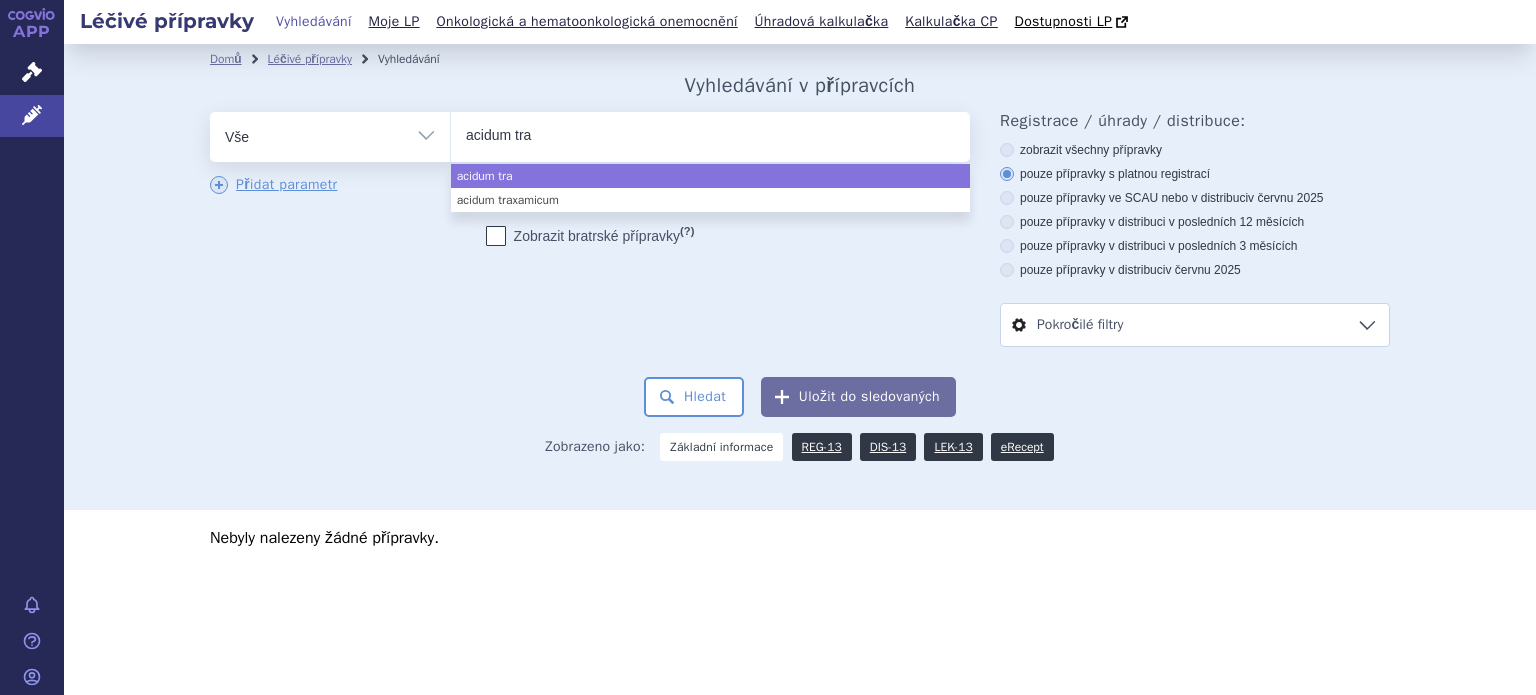 type on "acidum [PERSON_NAME]" 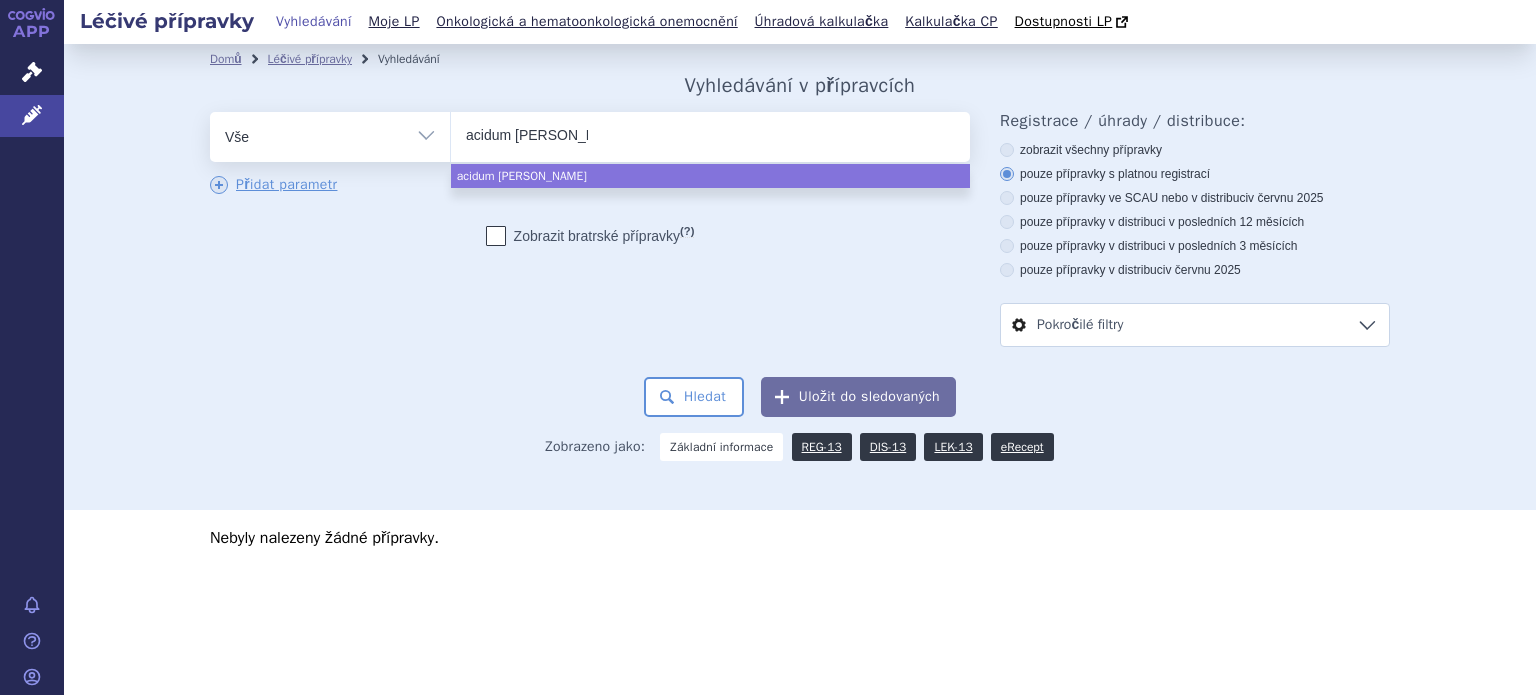 type on "acidum trane" 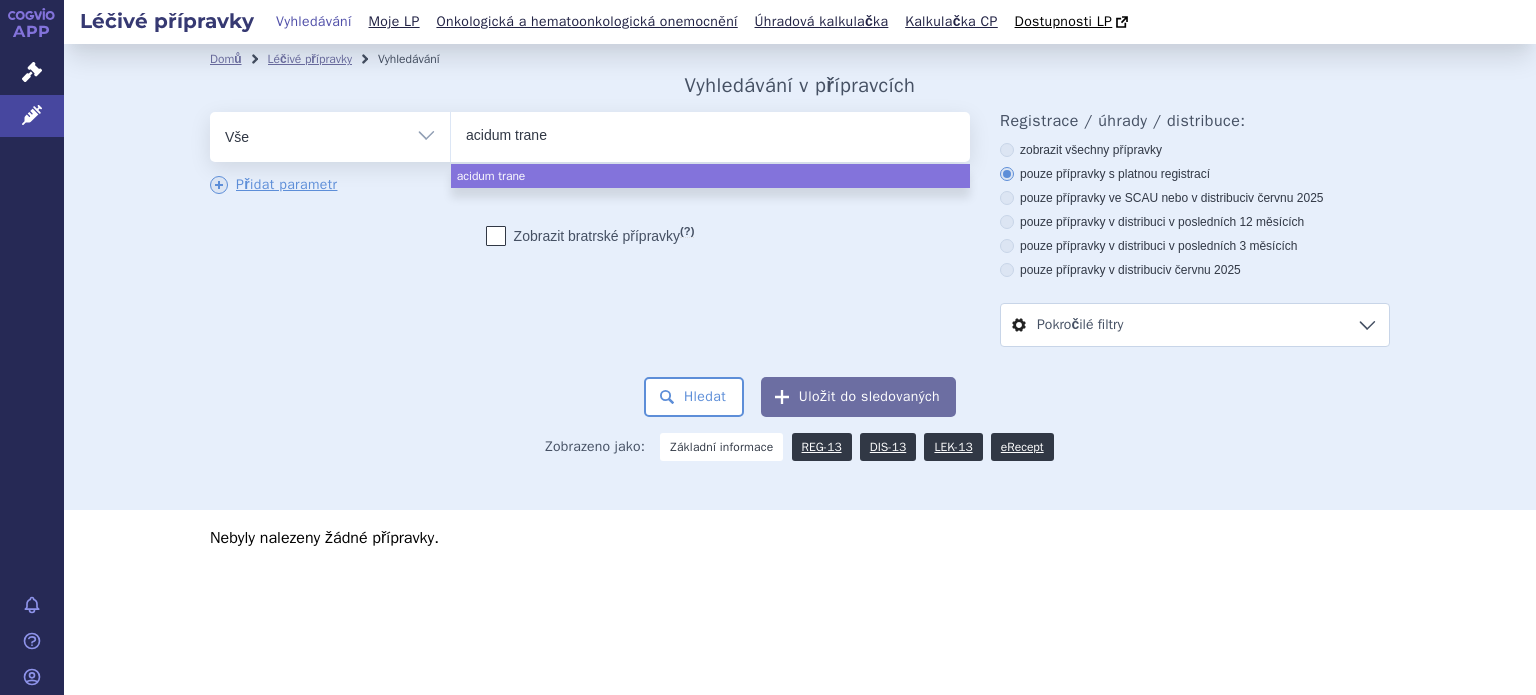type on "acidum tranex" 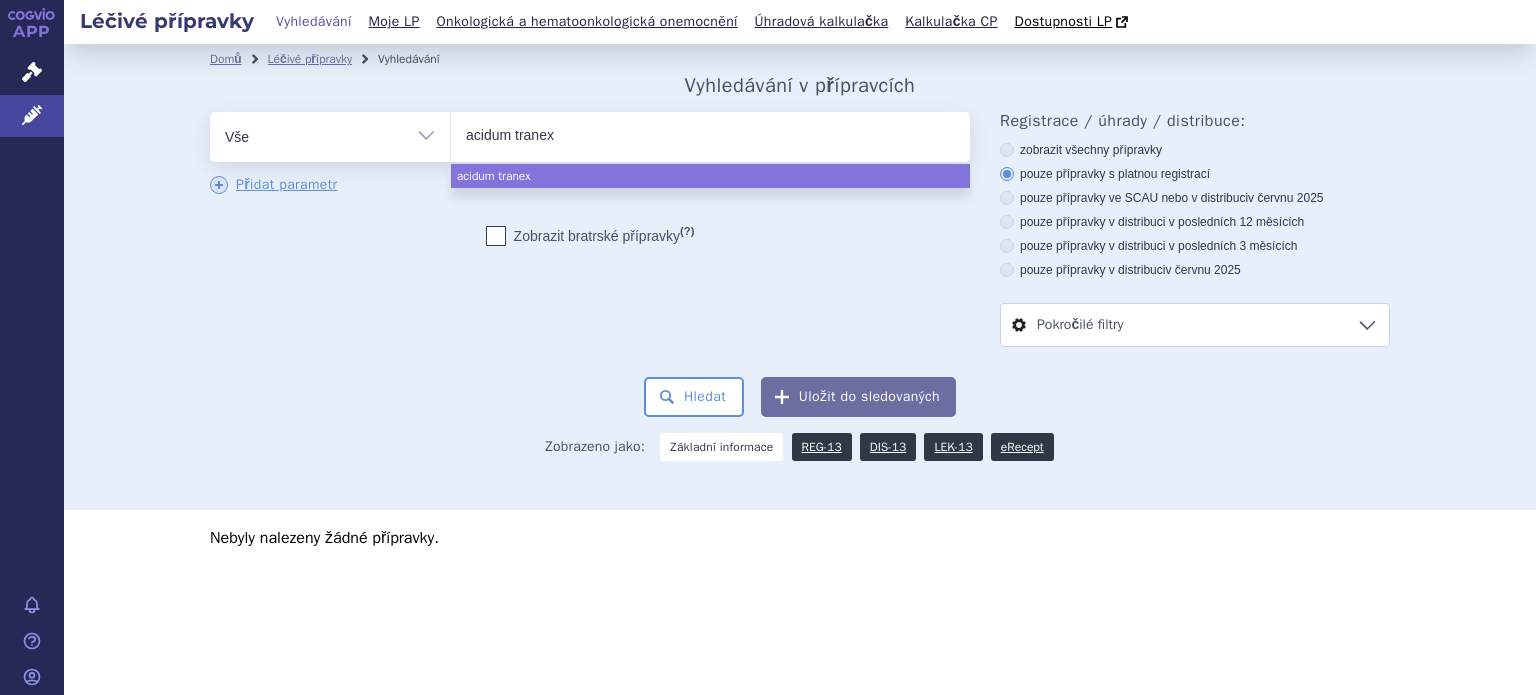 type on "acidum tranexa" 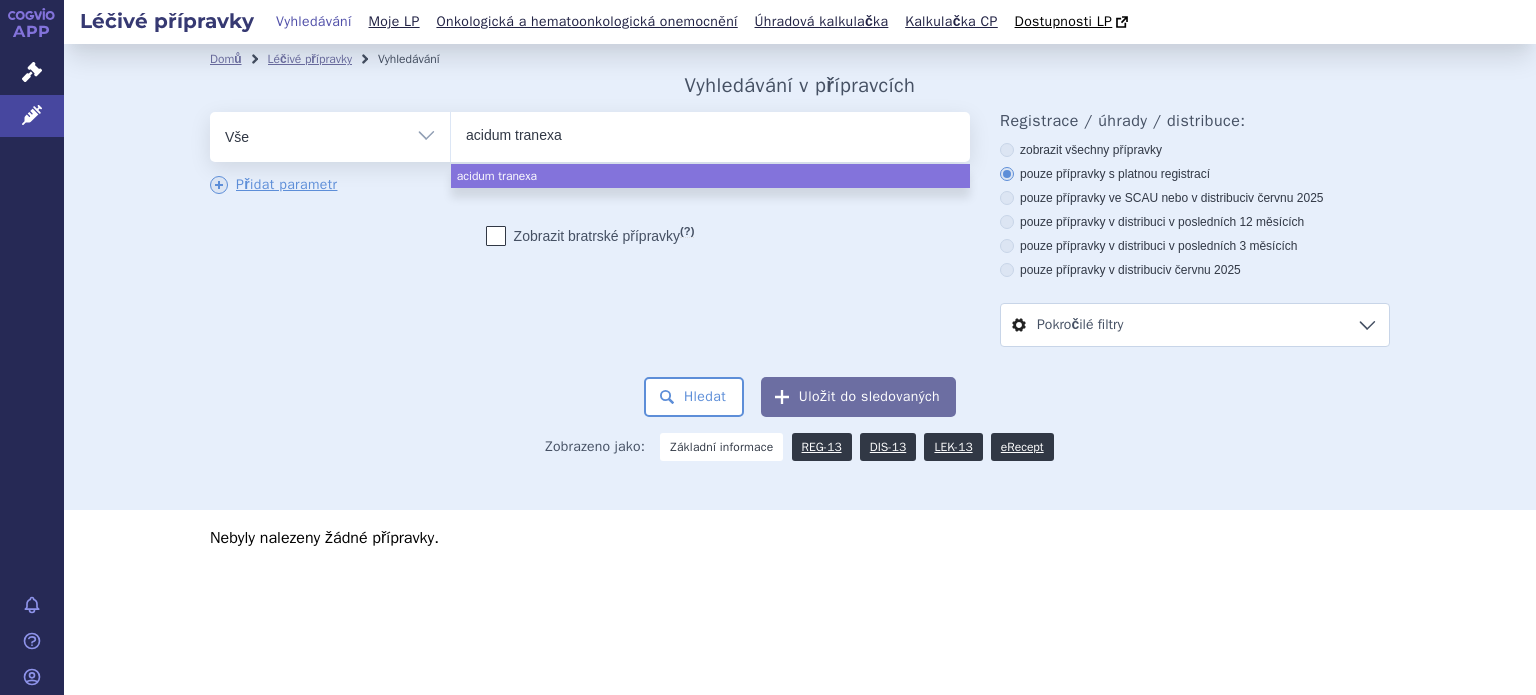 type on "acidum tranexam" 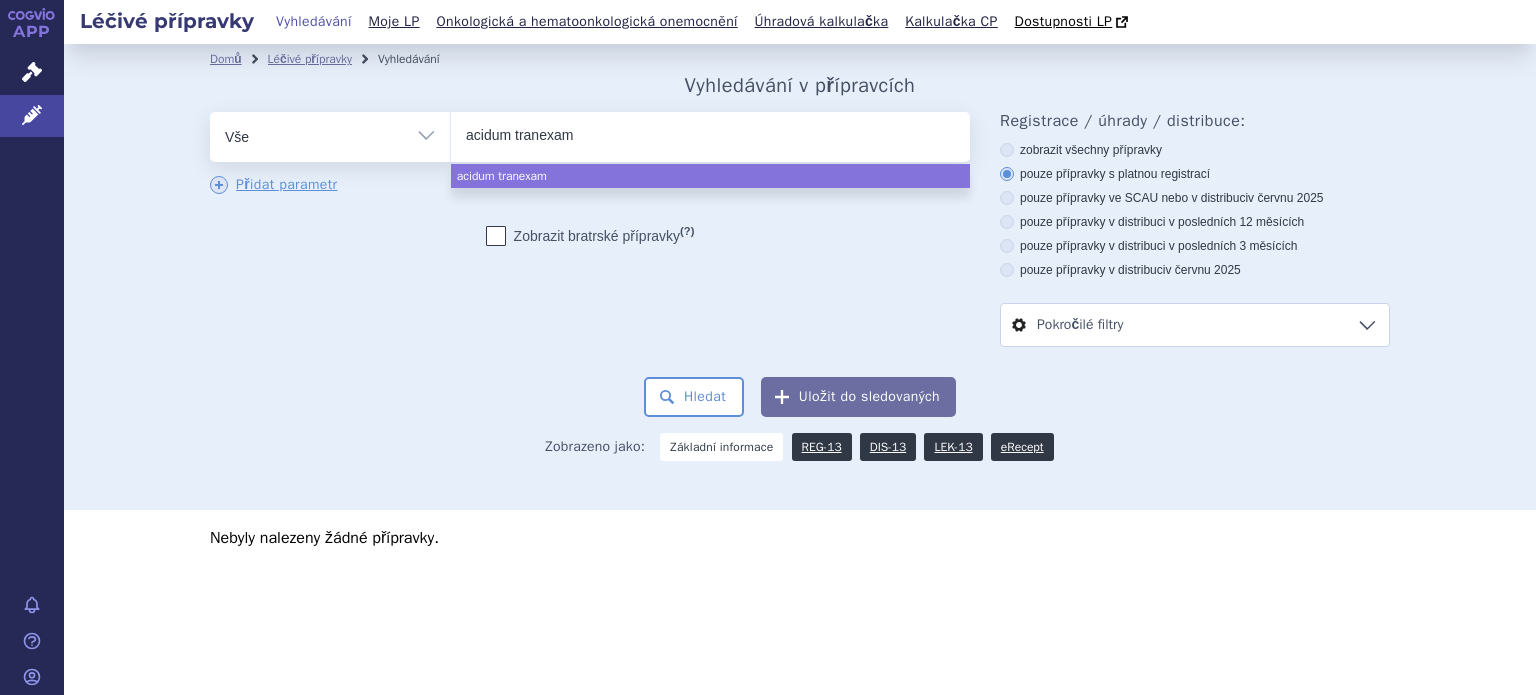 type on "acidum tranexami" 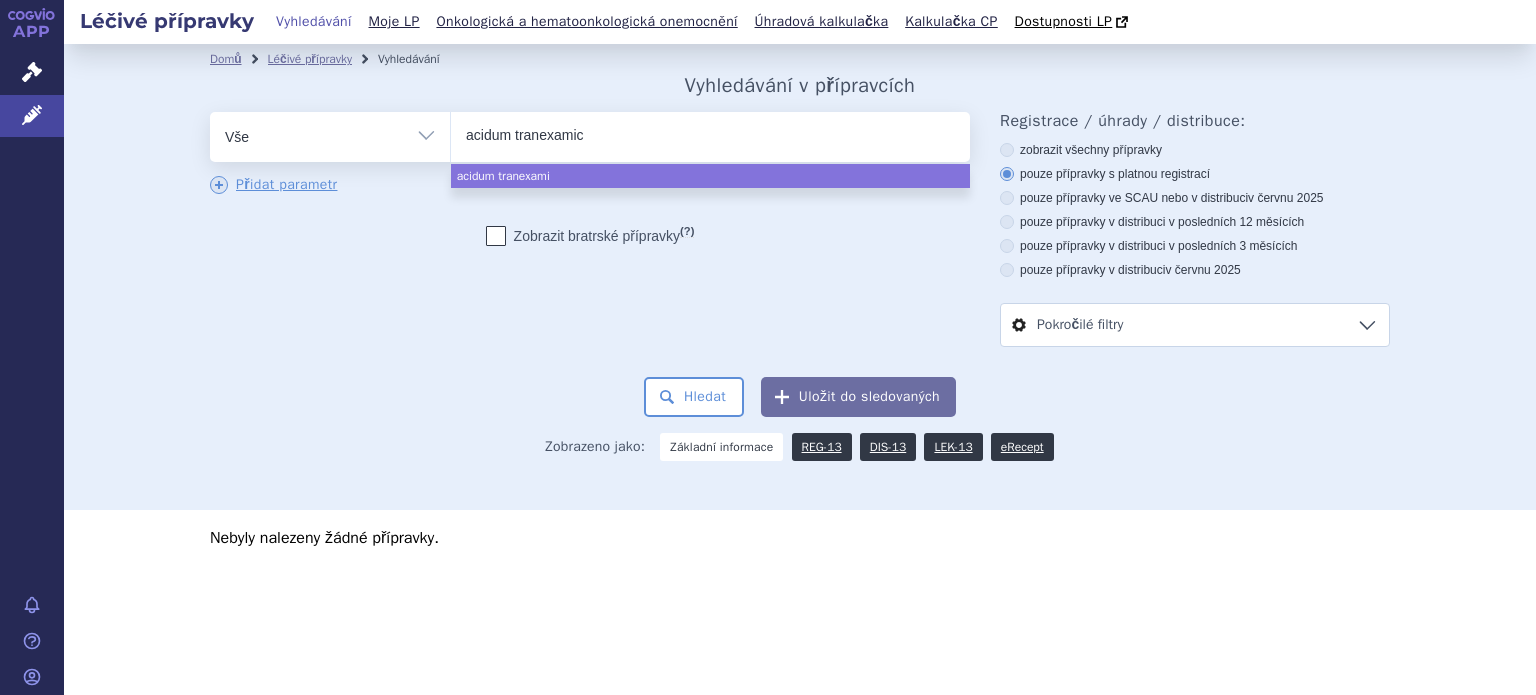 type on "acidum tranexamicu" 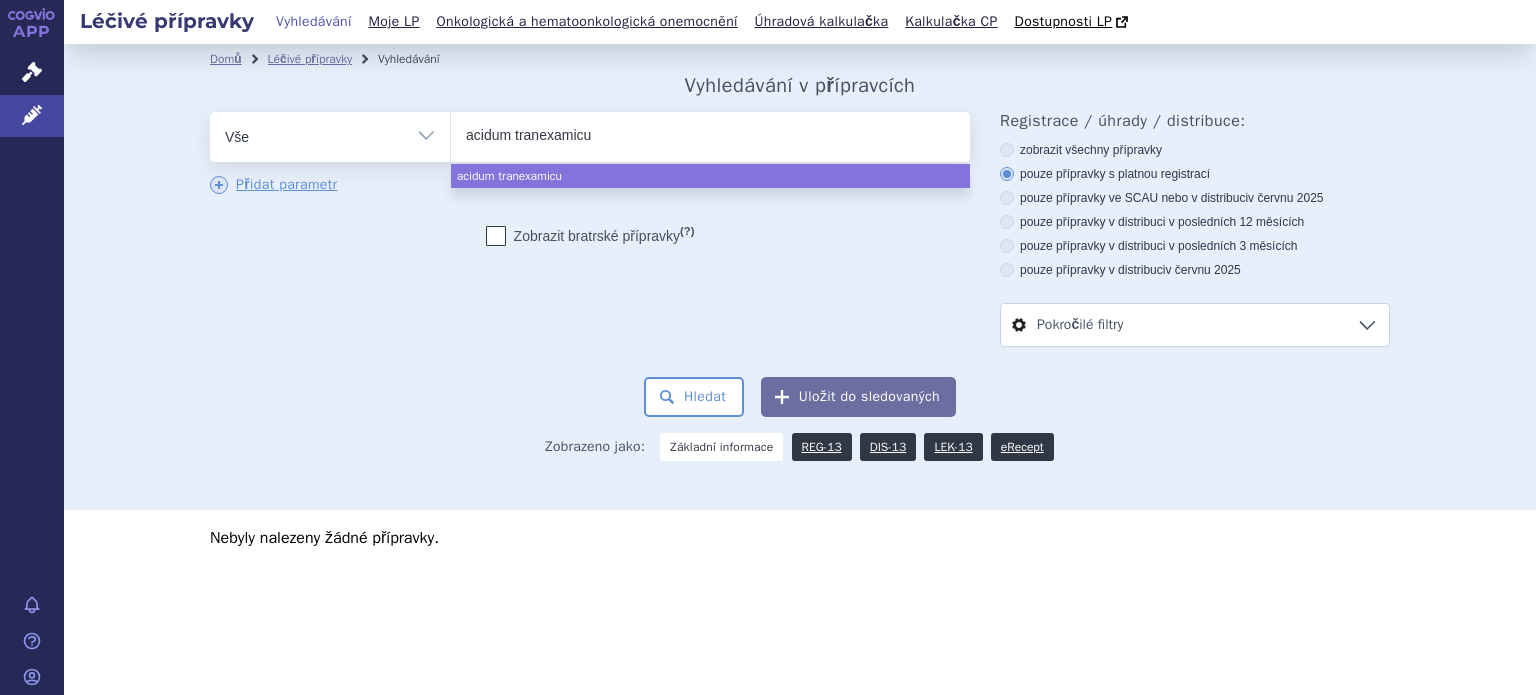 type on "acidum tranexamicum" 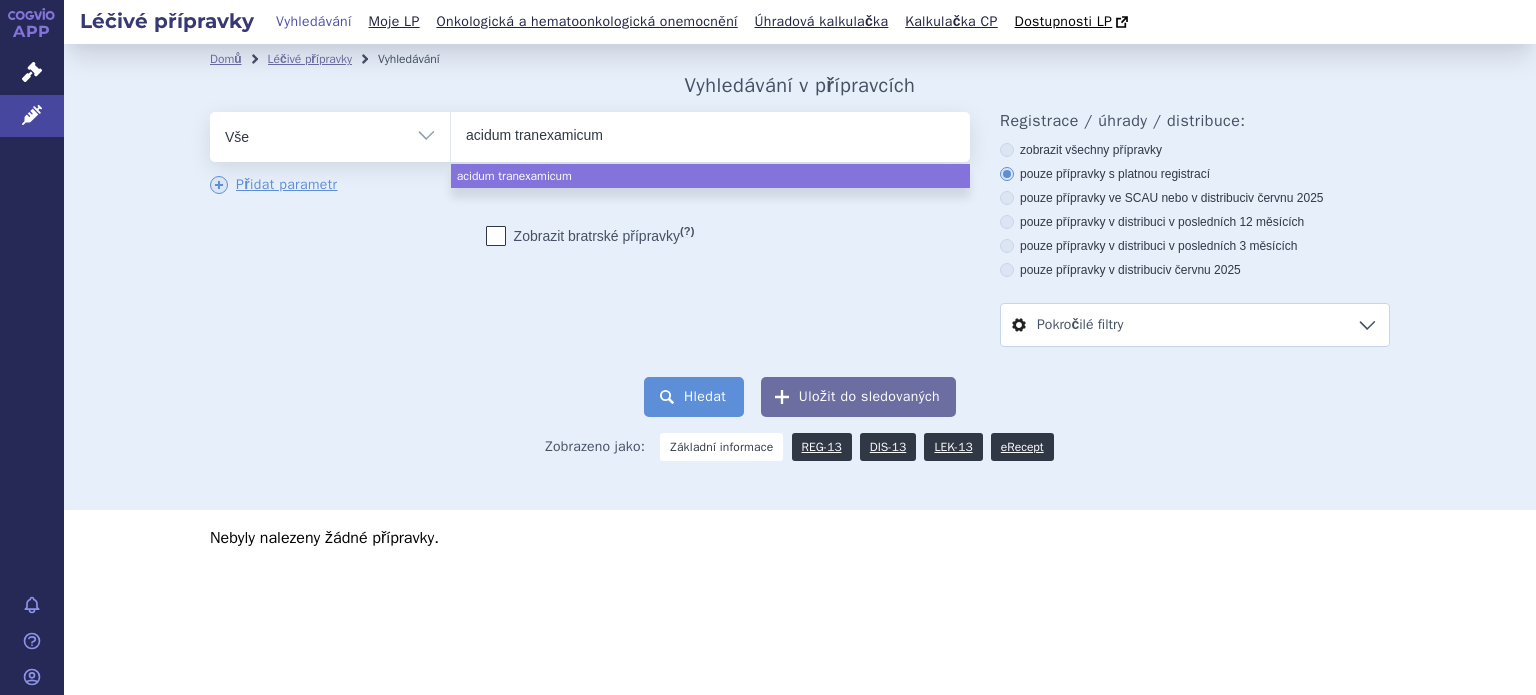 select on "acidum tranexamicum" 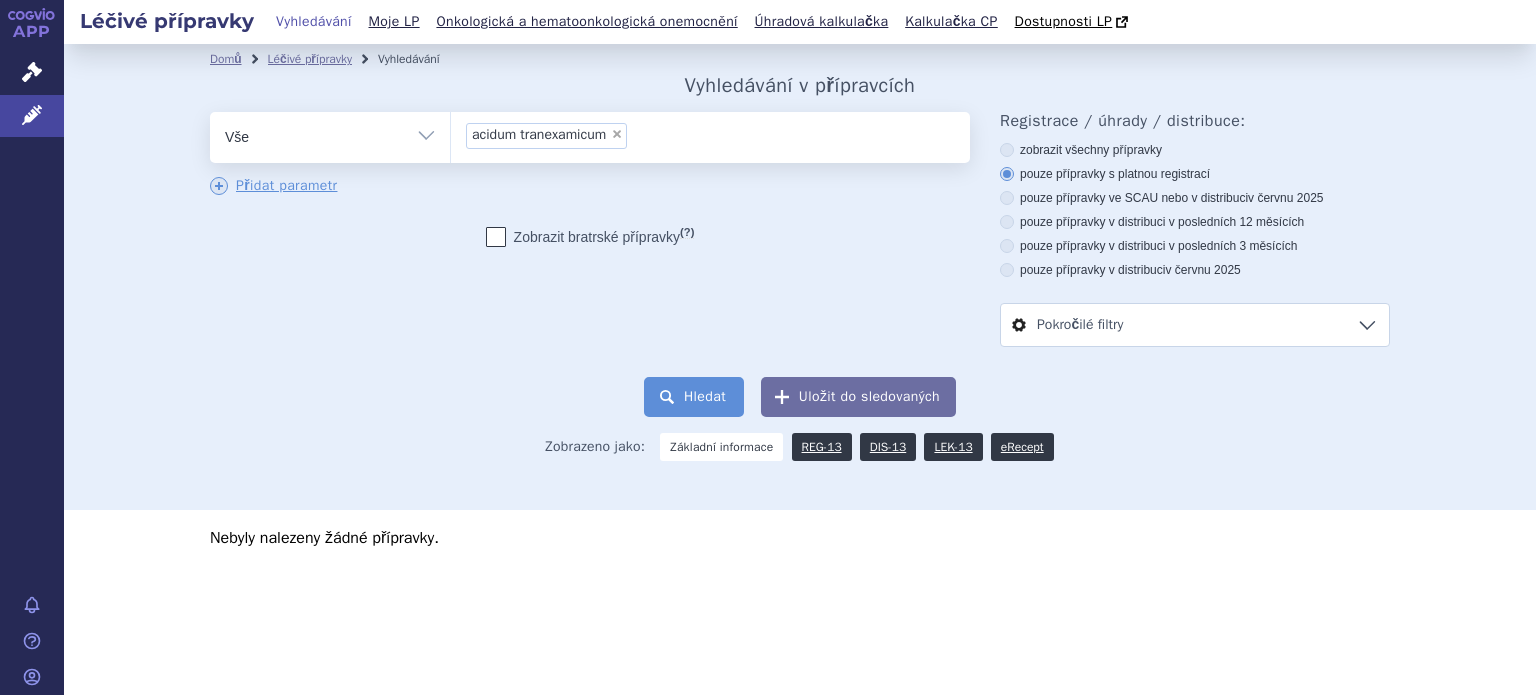 click on "Hledat" at bounding box center (694, 397) 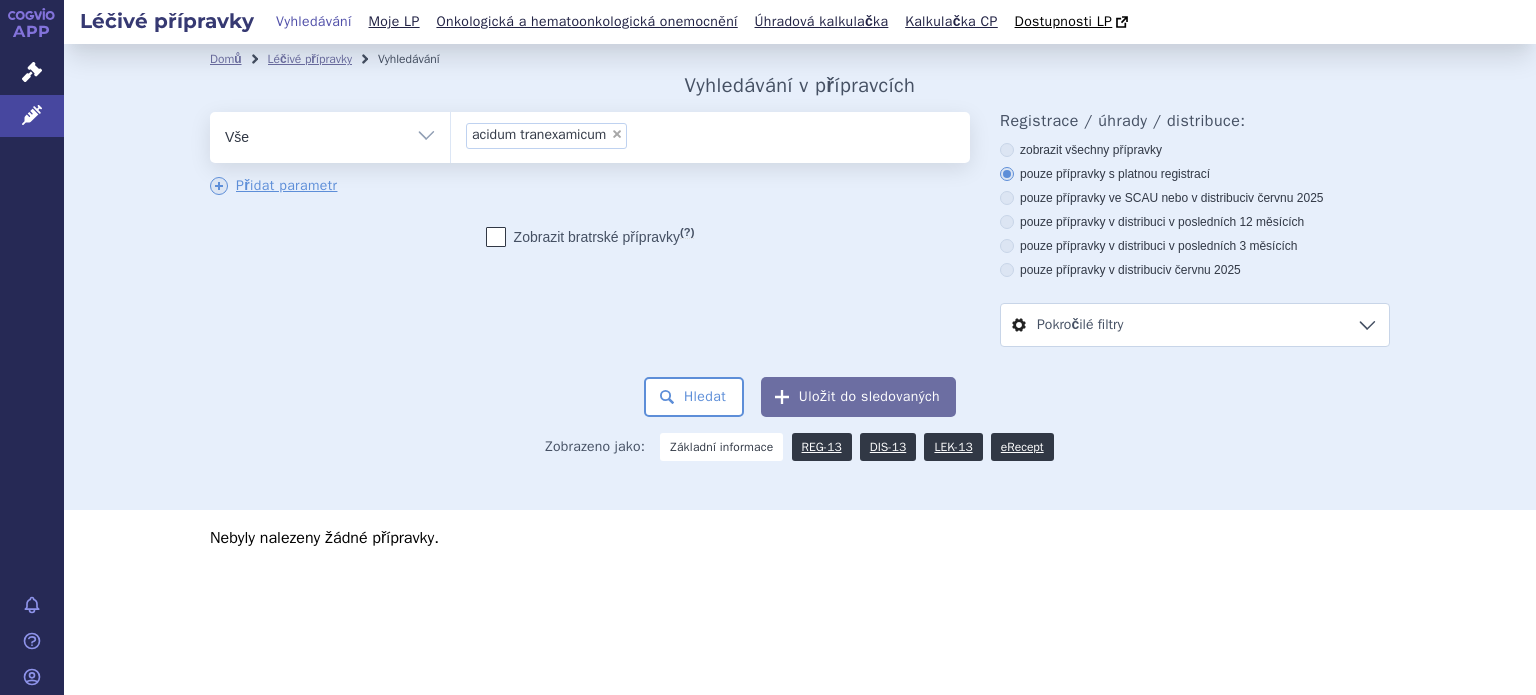 scroll, scrollTop: 0, scrollLeft: 0, axis: both 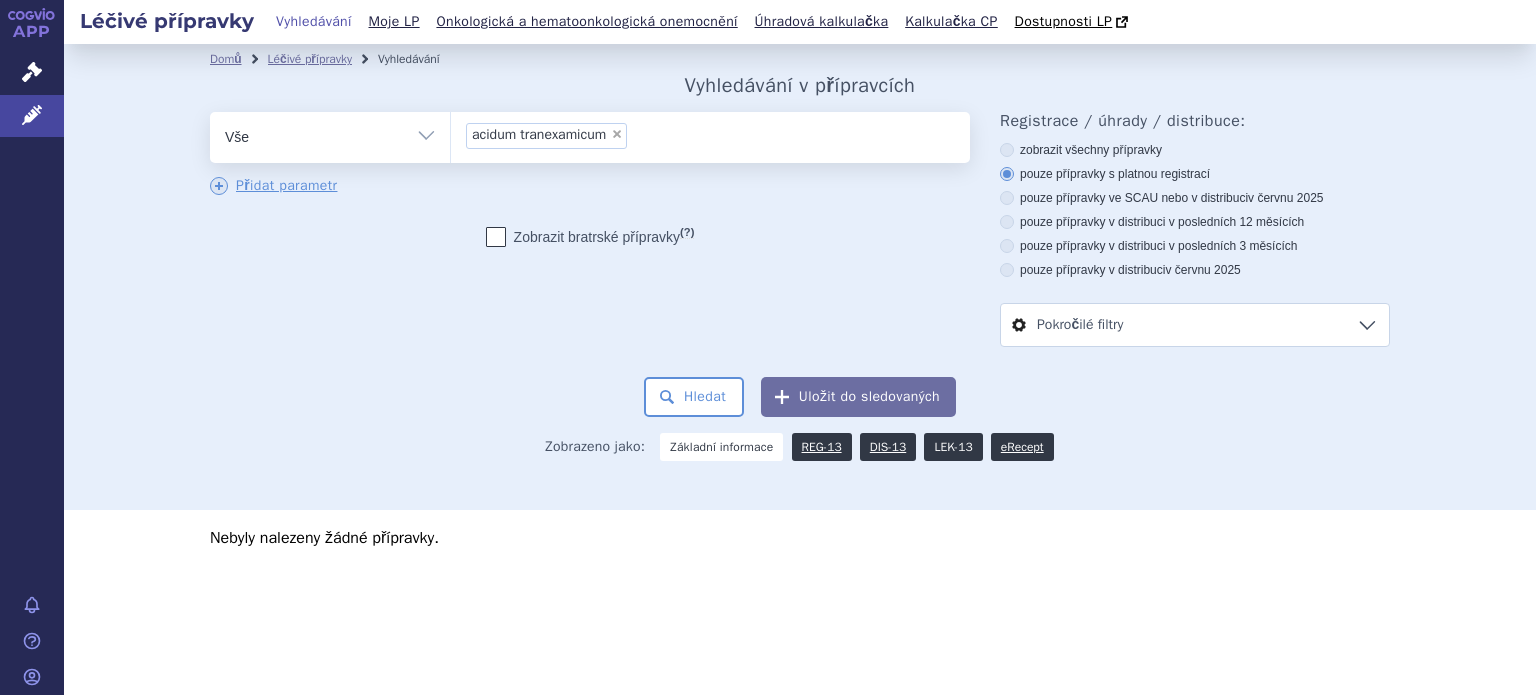 click on "LEK-13" at bounding box center [953, 447] 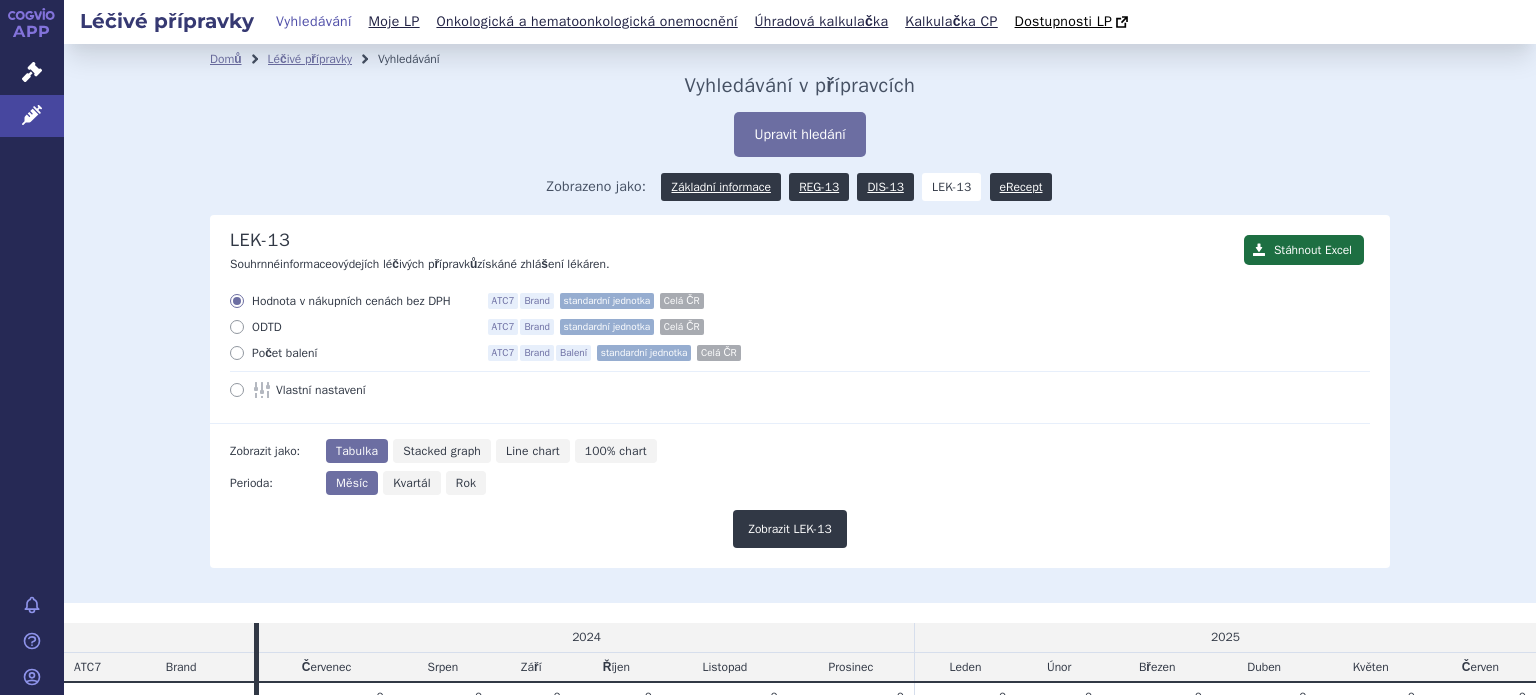 scroll, scrollTop: 0, scrollLeft: 0, axis: both 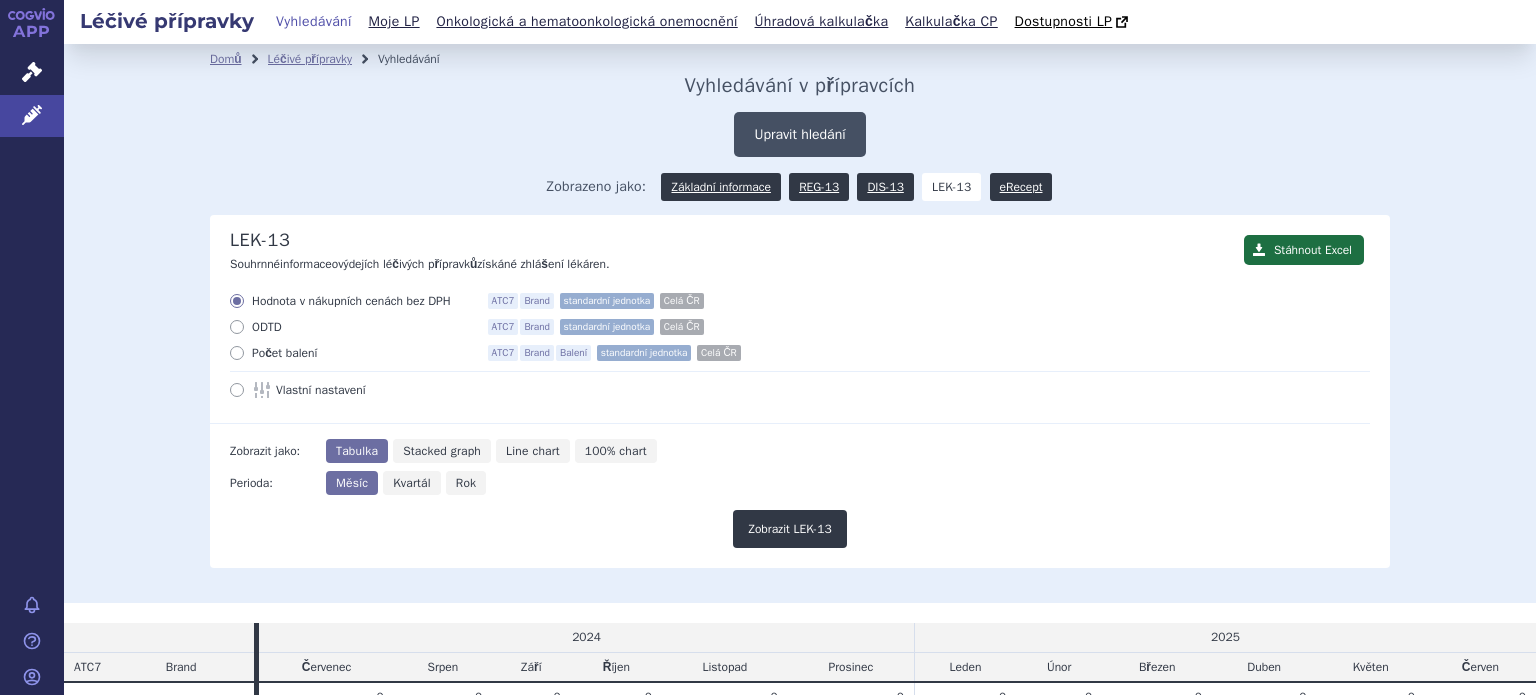click on "Upravit hledání" at bounding box center (799, 134) 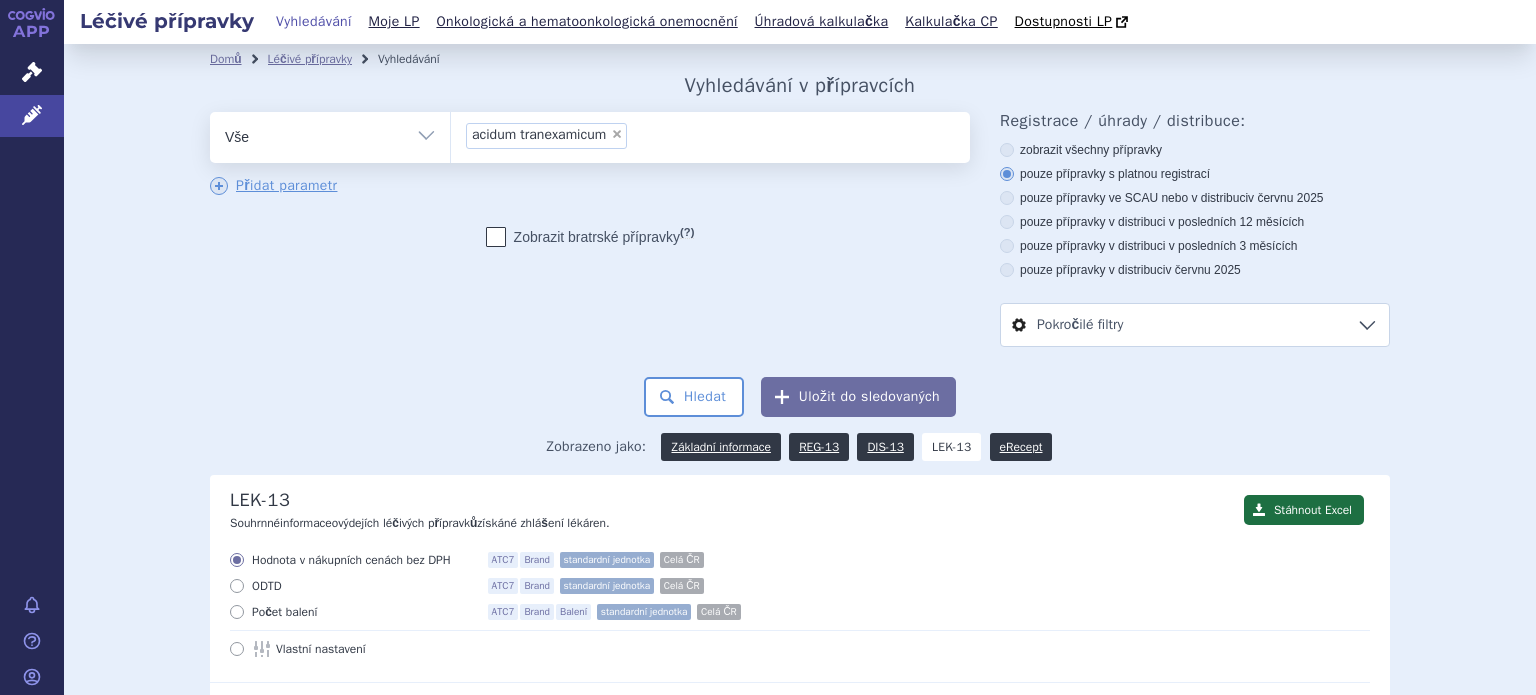 click on "ODTD
ATC7 Brand
standardní jednotka
[PERSON_NAME]" at bounding box center (800, 586) 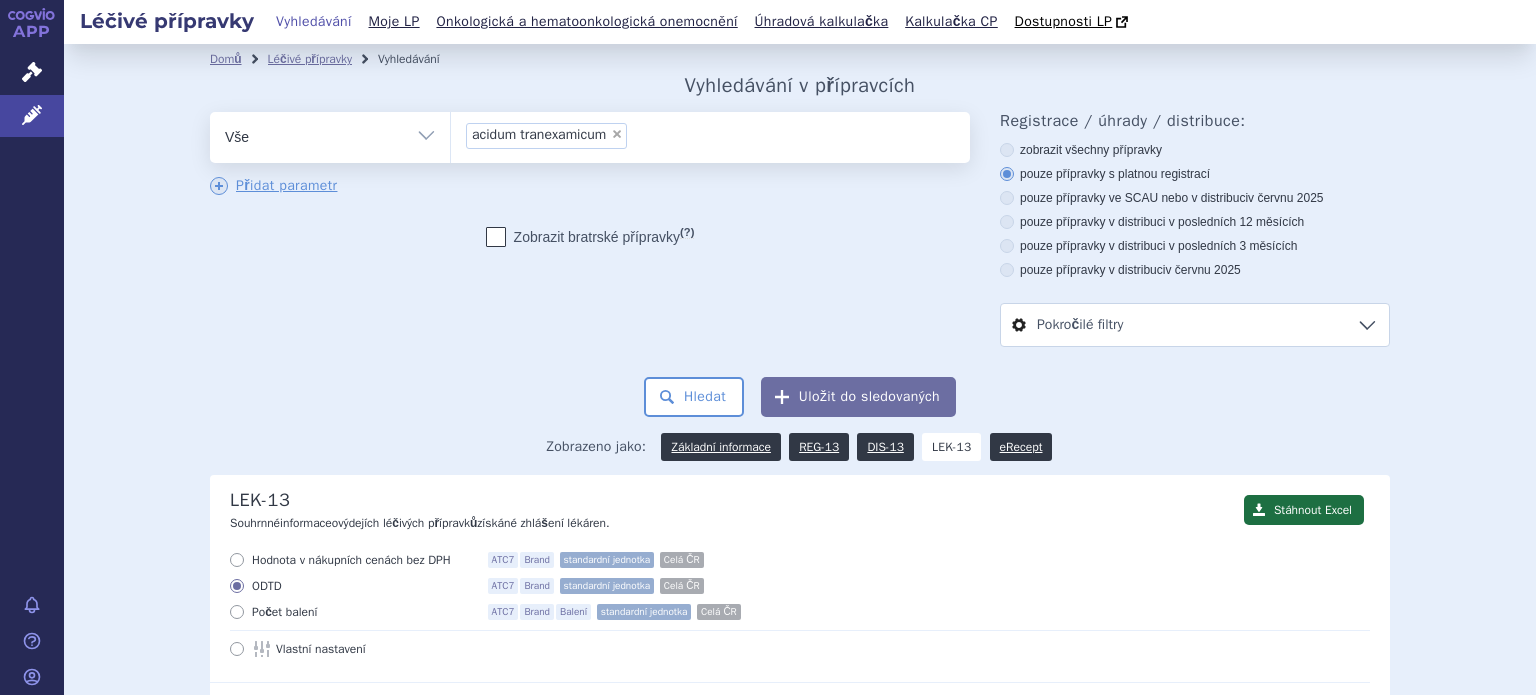 click on "acidum tranexamicum" at bounding box center [539, 135] 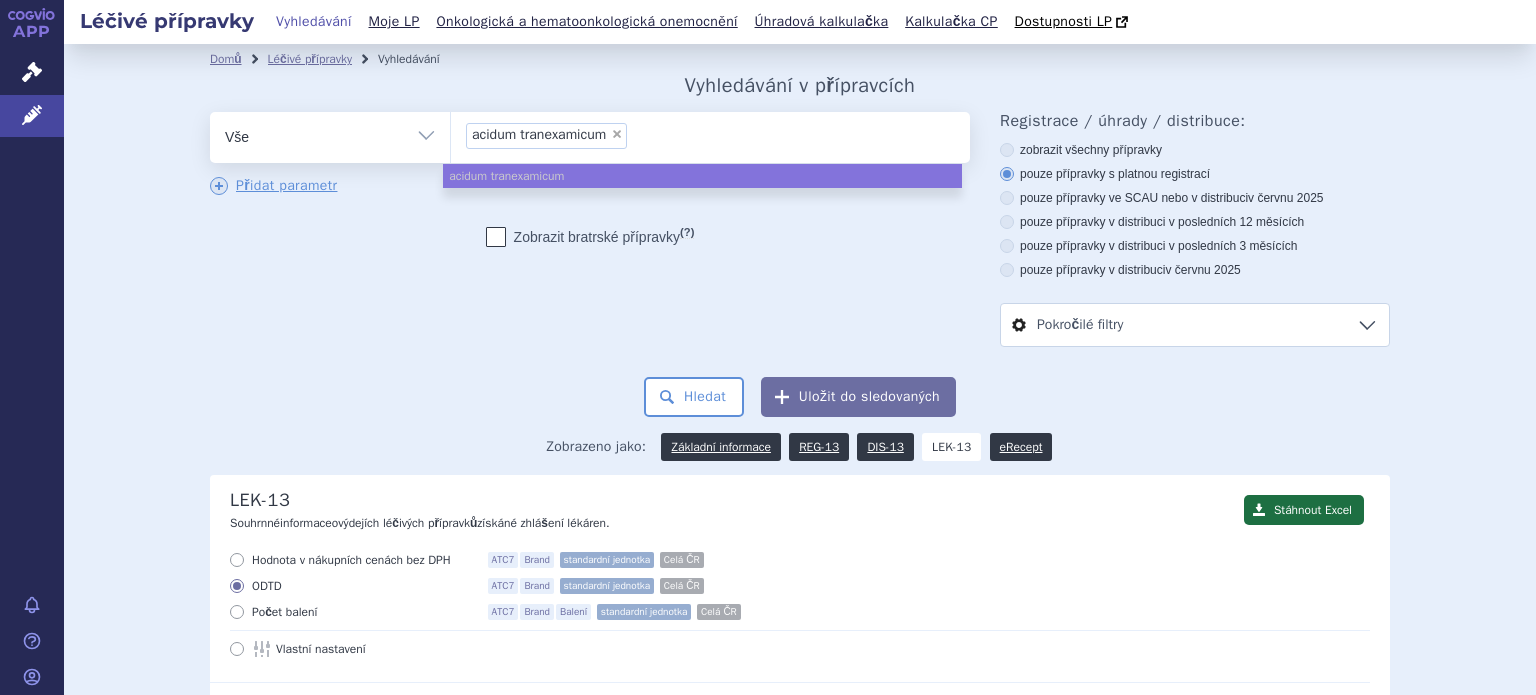 select 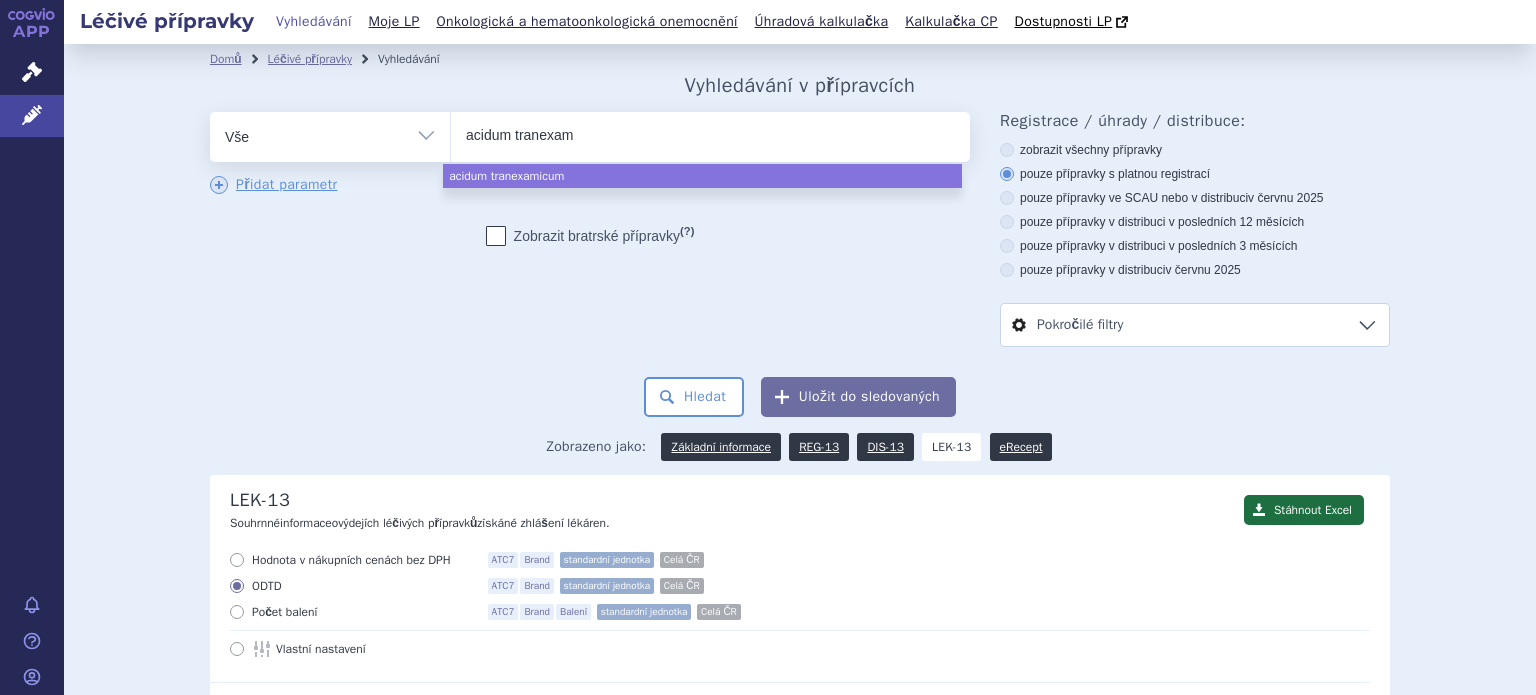 type on "acidum tranexa" 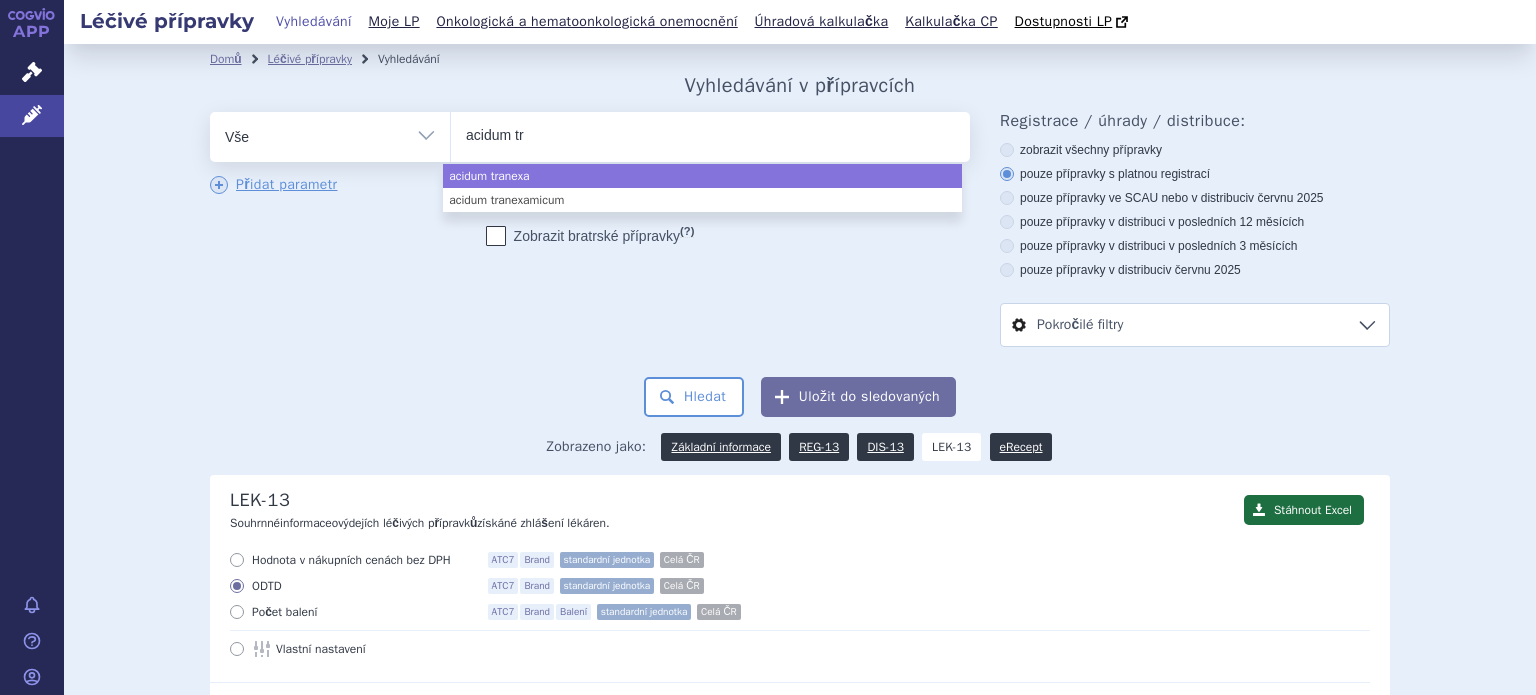 type on "acidum t" 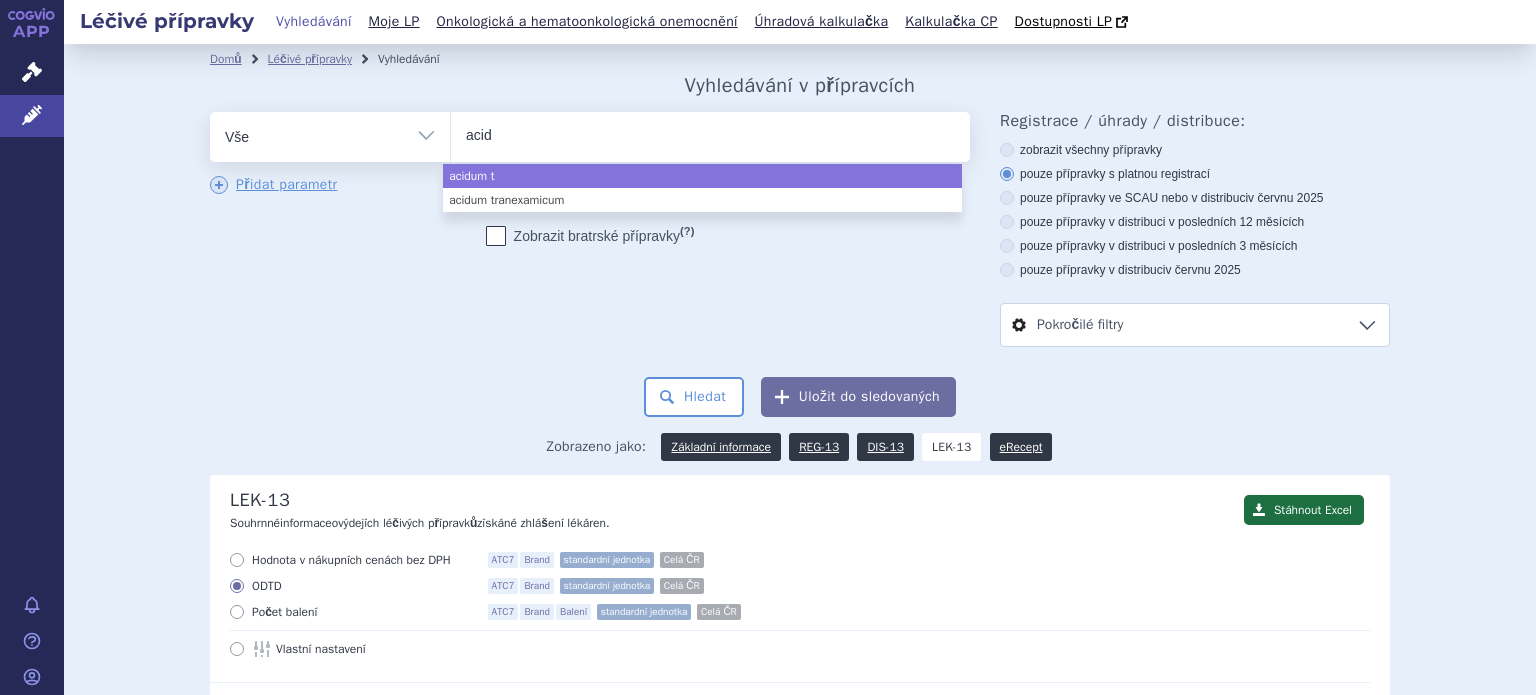 type on "aci" 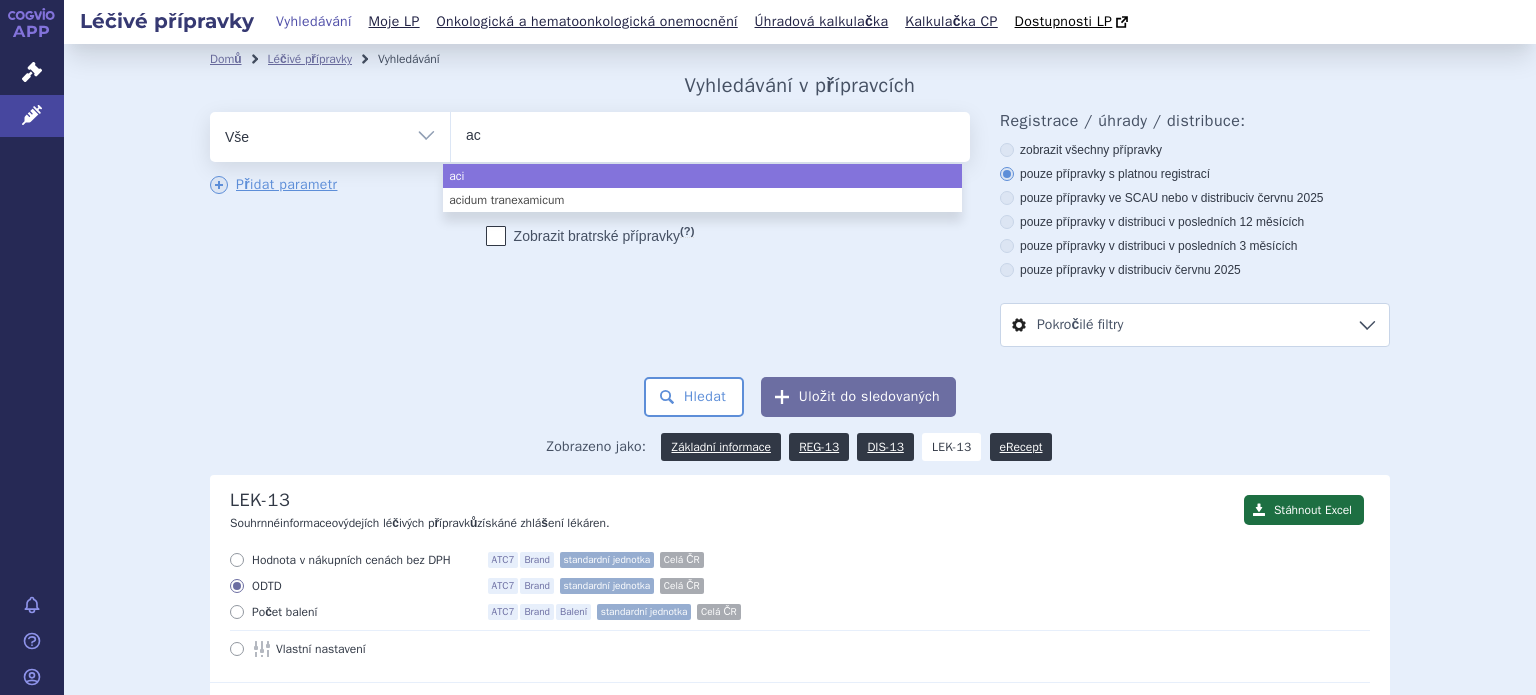 type on "a" 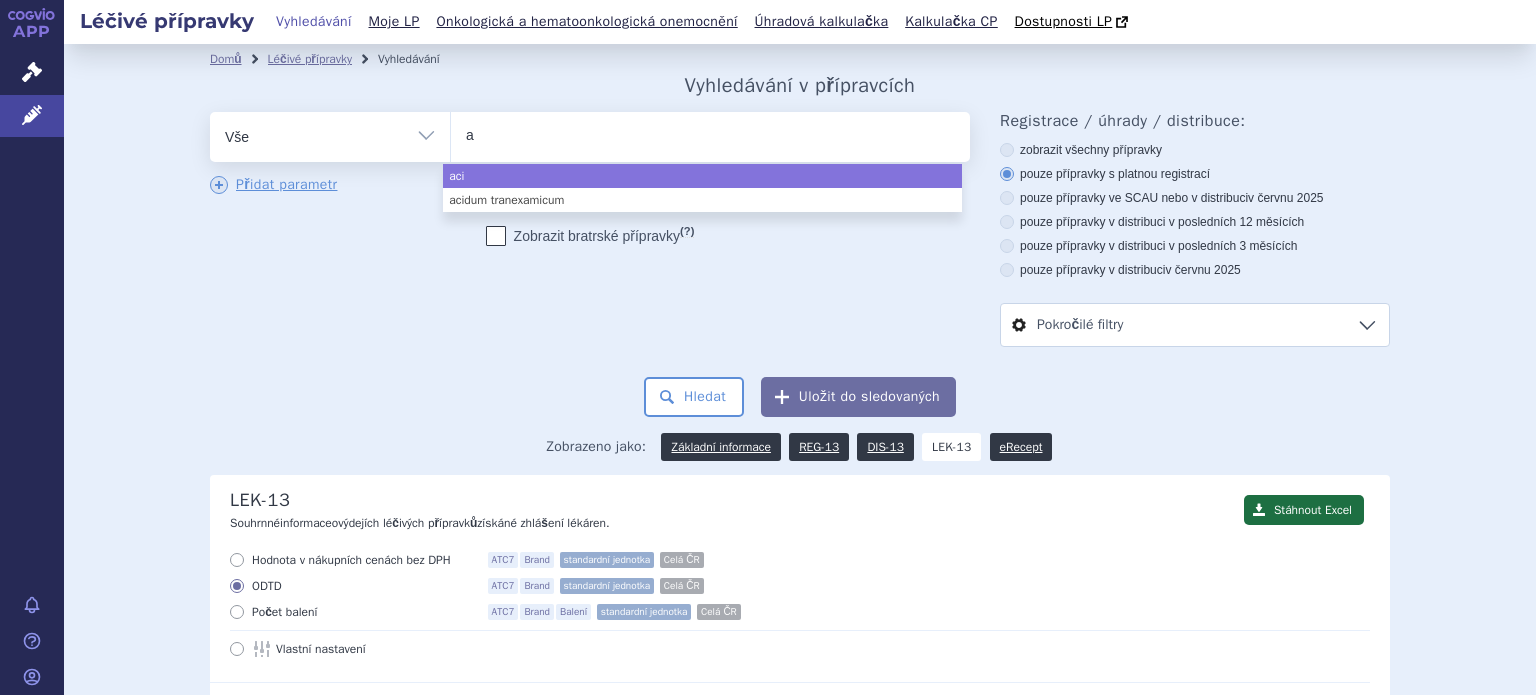 type 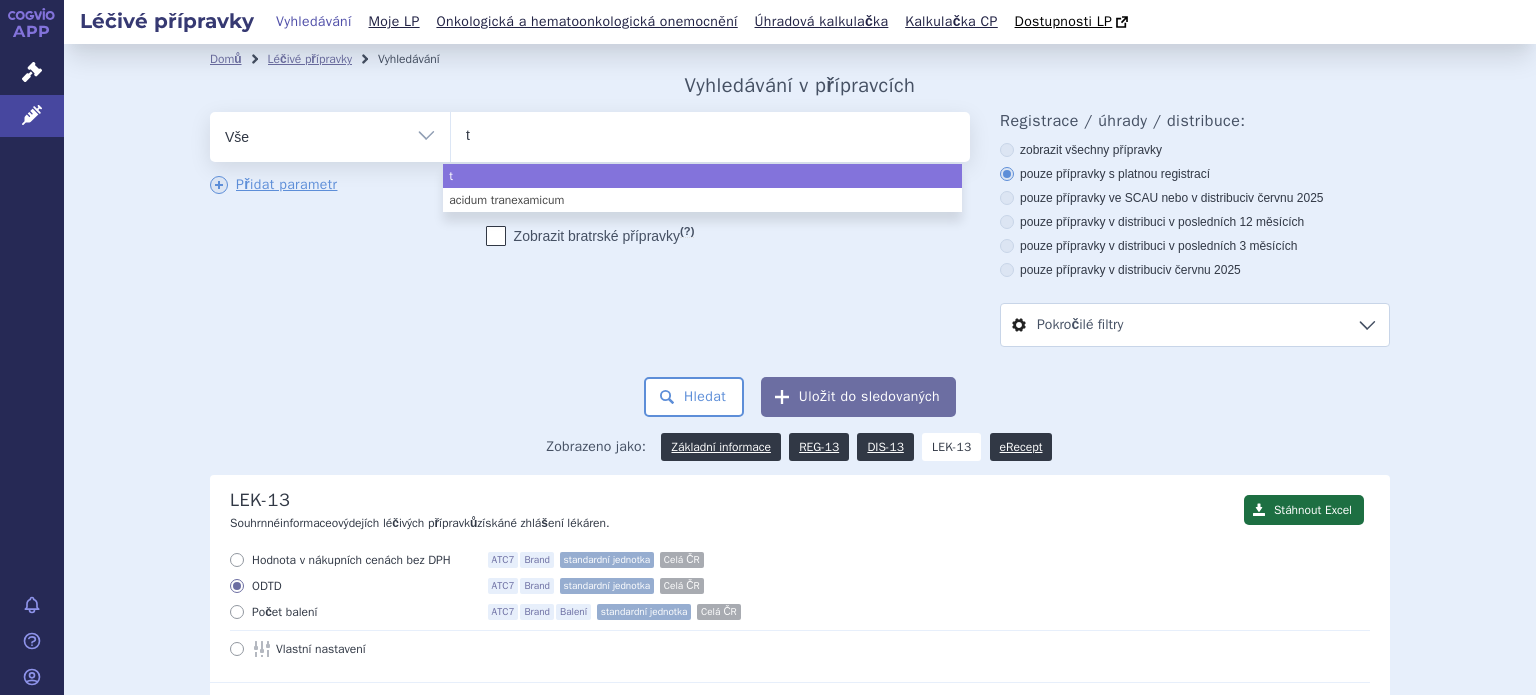 type on "tr" 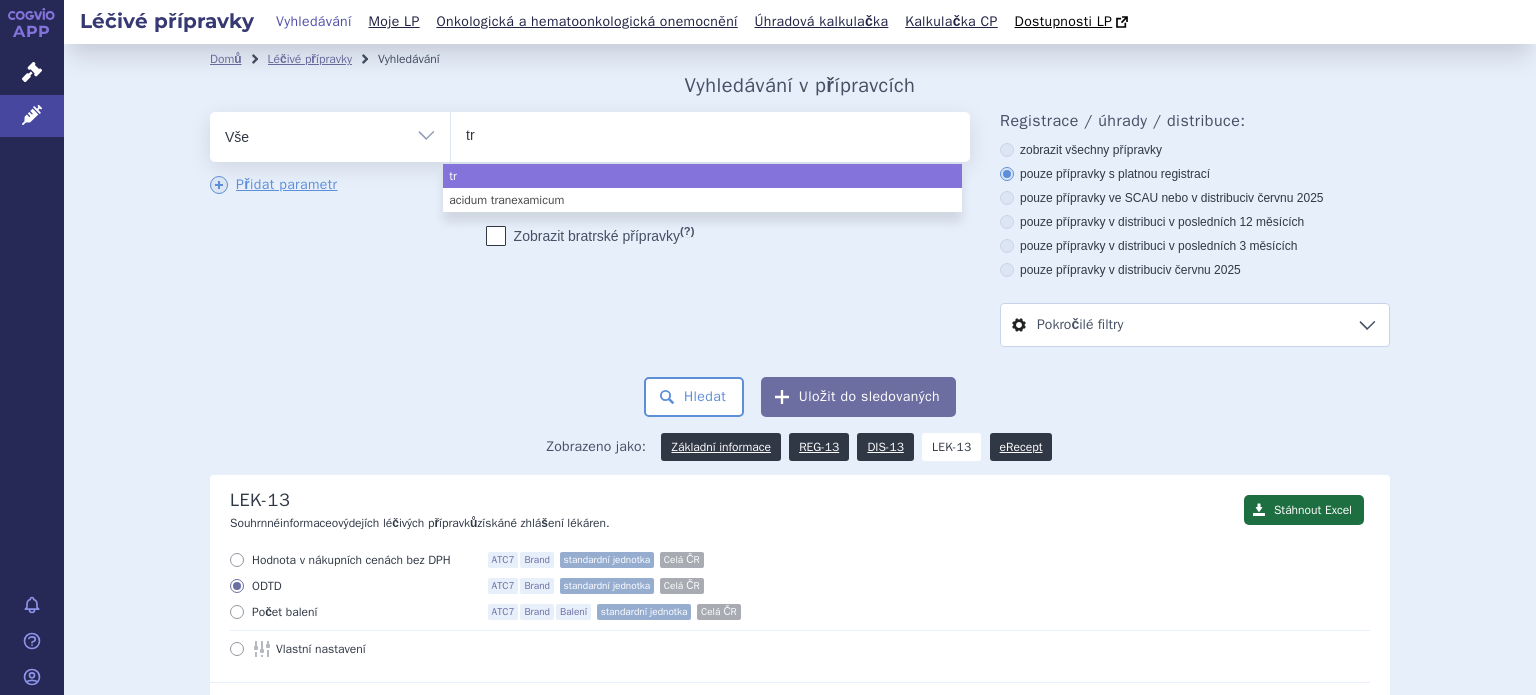 type on "tra" 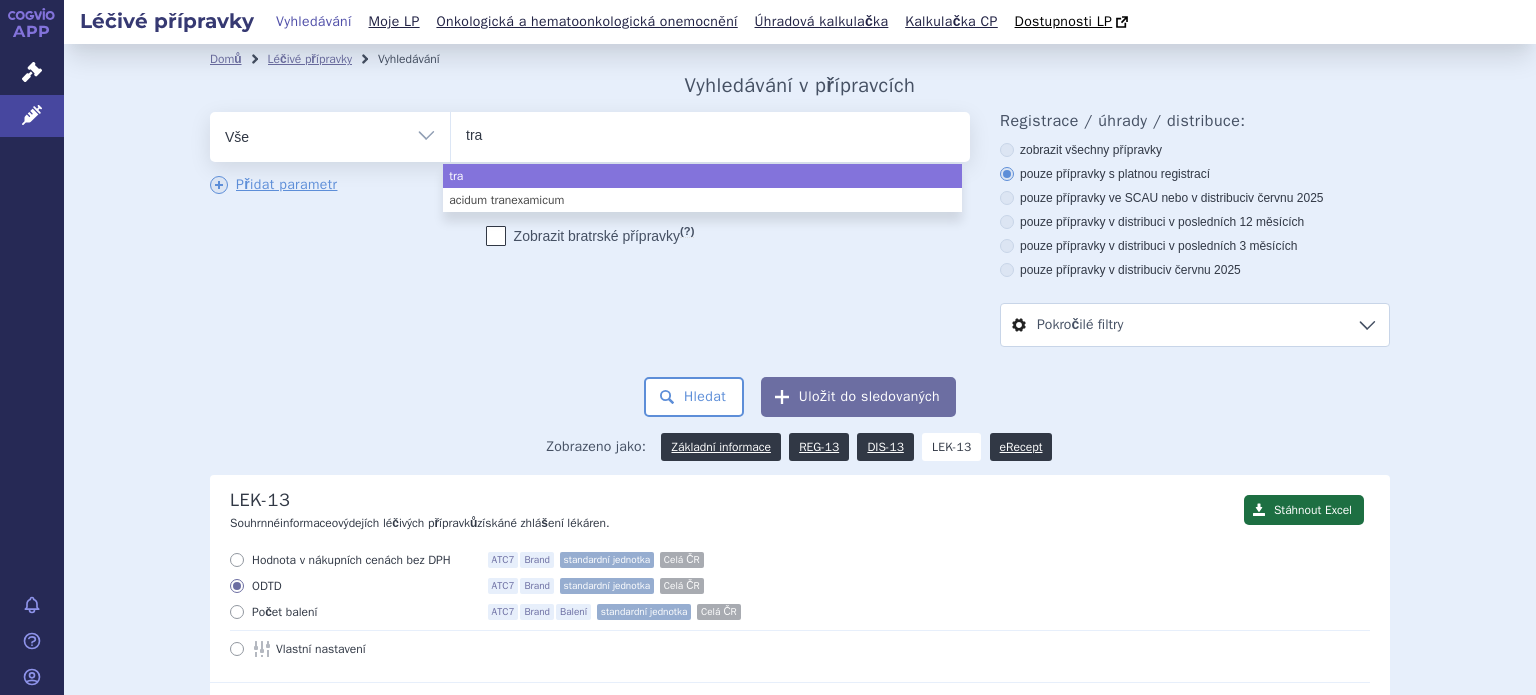 type on "[PERSON_NAME]" 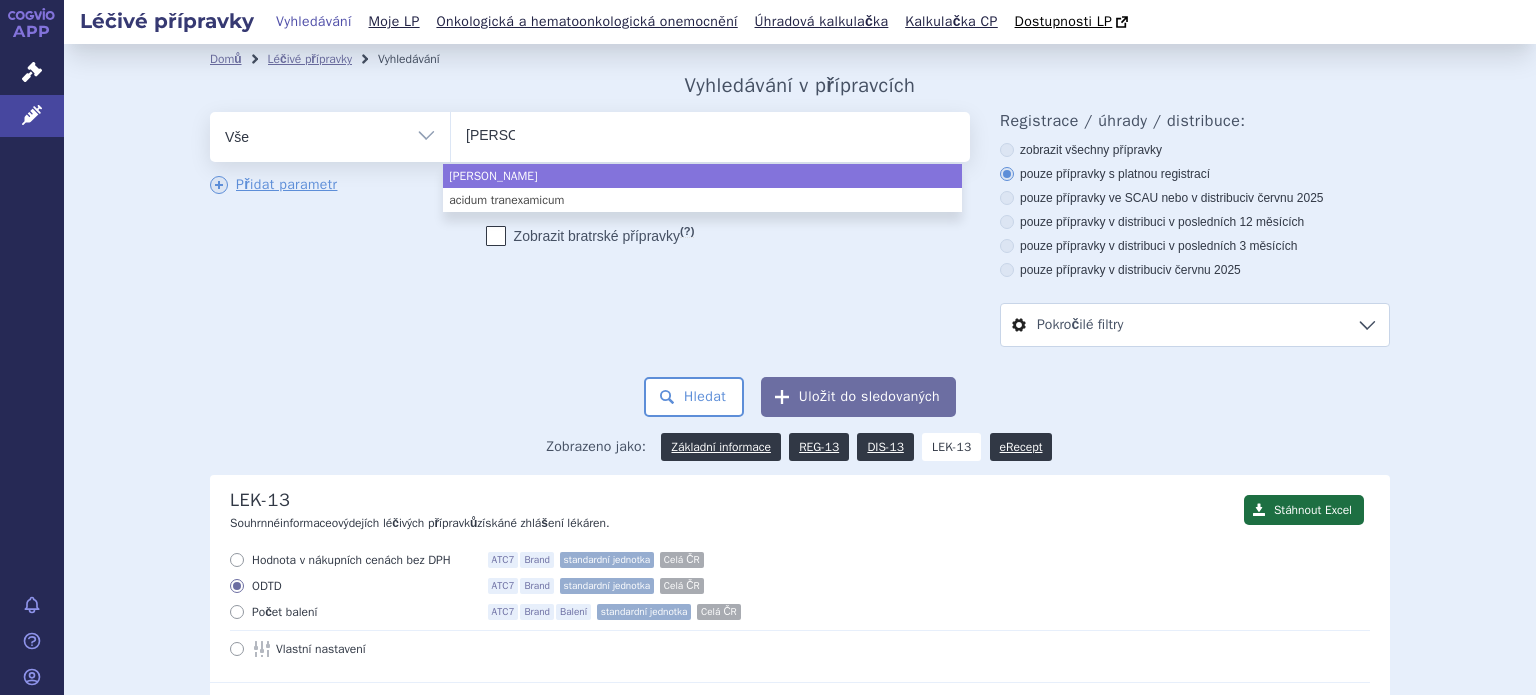 type on "trane" 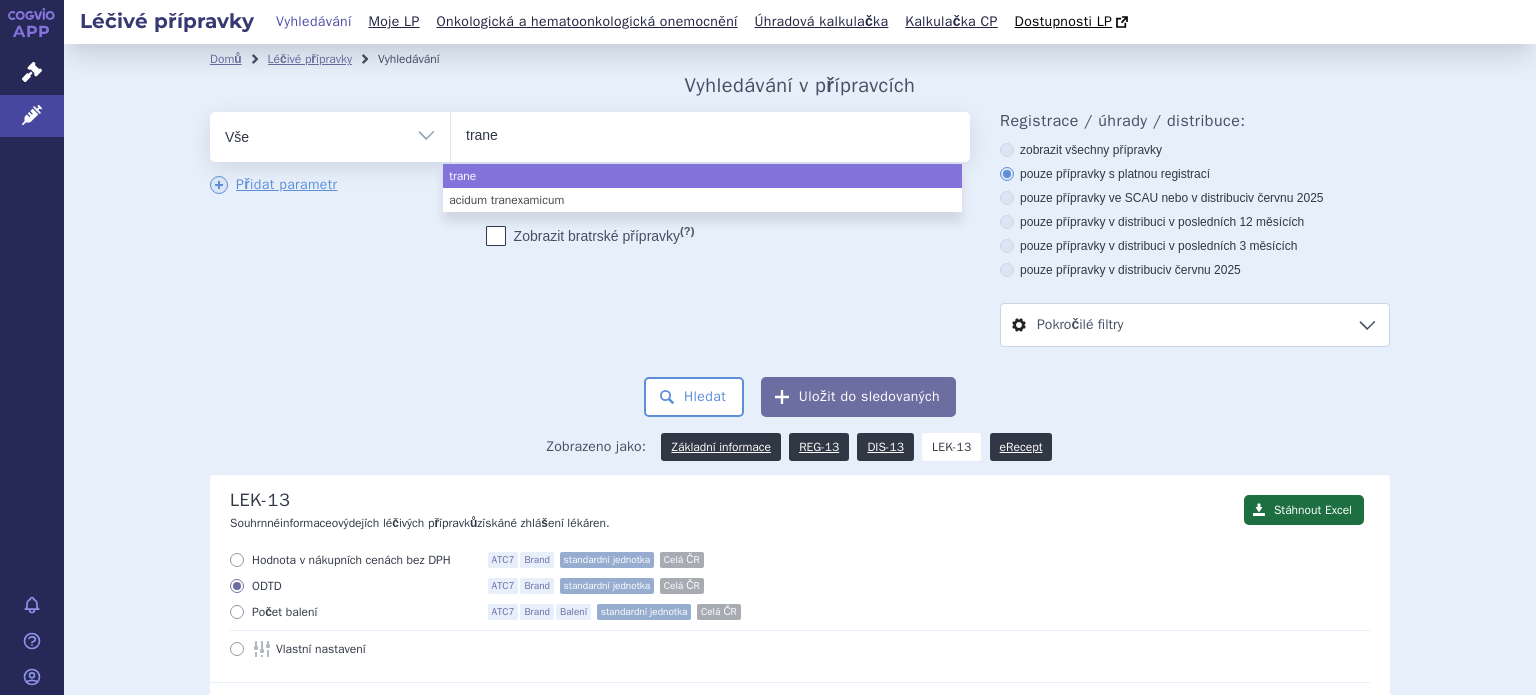 type on "tranex" 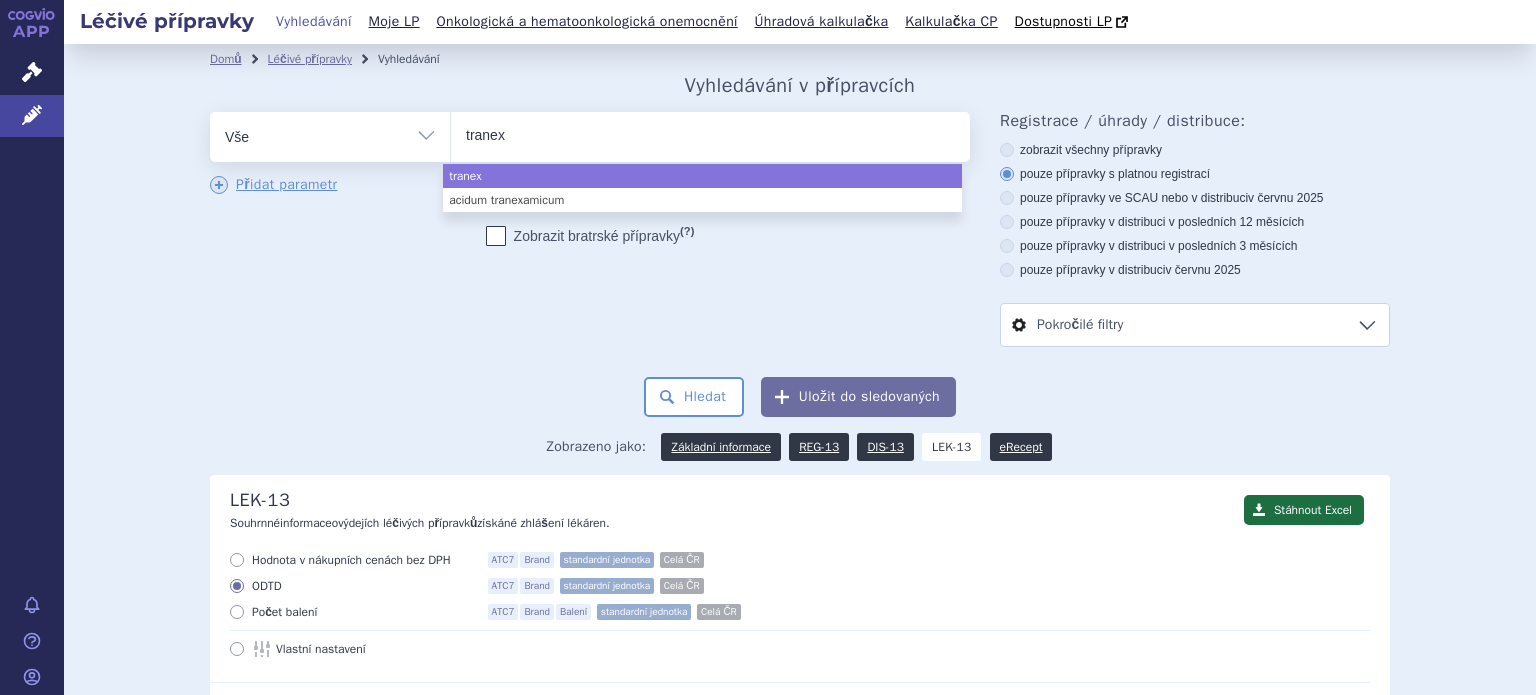 type on "tranexa" 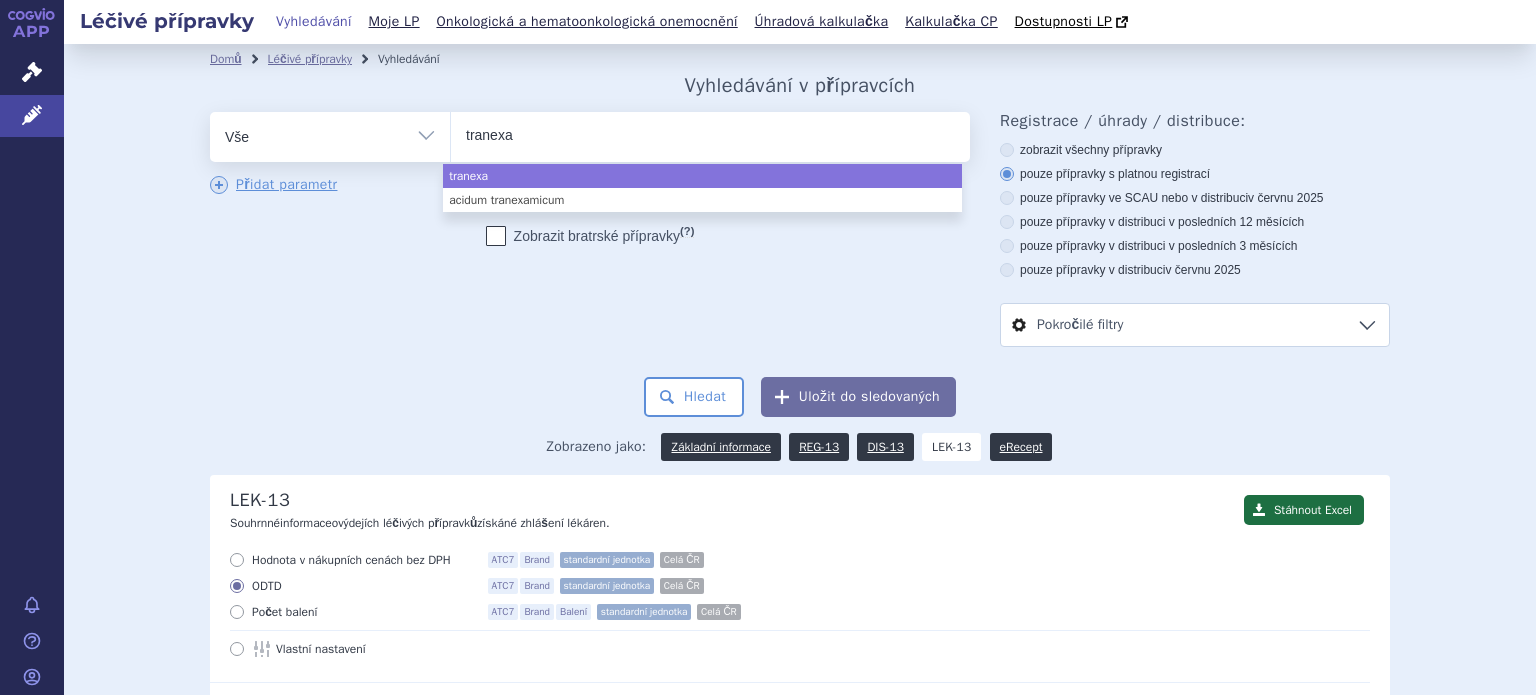 type on "tranexam" 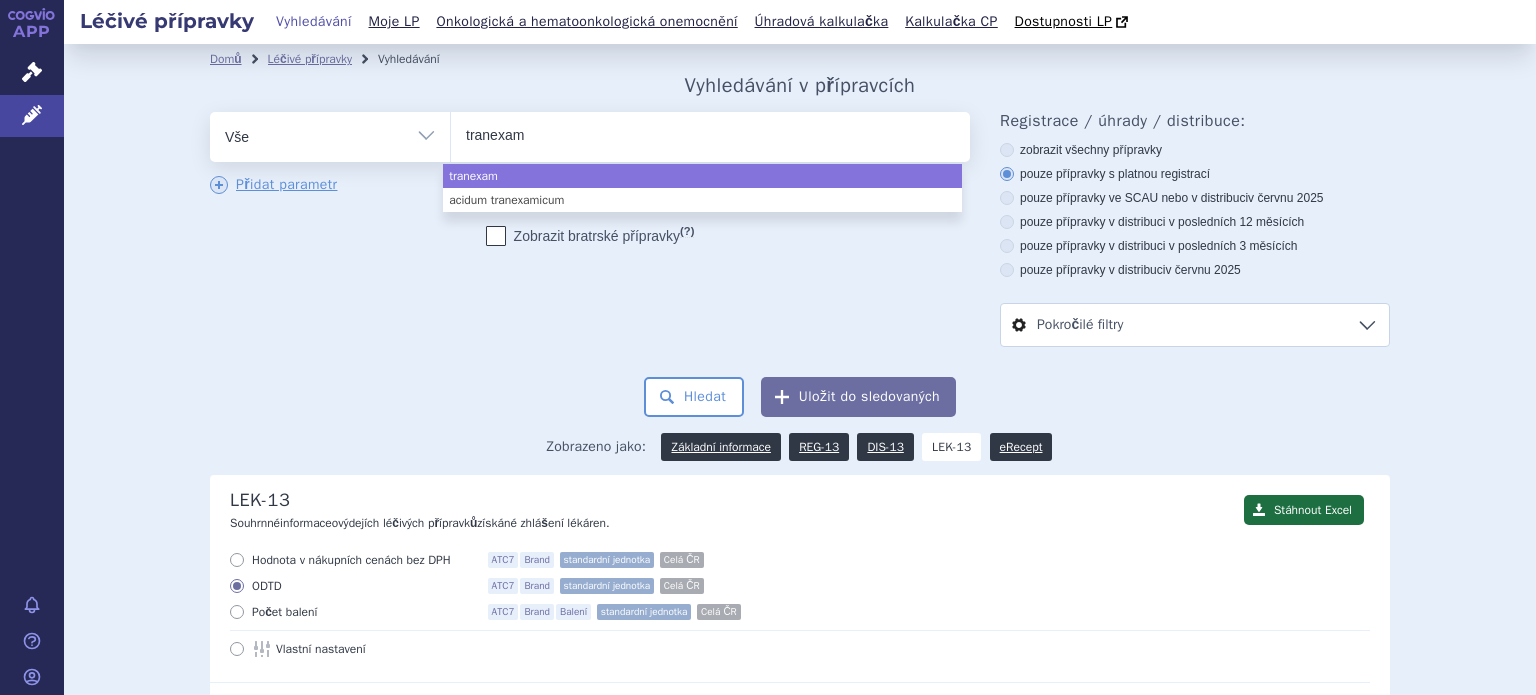 type on "tranexami" 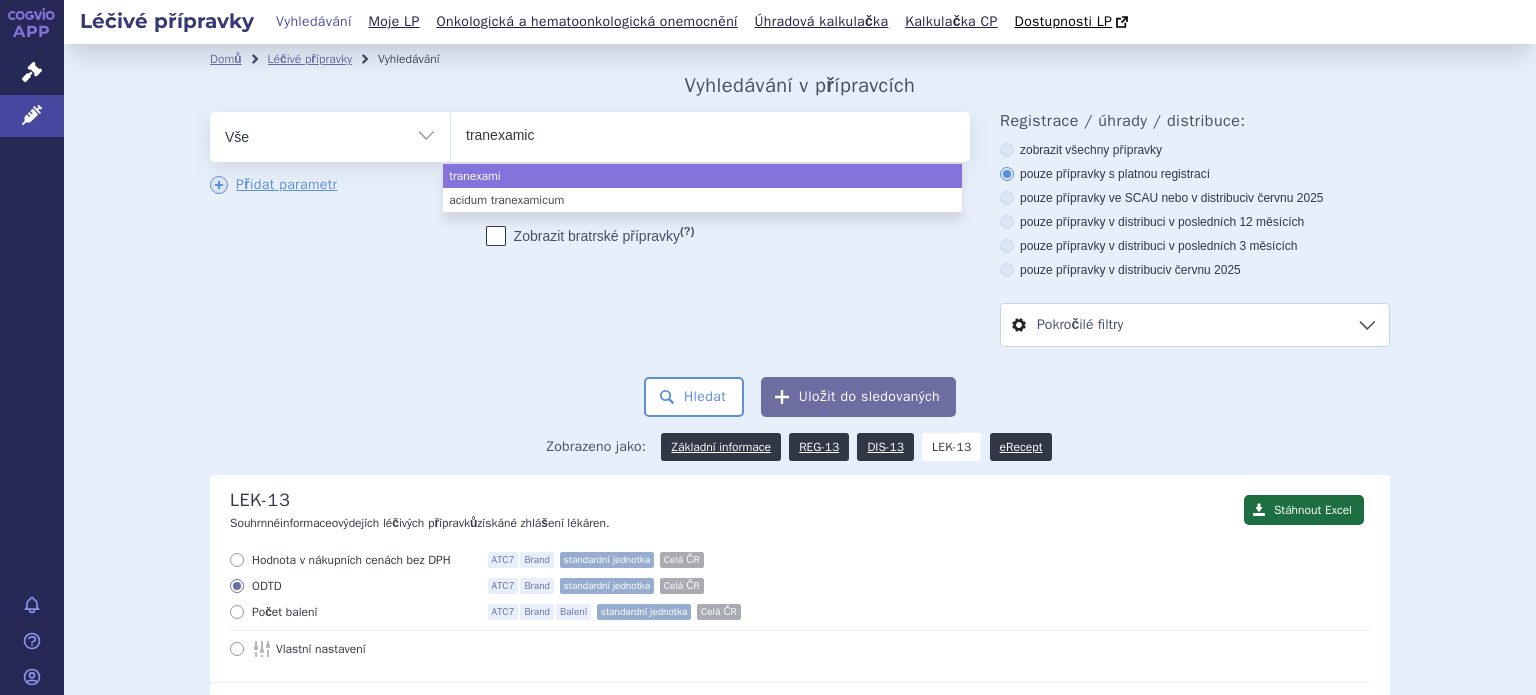 type on "tranexamicu" 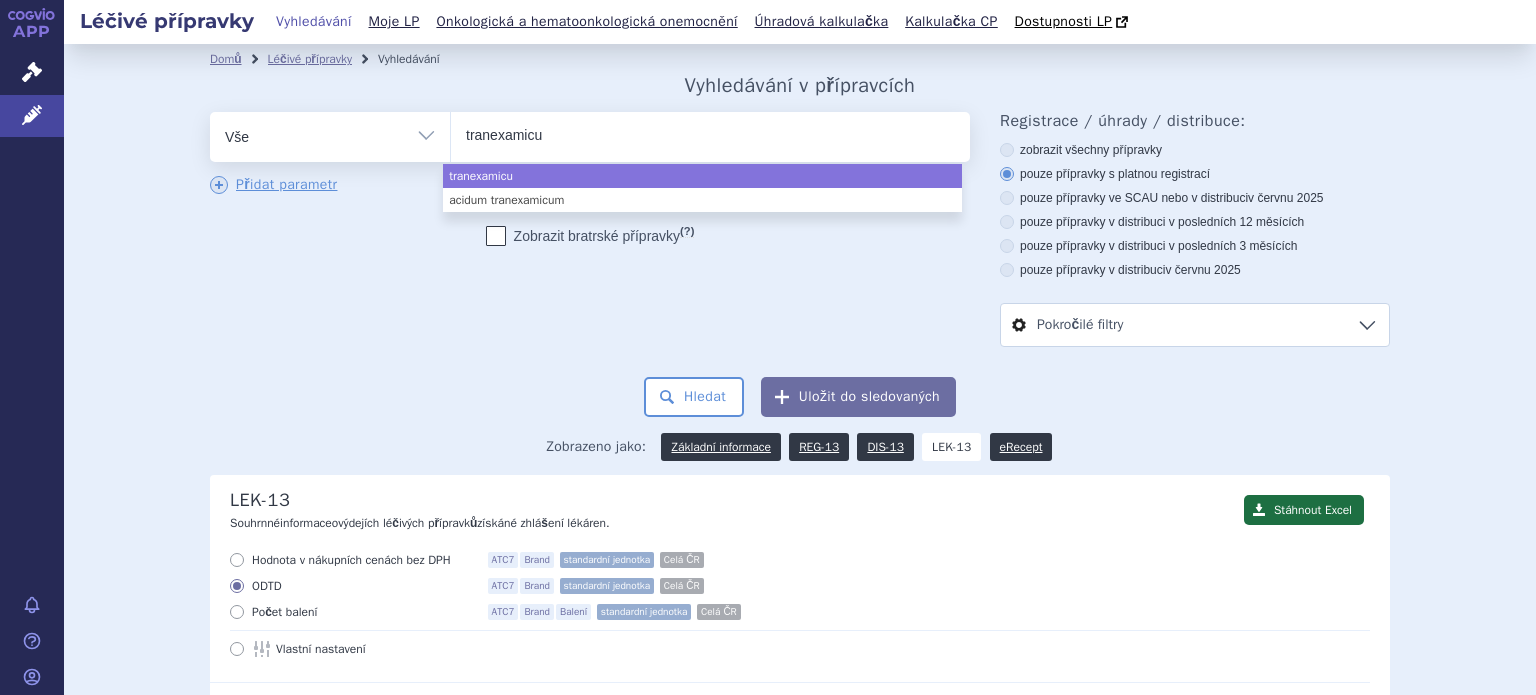 type on "tranexamicum" 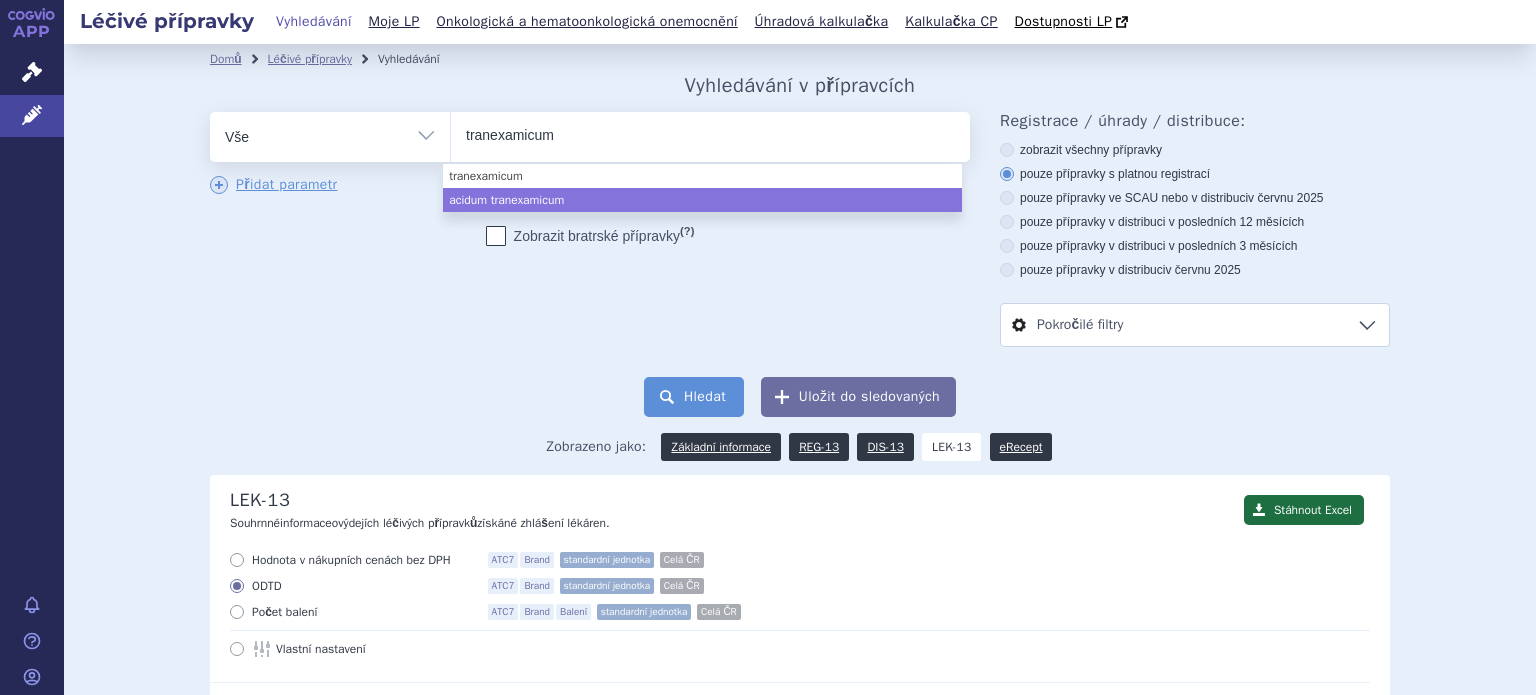 select on "acidum tranexamicum" 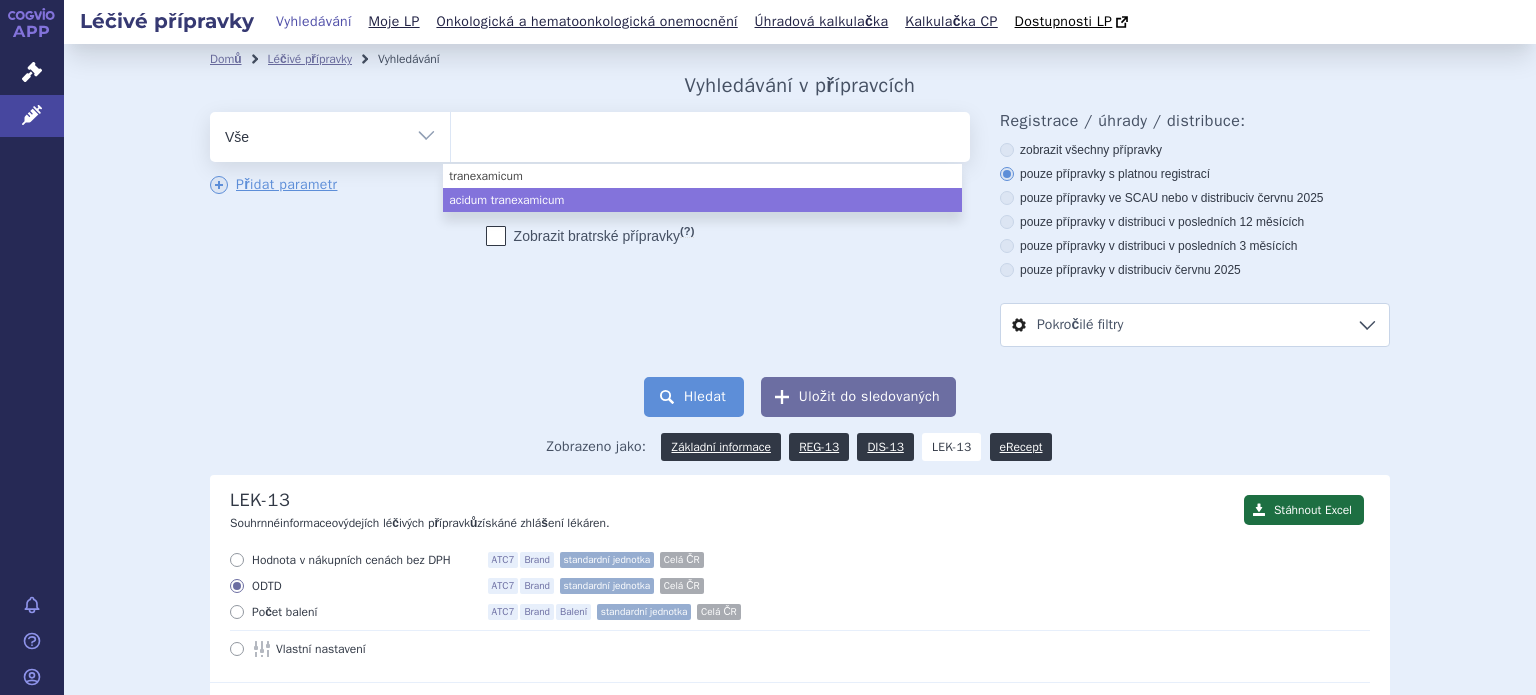 click on "Hledat" at bounding box center [694, 397] 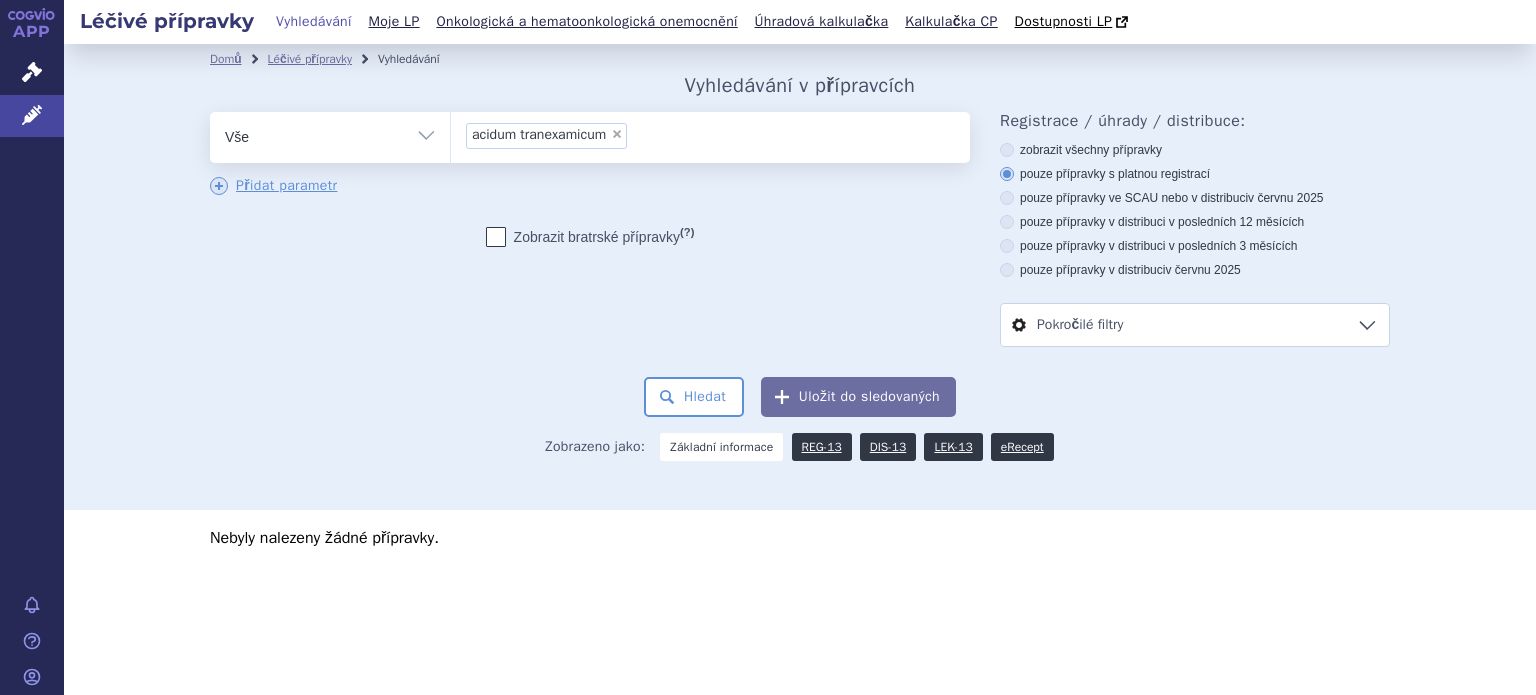 scroll, scrollTop: 0, scrollLeft: 0, axis: both 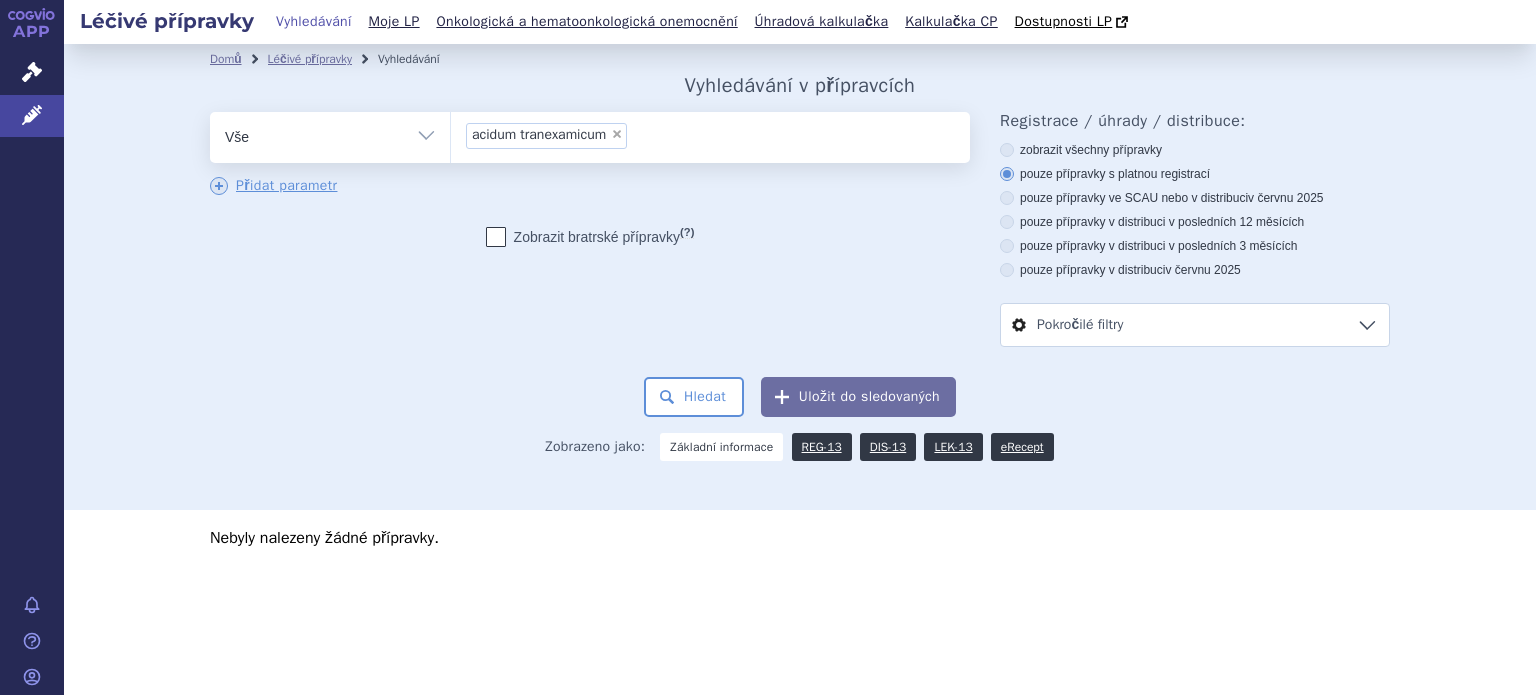 click on "×" at bounding box center [617, 134] 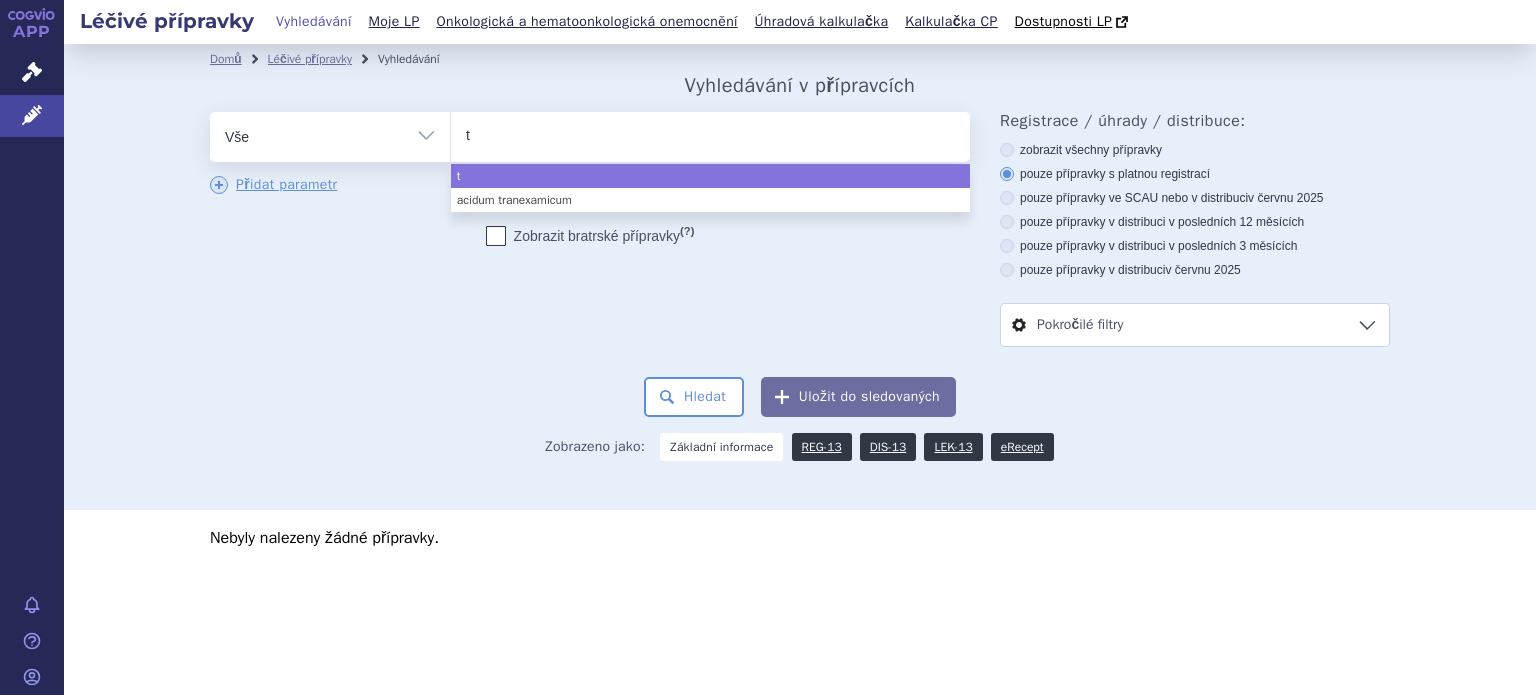 type on "tr" 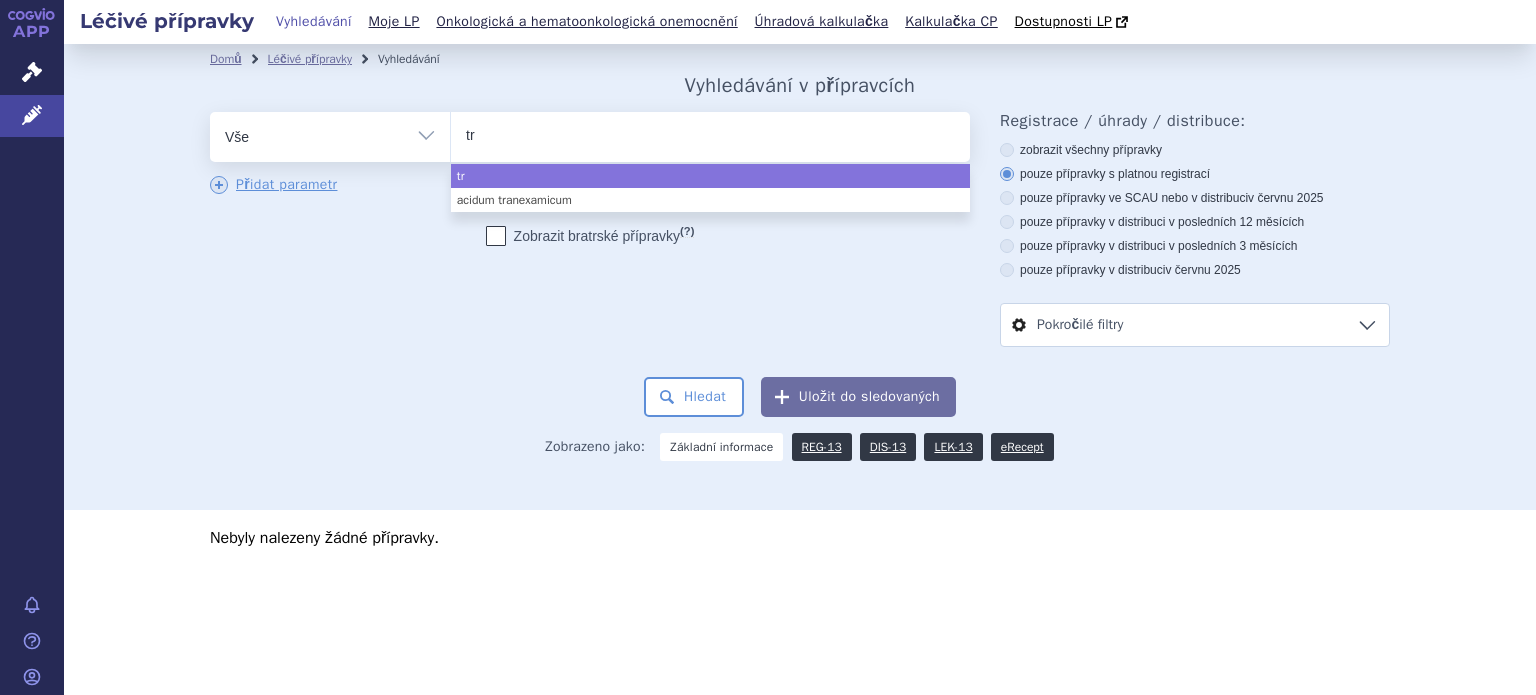 type on "tra" 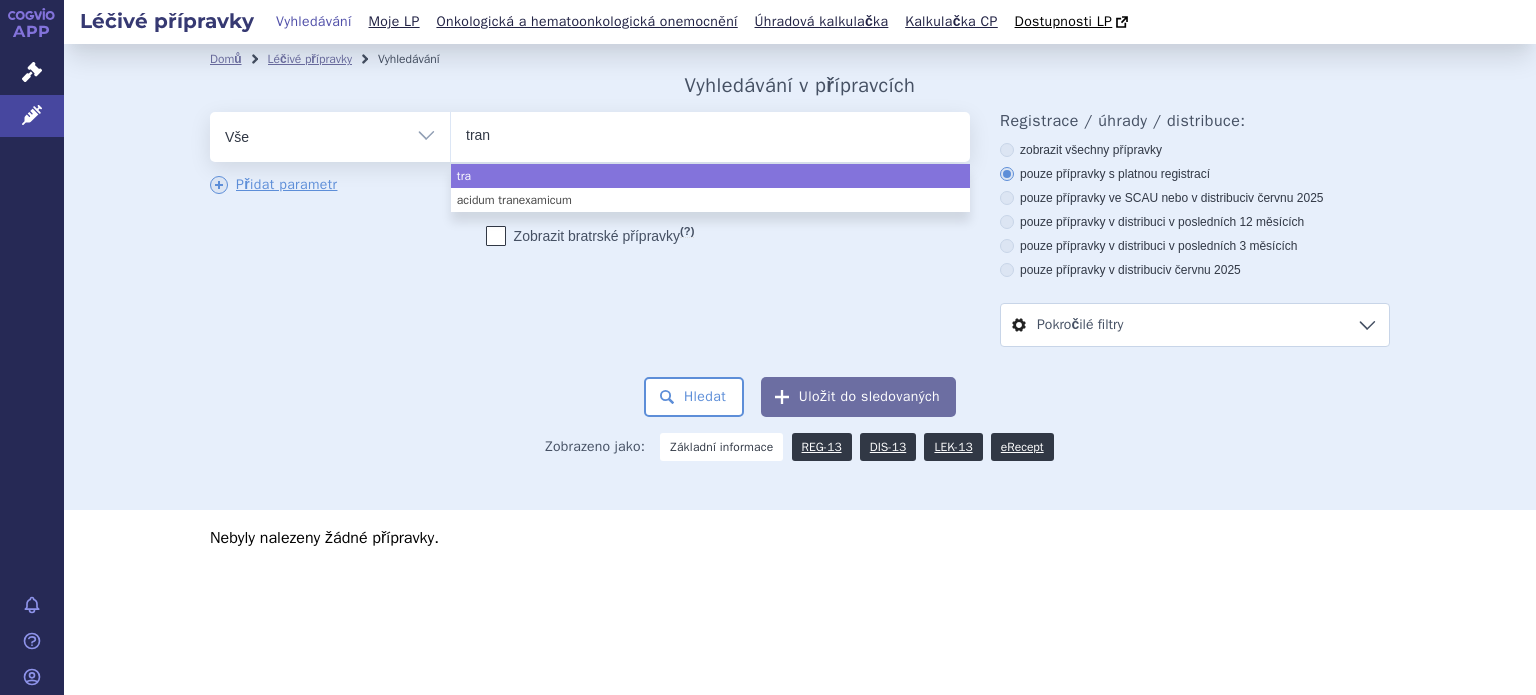 type on "trane" 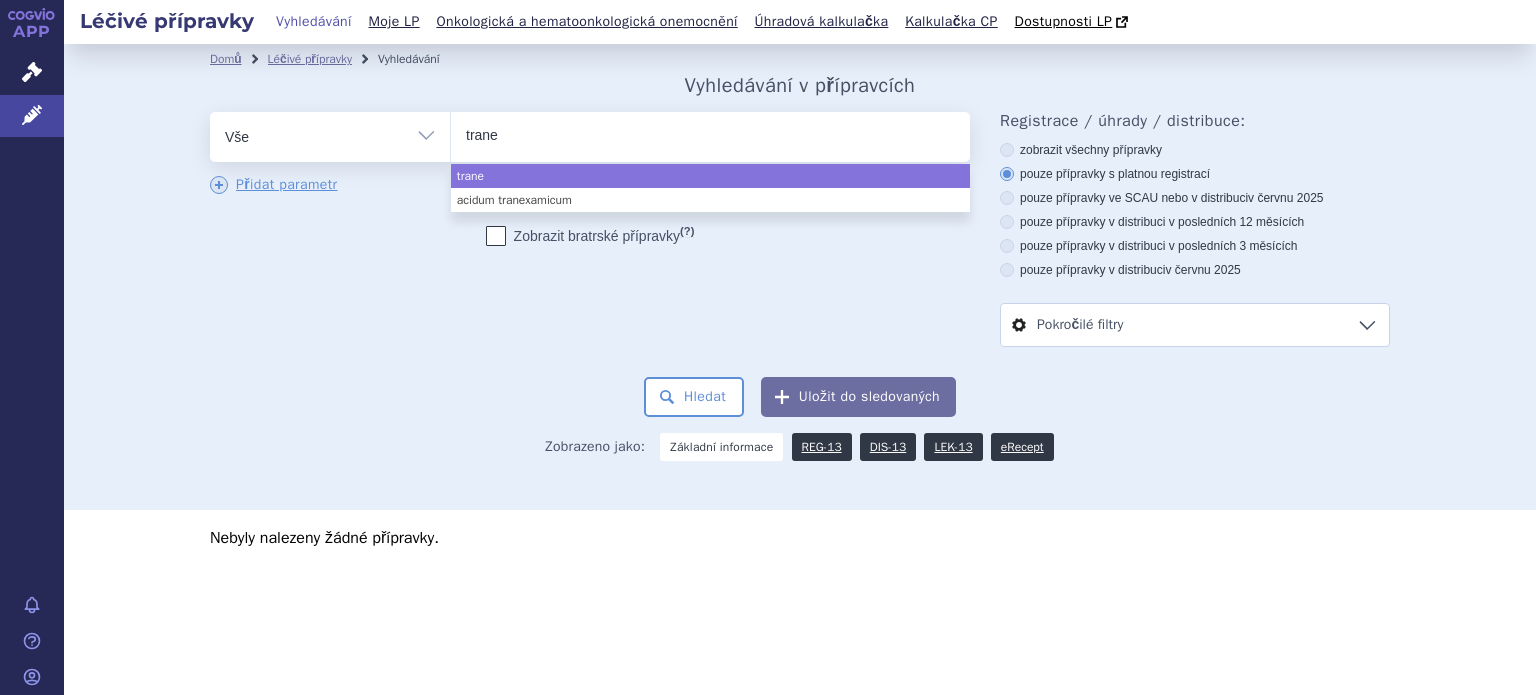type on "tranex" 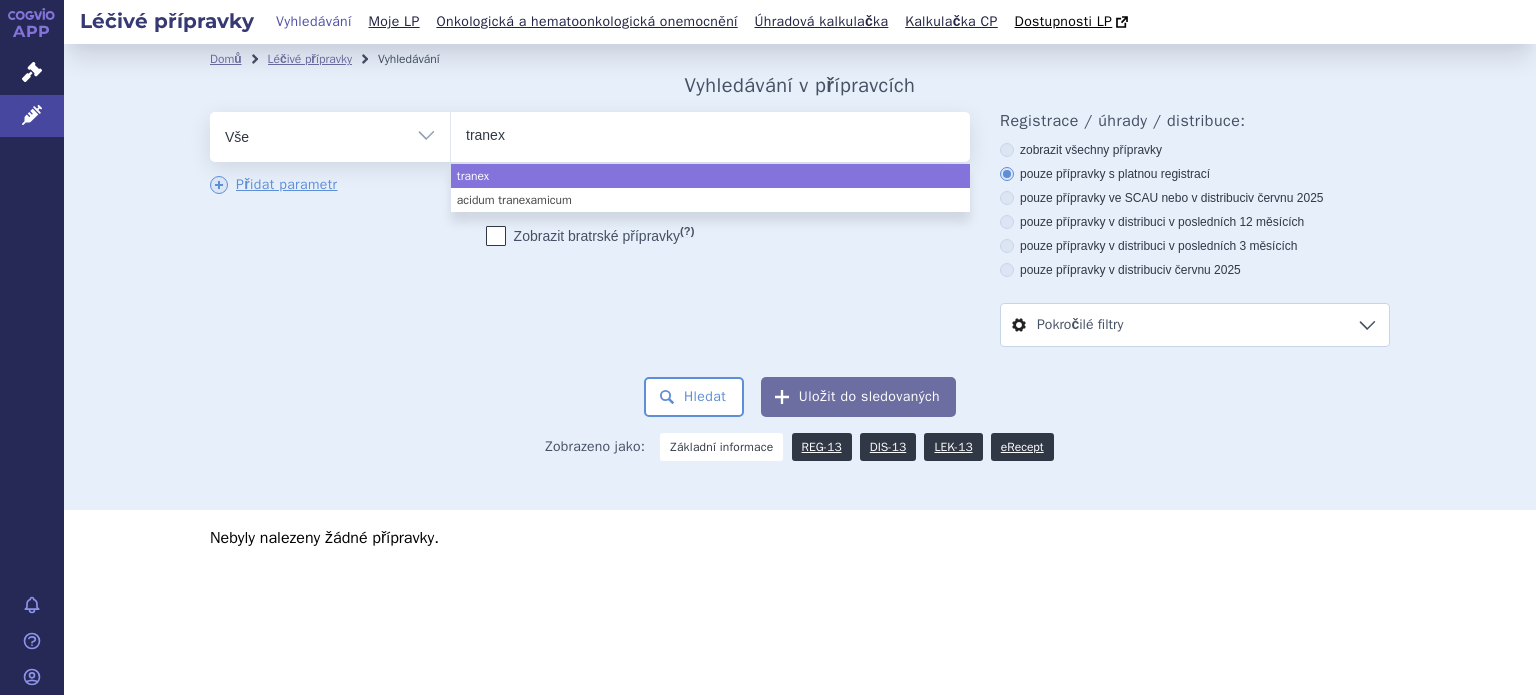 type on "tranexa" 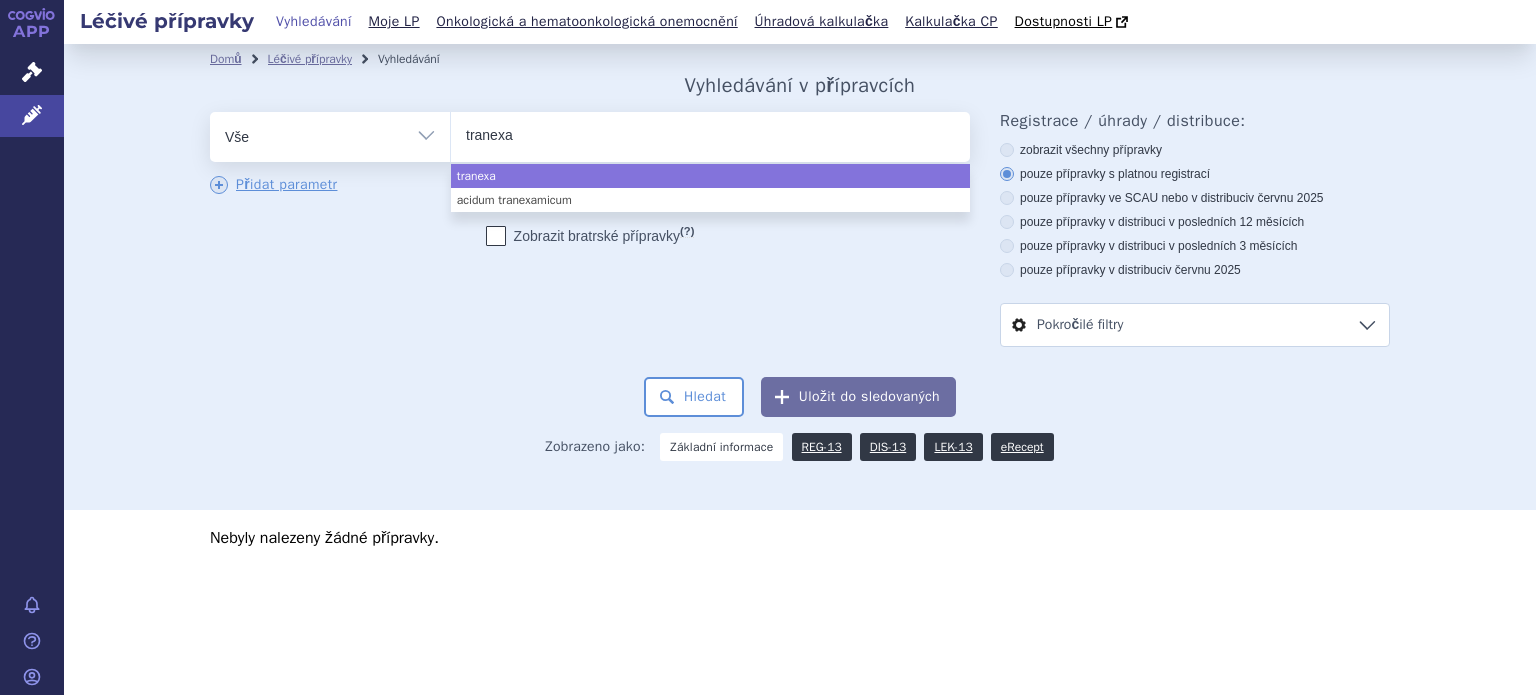 type on "tranexam" 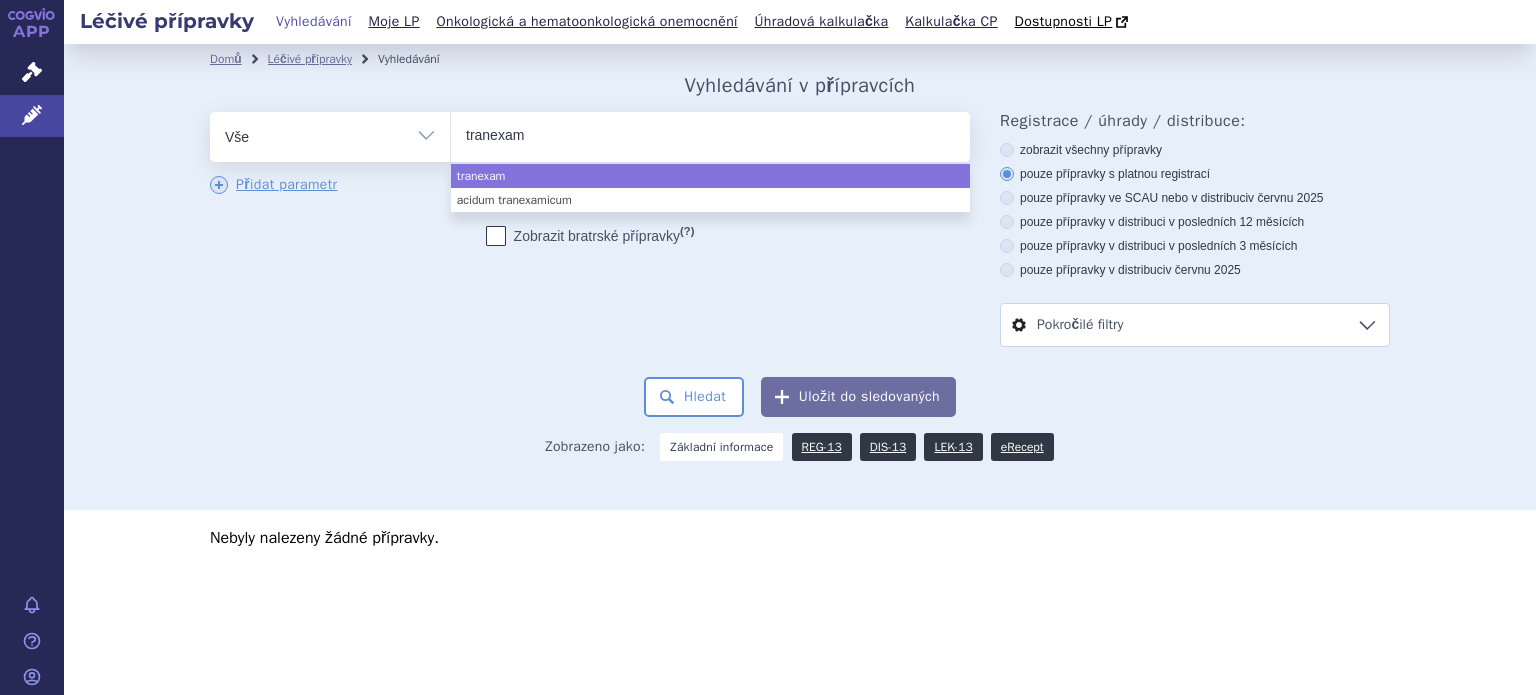 type on "tranexami" 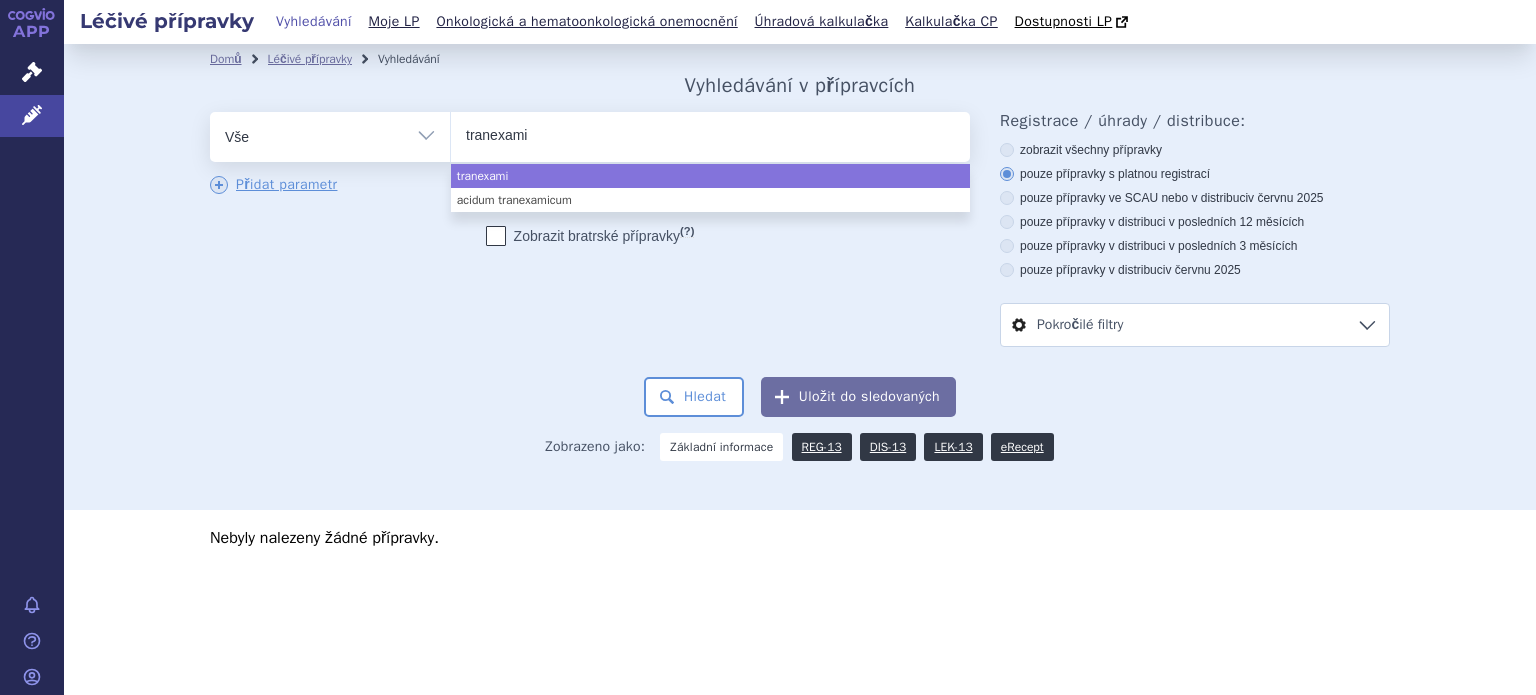 type on "tranexamic" 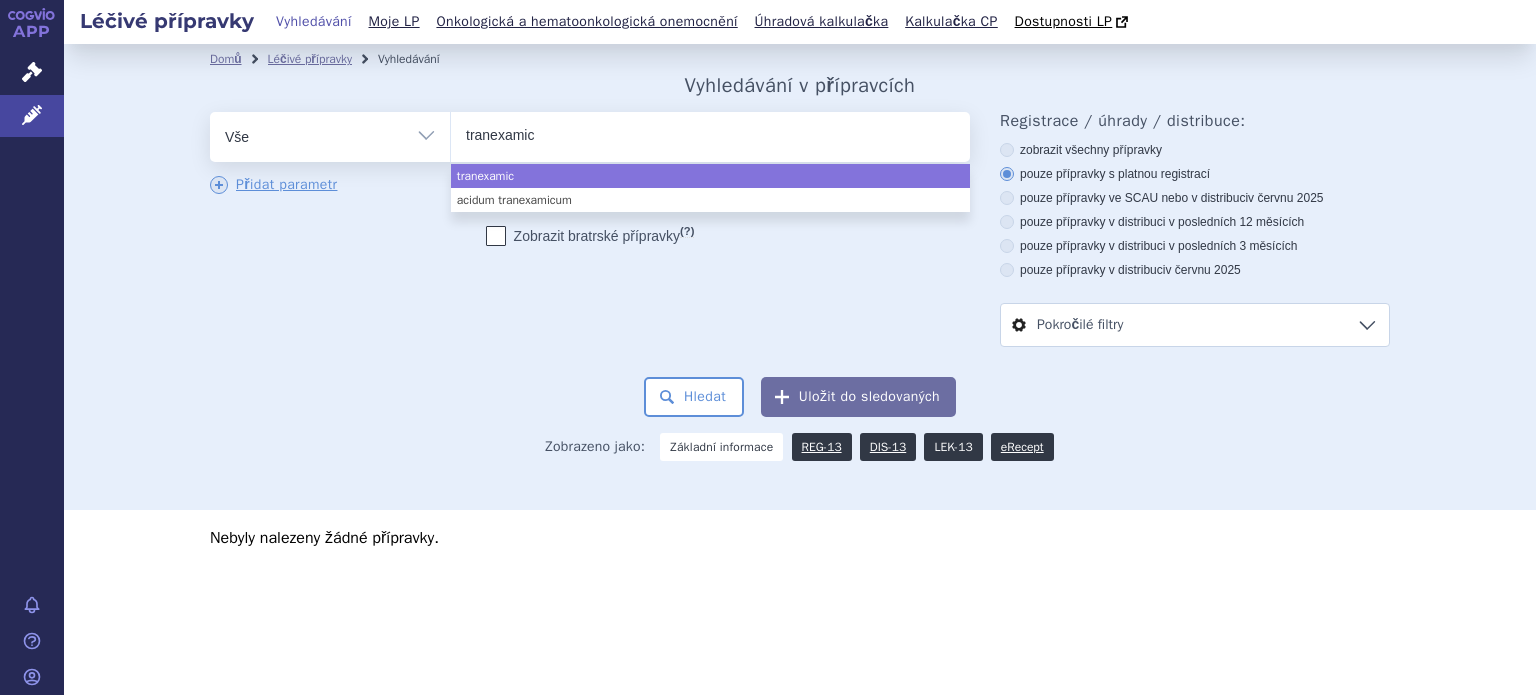 select on "tranexamic" 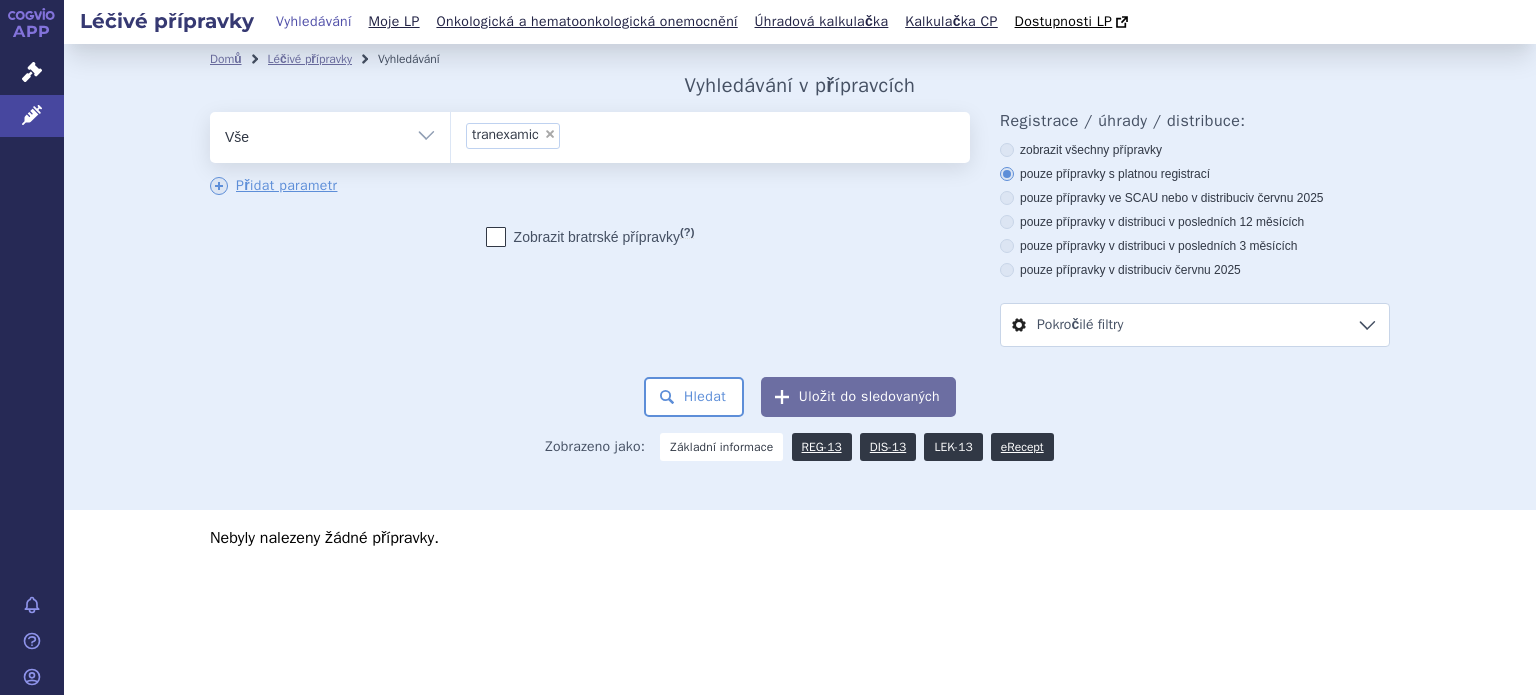click on "LEK-13" at bounding box center [953, 447] 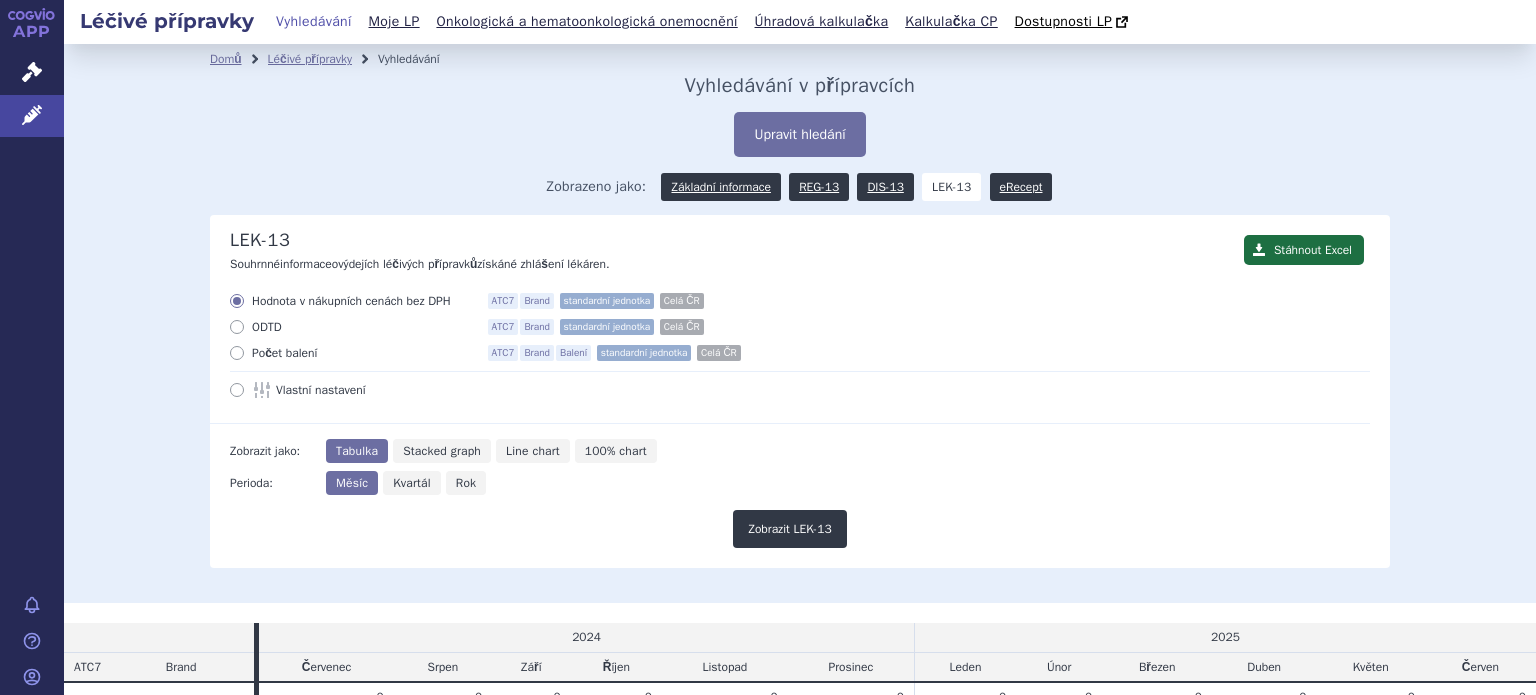 scroll, scrollTop: 0, scrollLeft: 0, axis: both 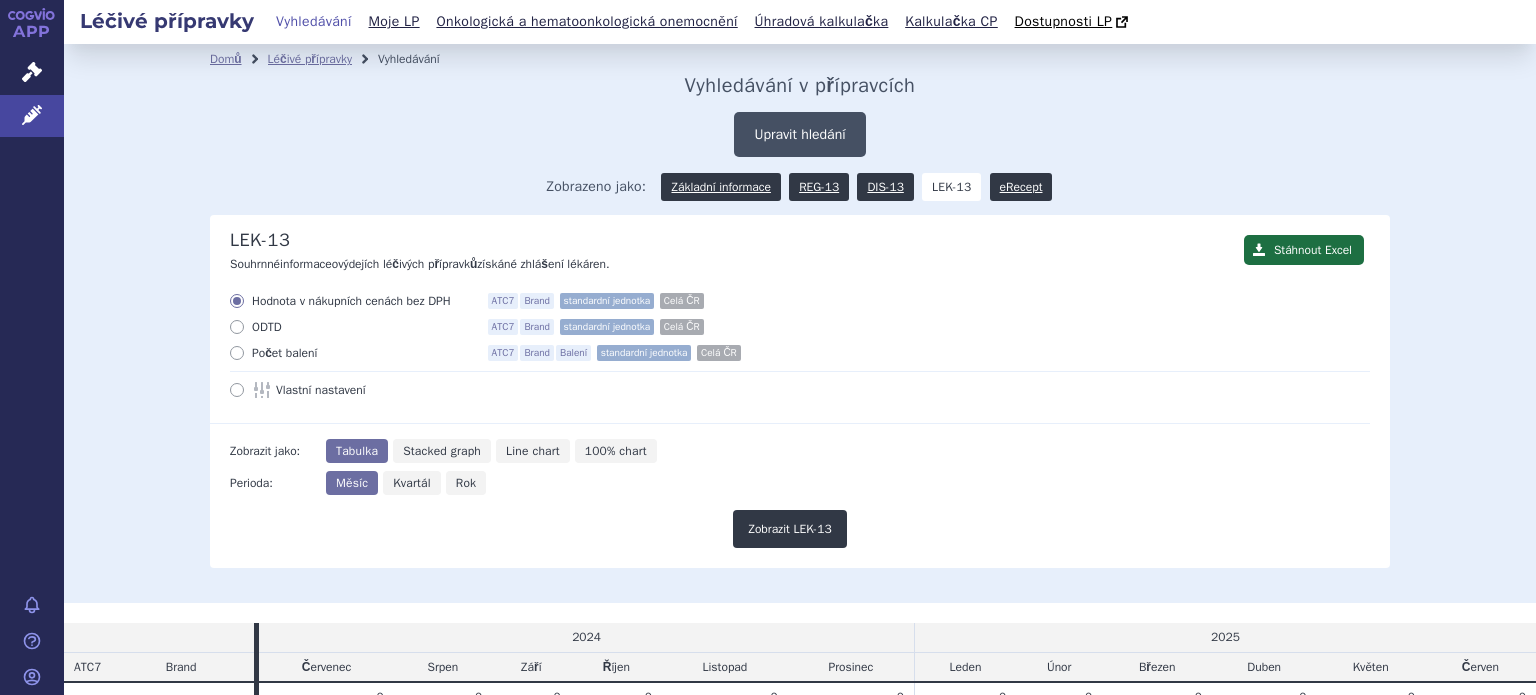 click on "Upravit hledání" at bounding box center [799, 134] 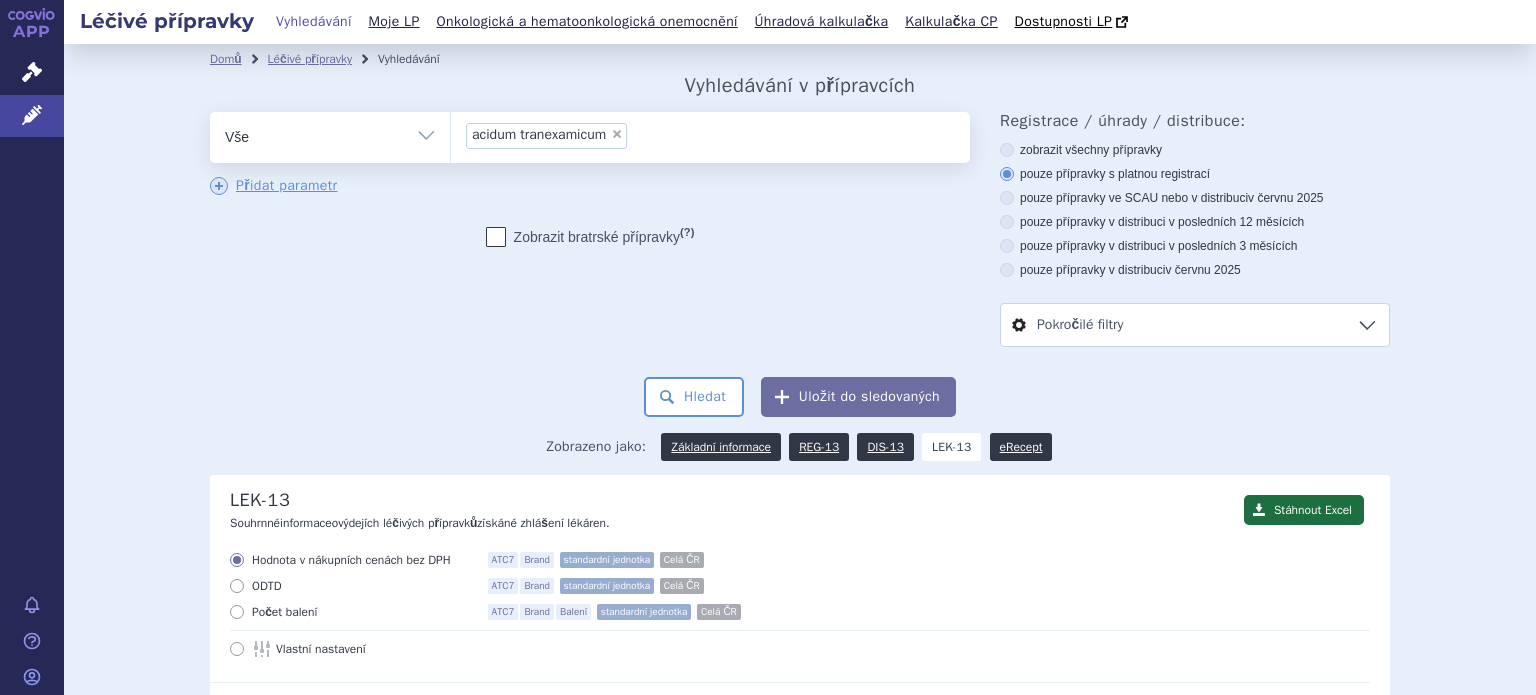 click on "×" at bounding box center (617, 134) 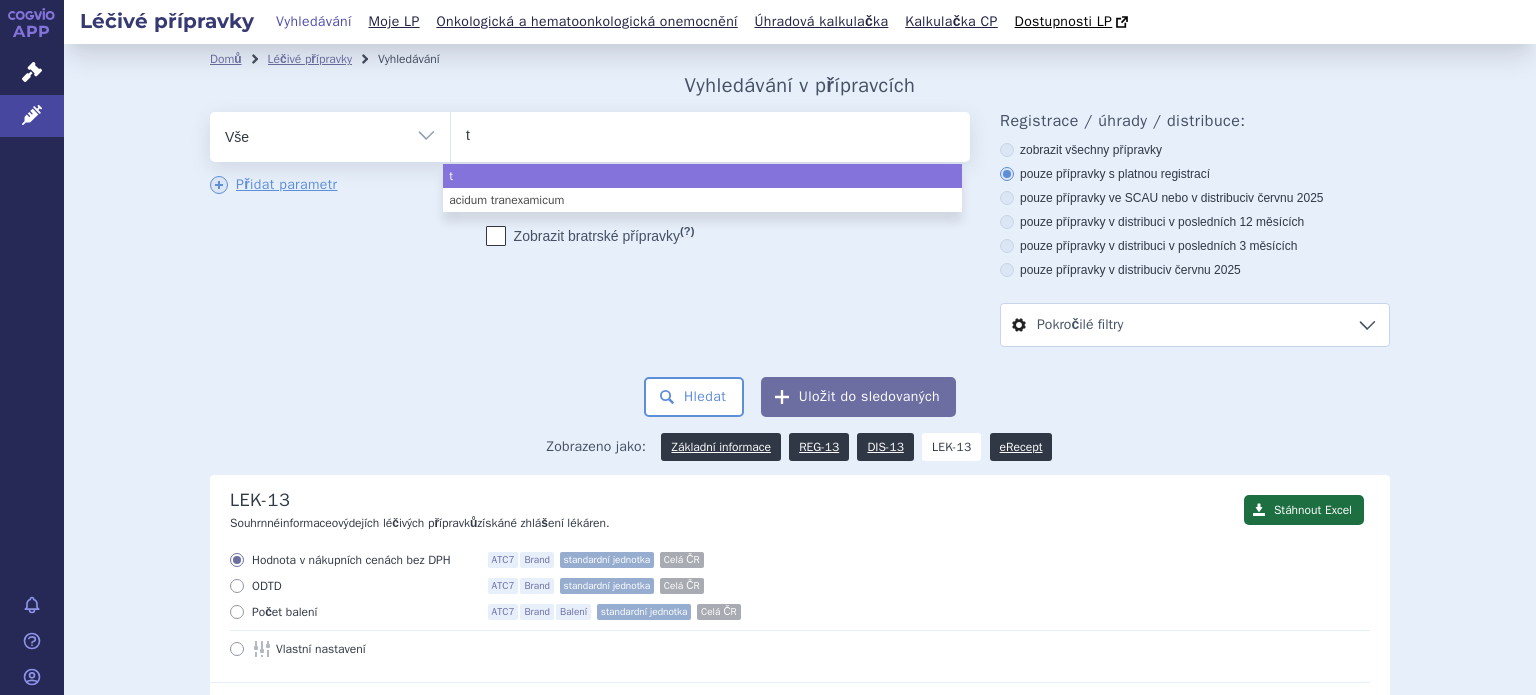type on "tr" 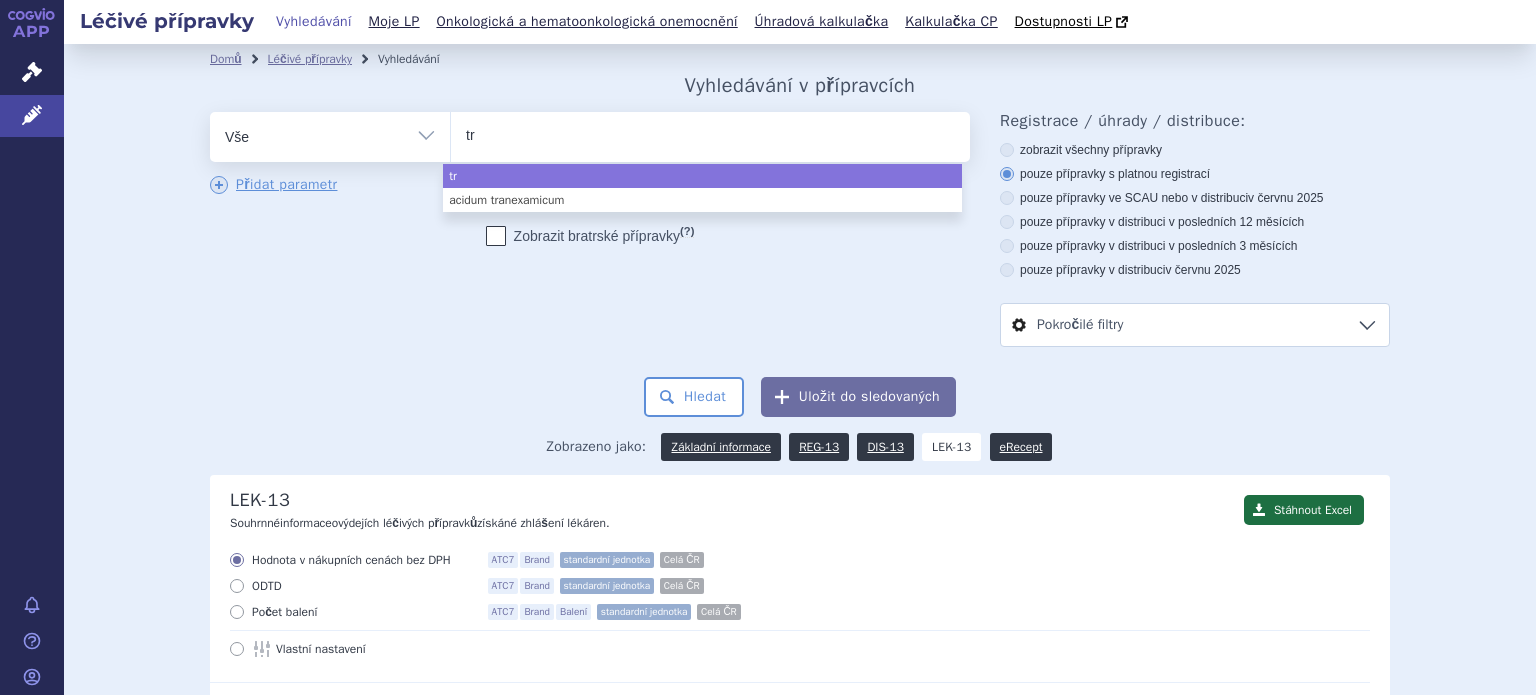 type on "tra" 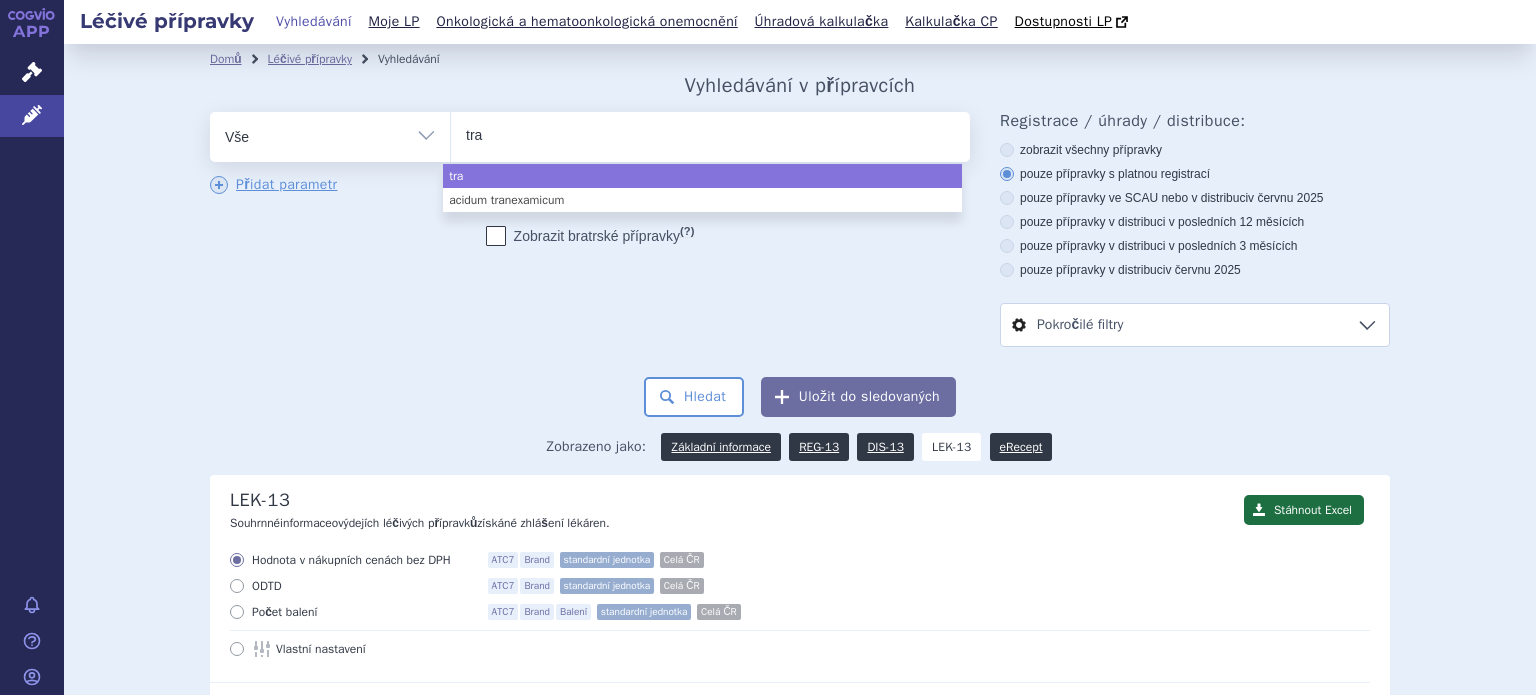 type on "[PERSON_NAME]" 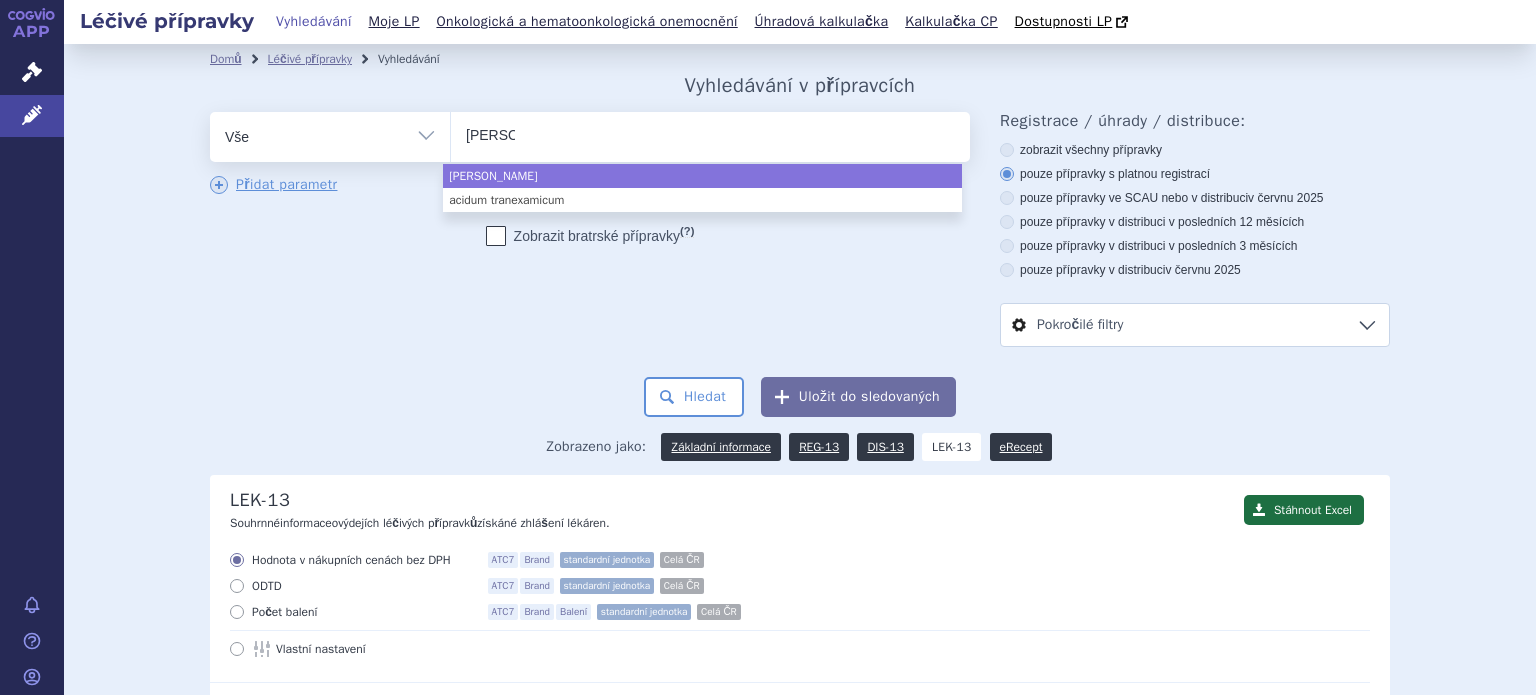 type on "trane" 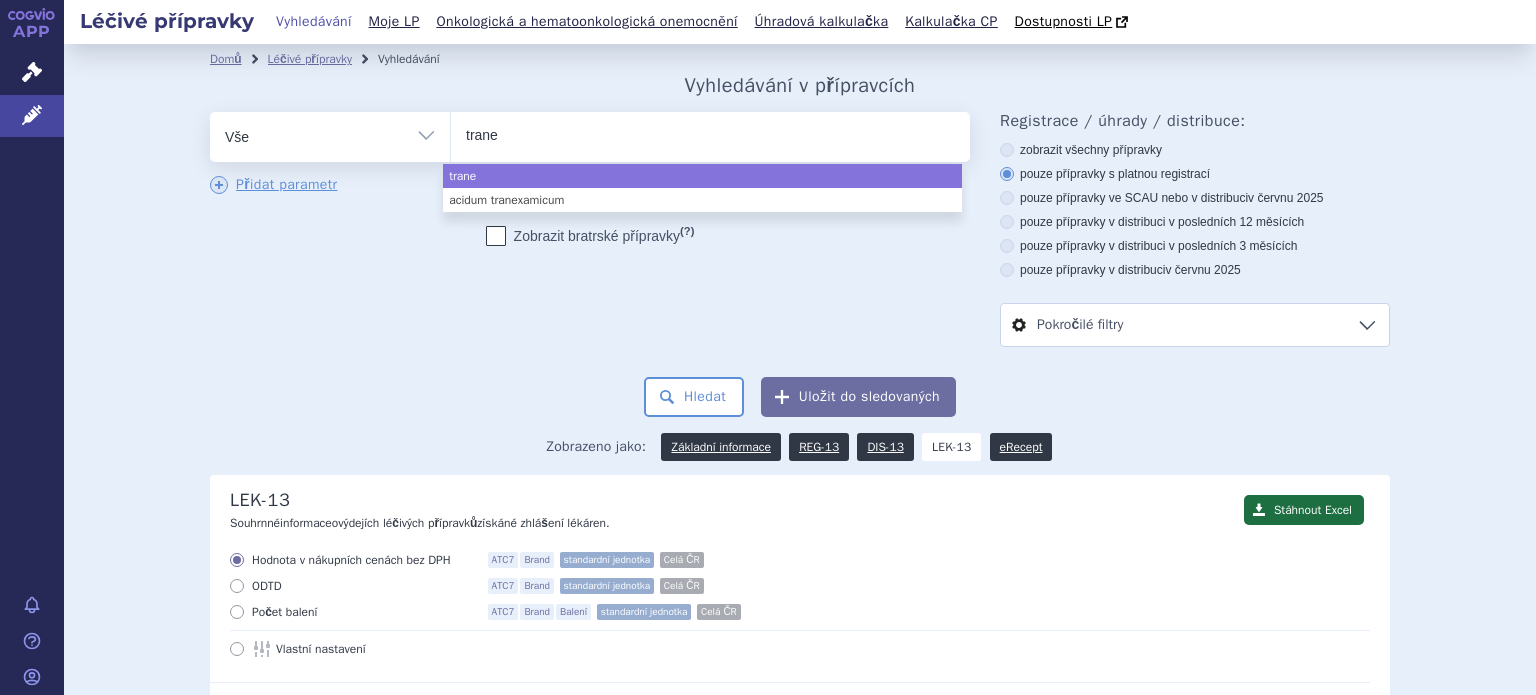type on "tranex" 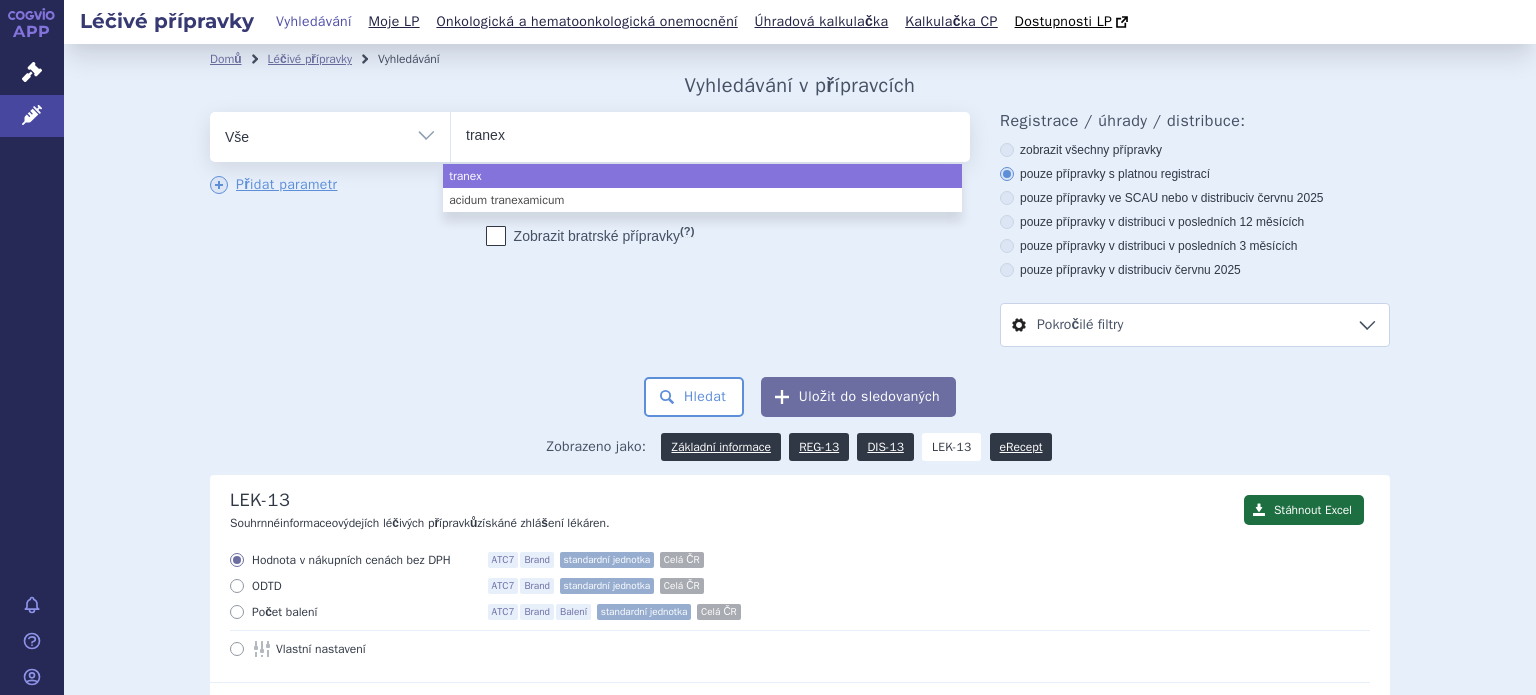 type on "tranexa" 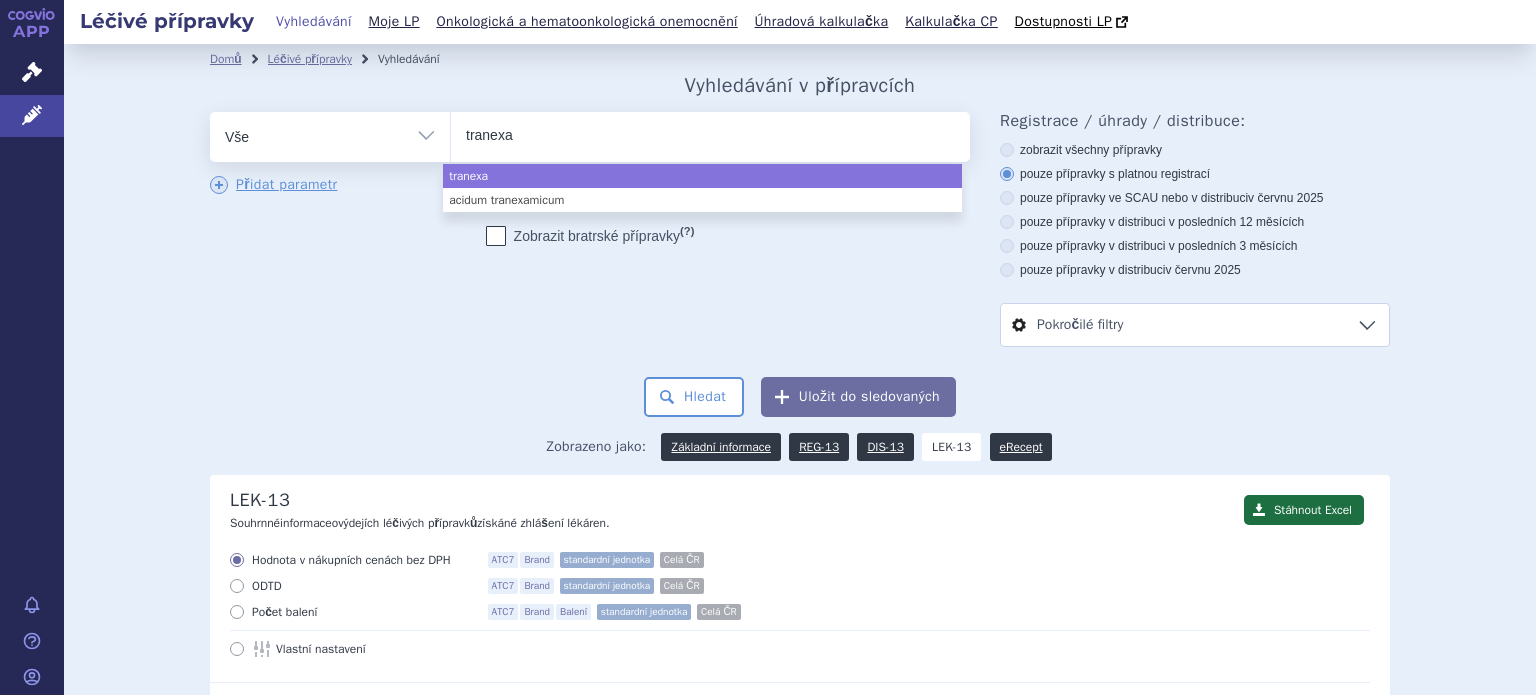 type on "tranexam" 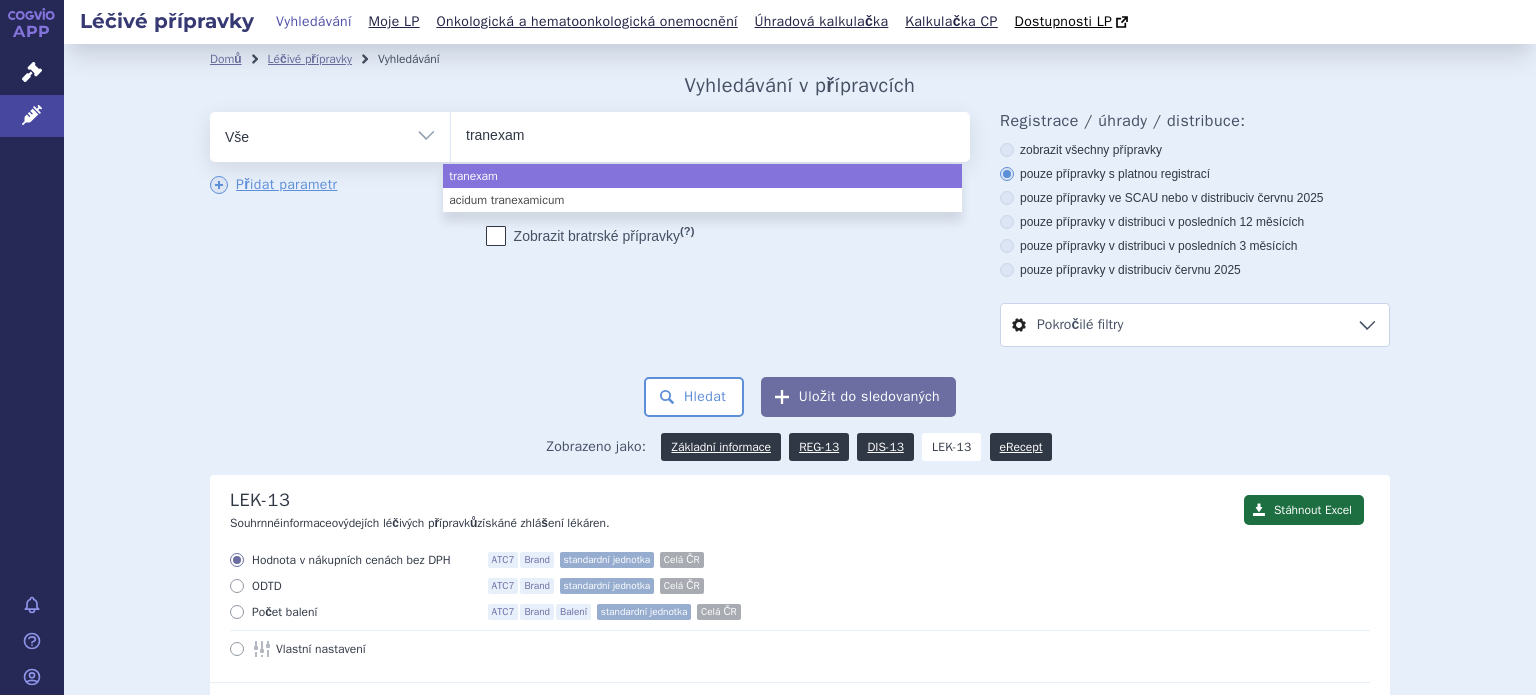 type on "tranexami" 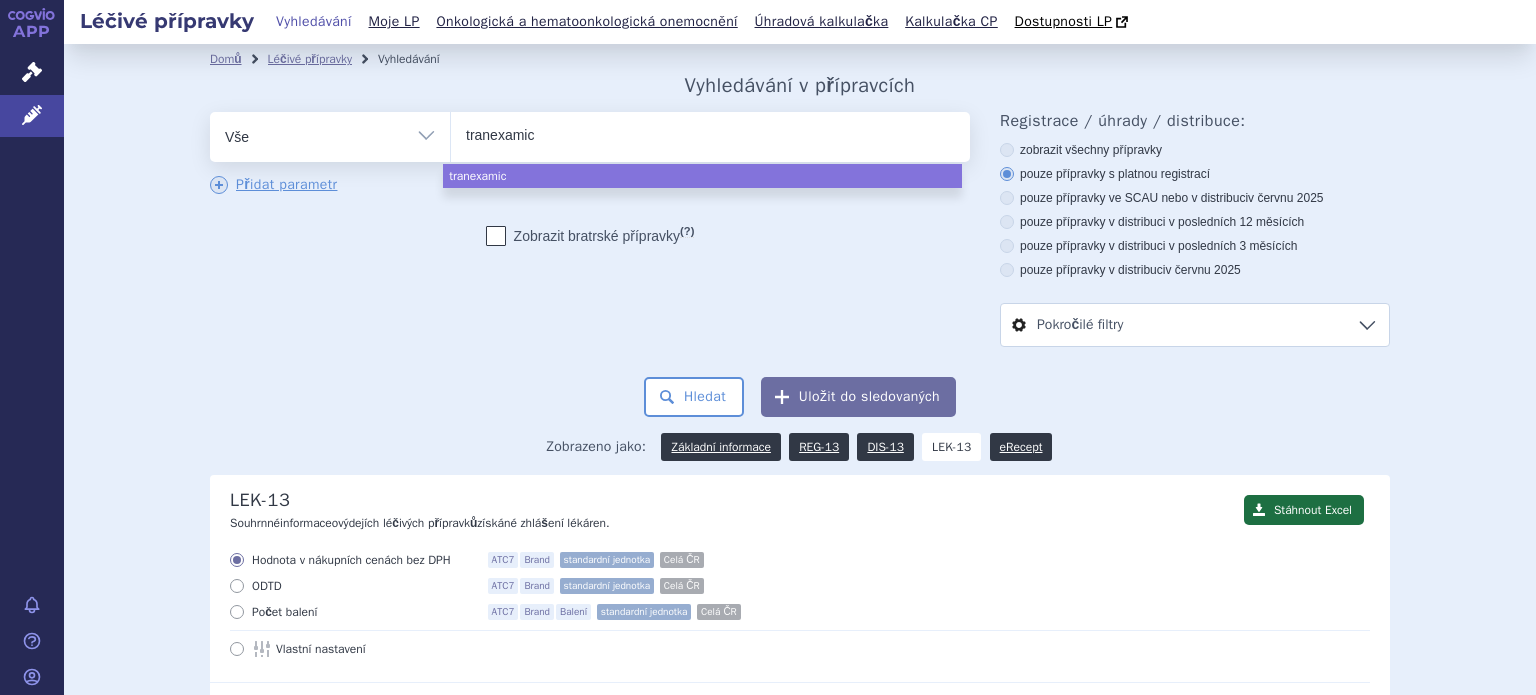 type on "tranexamic a" 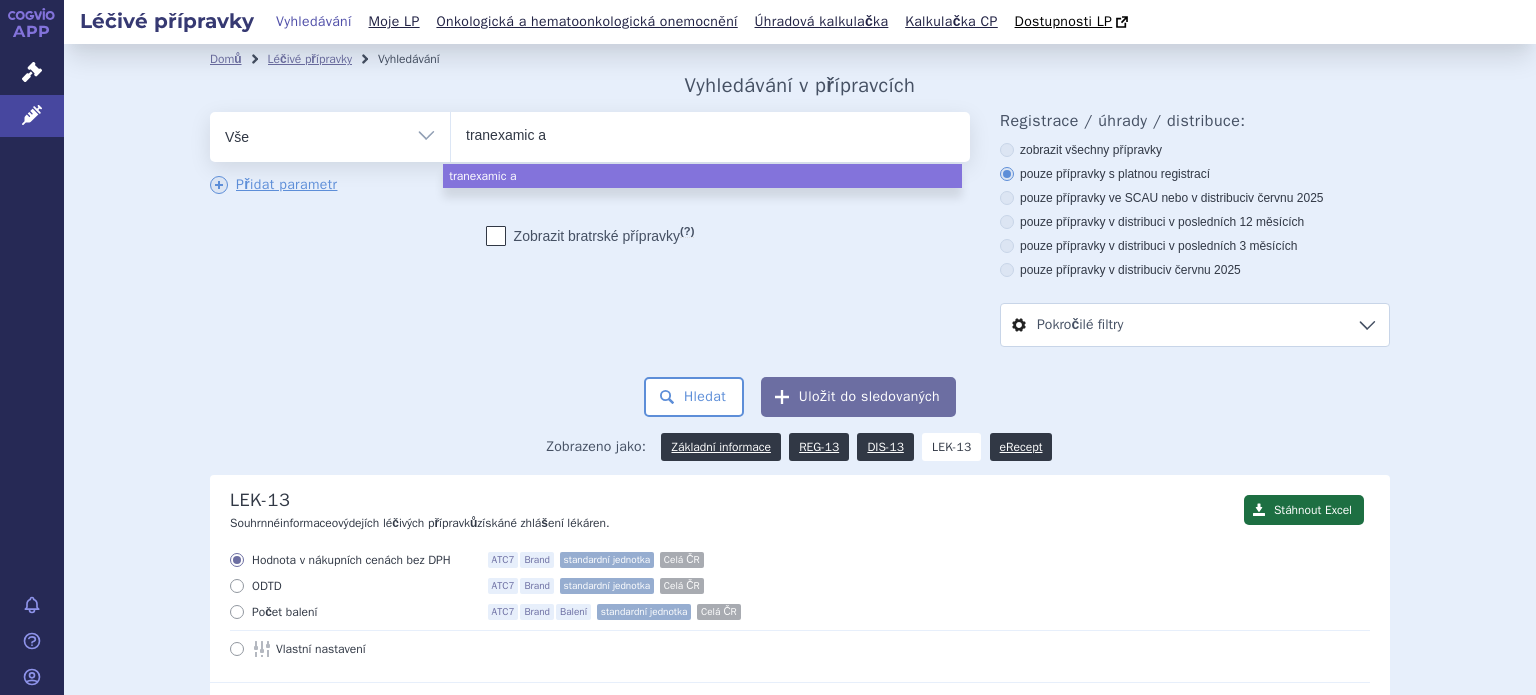 type on "tranexamic ac" 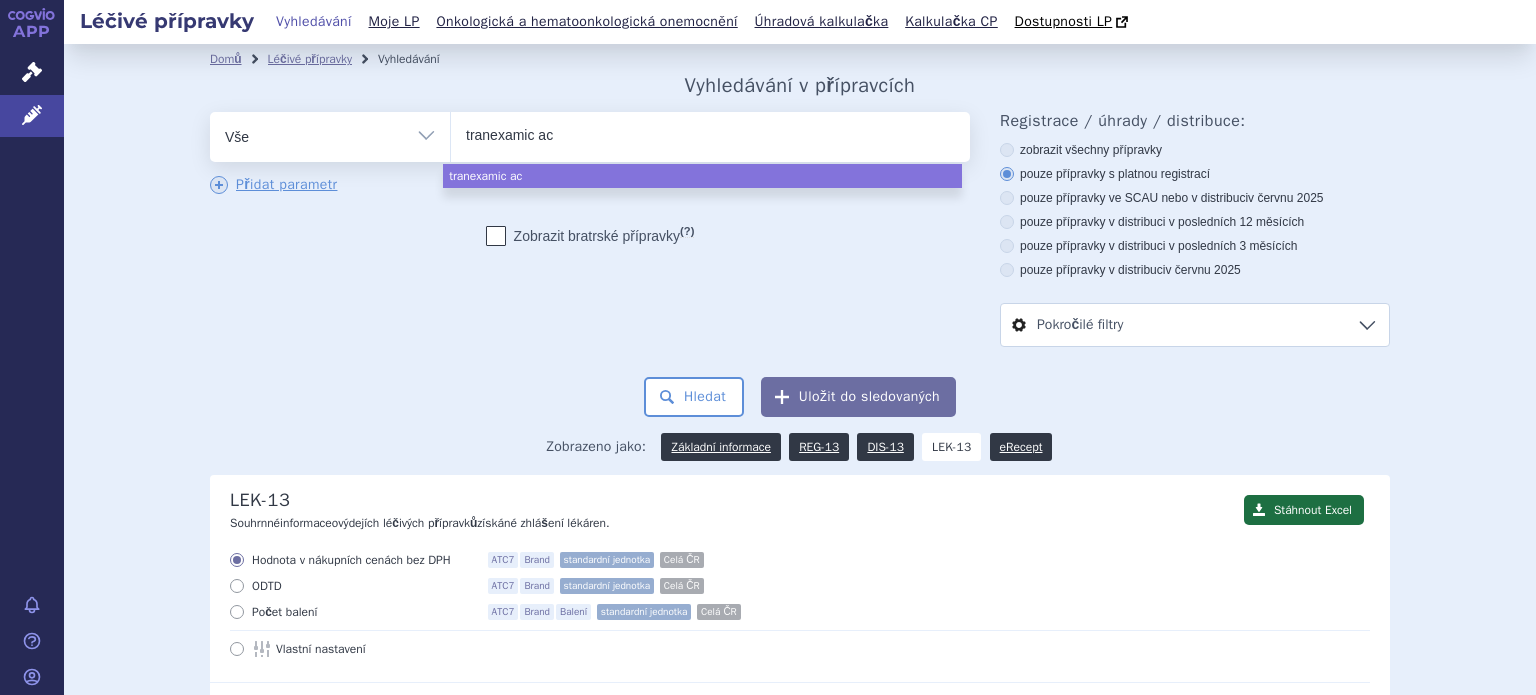 type on "tranexamic aci" 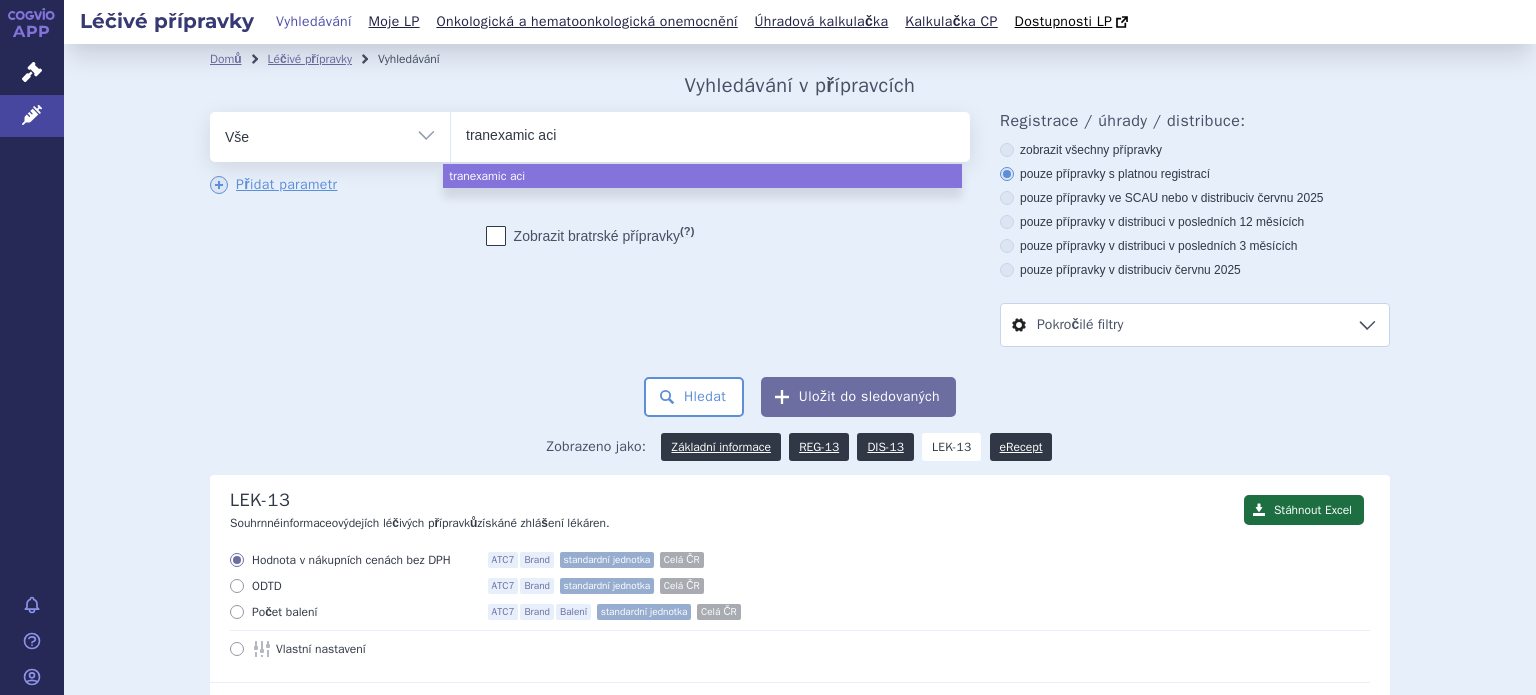 type on "[MEDICAL_DATA]" 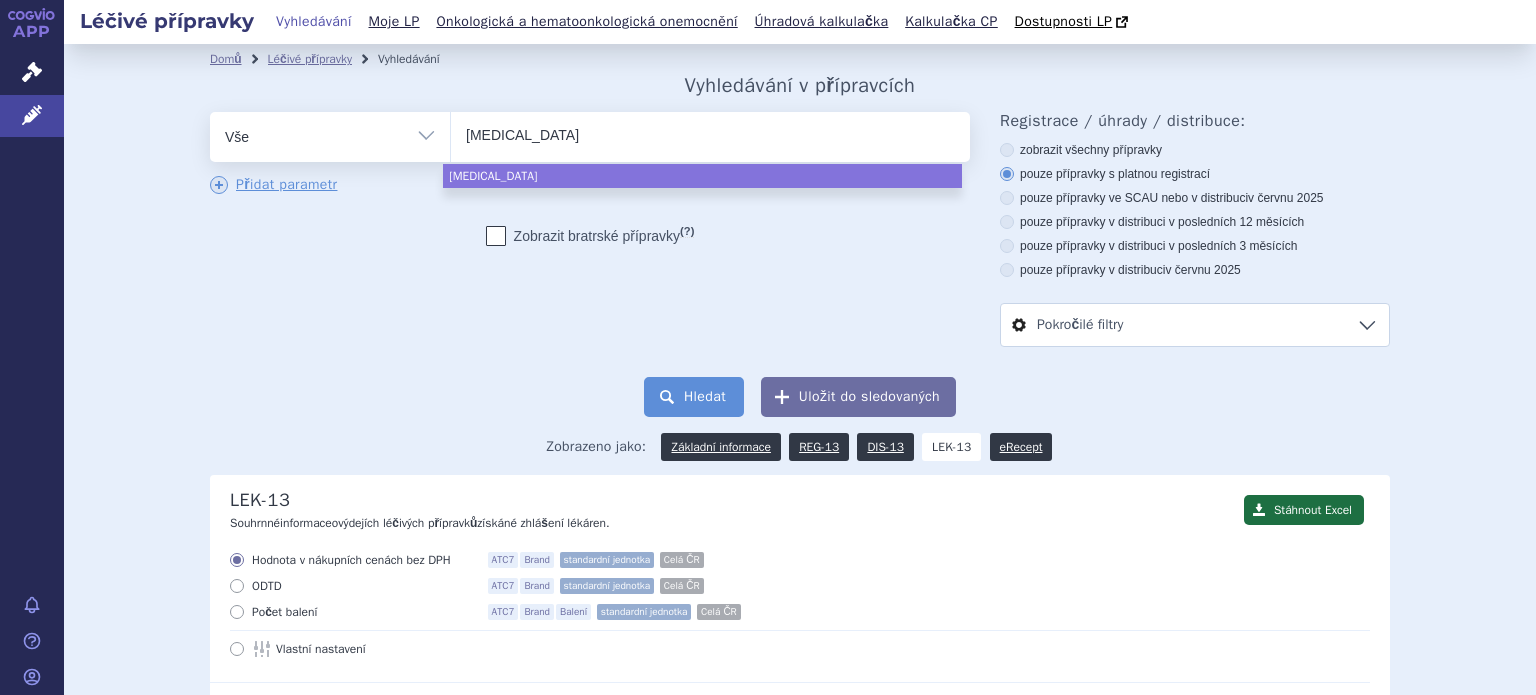 select on "[MEDICAL_DATA]" 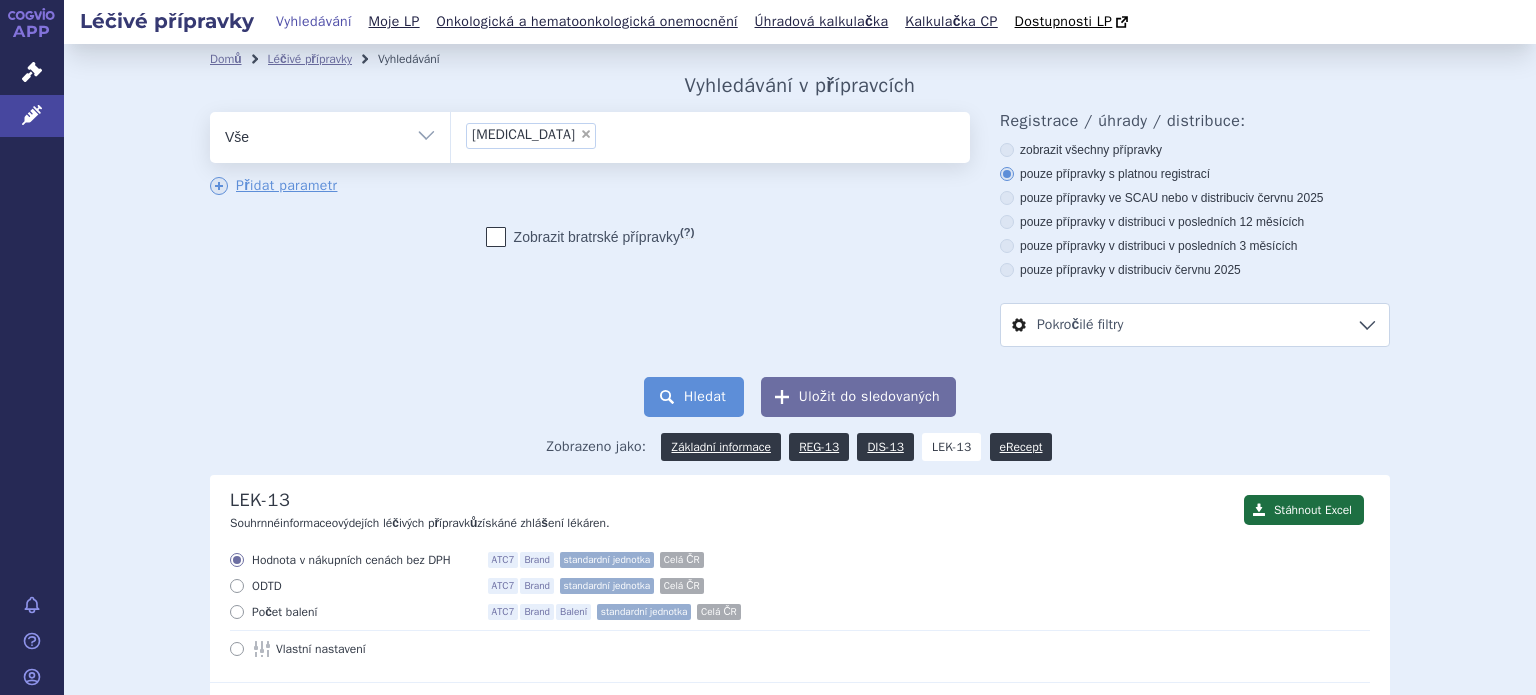 click on "Hledat" at bounding box center (694, 397) 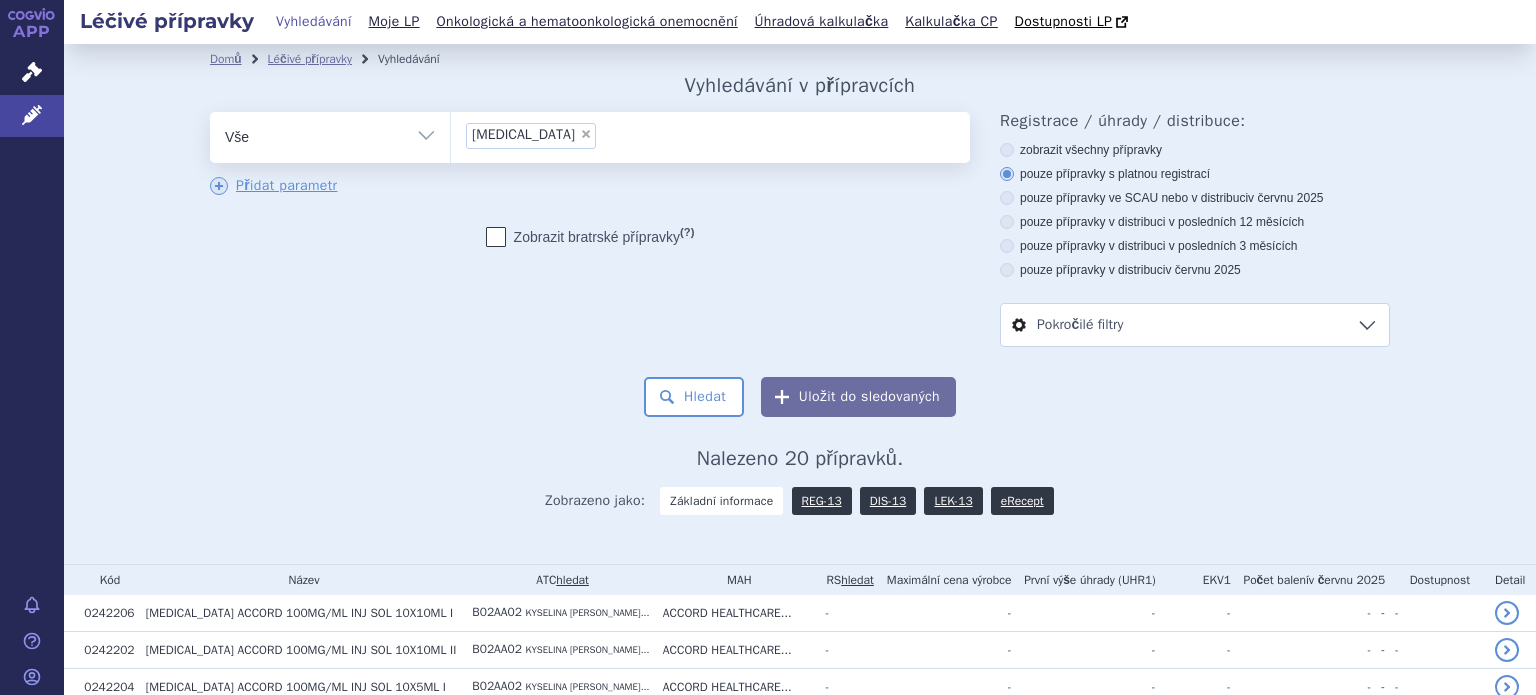 scroll, scrollTop: 0, scrollLeft: 0, axis: both 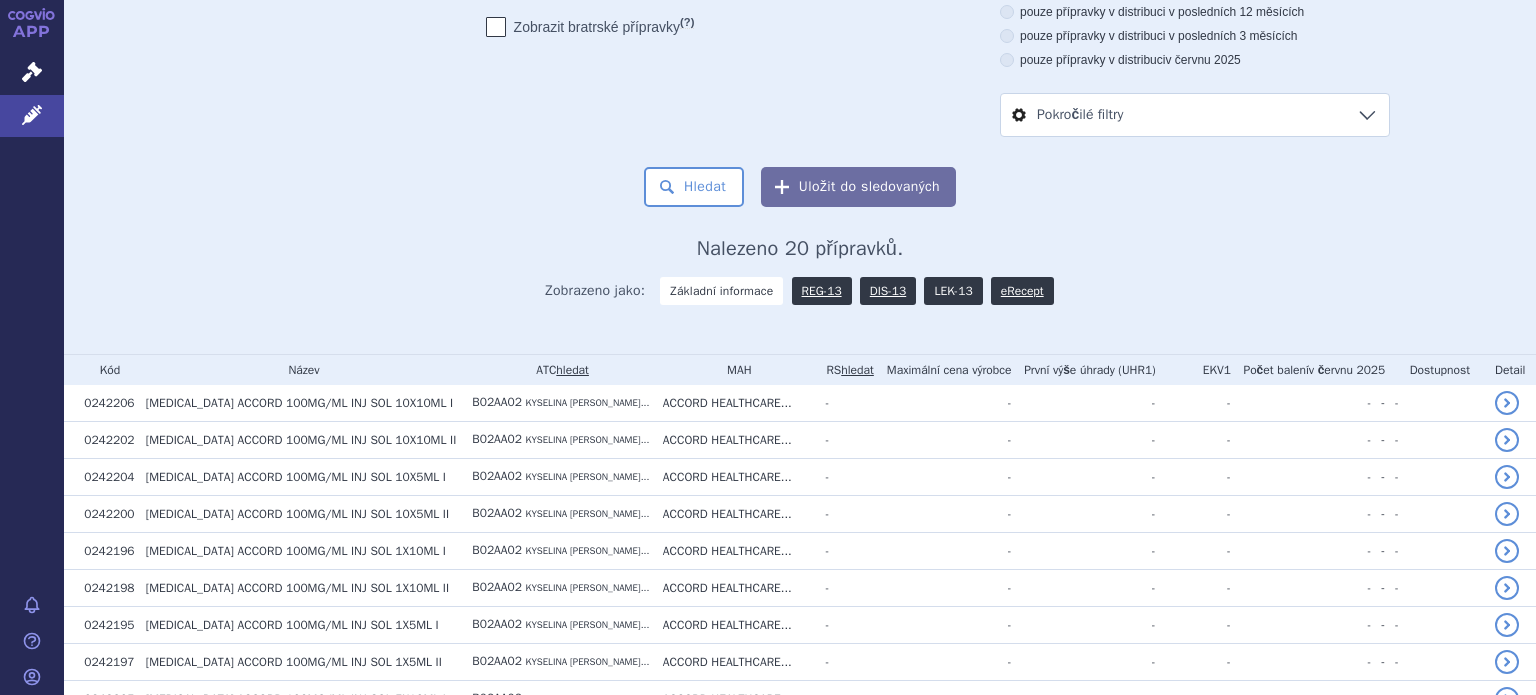 click on "LEK-13" at bounding box center [953, 291] 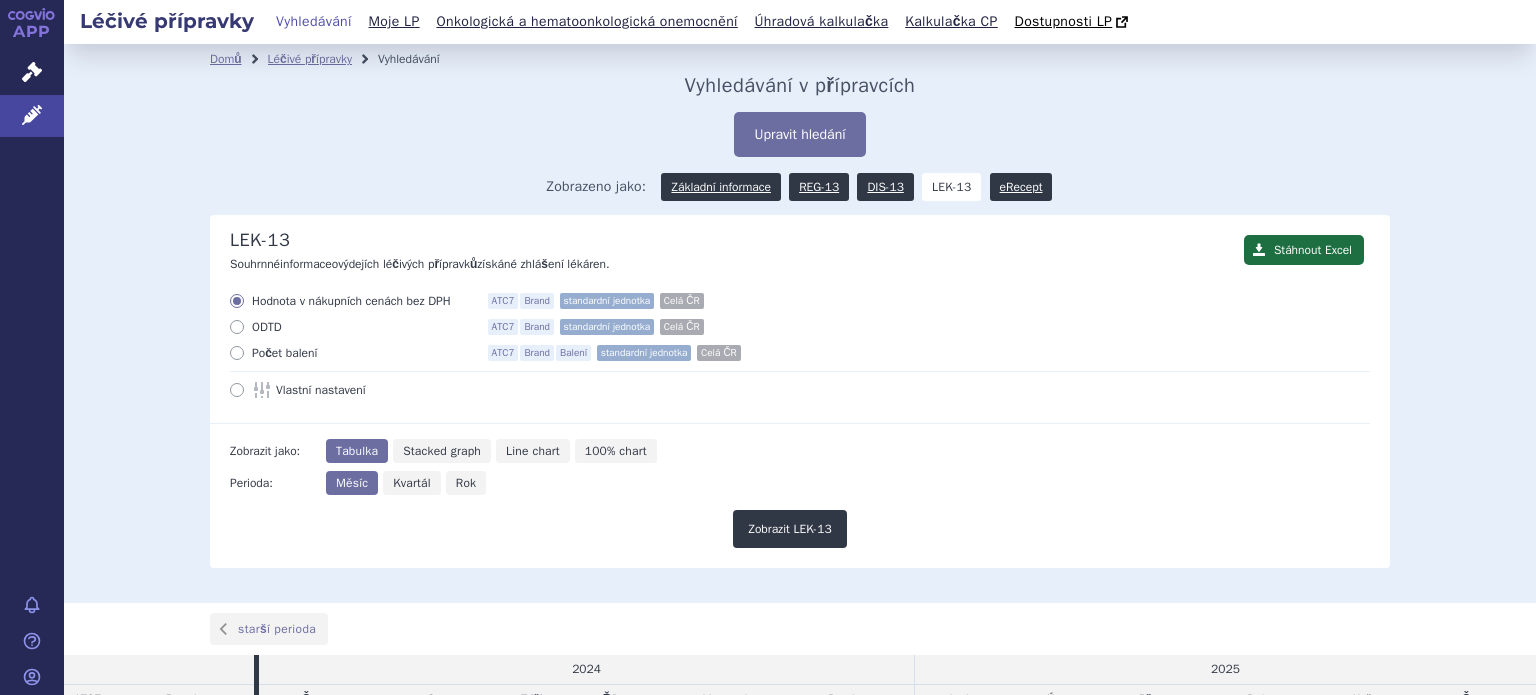 scroll, scrollTop: 0, scrollLeft: 0, axis: both 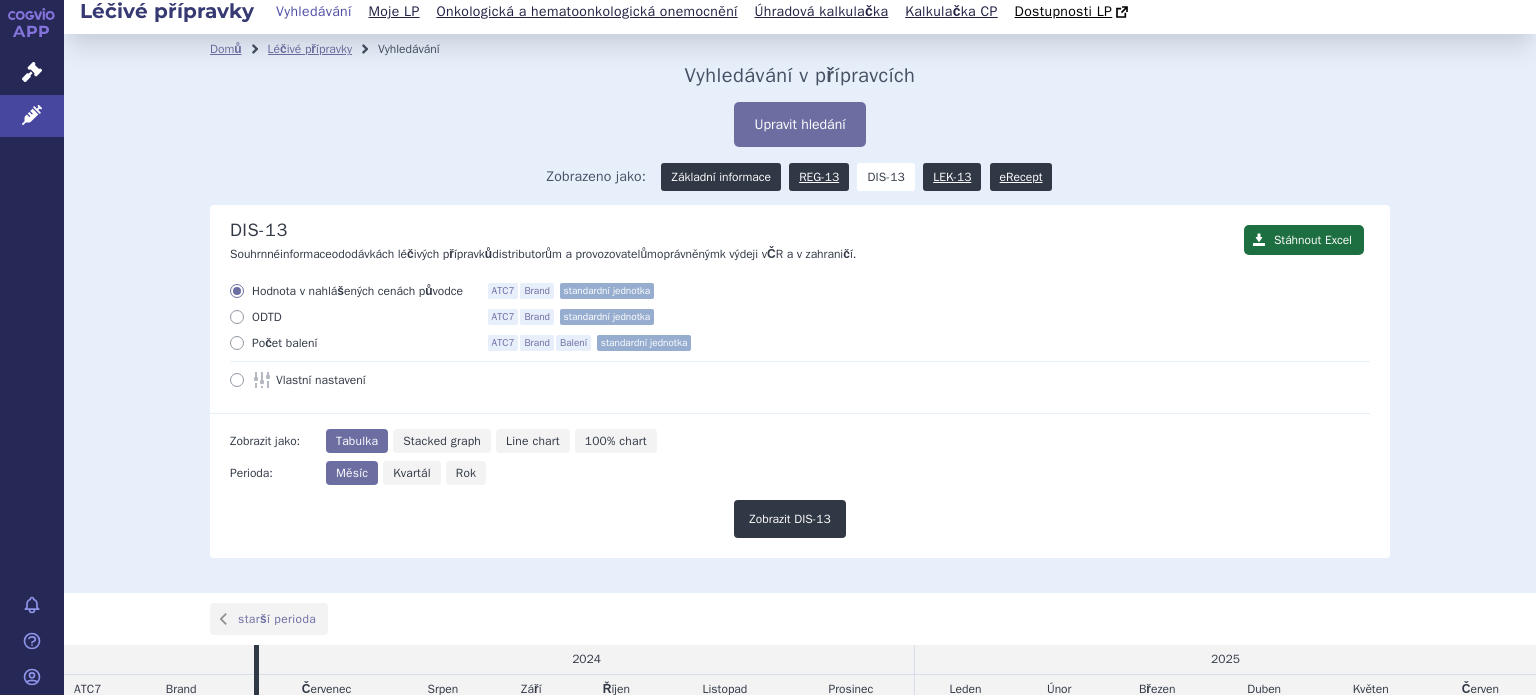 click on "Základní informace" at bounding box center [720, 177] 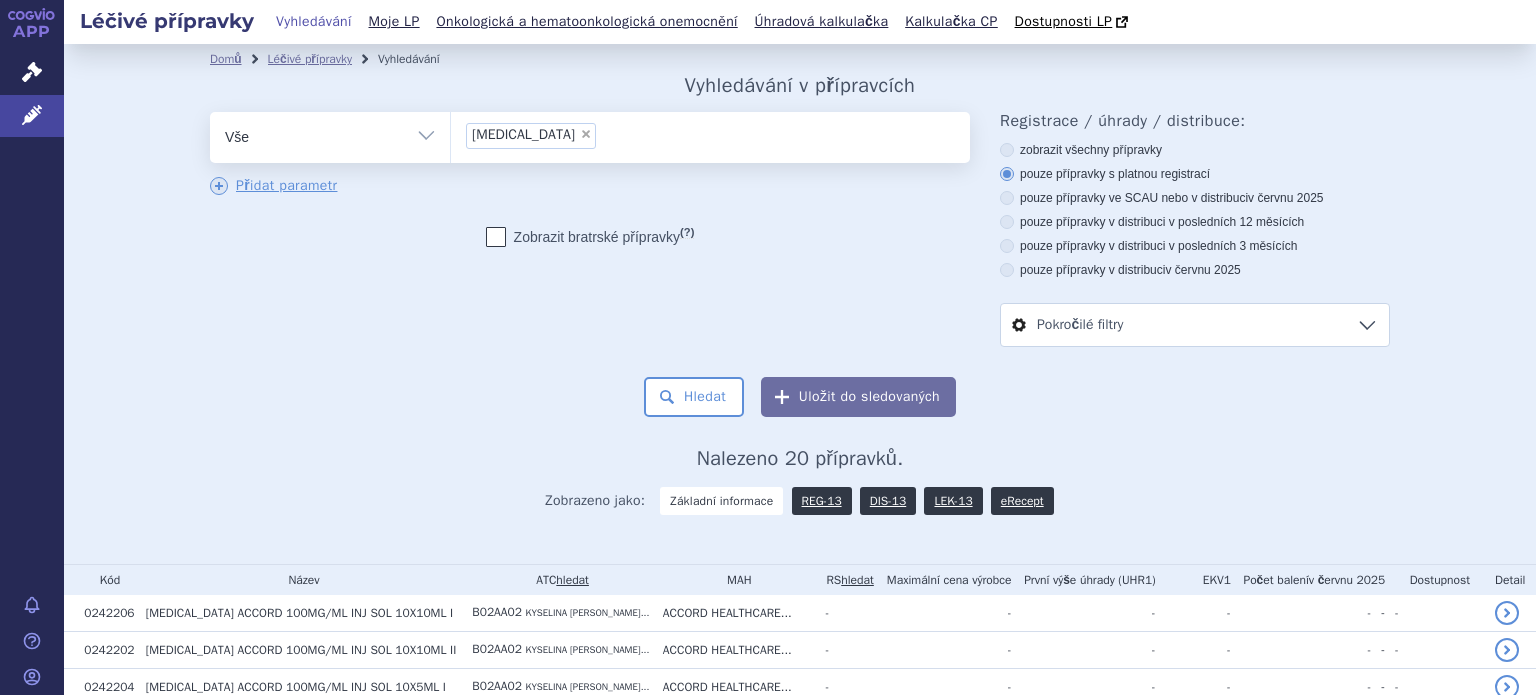 scroll, scrollTop: 0, scrollLeft: 0, axis: both 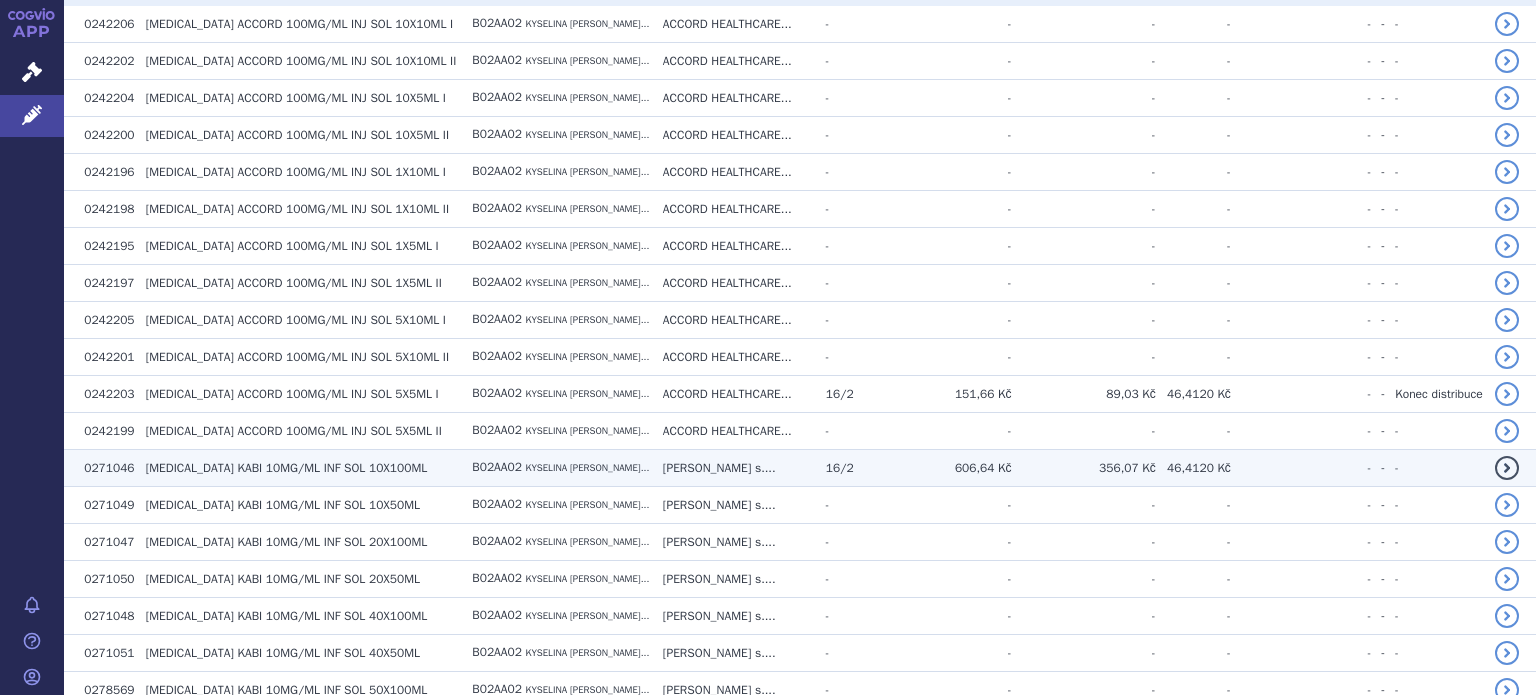 click on "detail" at bounding box center (1507, 468) 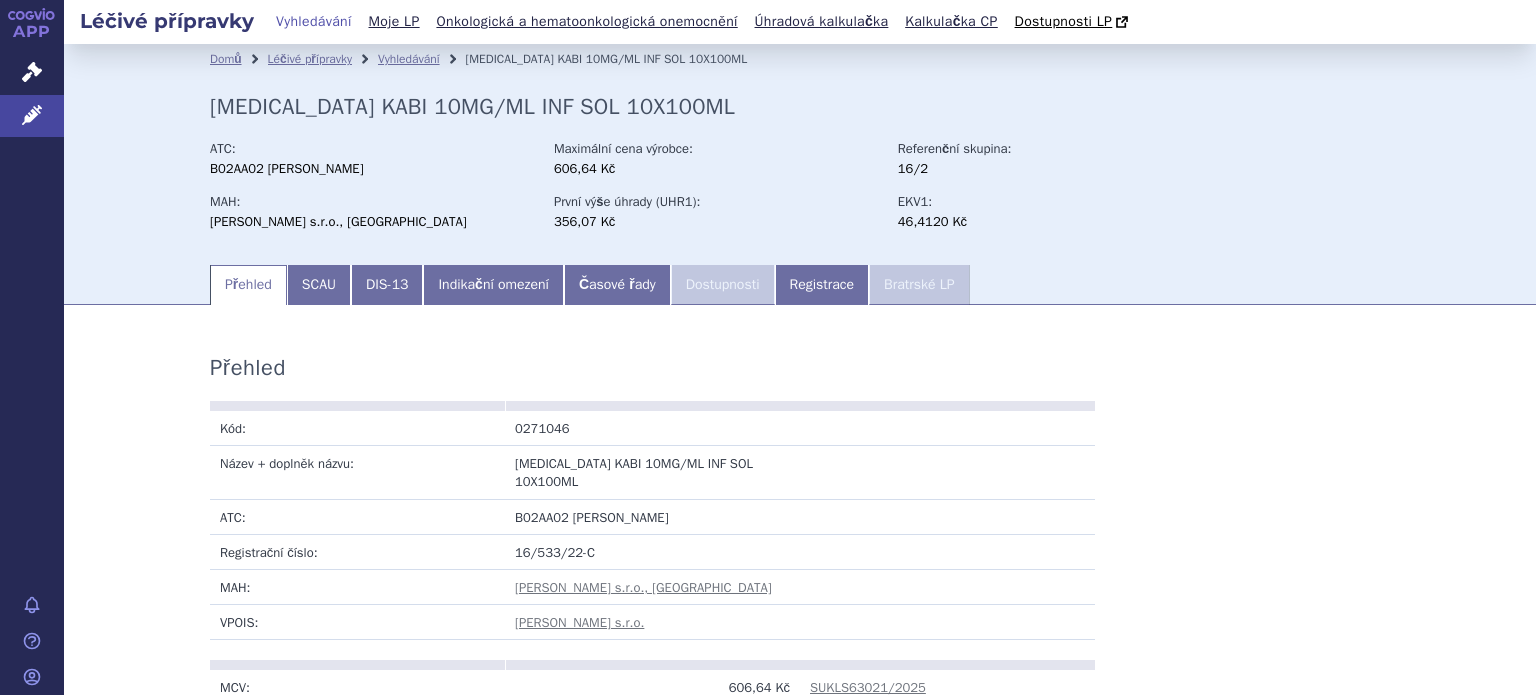scroll, scrollTop: 0, scrollLeft: 0, axis: both 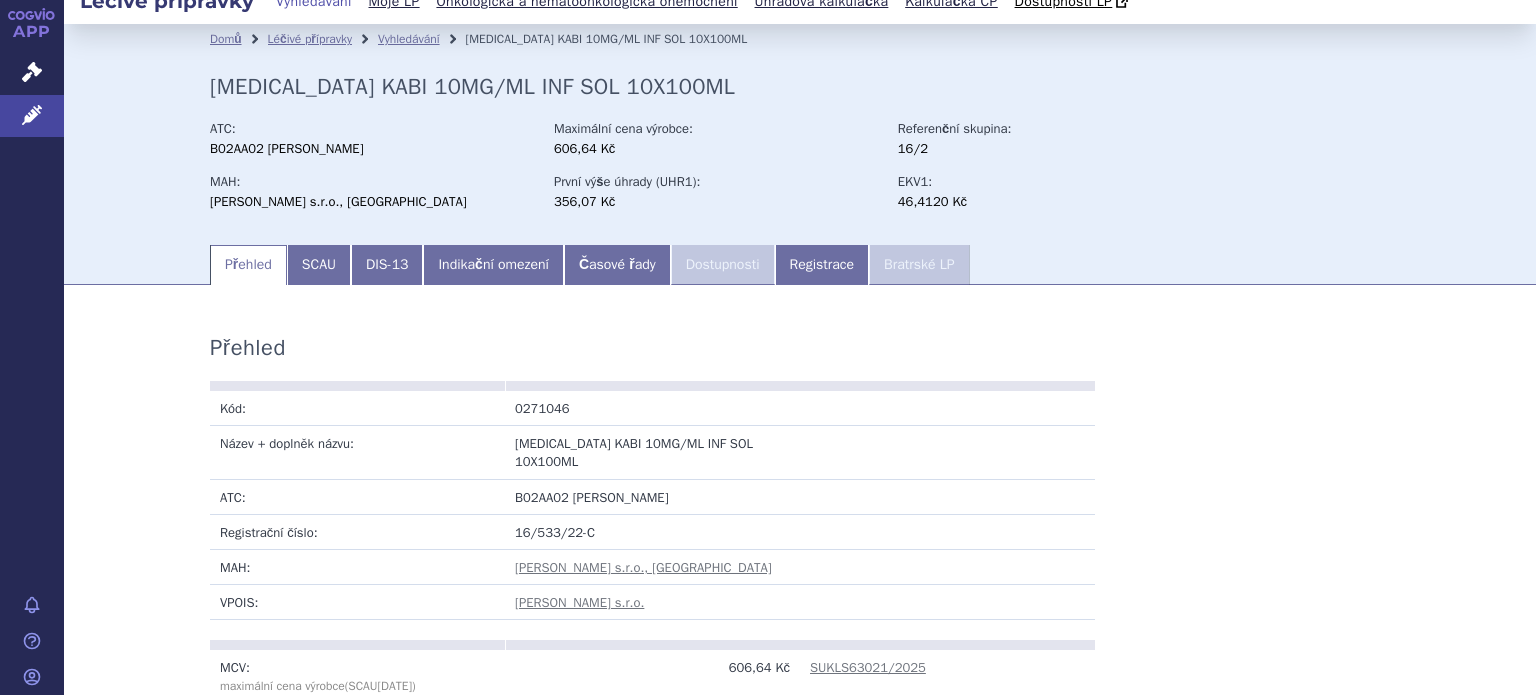 click on "Dostupnosti" at bounding box center (723, 265) 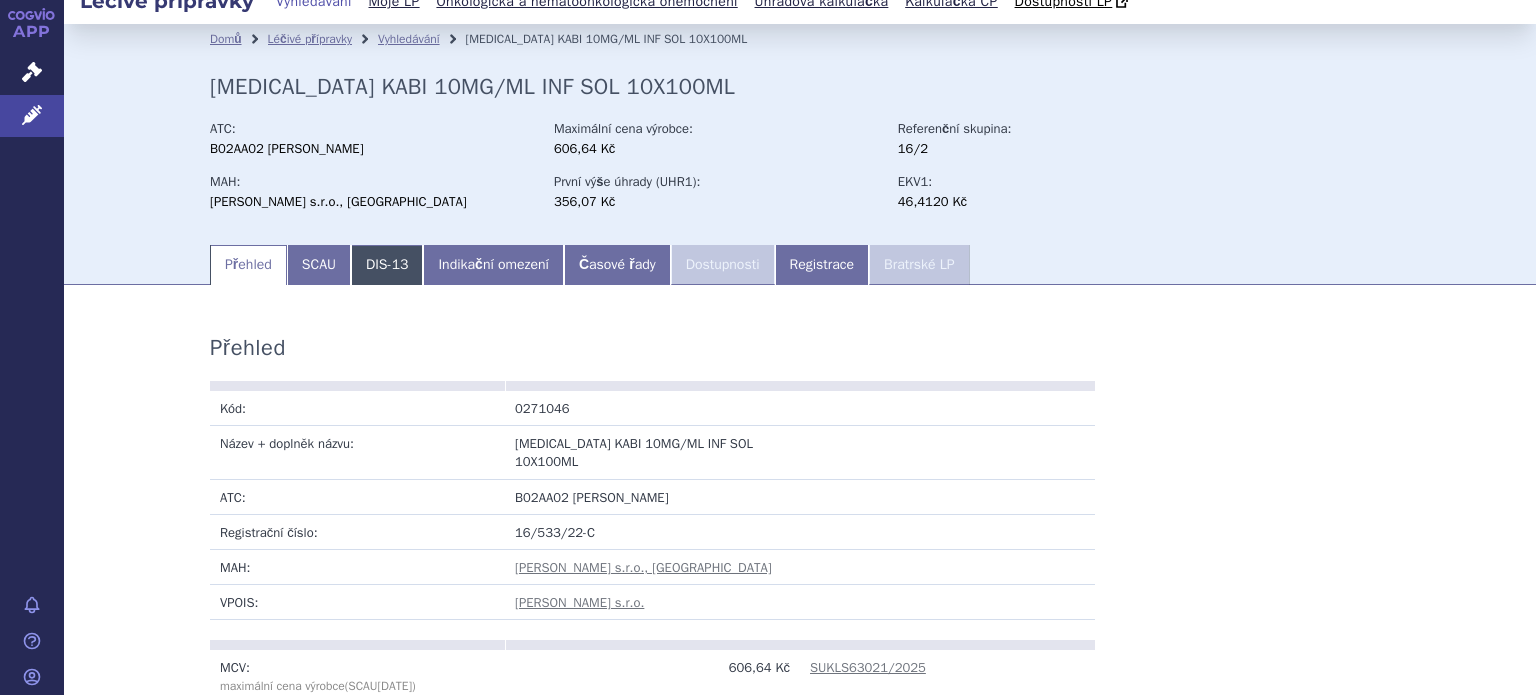 click on "DIS-13" at bounding box center (387, 265) 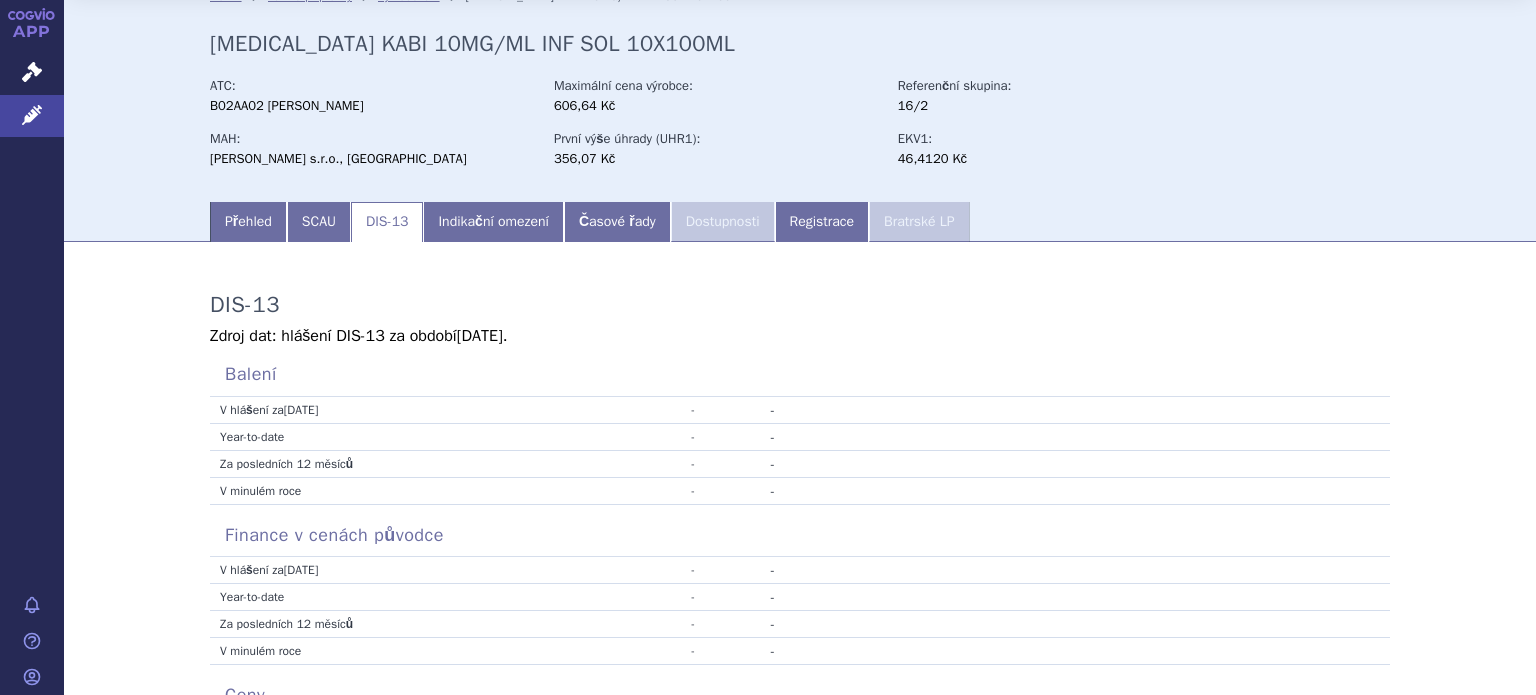 scroll, scrollTop: 8, scrollLeft: 0, axis: vertical 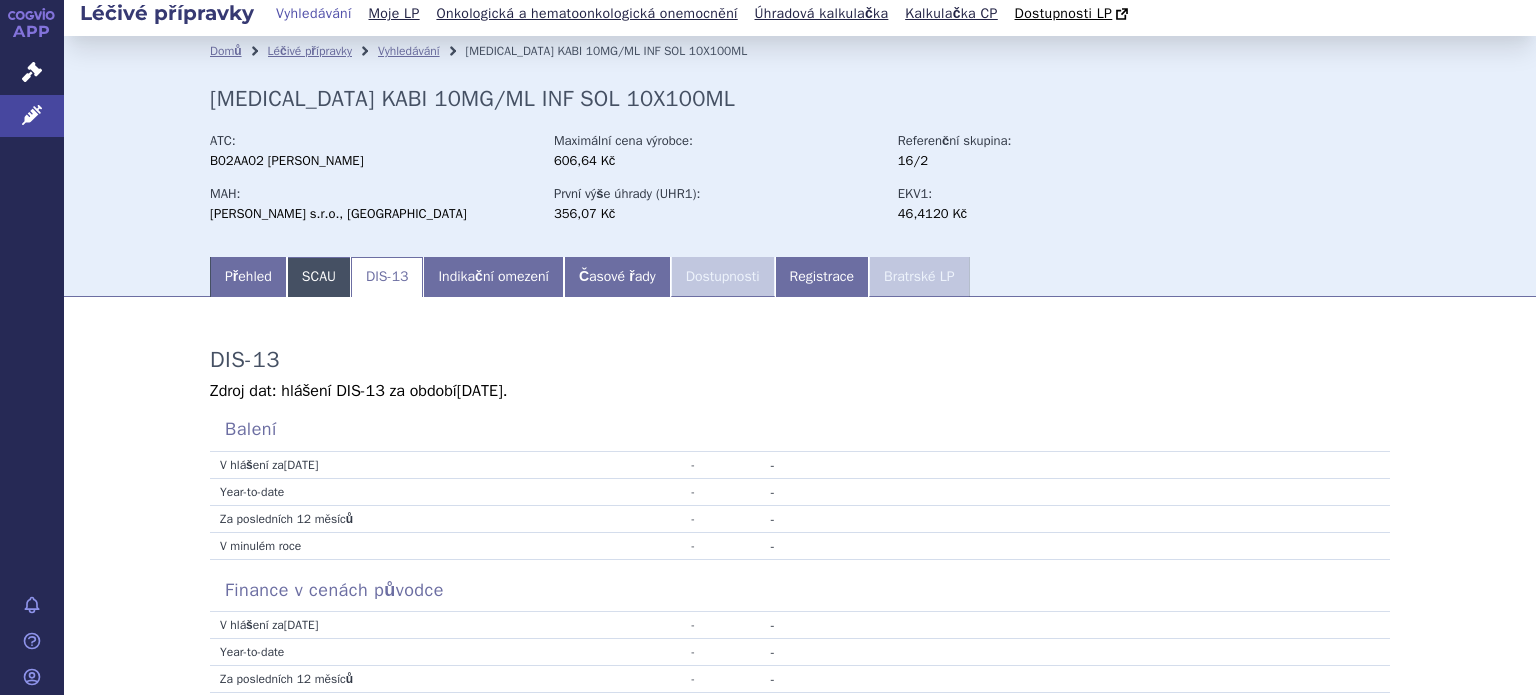 click on "SCAU" at bounding box center (319, 277) 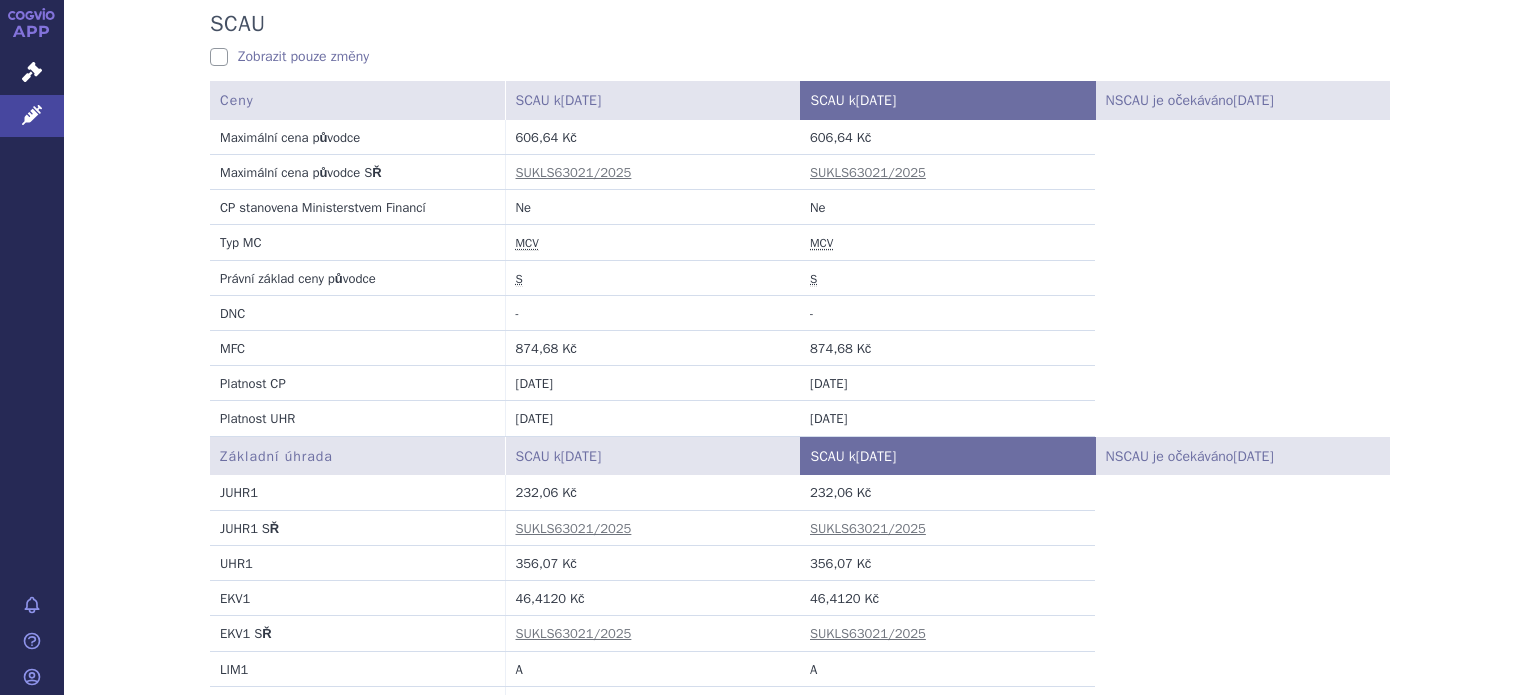 scroll, scrollTop: 0, scrollLeft: 0, axis: both 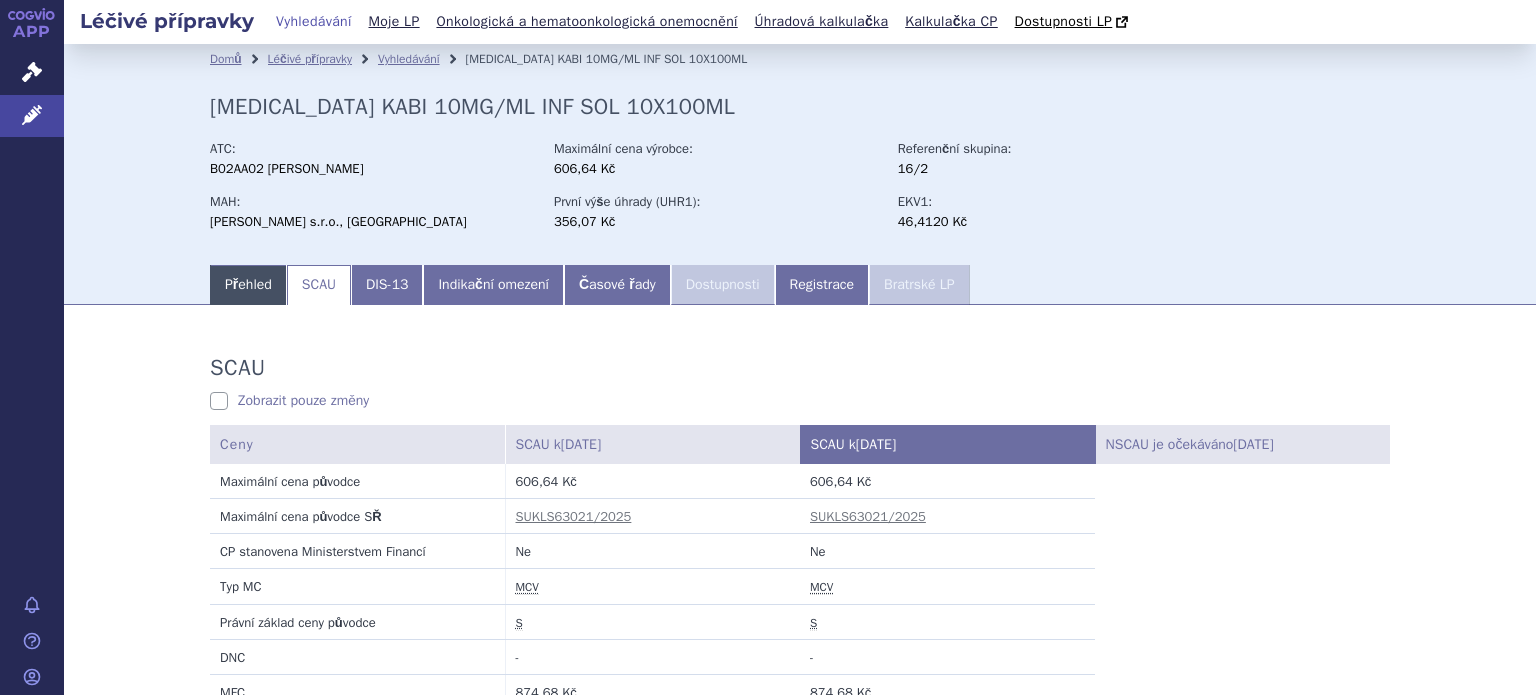 click on "Přehled" at bounding box center [248, 285] 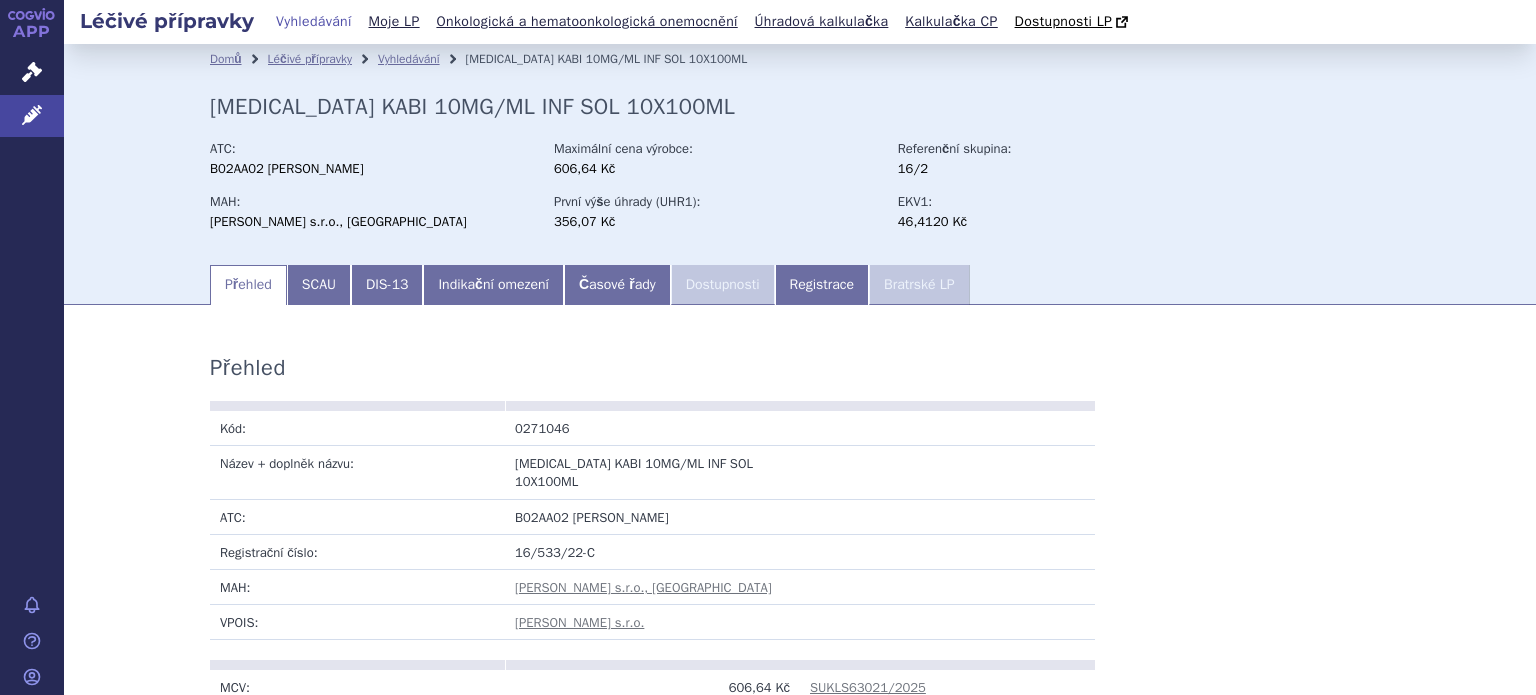 click on "Přehled" at bounding box center (248, 285) 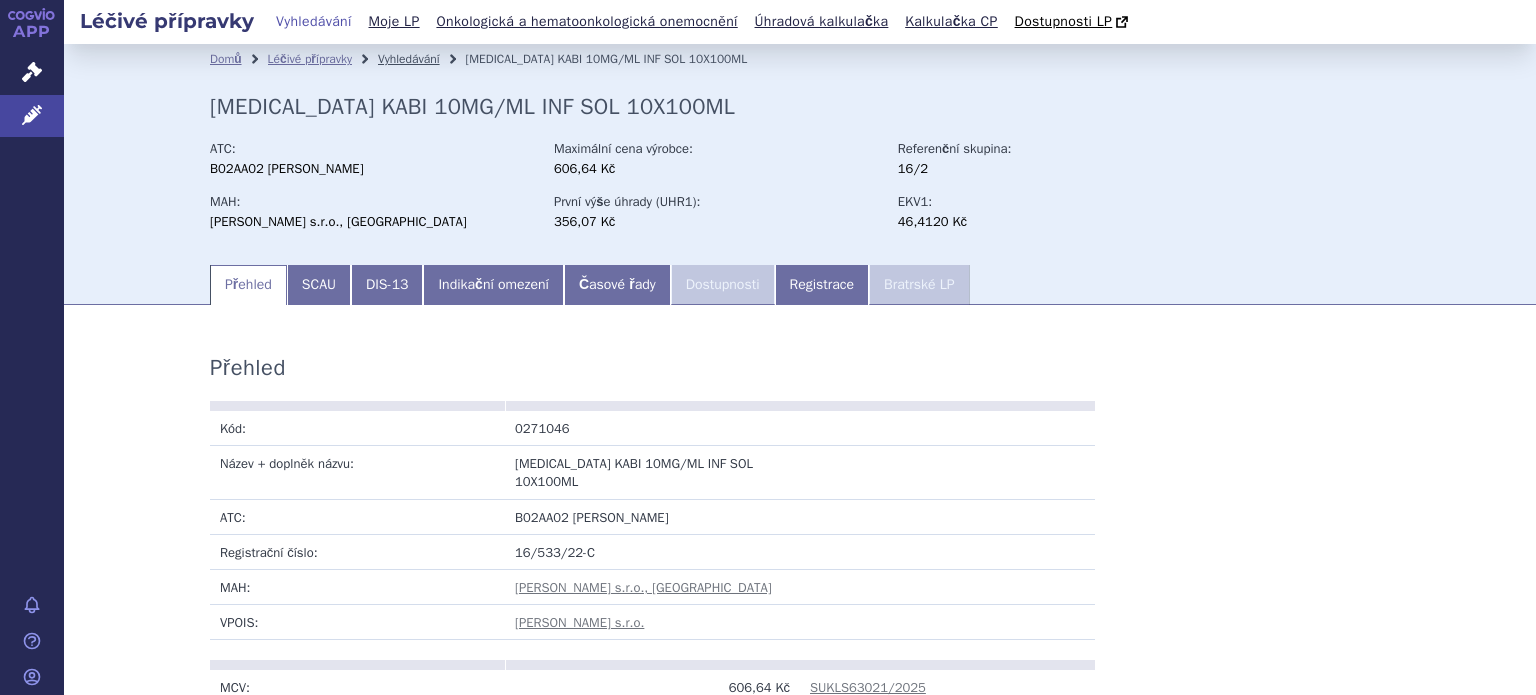 click on "Vyhledávání" at bounding box center [409, 59] 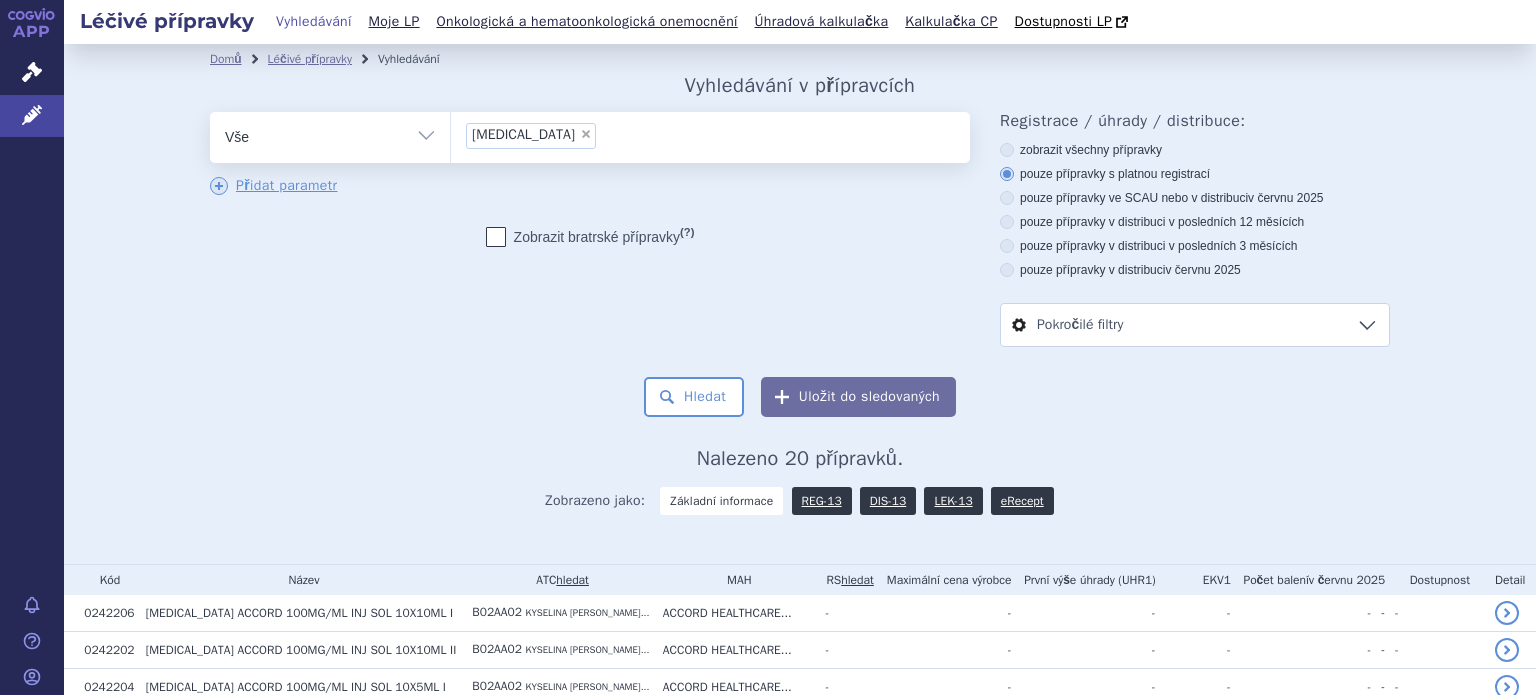 scroll, scrollTop: 0, scrollLeft: 0, axis: both 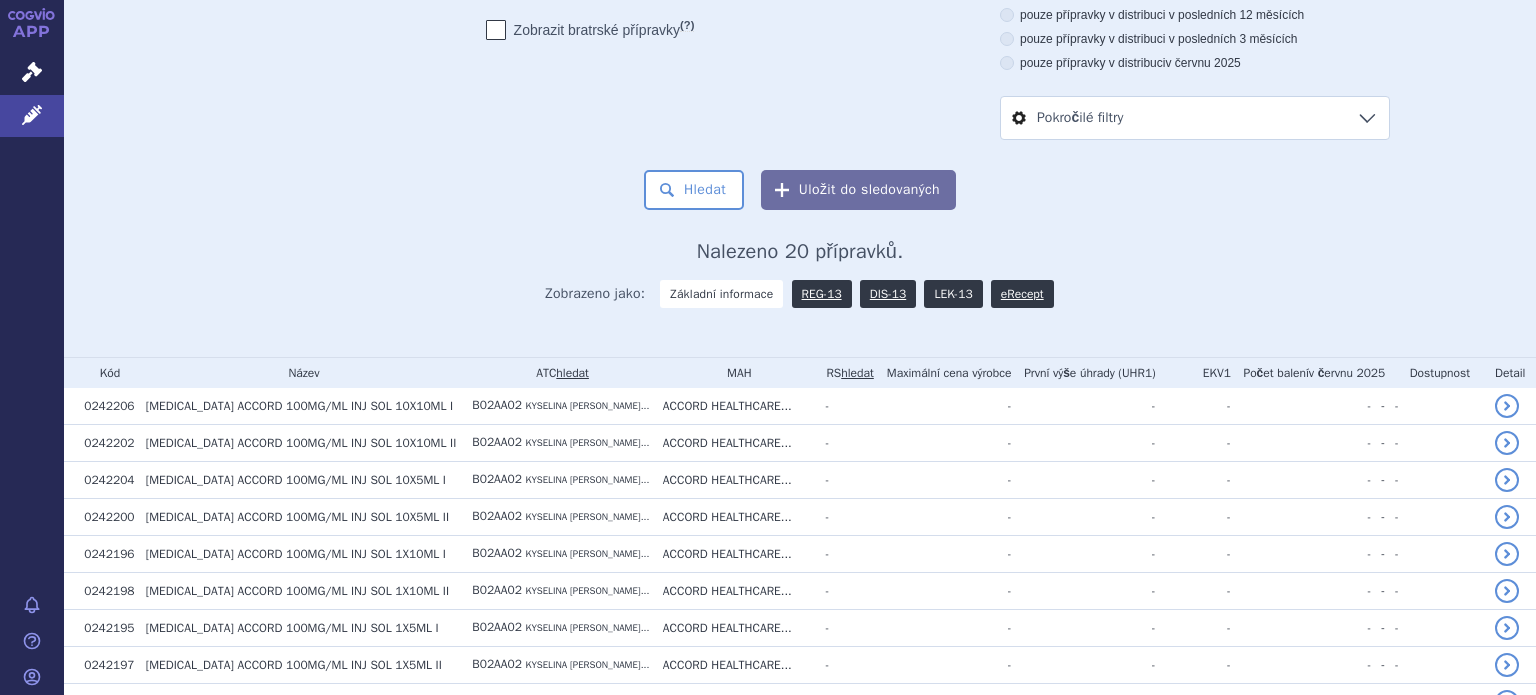 click on "LEK-13" at bounding box center [953, 294] 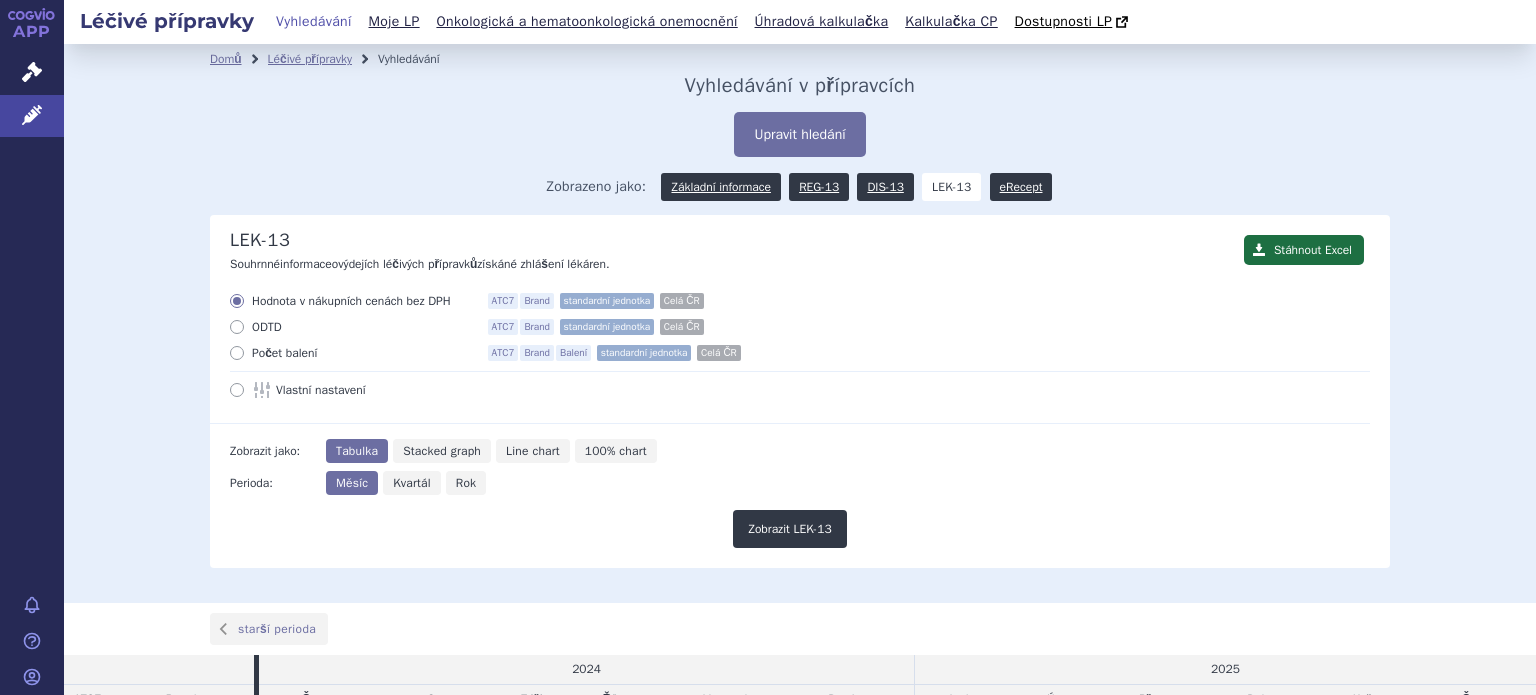 scroll, scrollTop: 0, scrollLeft: 0, axis: both 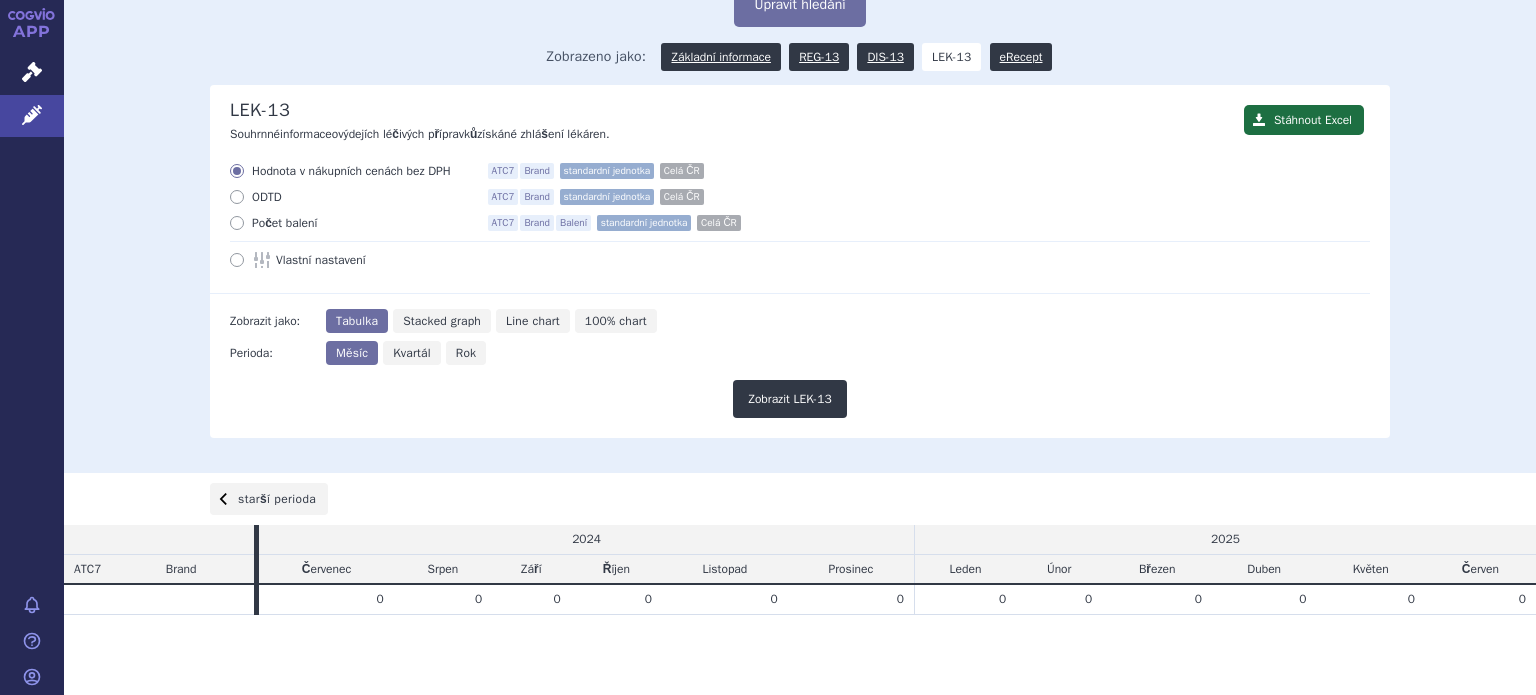 click on "starší perioda" at bounding box center [269, 499] 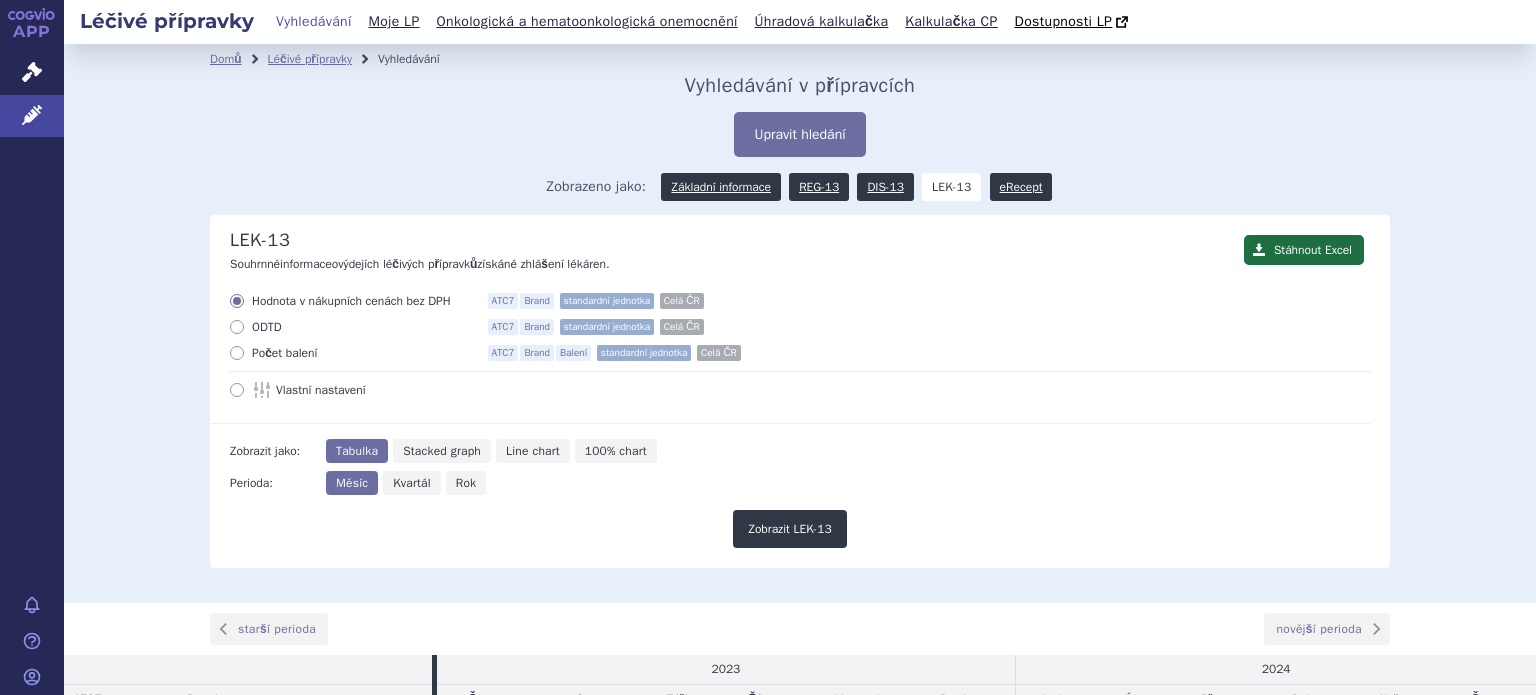 scroll, scrollTop: 0, scrollLeft: 0, axis: both 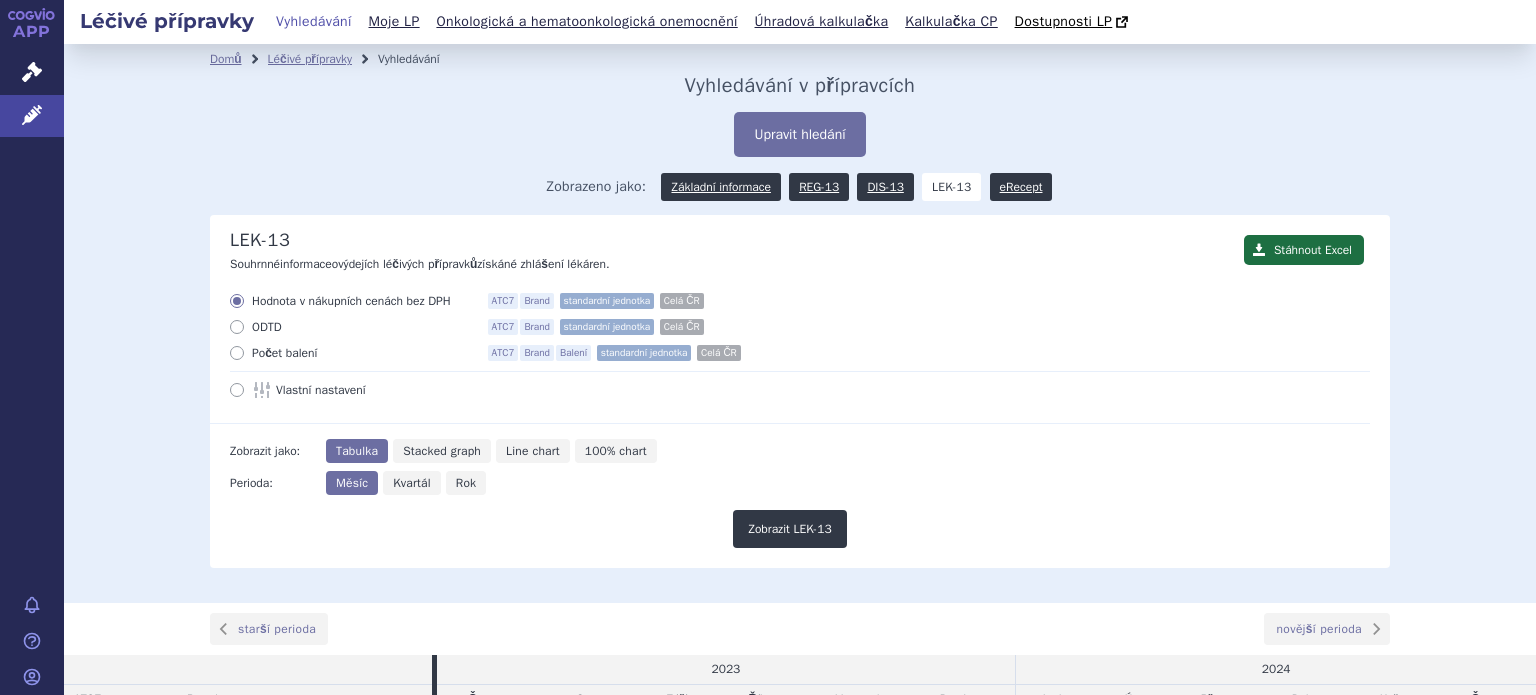 click on "Vyhledávání" at bounding box center (422, 59) 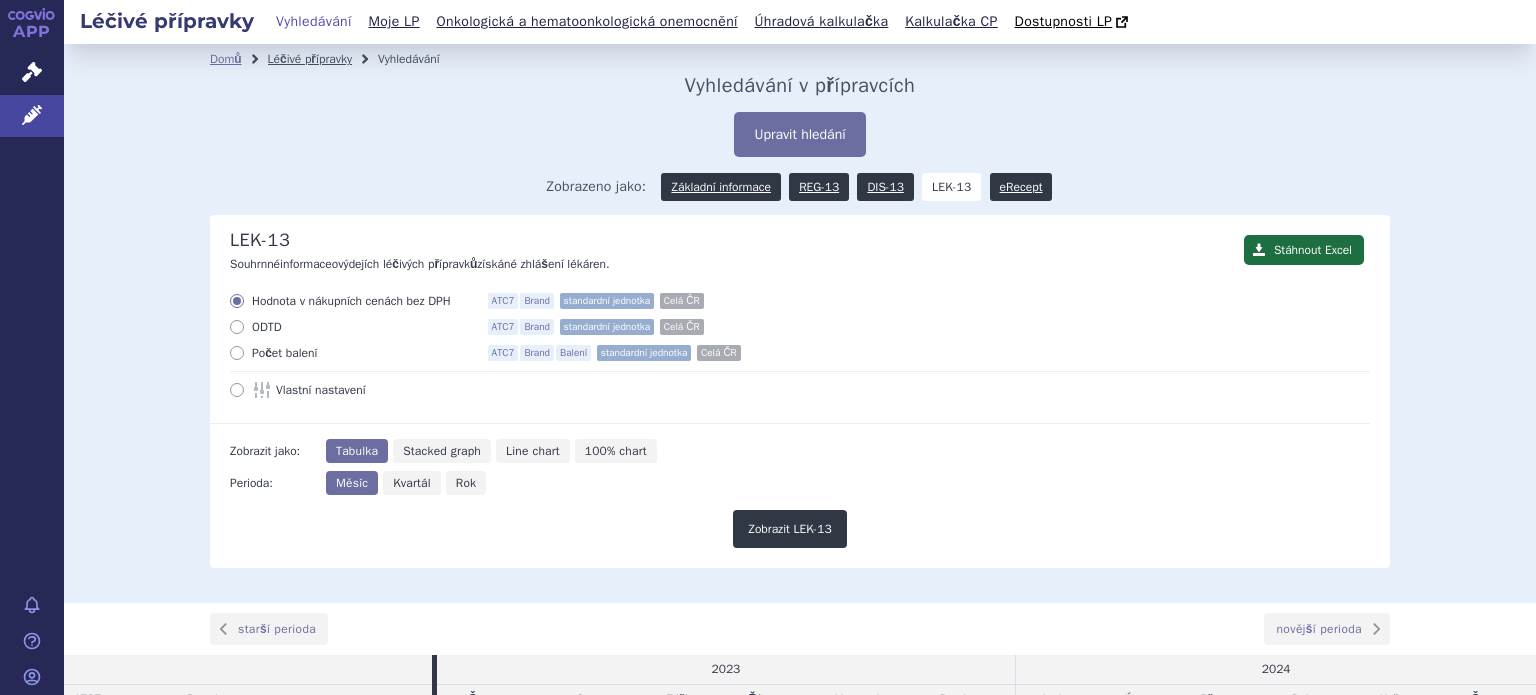 click on "Léčivé přípravky" at bounding box center (310, 59) 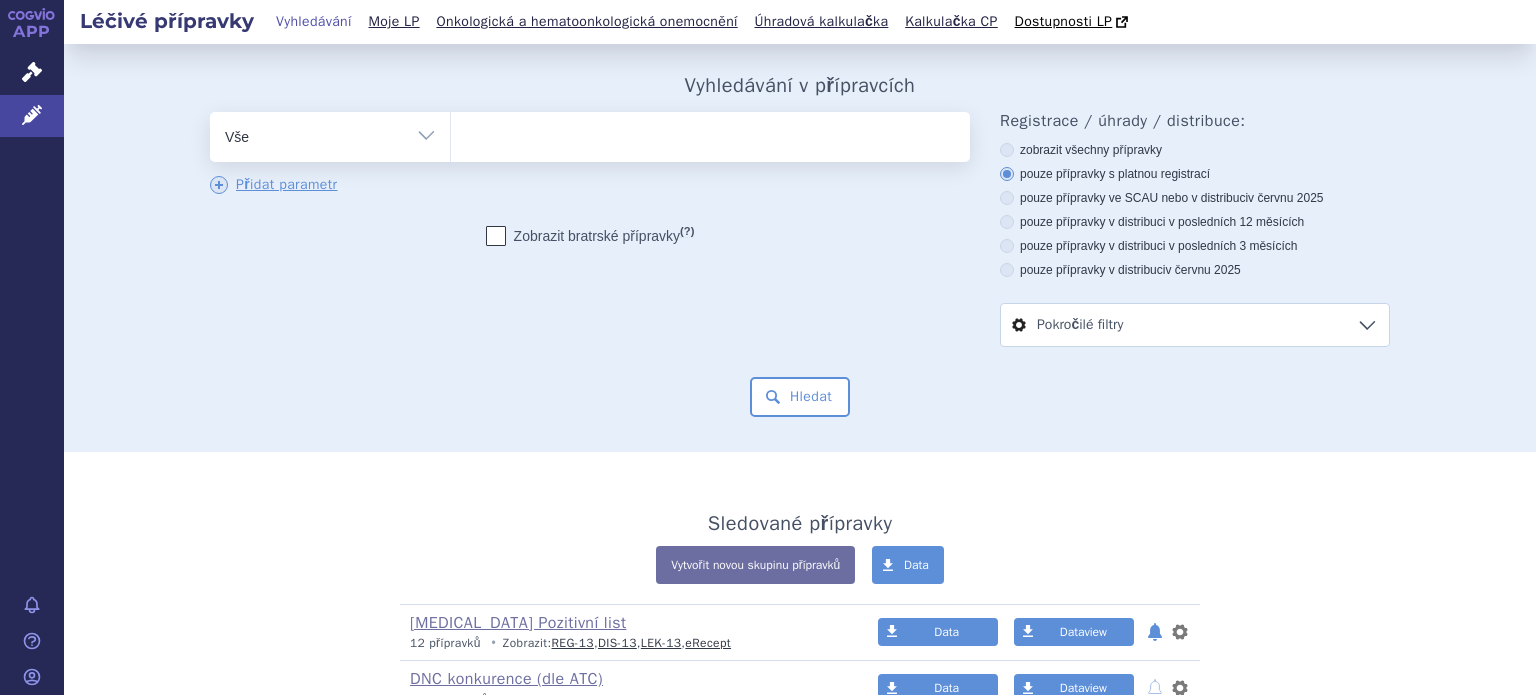 scroll, scrollTop: 0, scrollLeft: 0, axis: both 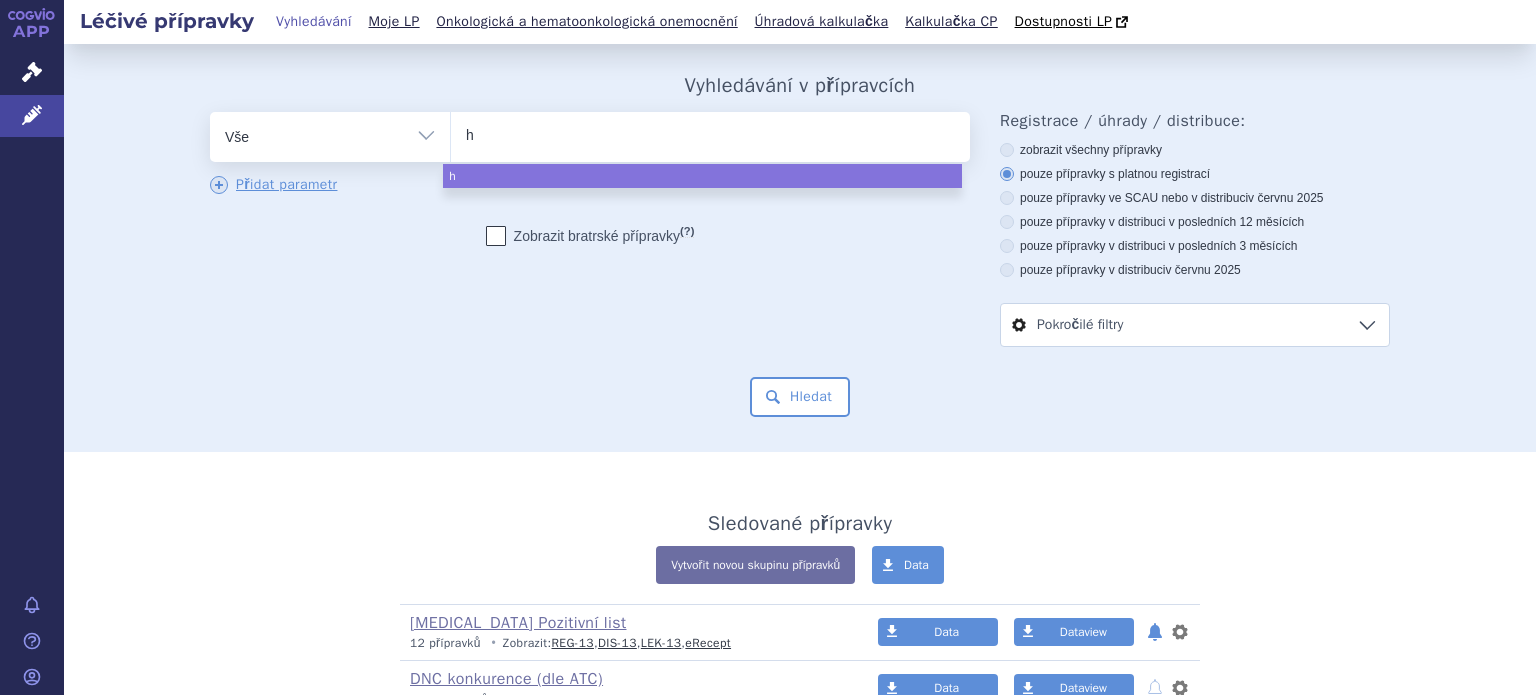 type on "hy" 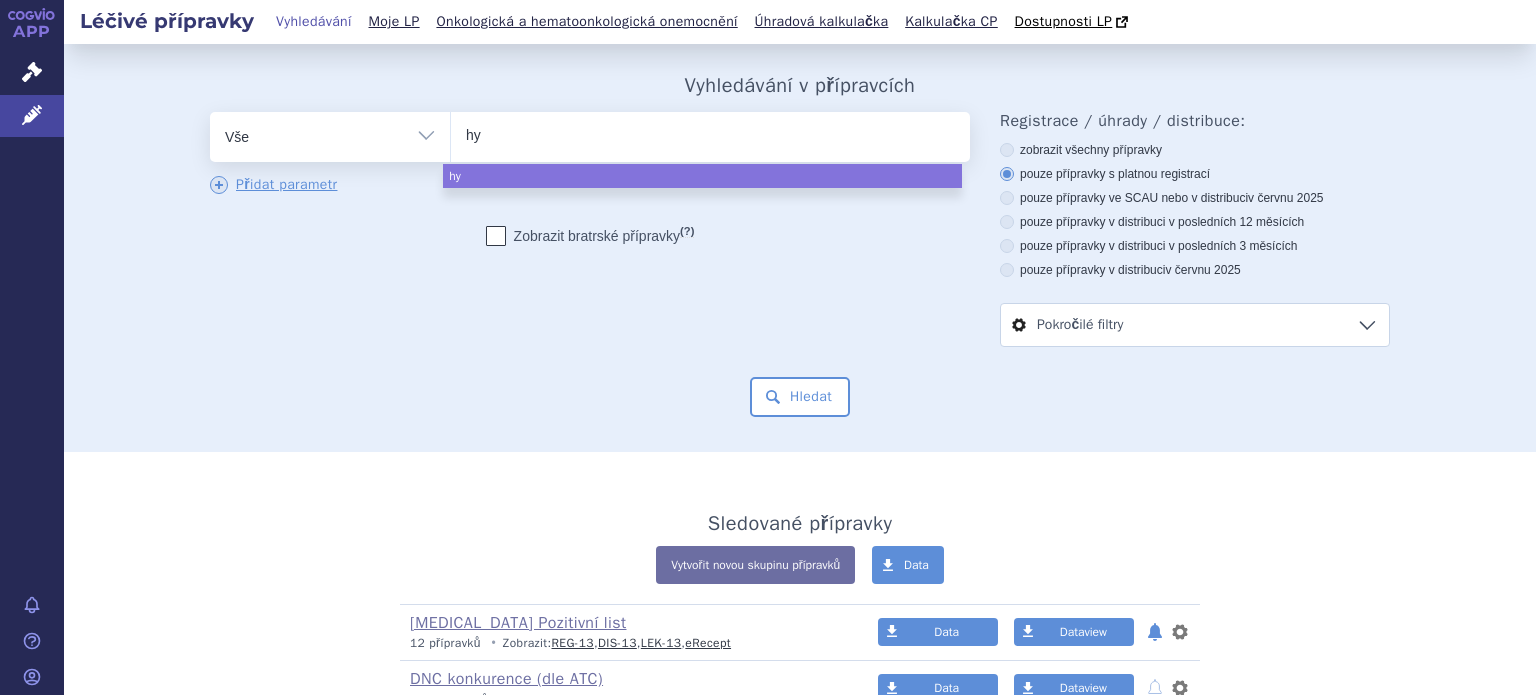 type on "hyd" 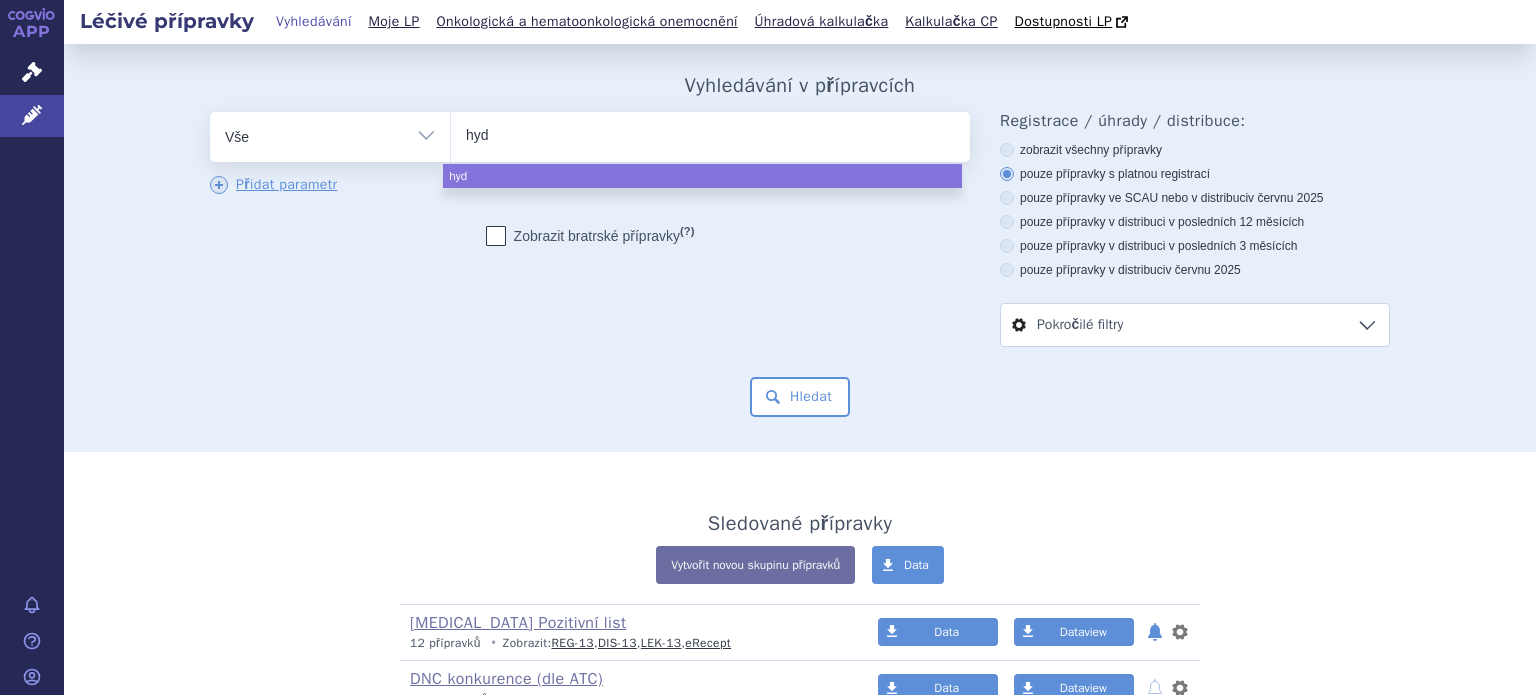 type on "hydr" 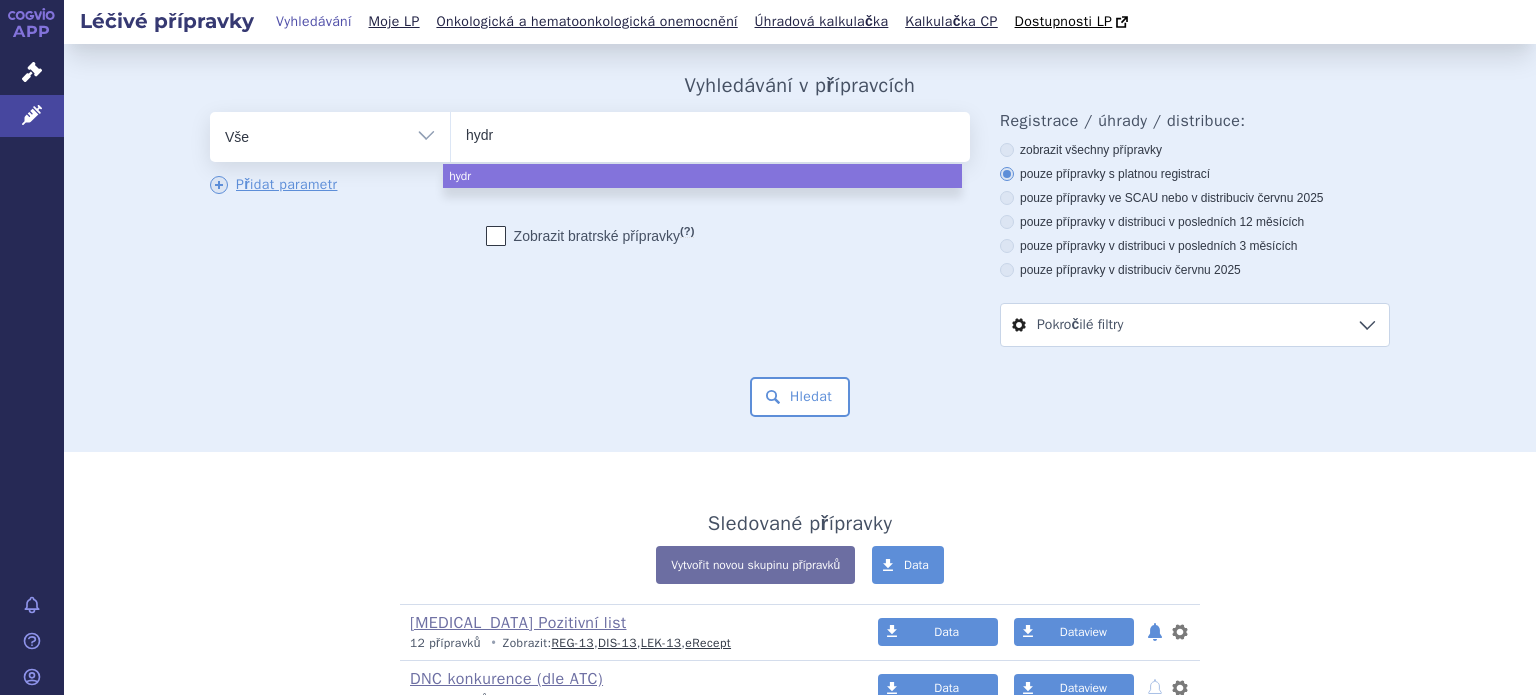 type on "hydro" 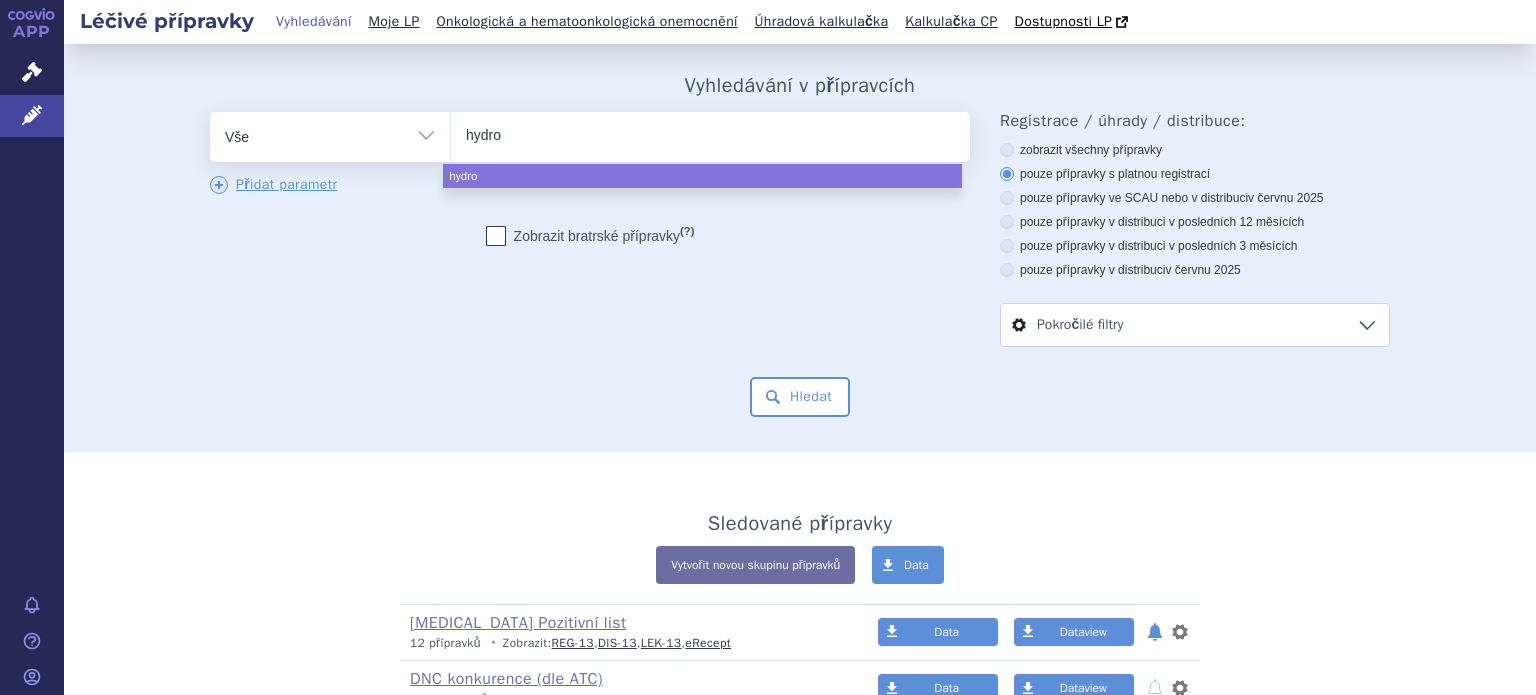 type on "hydroc" 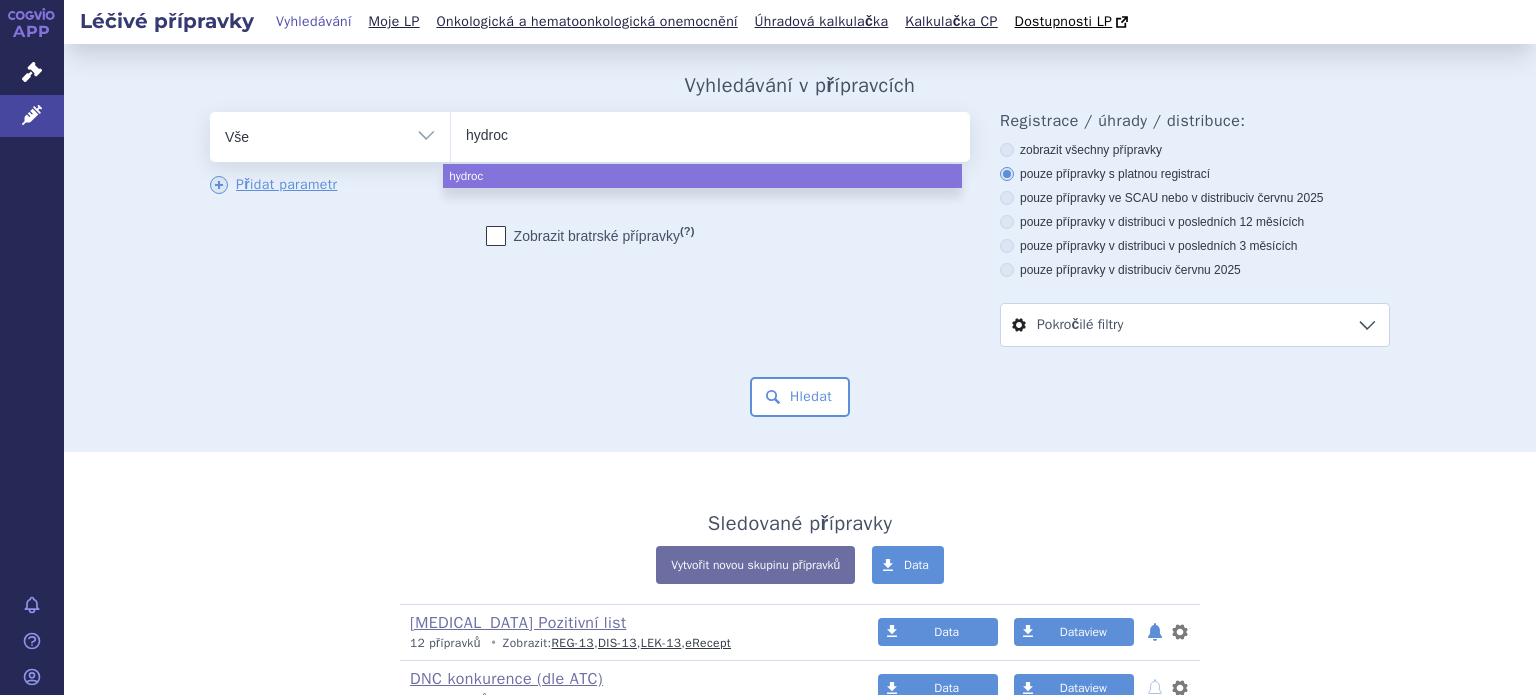 type on "hydroco" 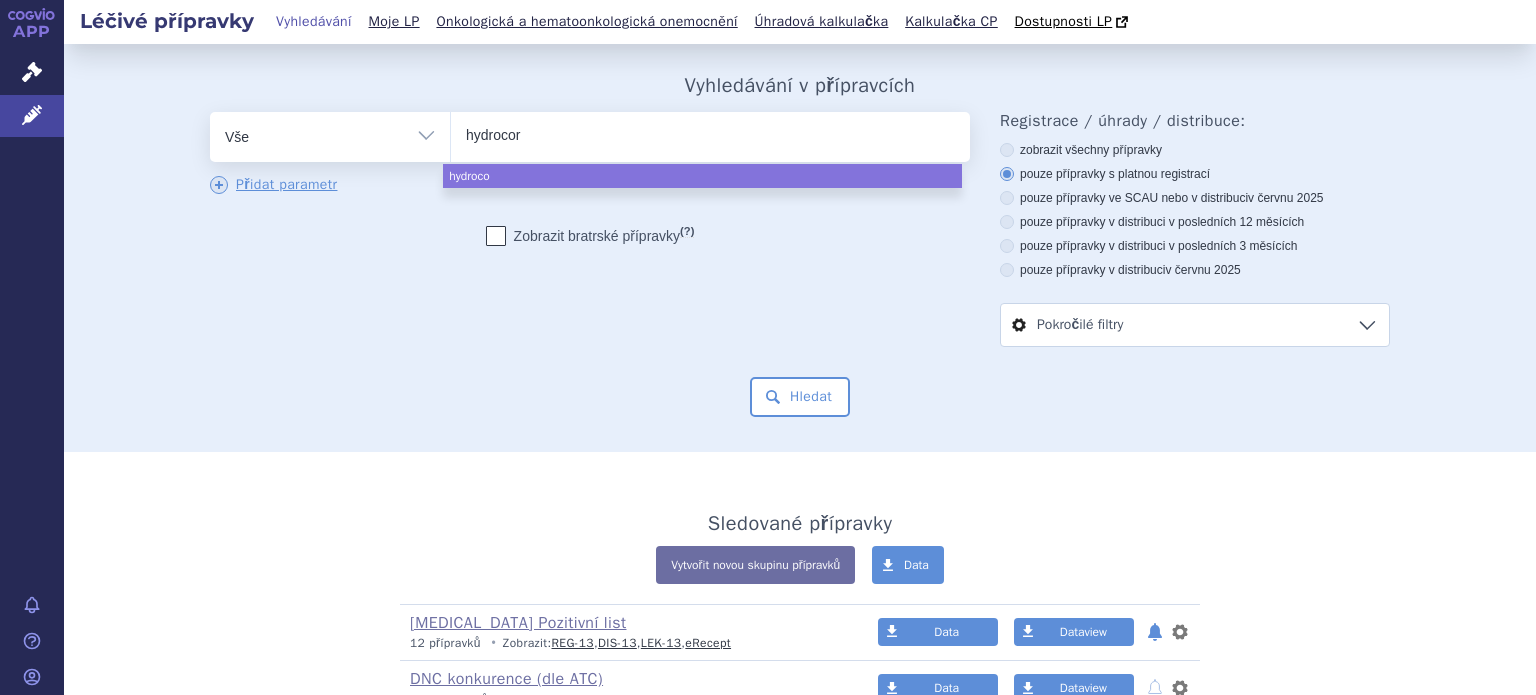 type on "hydrocort" 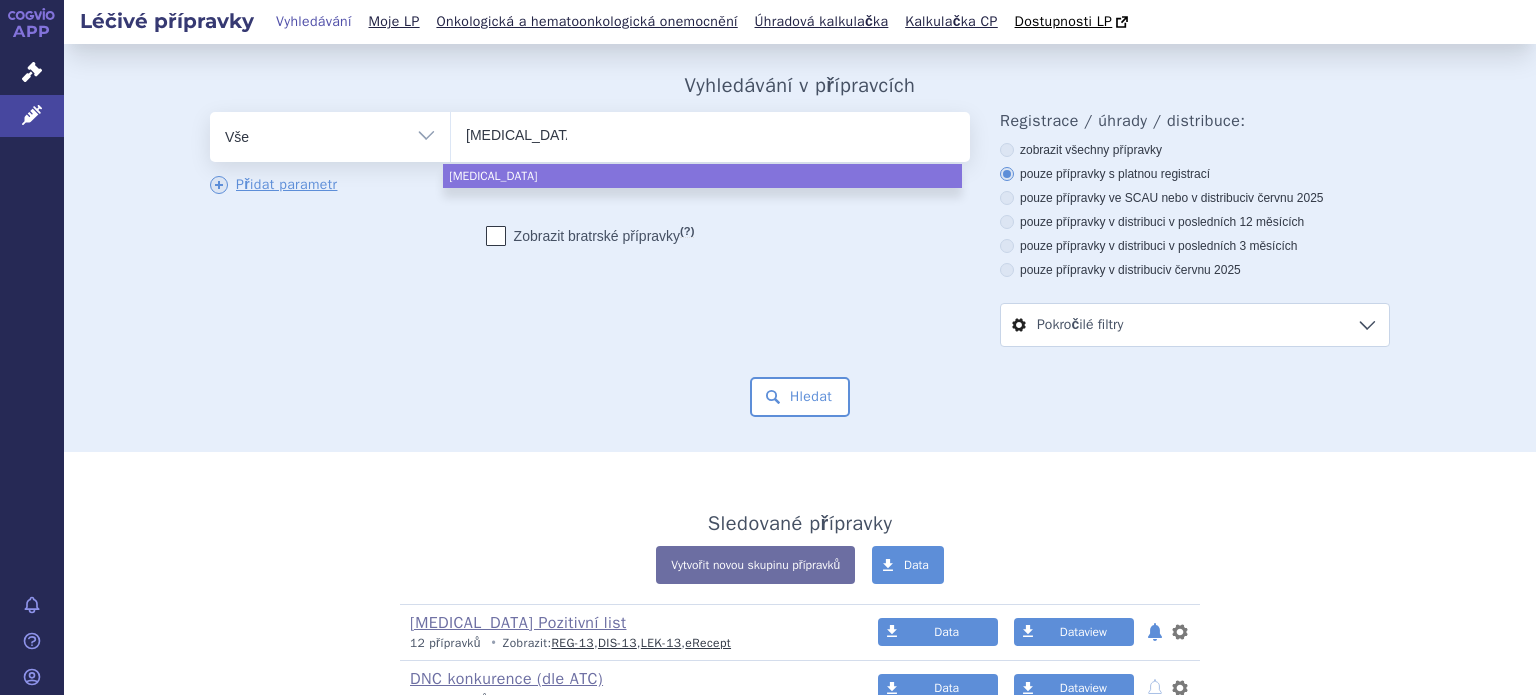 type on "hydrocorti" 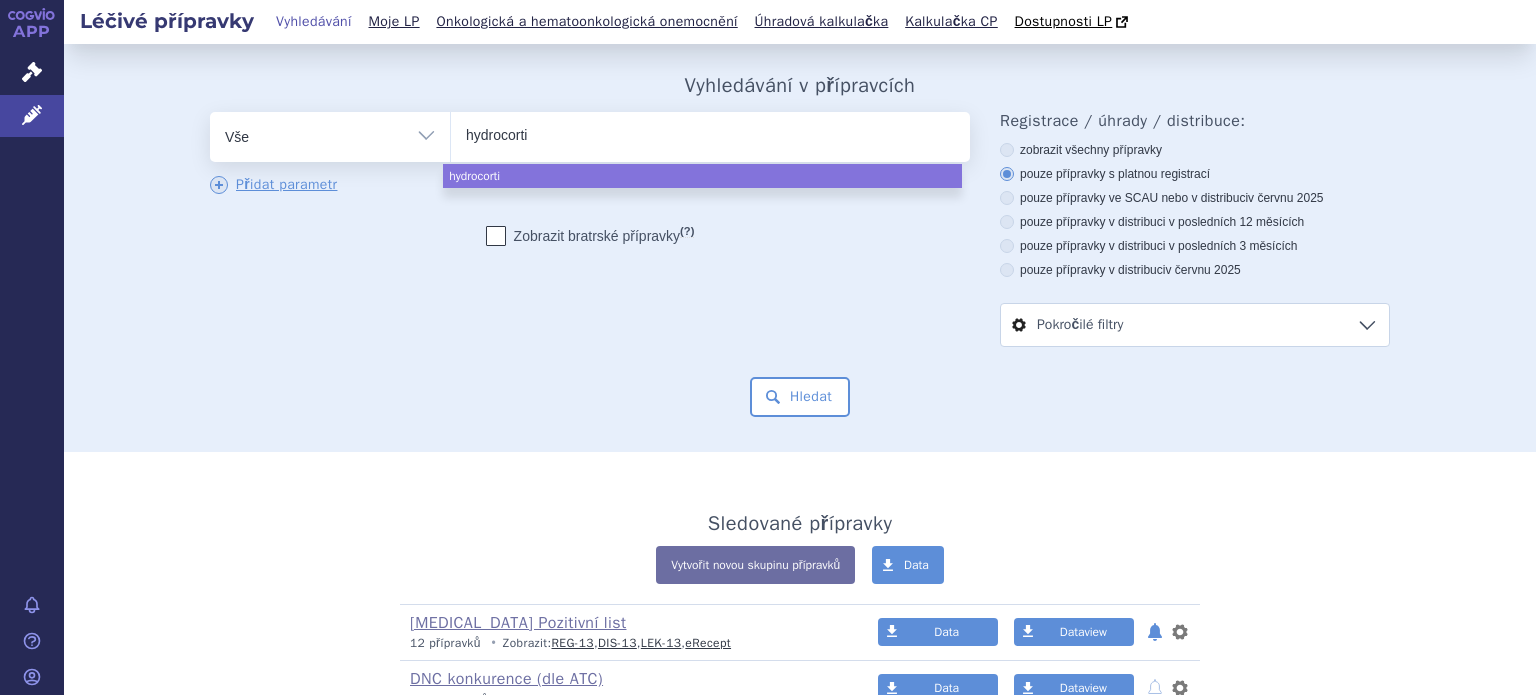 type on "hydrocortis" 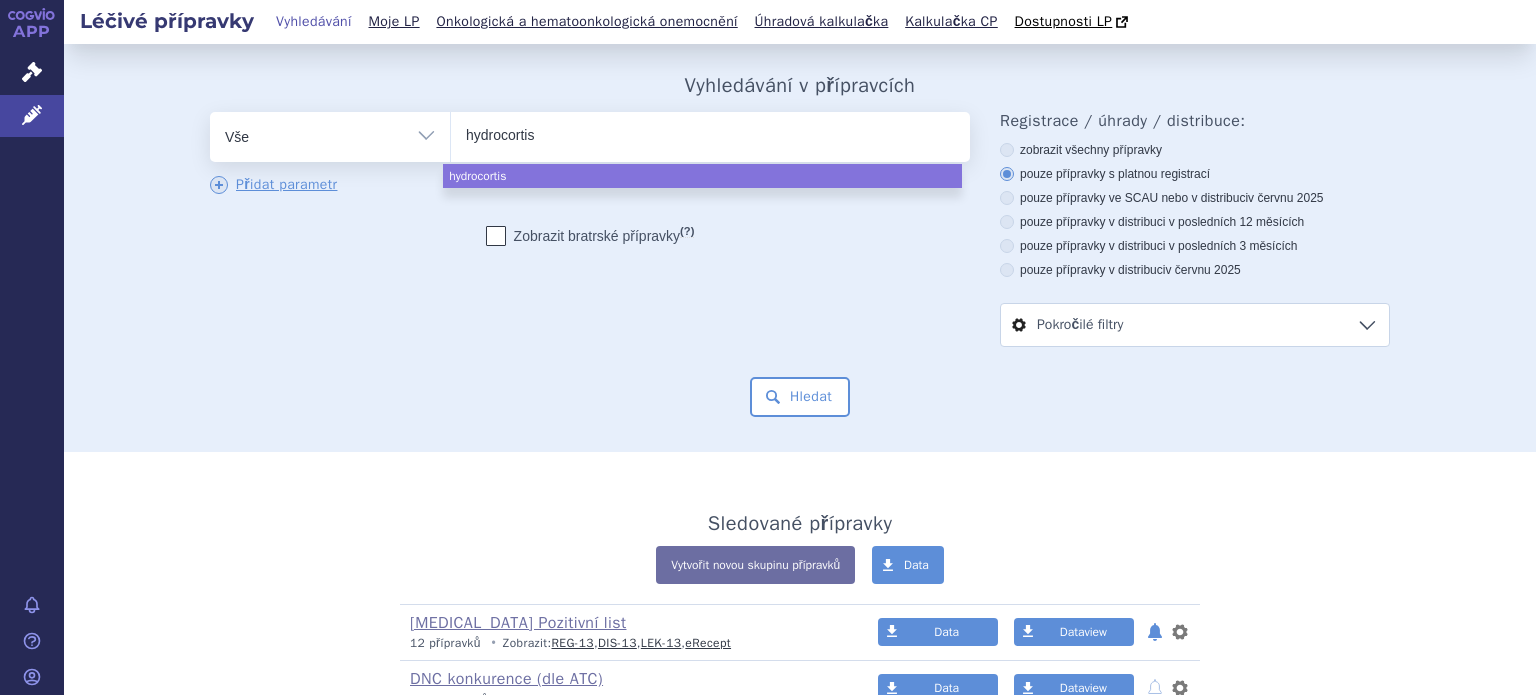 type on "hydrocortiso" 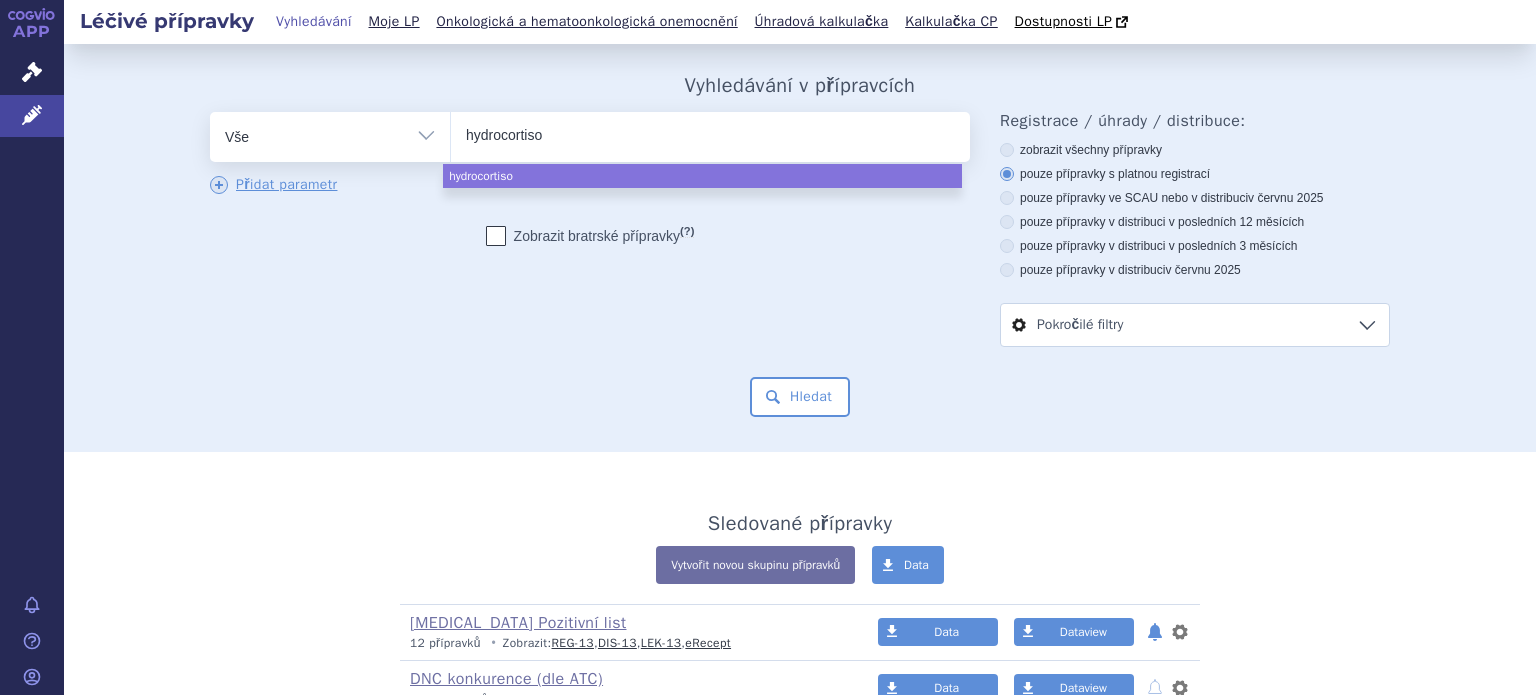 type on "hydrocortison" 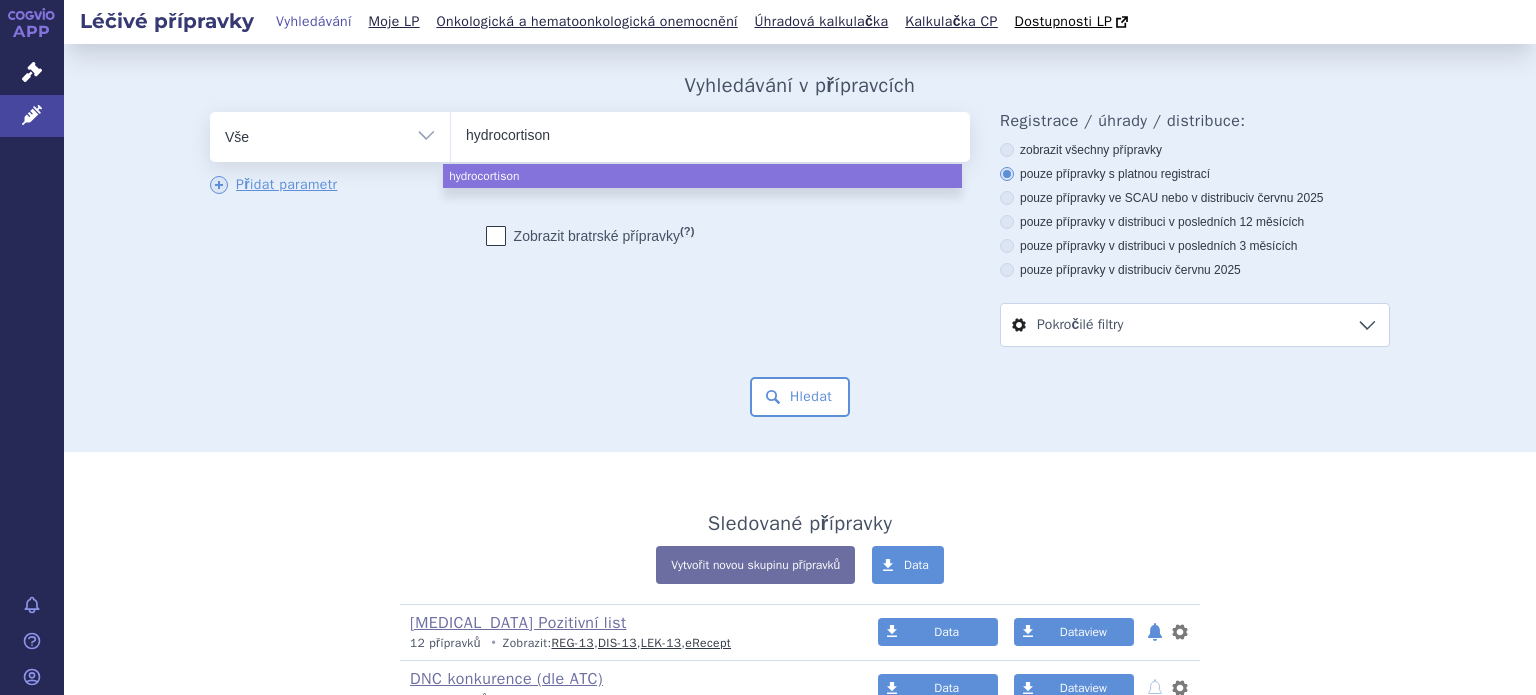 type on "hydrocortisone" 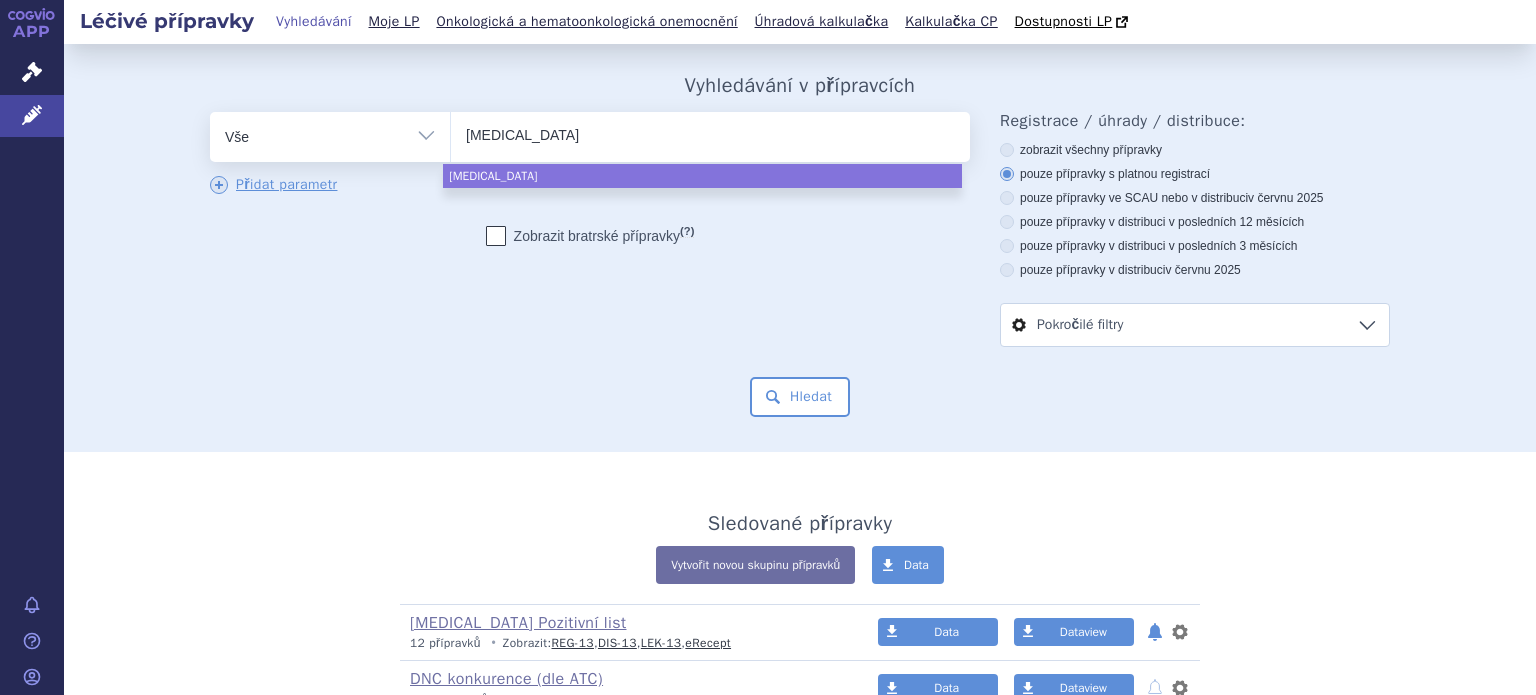 select on "hydrocortisone" 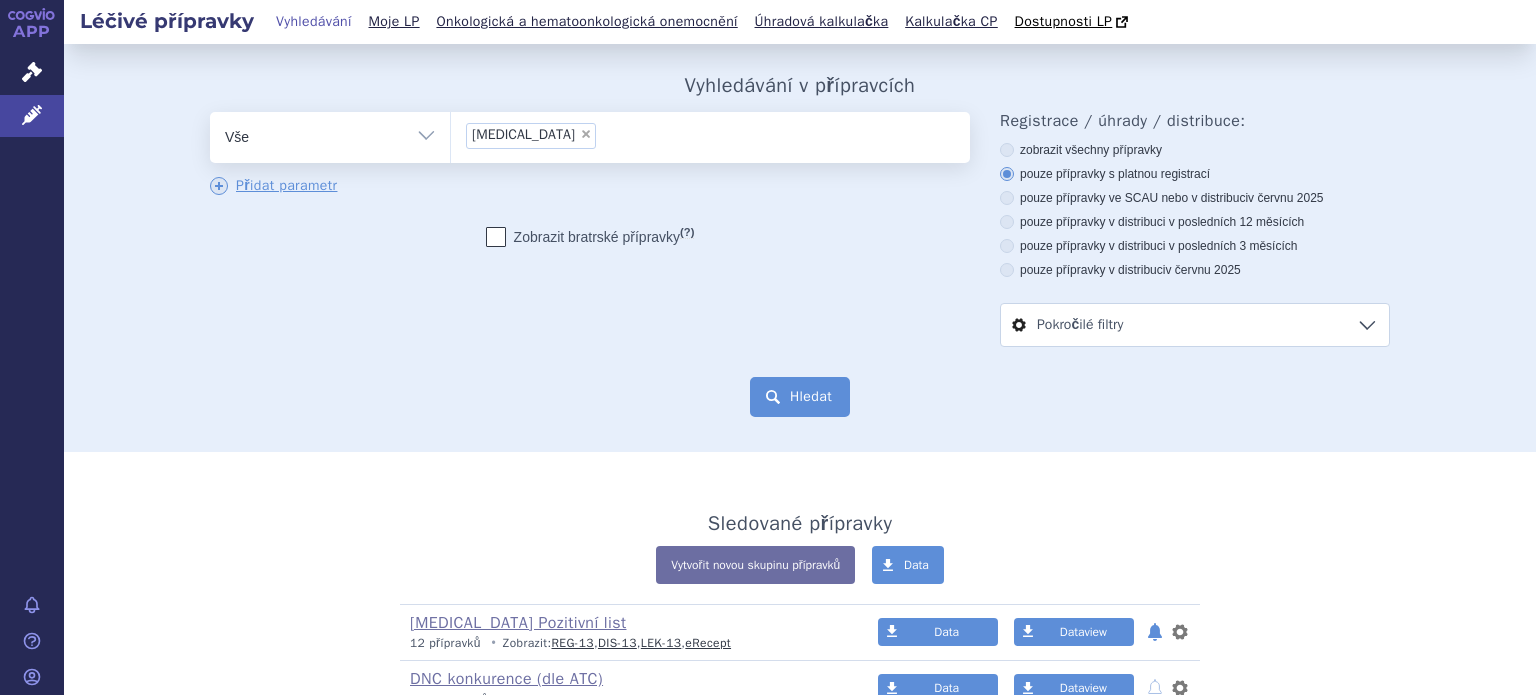 click on "Hledat" at bounding box center (800, 397) 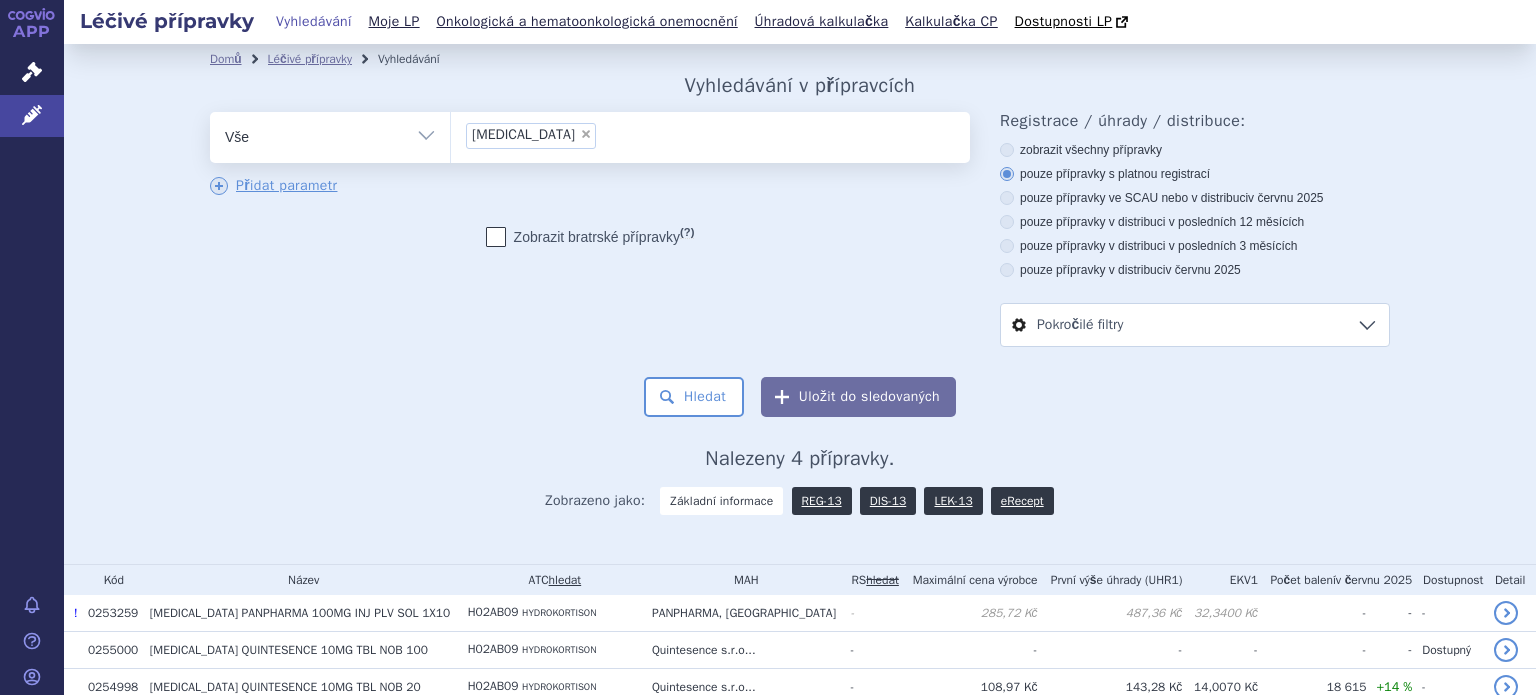 scroll, scrollTop: 0, scrollLeft: 0, axis: both 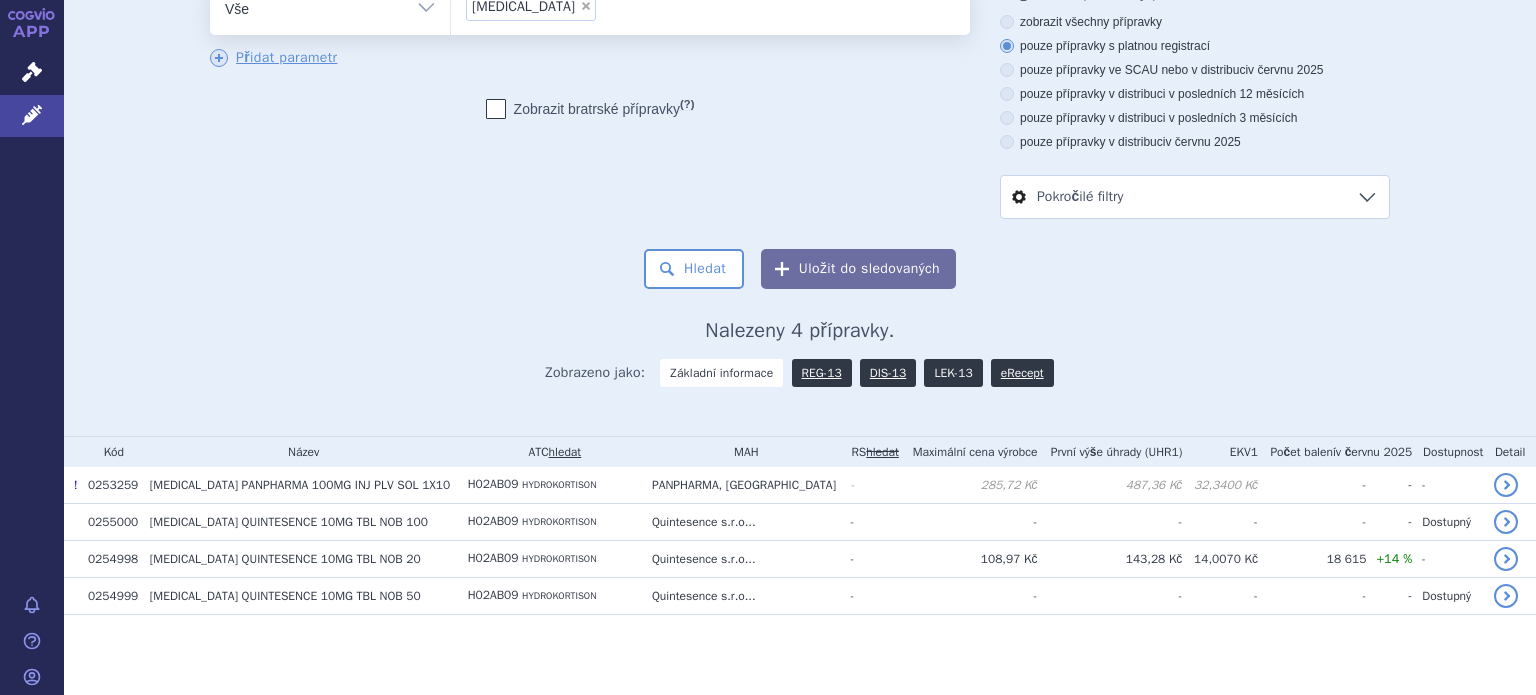 click on "LEK-13" at bounding box center (953, 373) 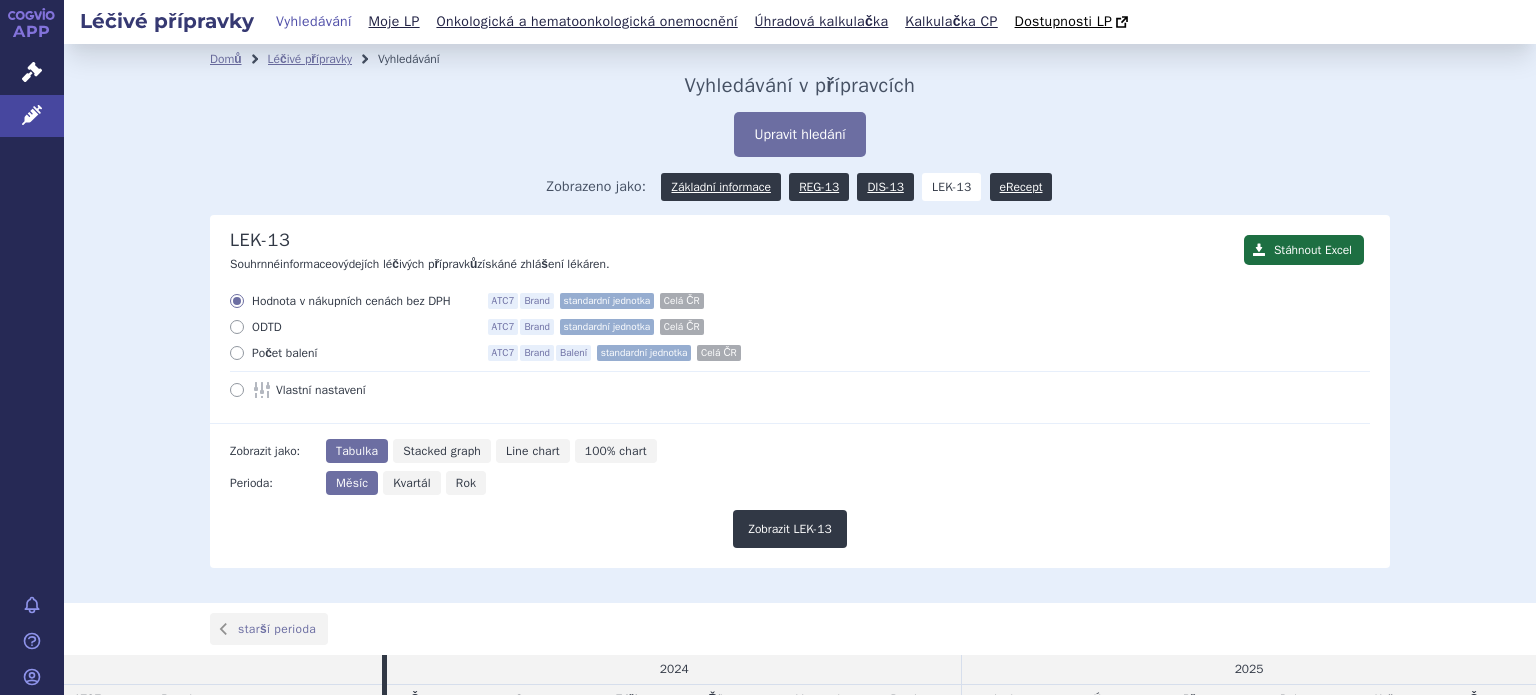 scroll, scrollTop: 0, scrollLeft: 0, axis: both 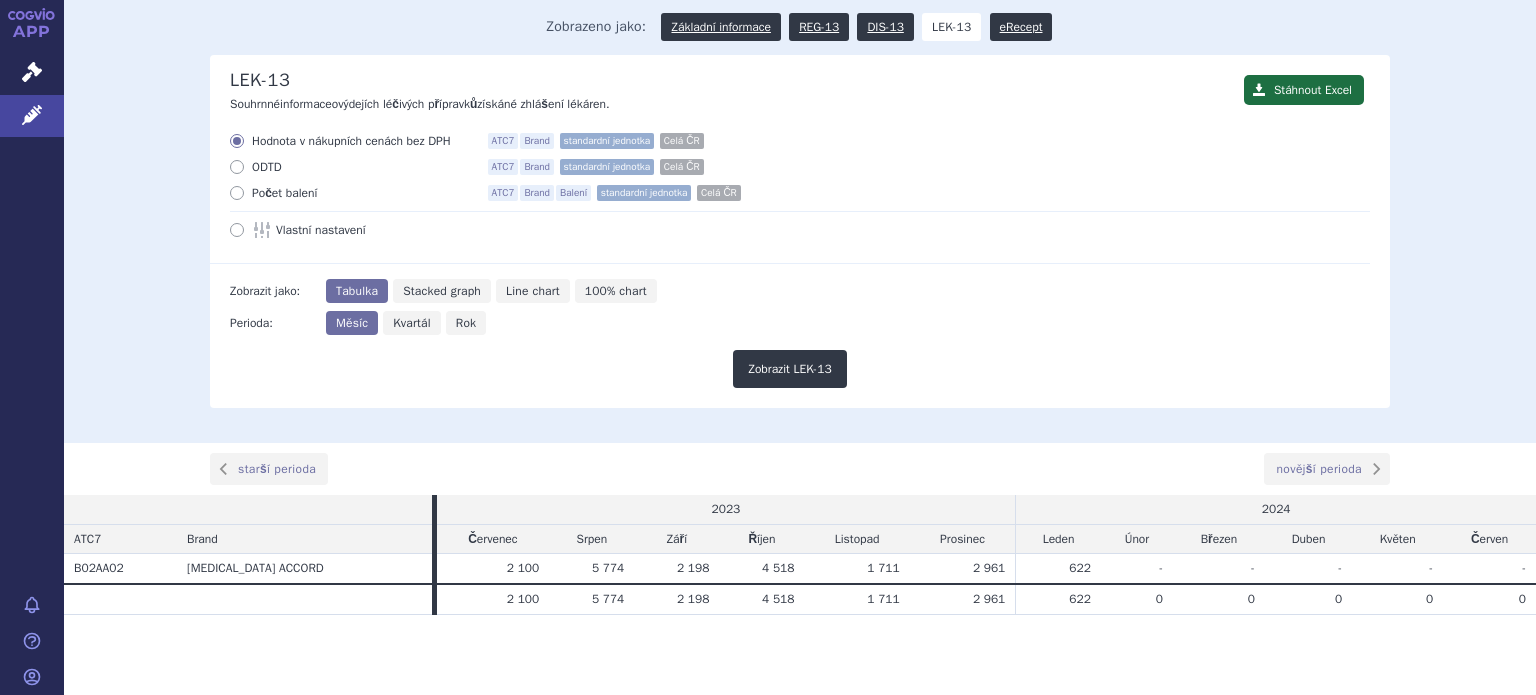 click at bounding box center (237, 193) 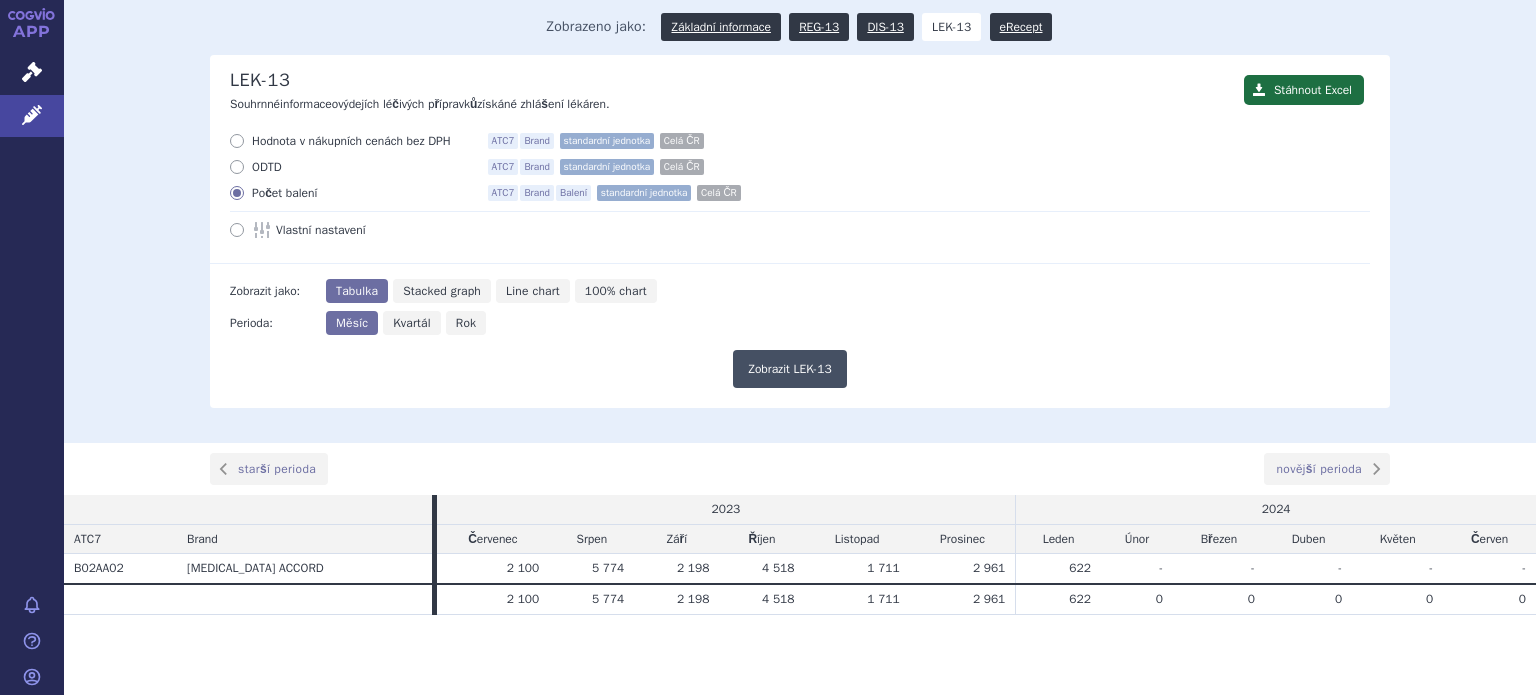 click on "Zobrazit LEK-13" at bounding box center (789, 369) 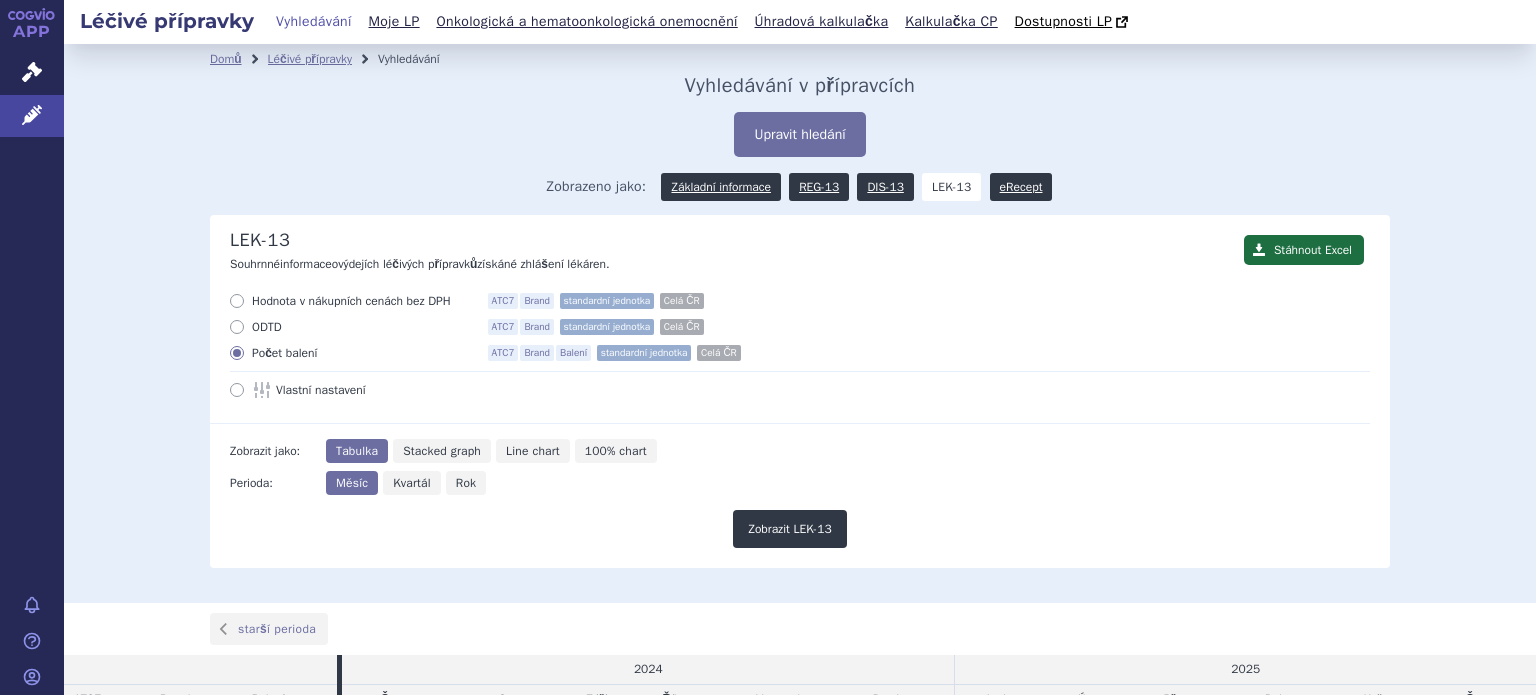 scroll, scrollTop: 0, scrollLeft: 0, axis: both 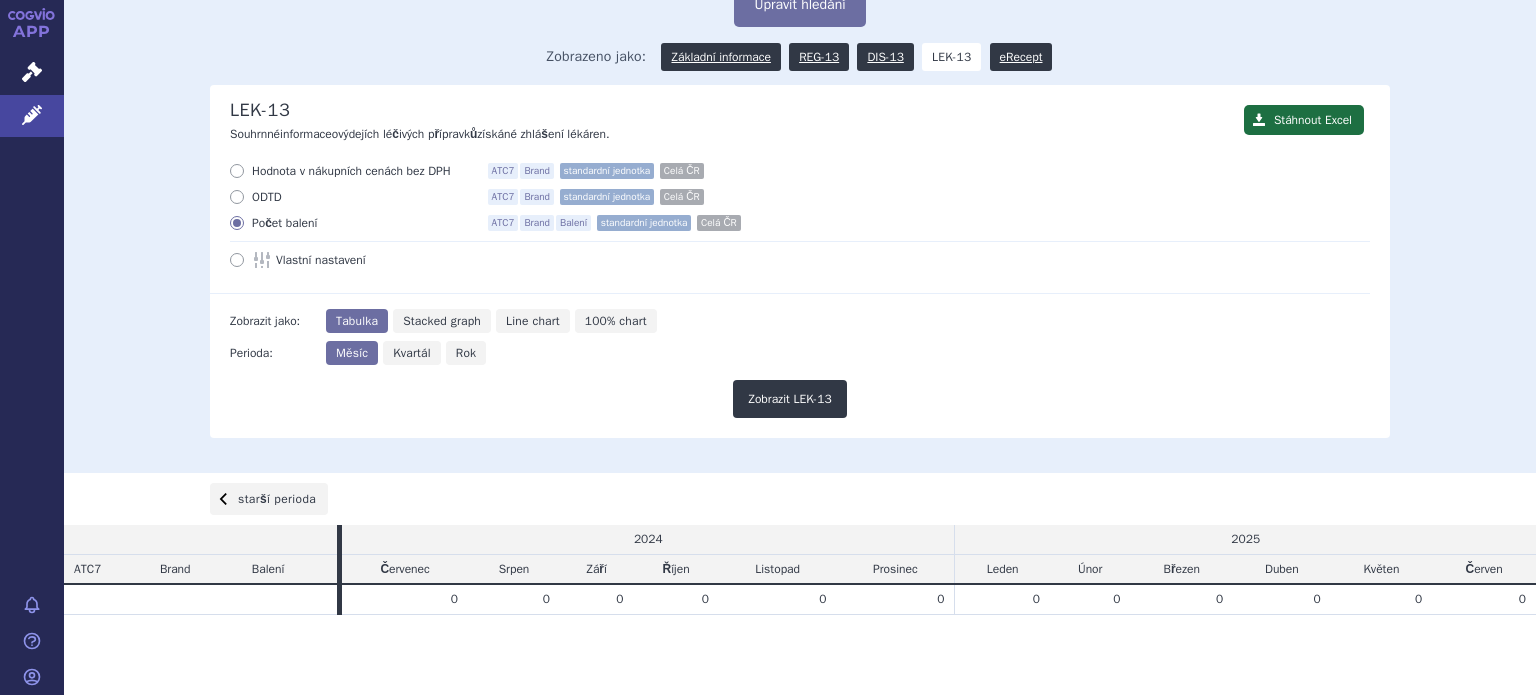 click on "starší perioda" at bounding box center (269, 499) 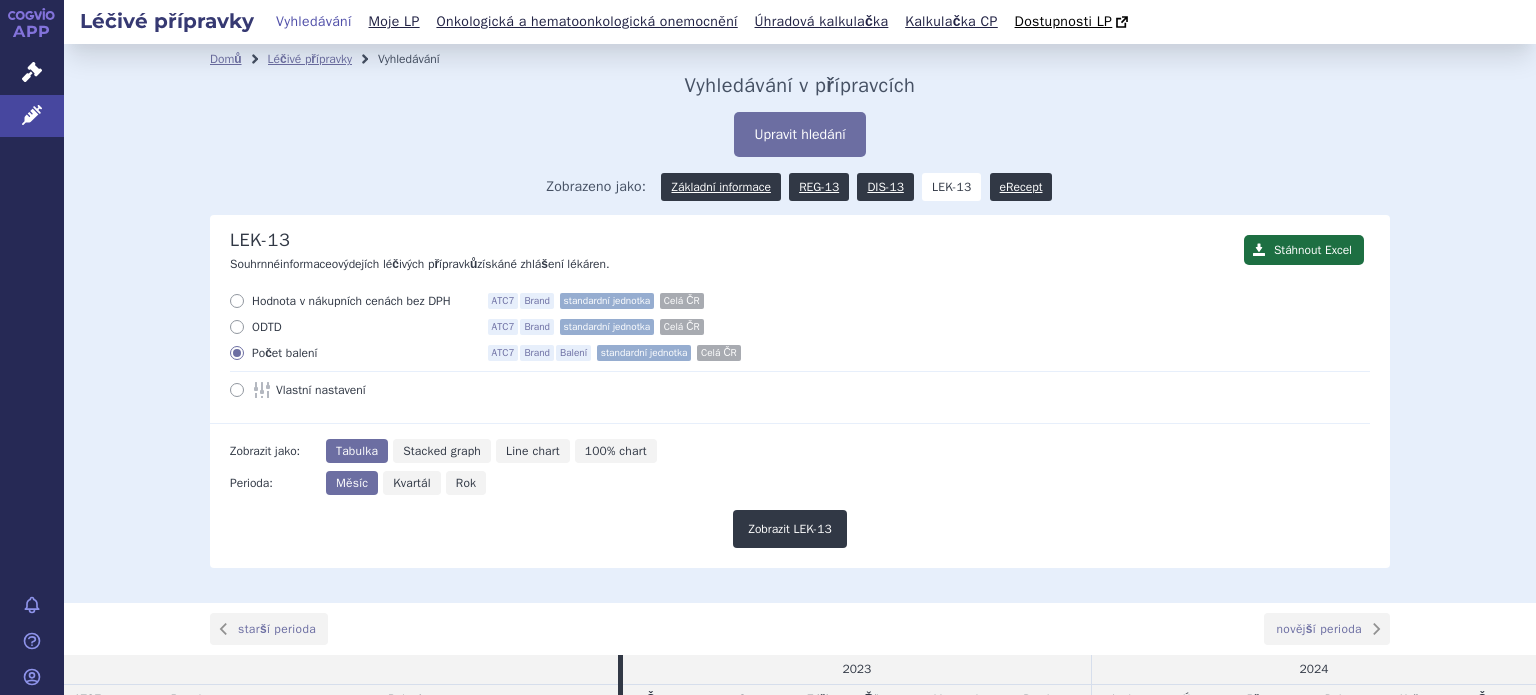 scroll, scrollTop: 0, scrollLeft: 0, axis: both 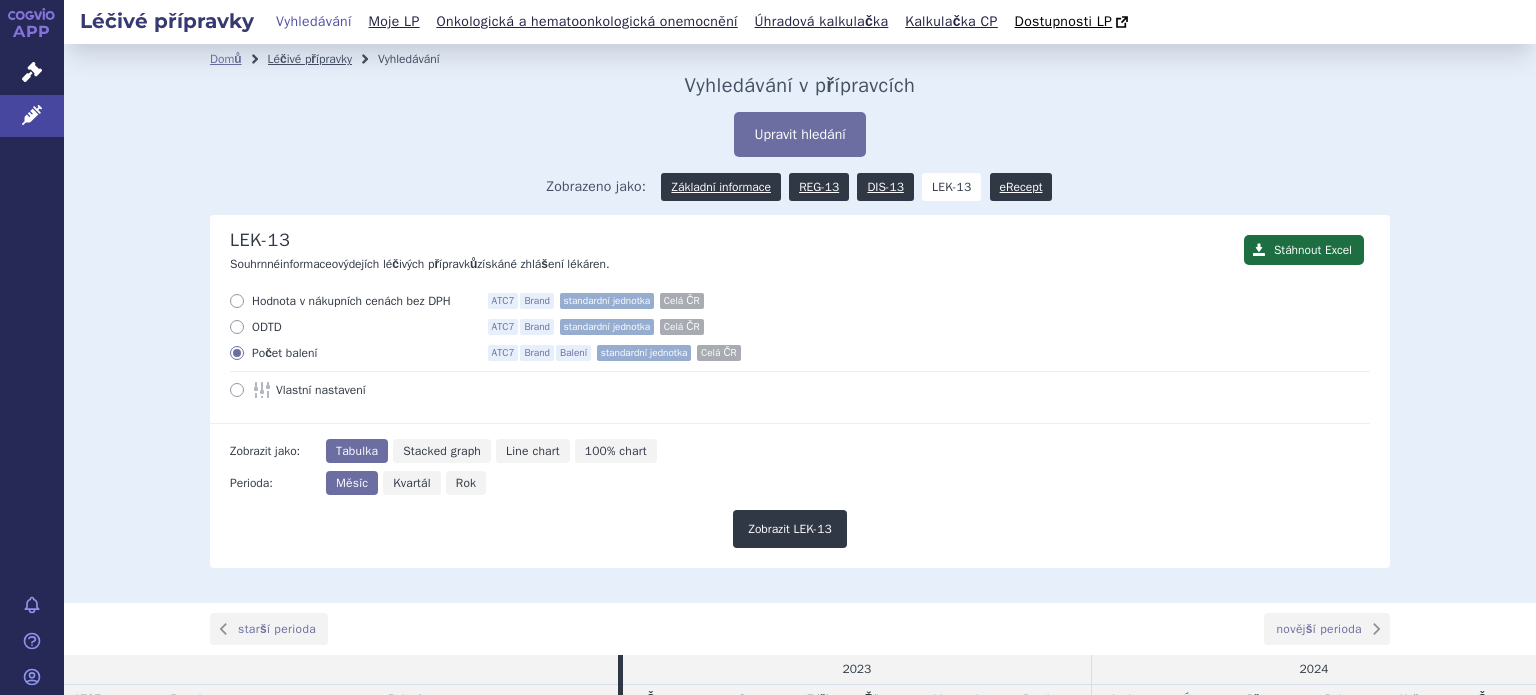 click on "Léčivé přípravky" at bounding box center (310, 59) 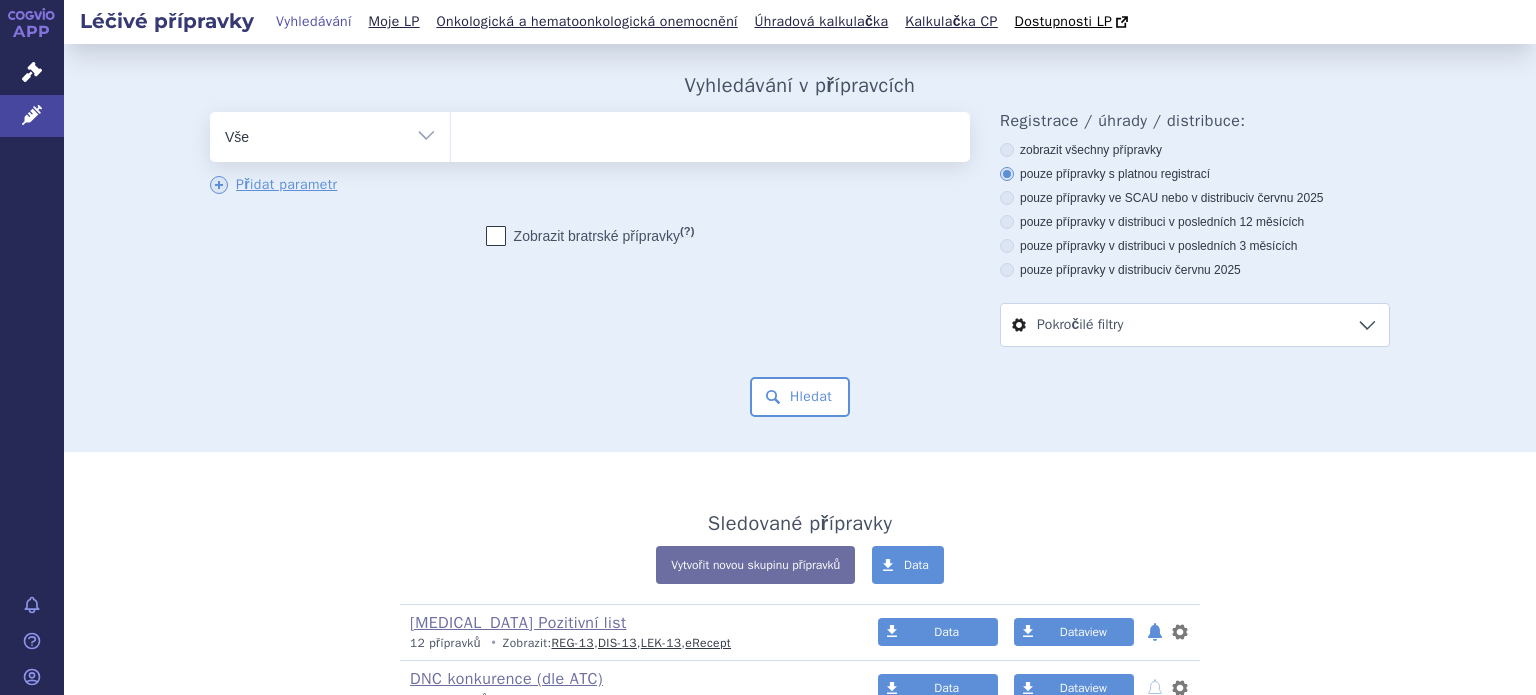 scroll, scrollTop: 0, scrollLeft: 0, axis: both 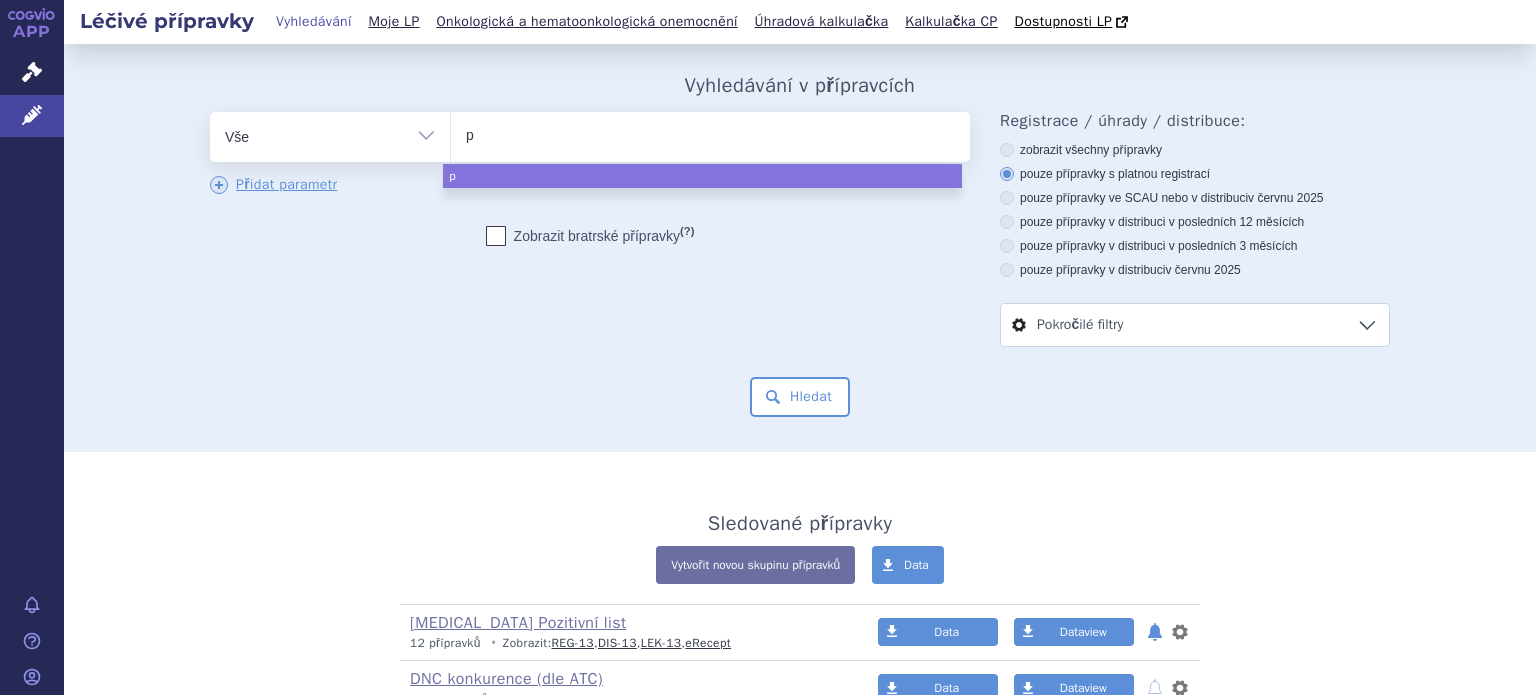 type on "pi" 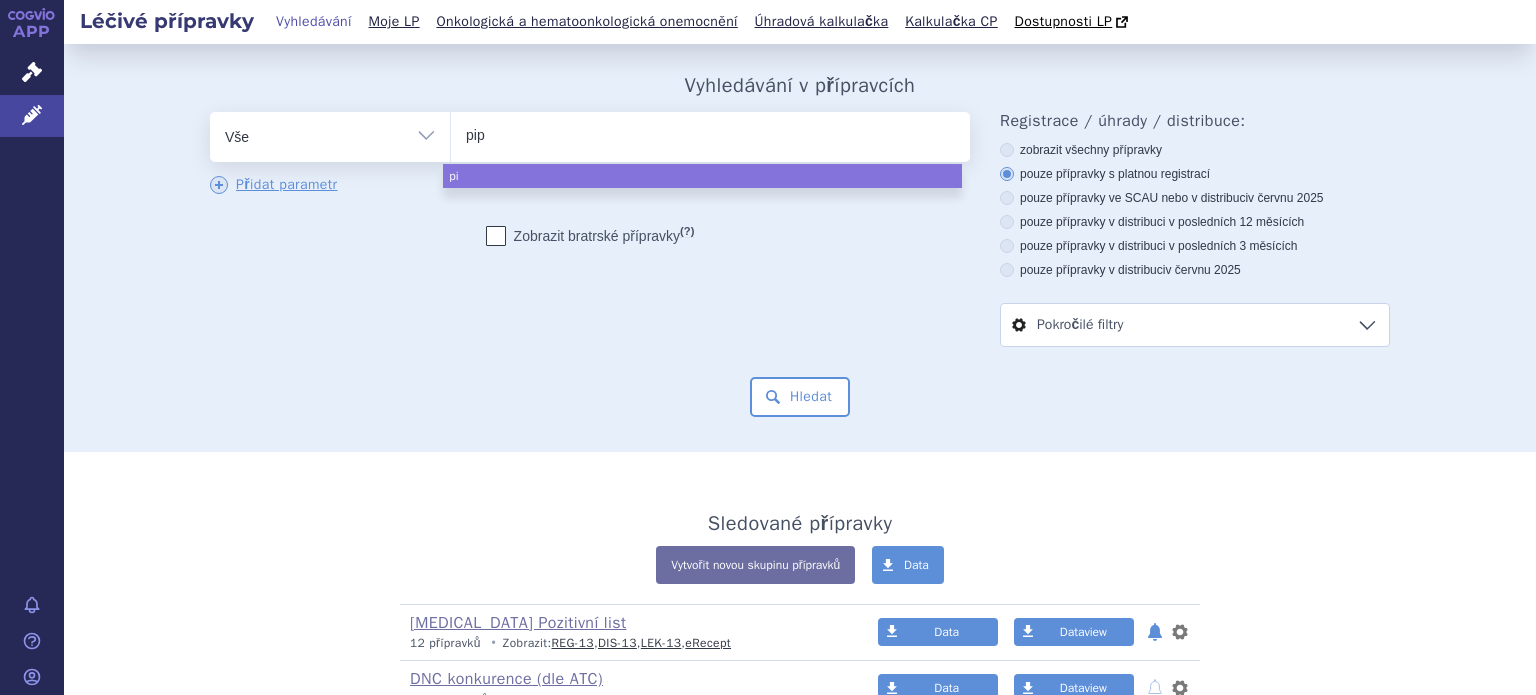type on "pipe" 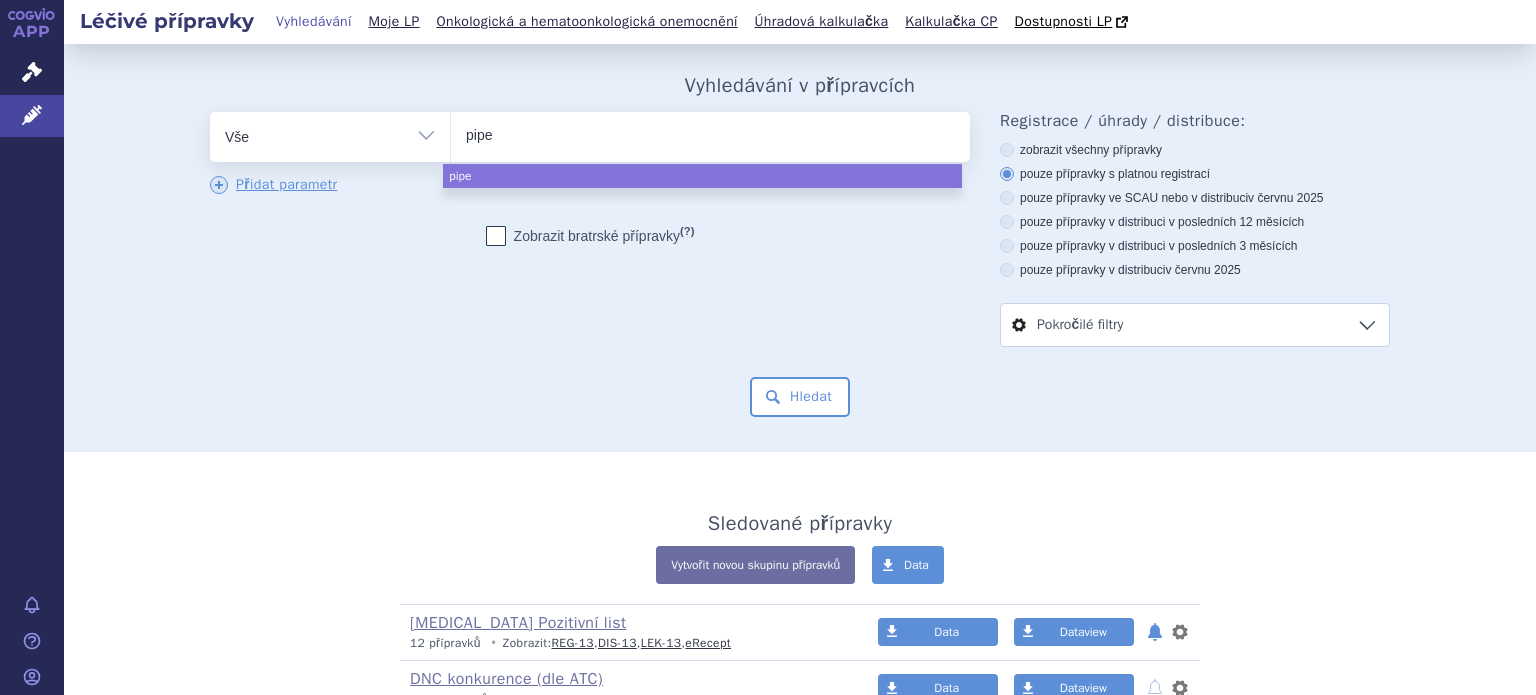type on "piper" 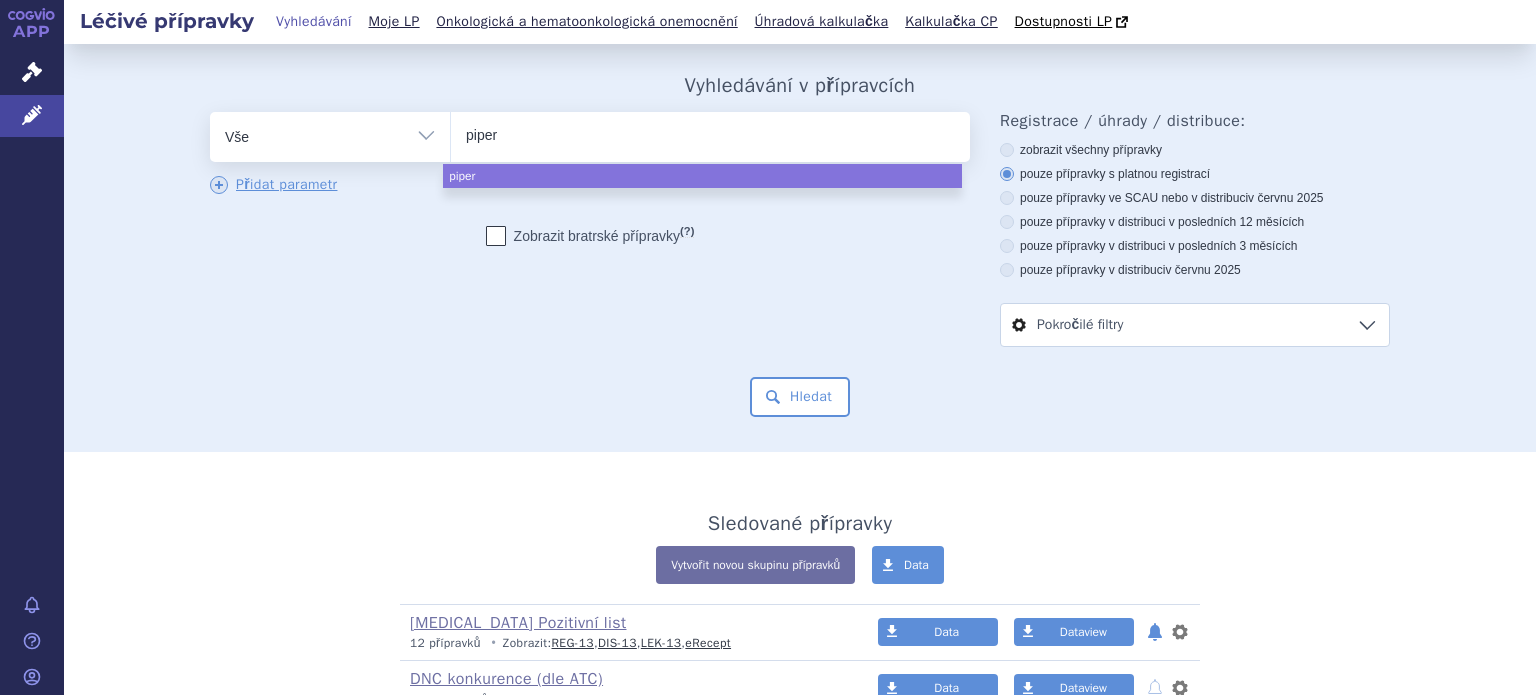 type on "pipera" 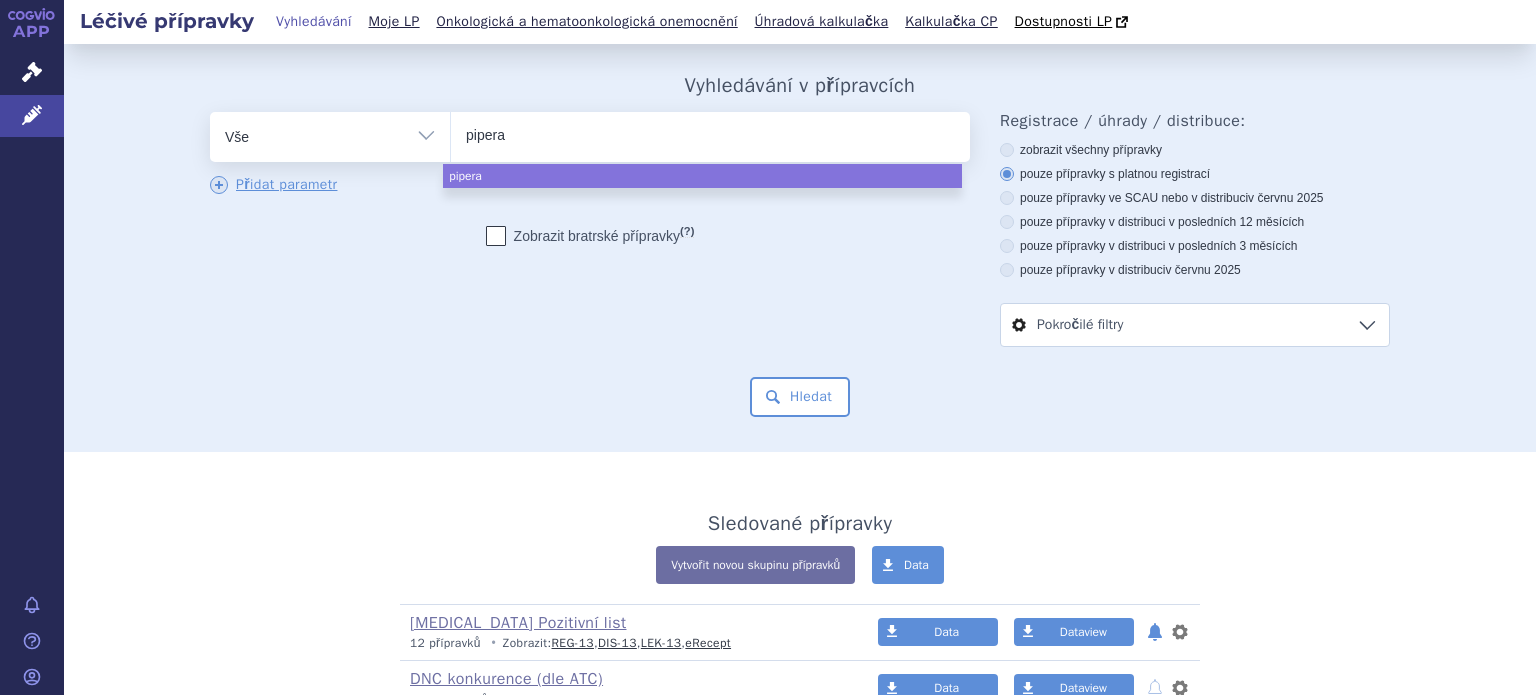 type on "piperac" 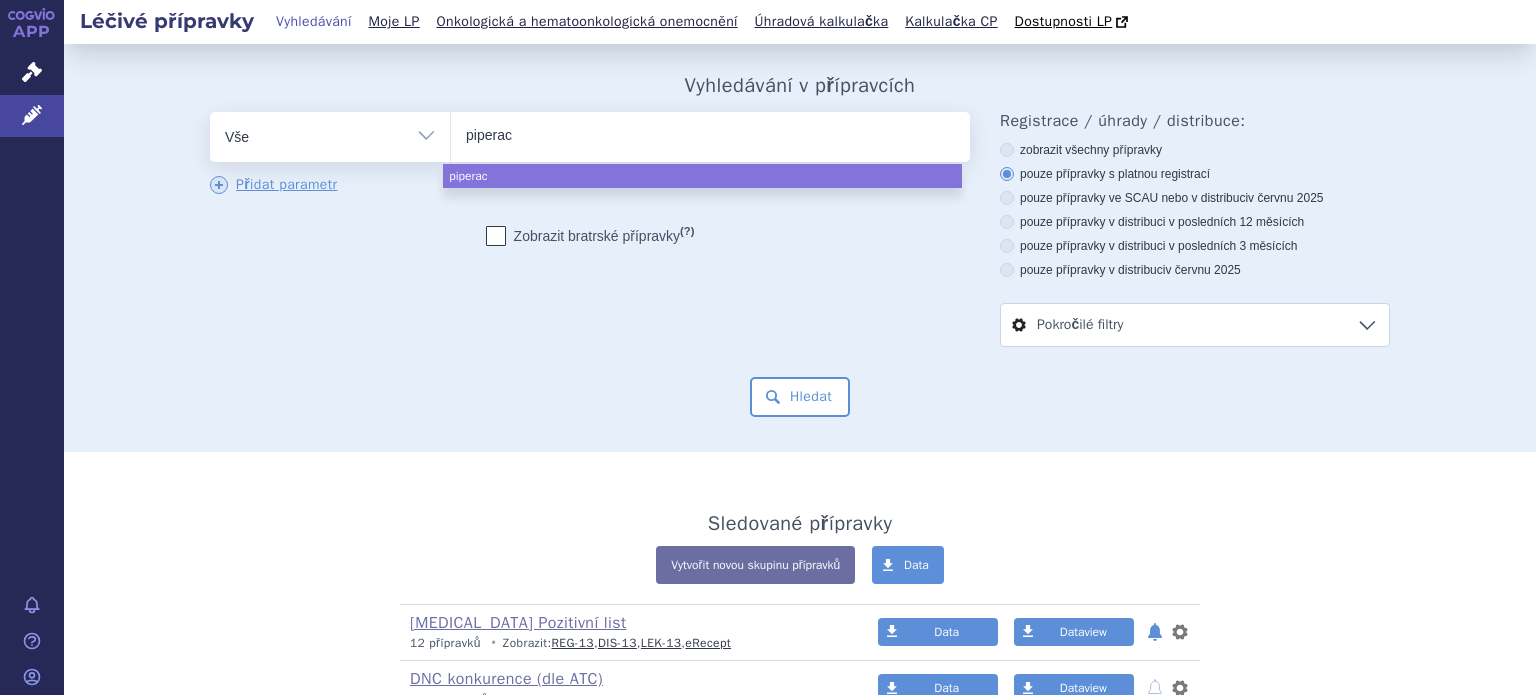 type on "piperaci" 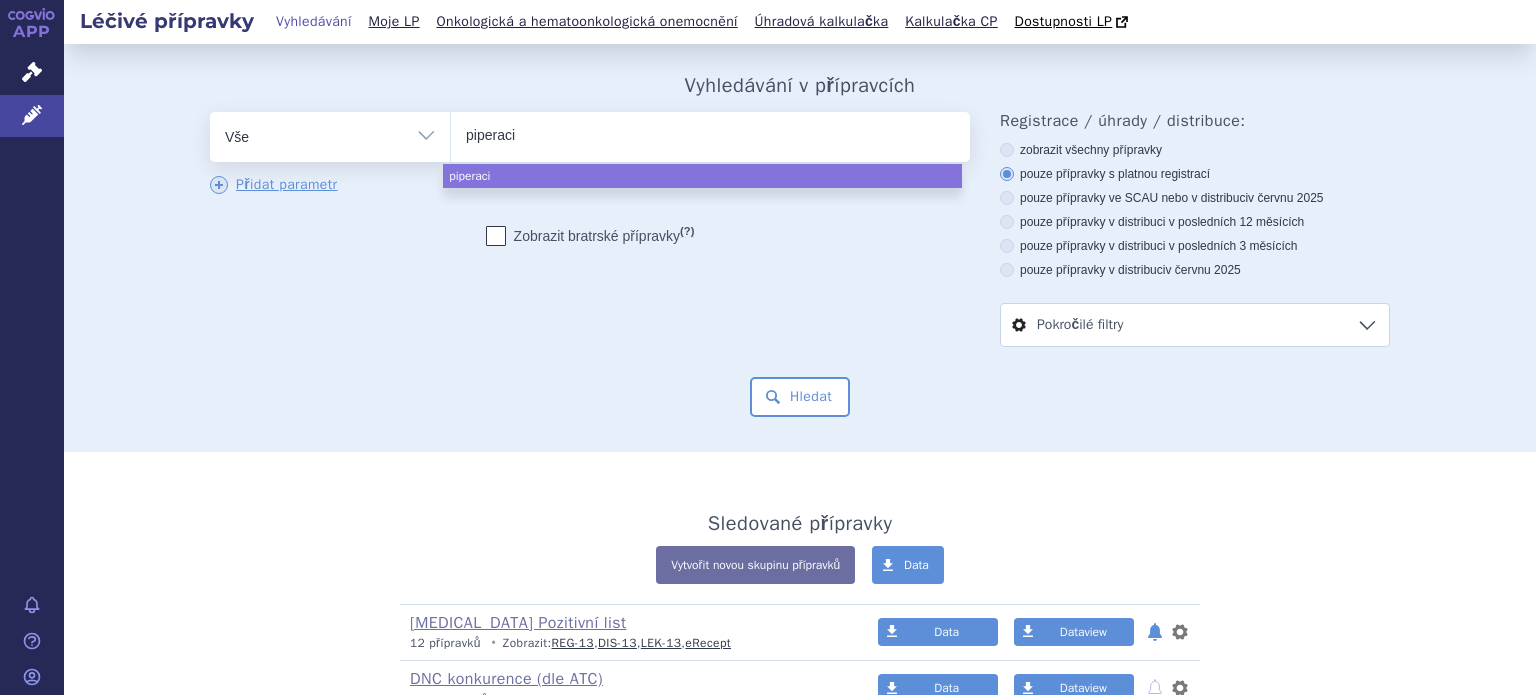 type on "piperacil" 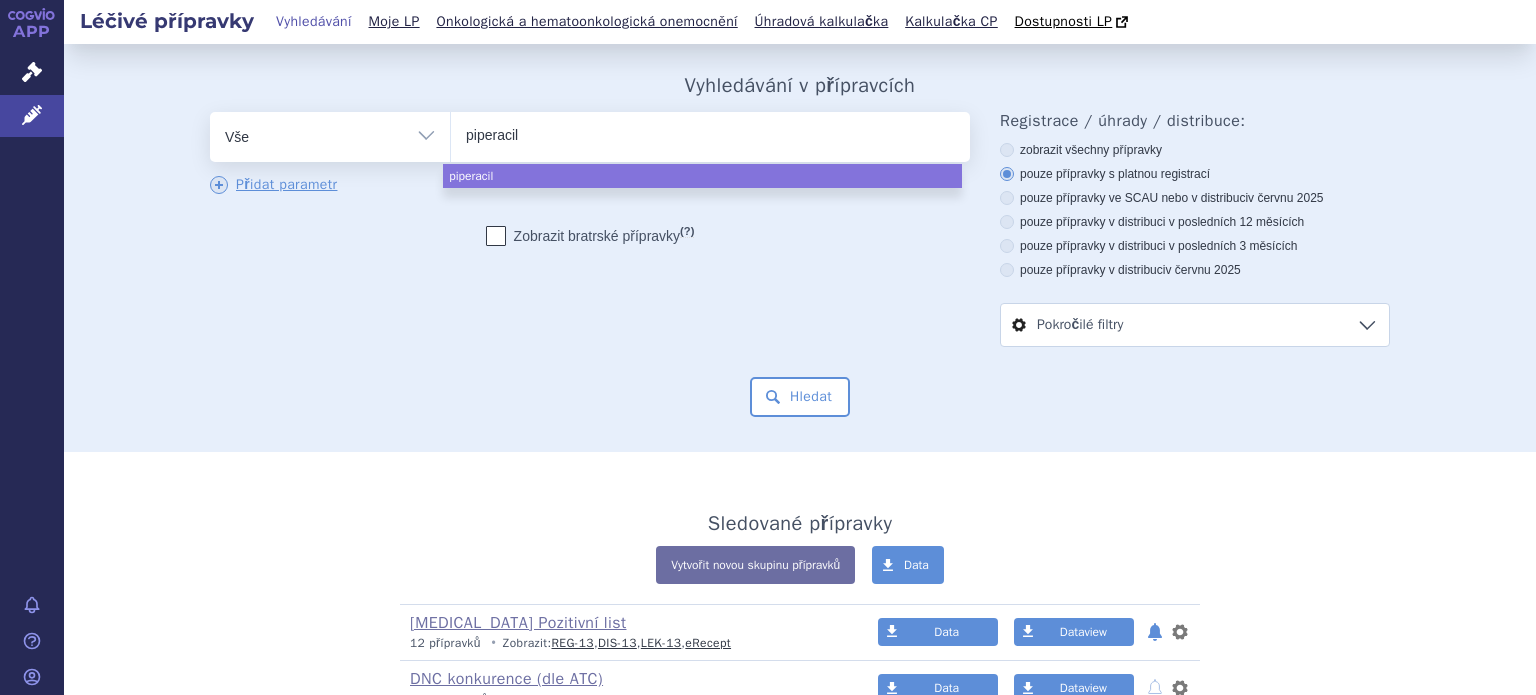 type on "piperacili" 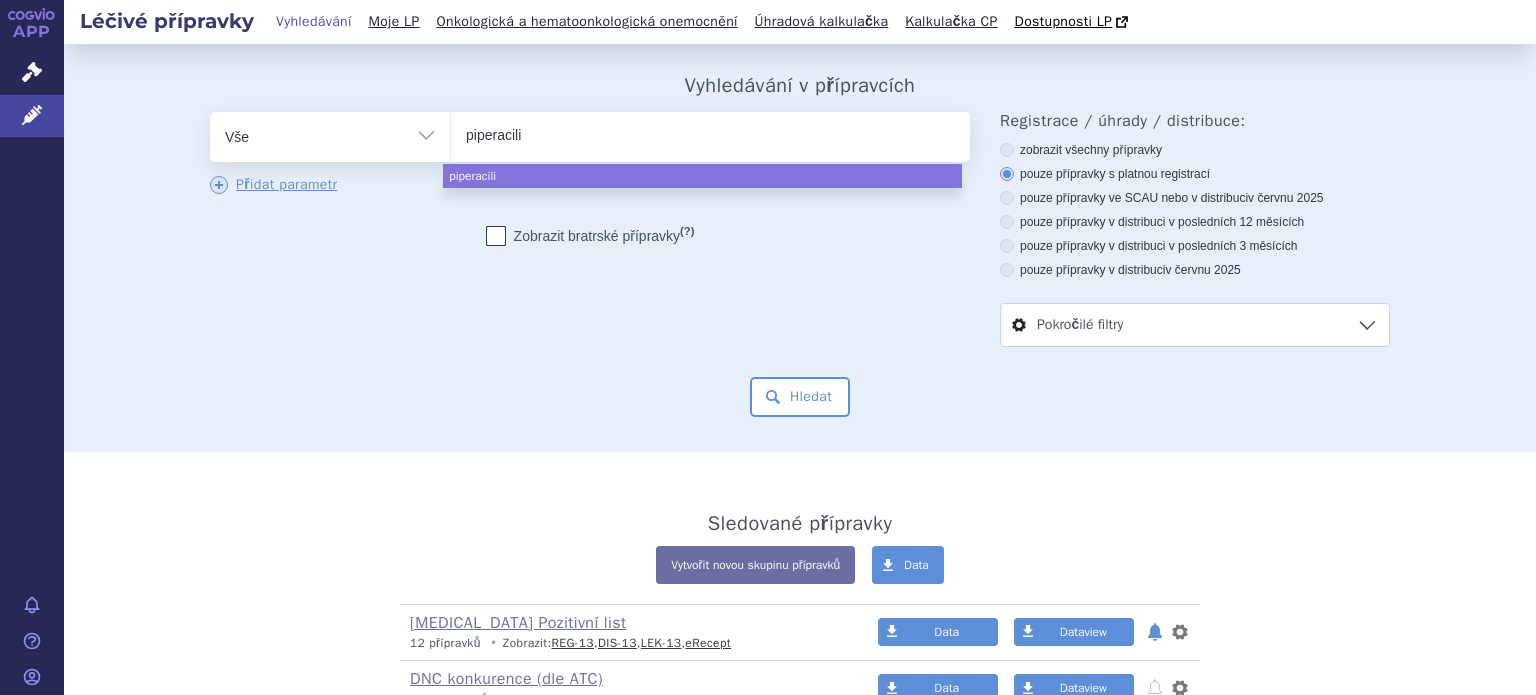 type on "piperacilin" 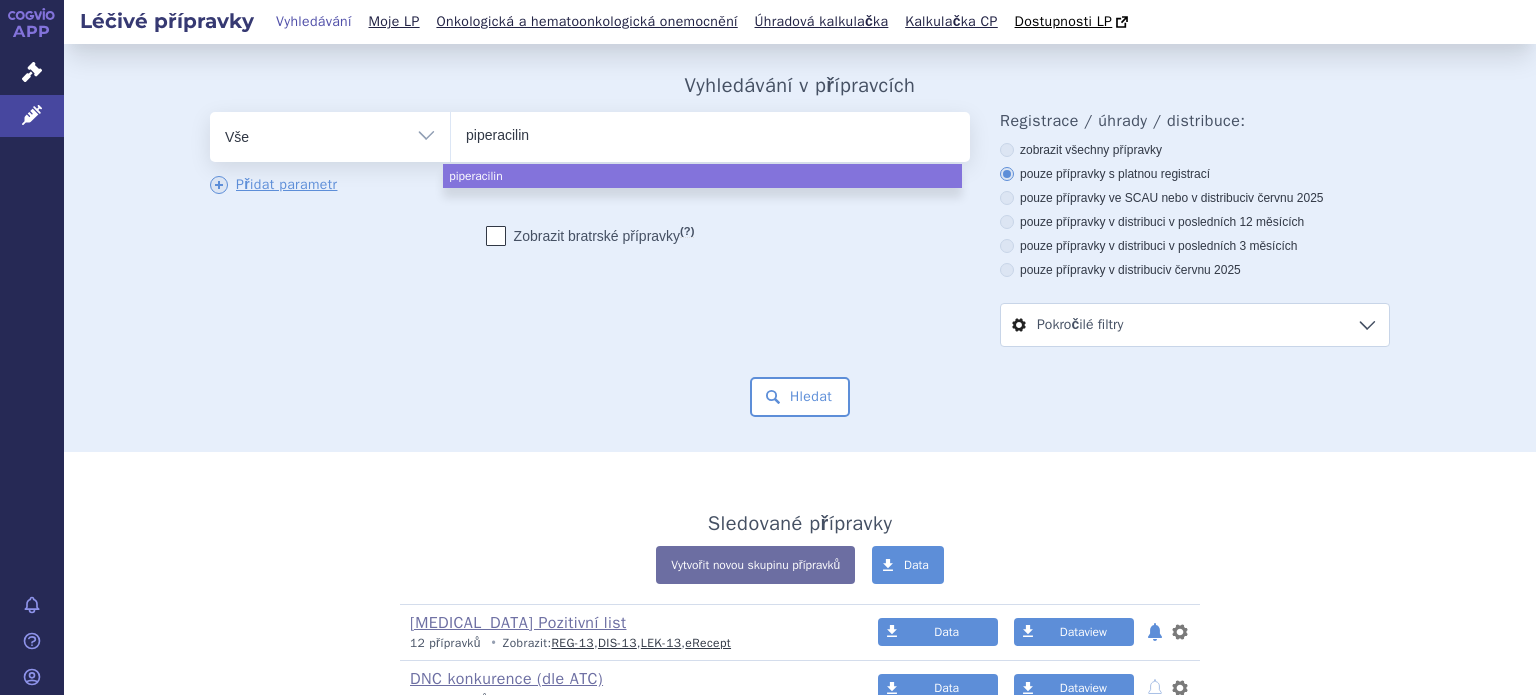 type on "piperacilin" 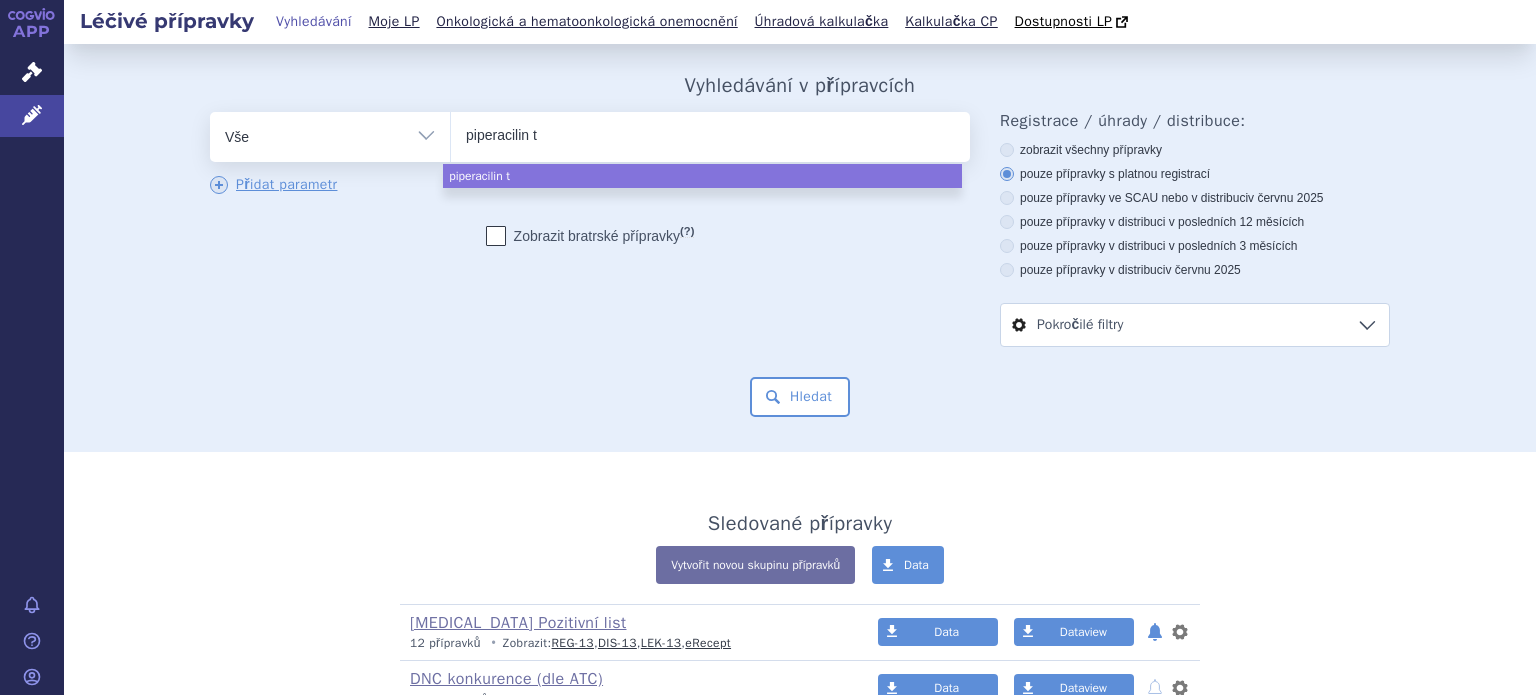 type on "piperacilin ta" 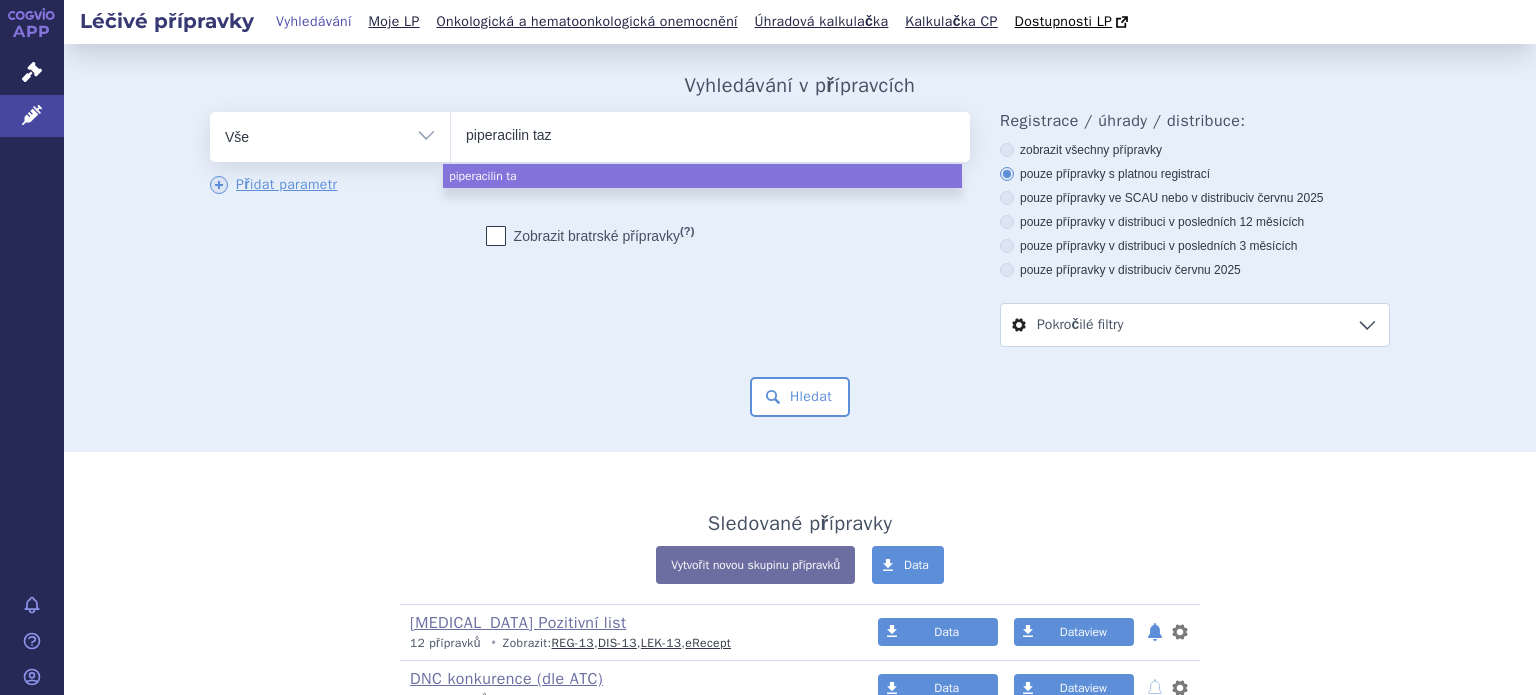type on "piperacilin tazo" 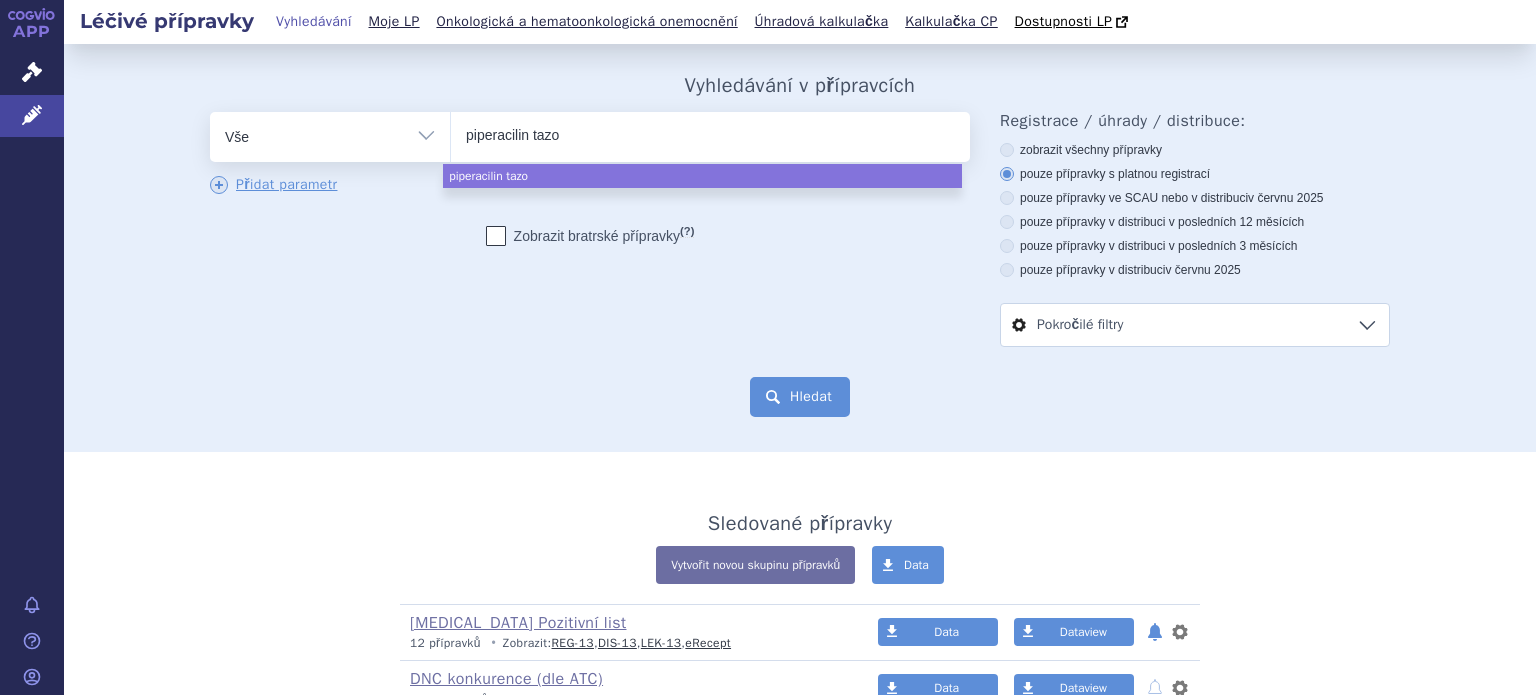 select on "piperacilin tazo" 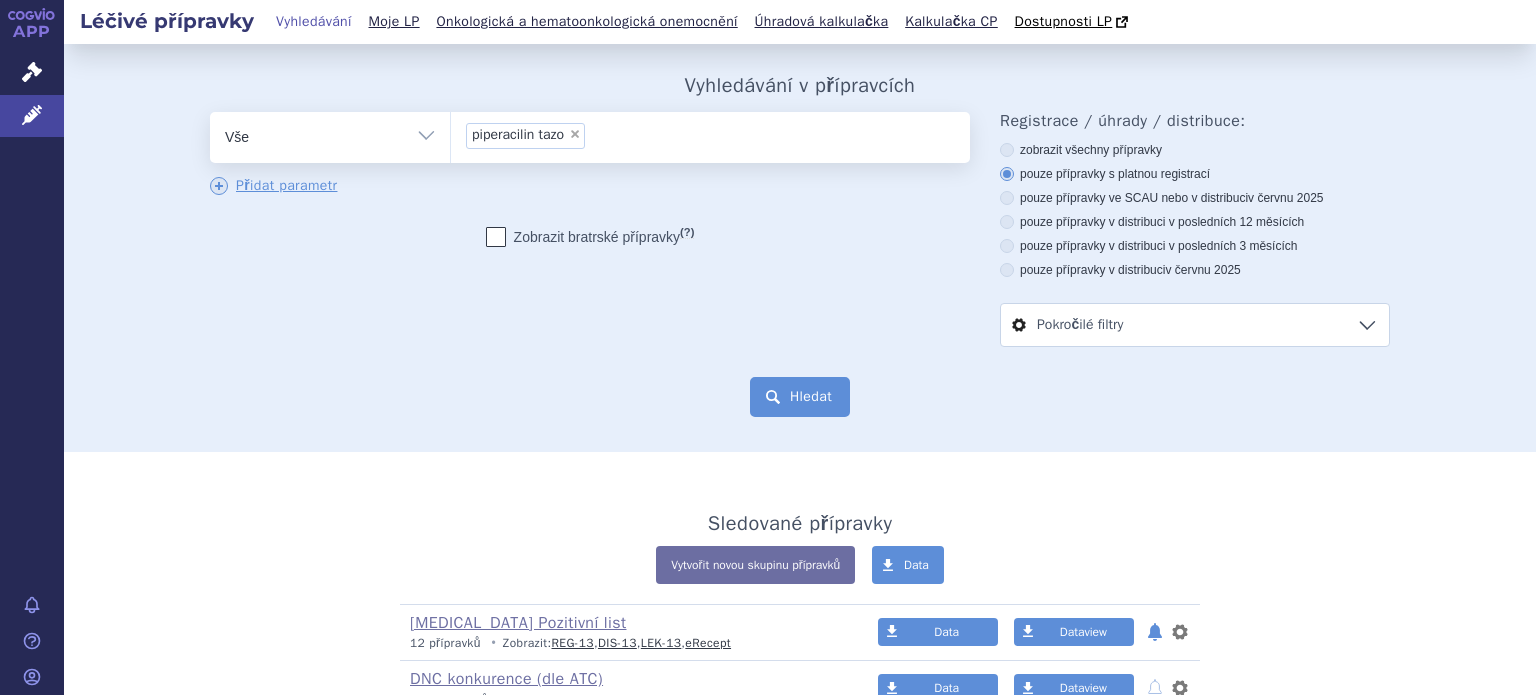 click on "Hledat" at bounding box center (800, 397) 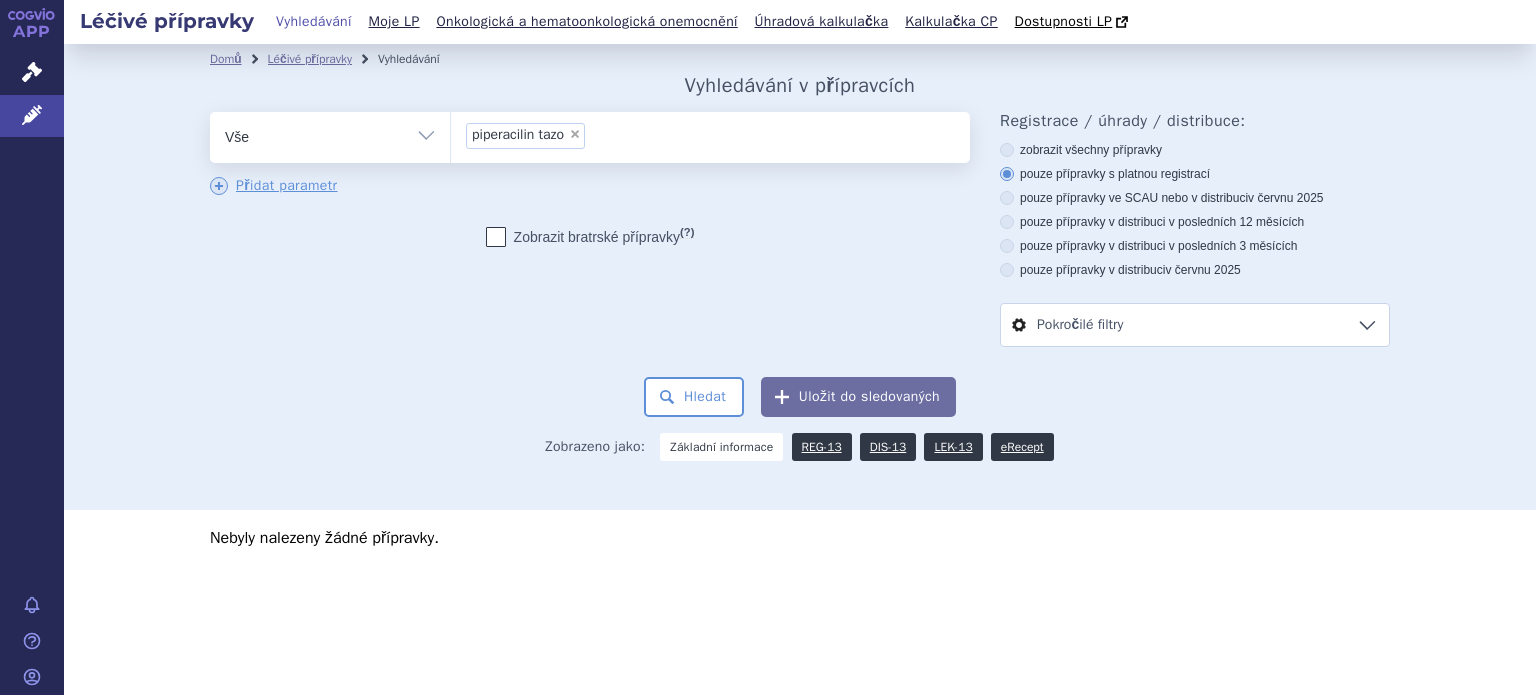 scroll, scrollTop: 0, scrollLeft: 0, axis: both 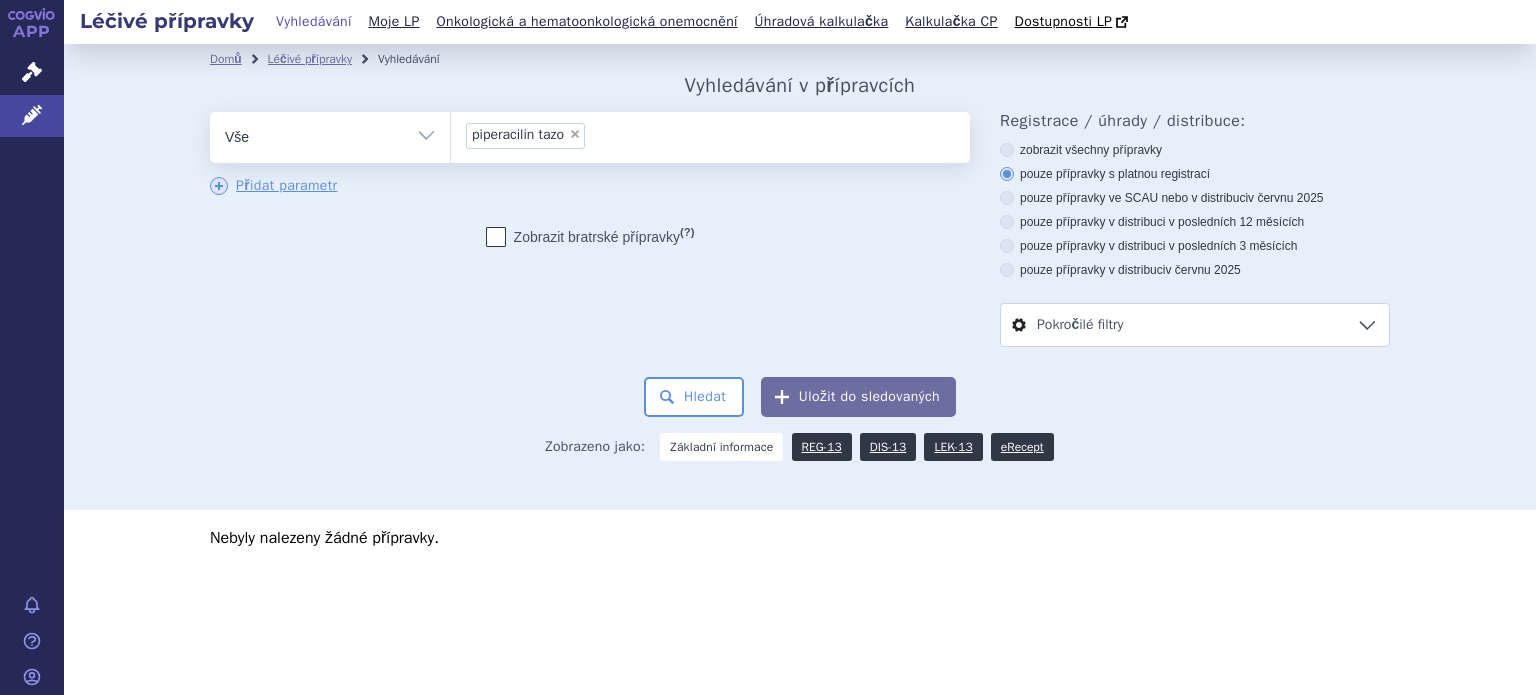 click on "× piperacilin tazo" at bounding box center [525, 136] 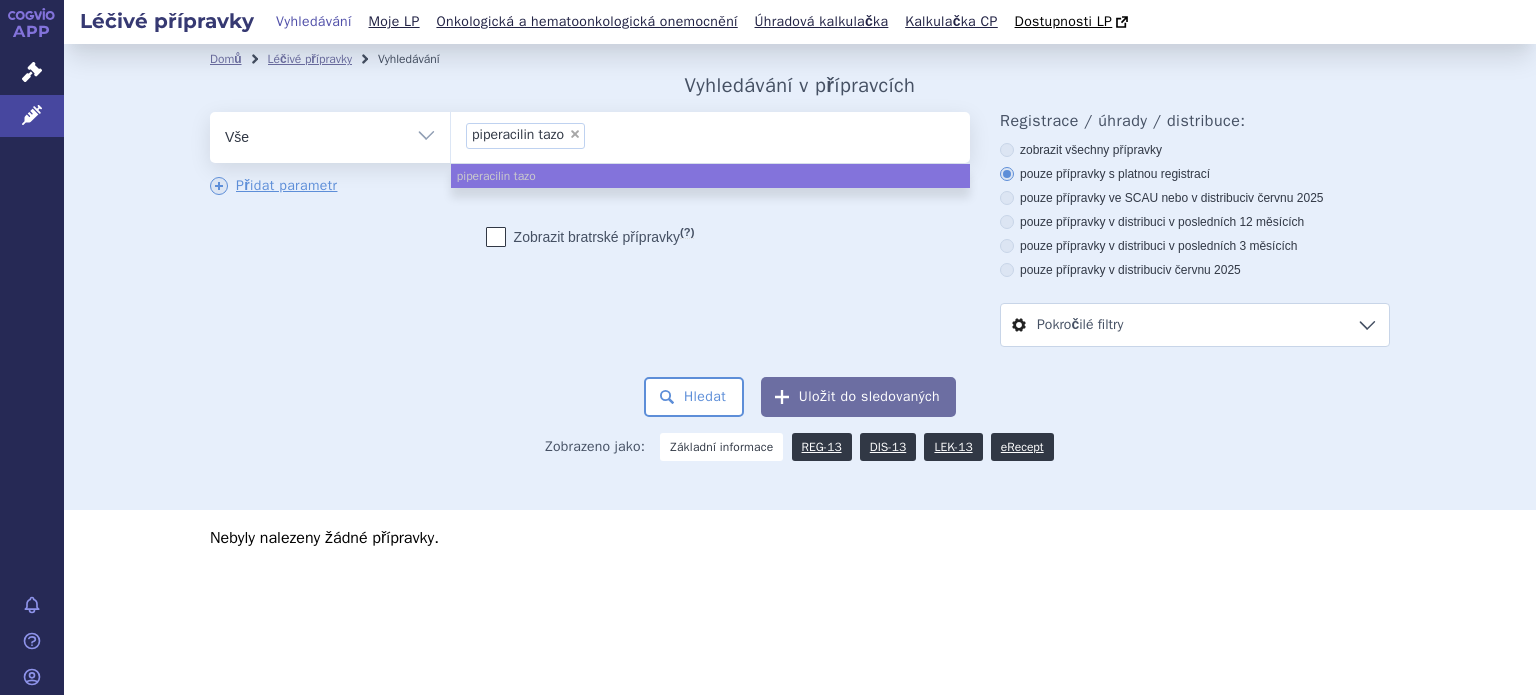 click on "×" at bounding box center [575, 134] 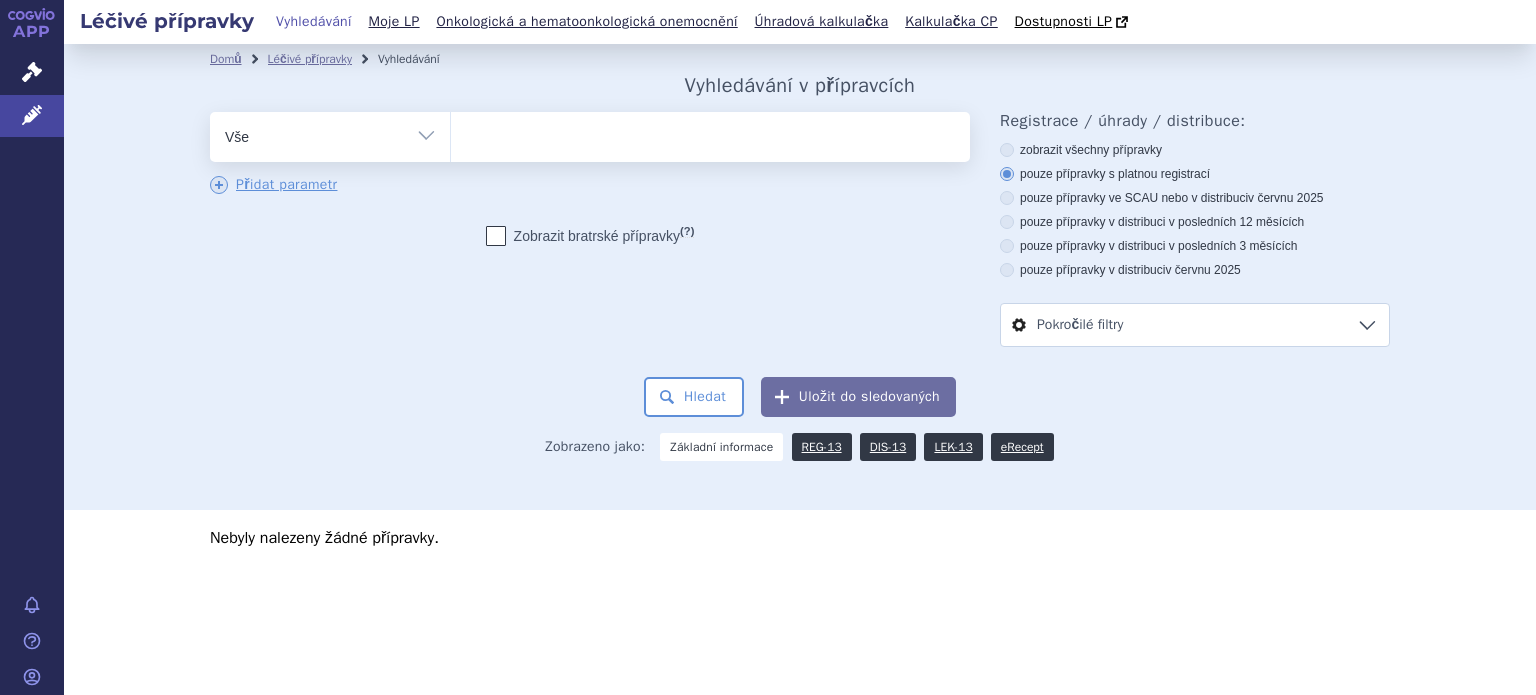 click on "Vše
Přípravek/SUKL kód
MAH
VPOIS
ATC/Aktivní látka
Léková forma
Síla" at bounding box center (330, 134) 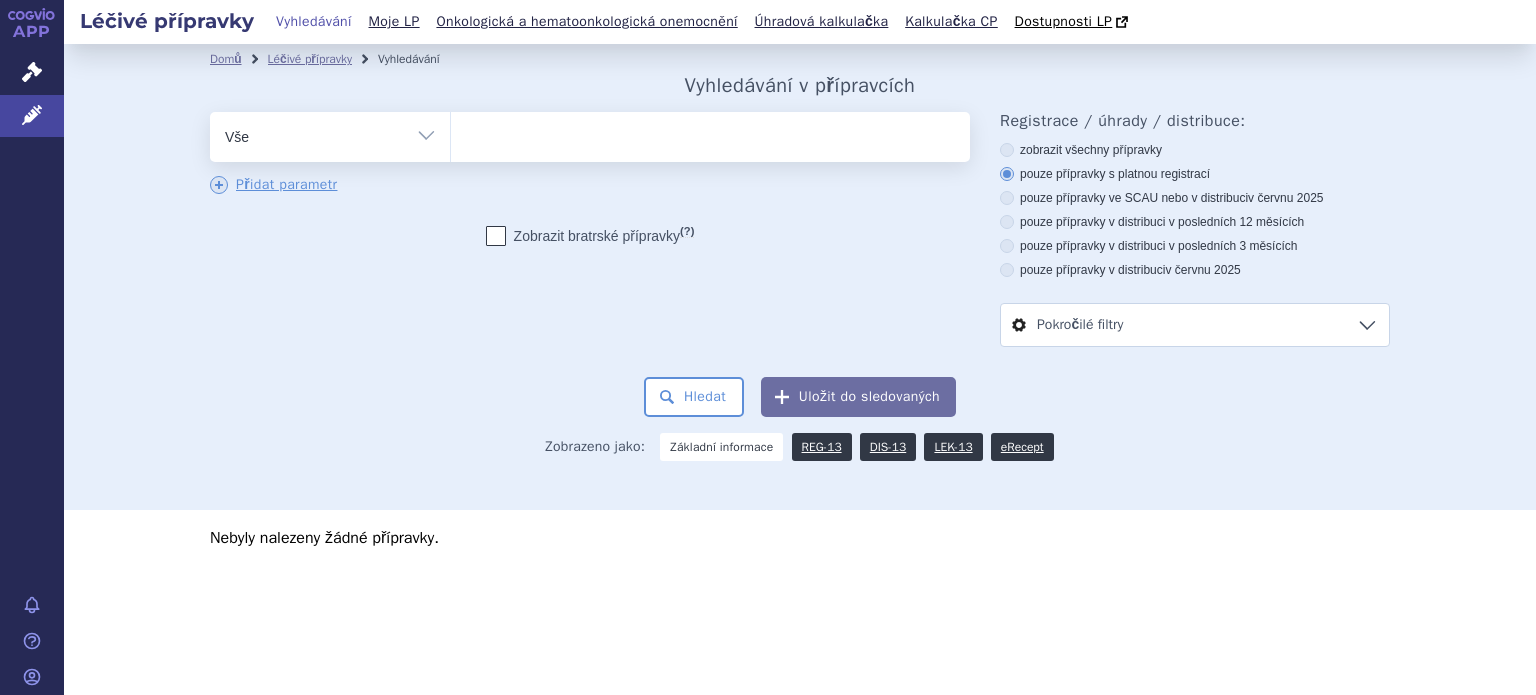 click at bounding box center (710, 133) 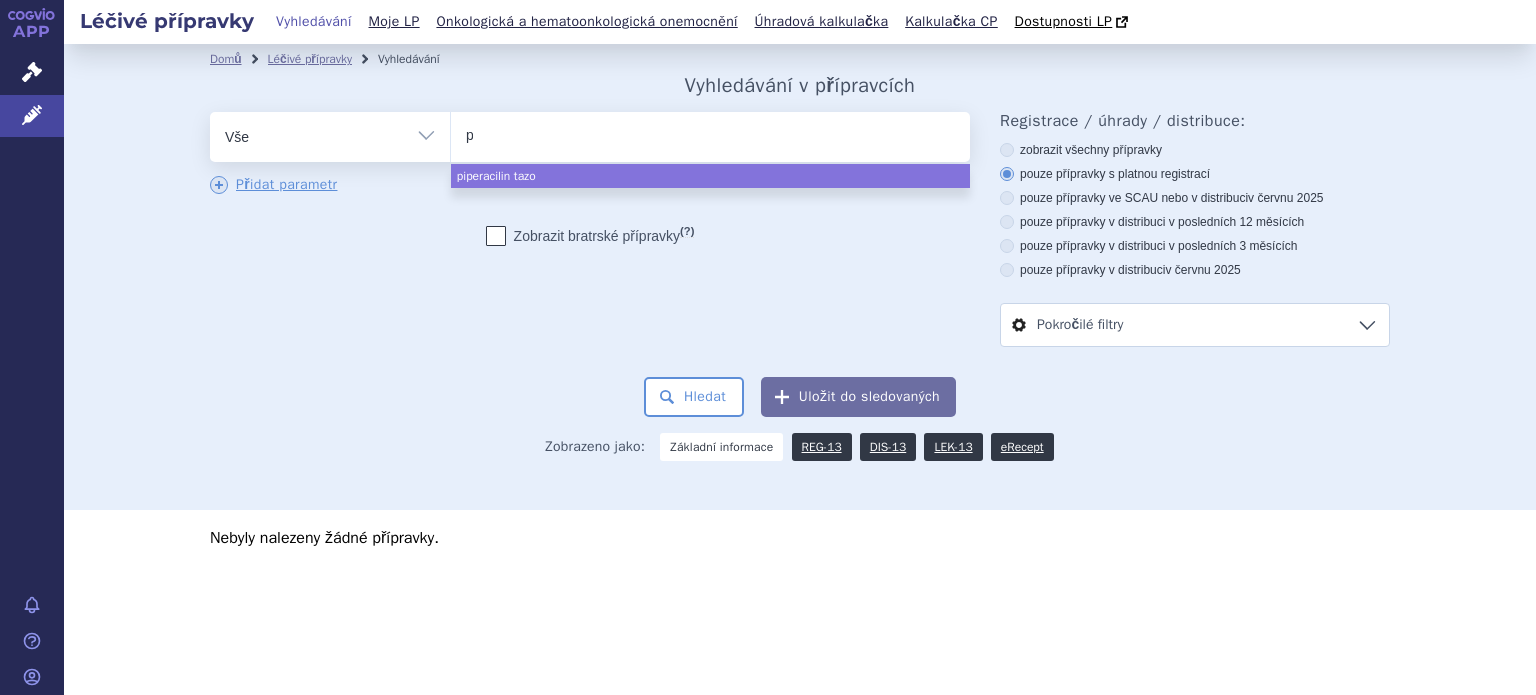 type on "pi" 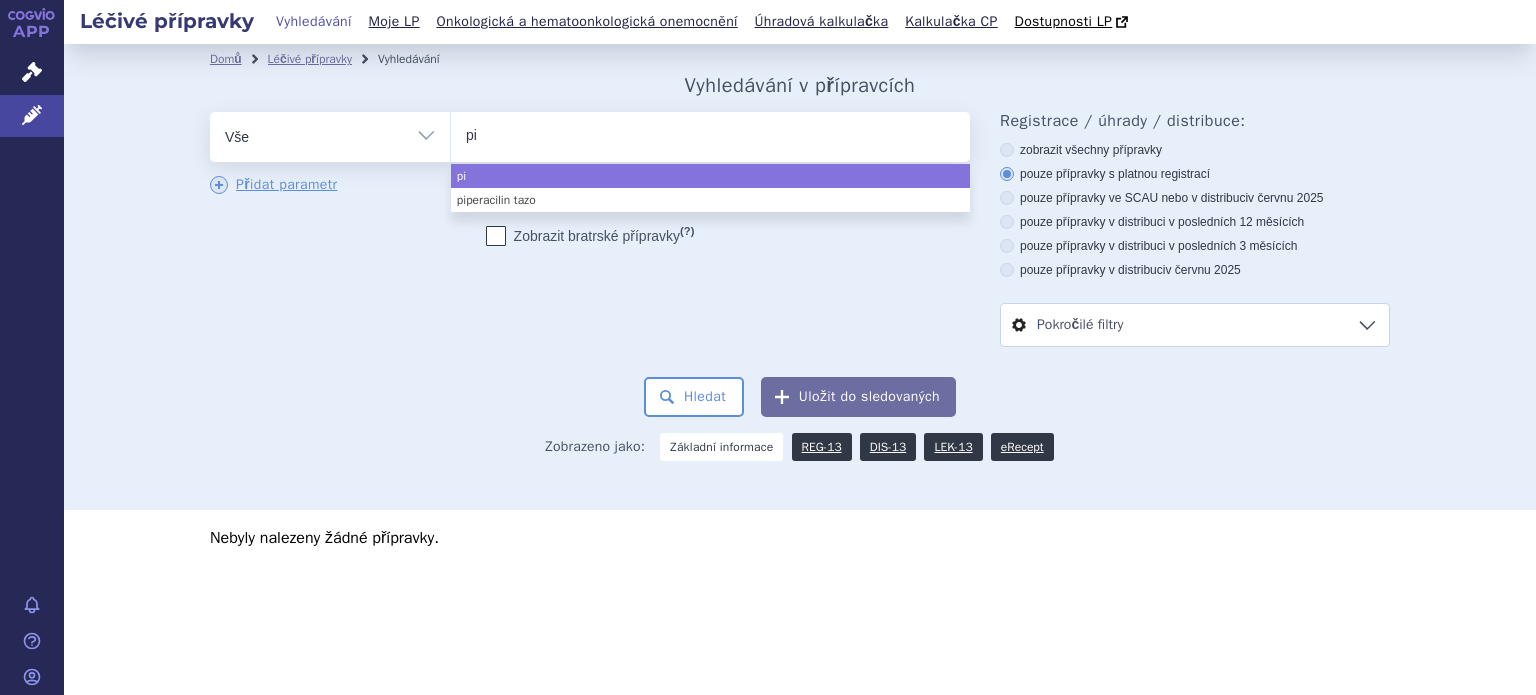 type on "pip" 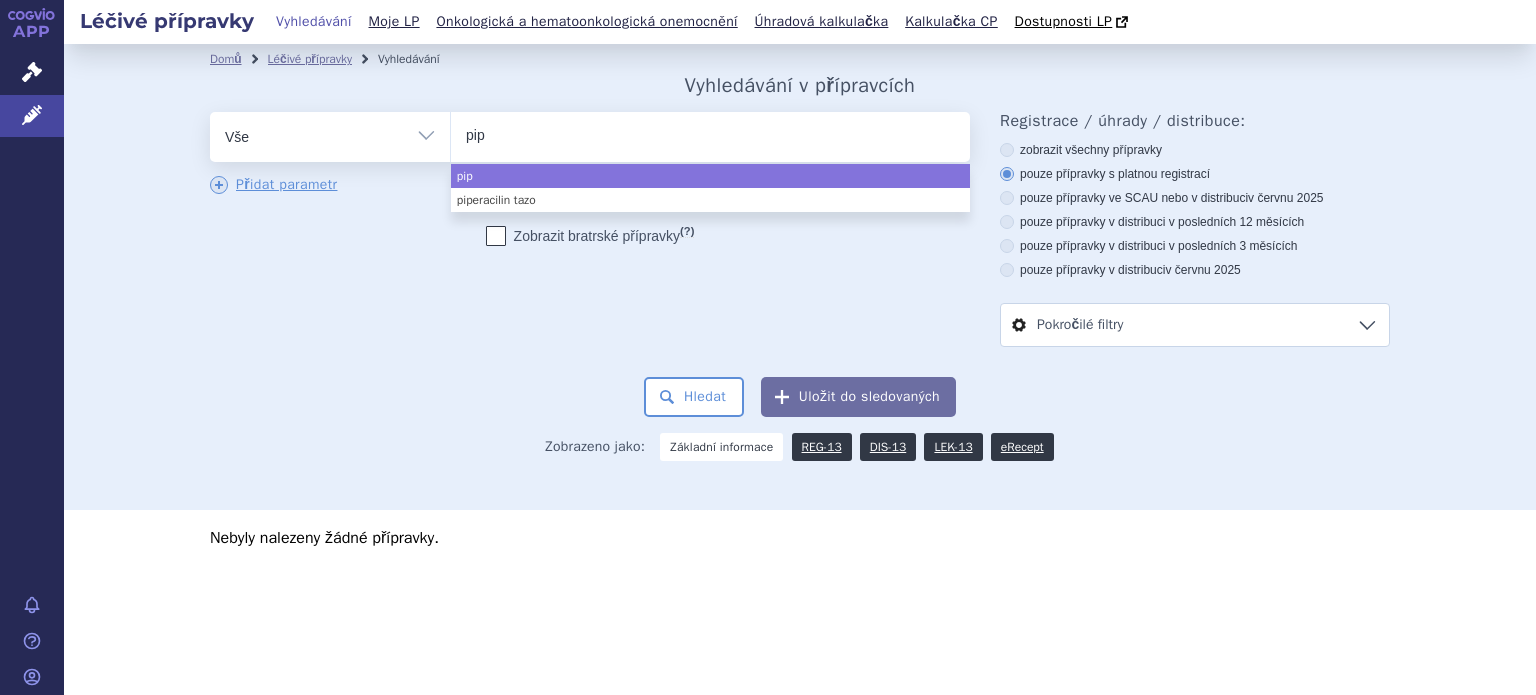 type on "pipe" 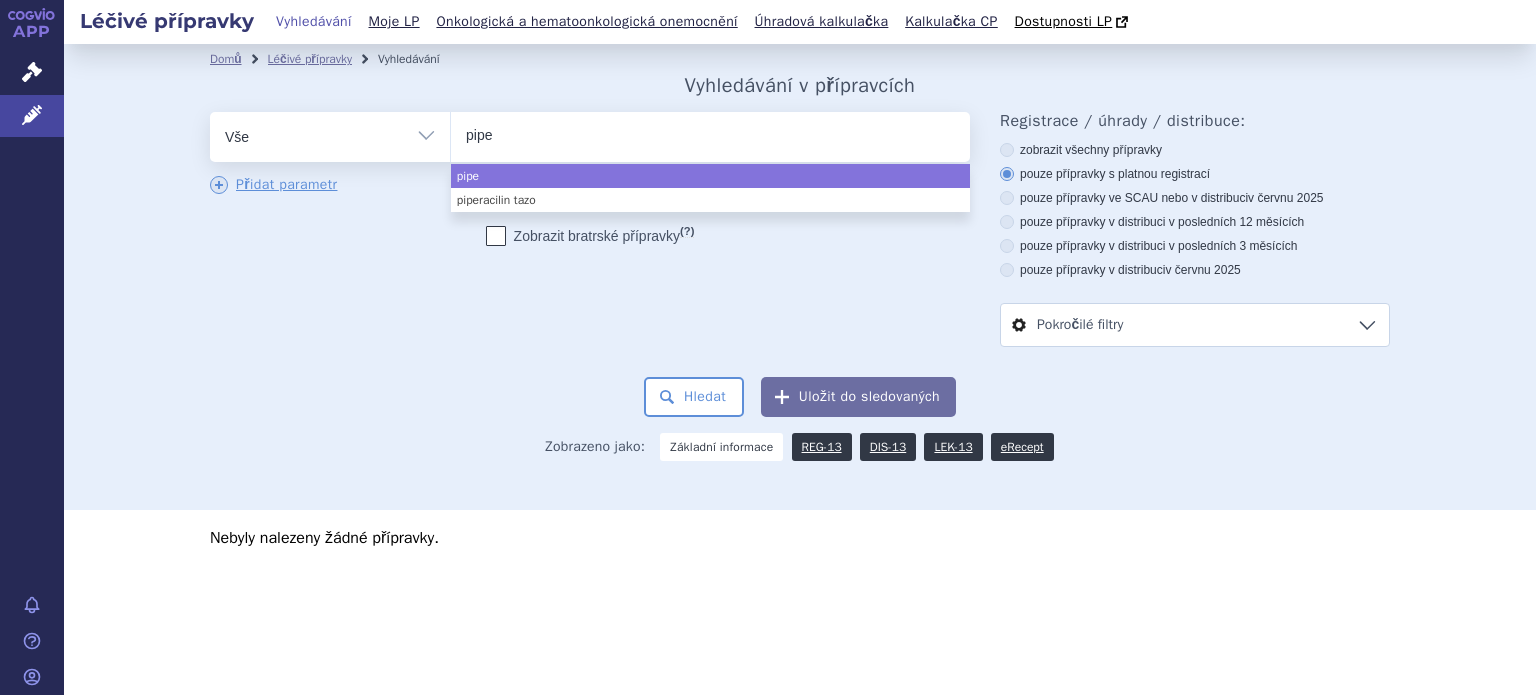 type on "piper" 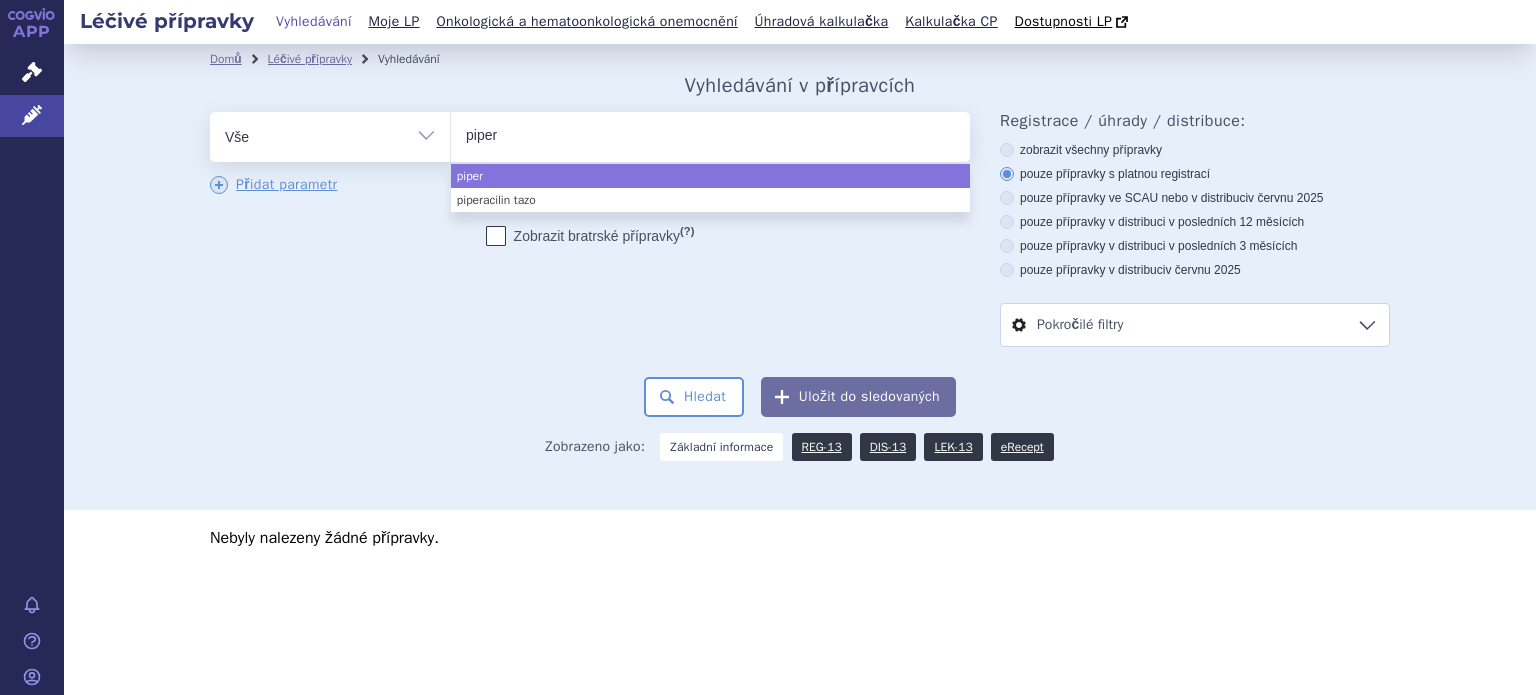 type on "pipera" 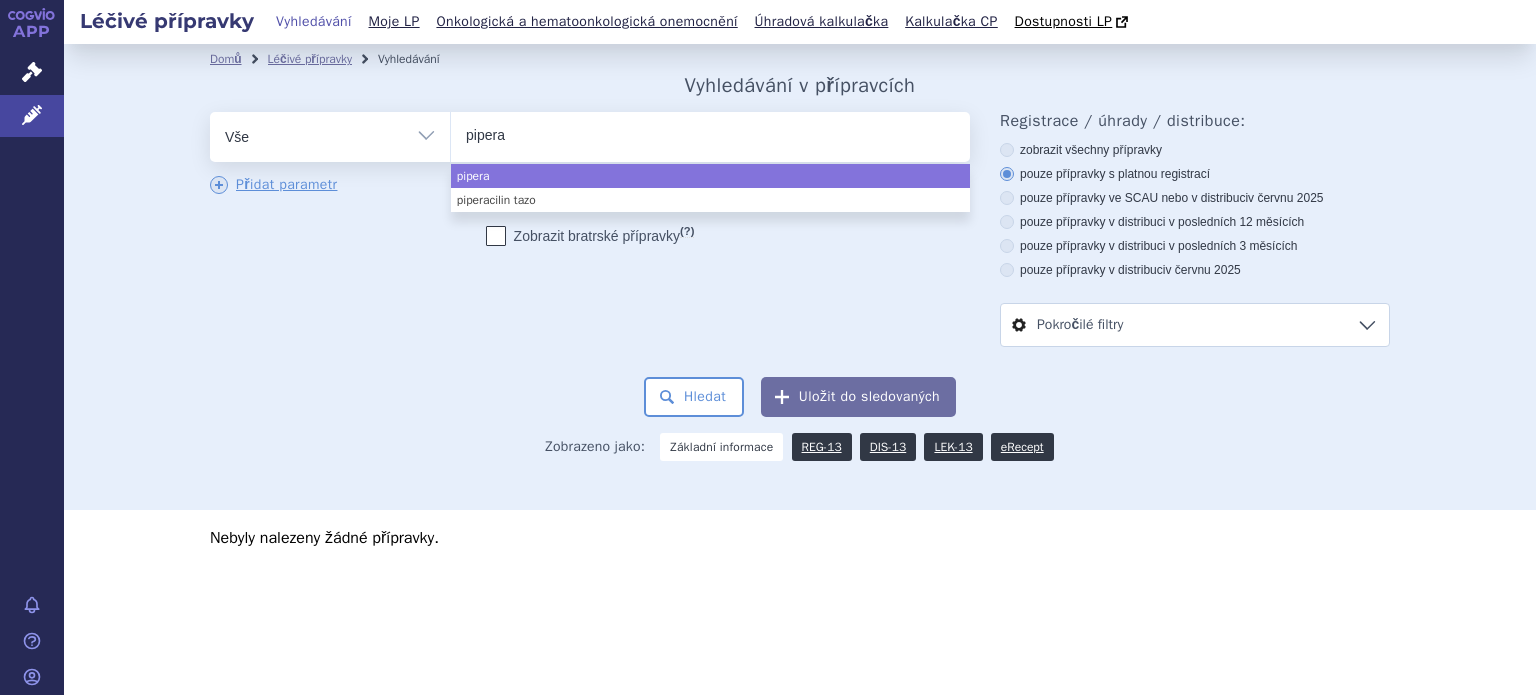 type on "piperac" 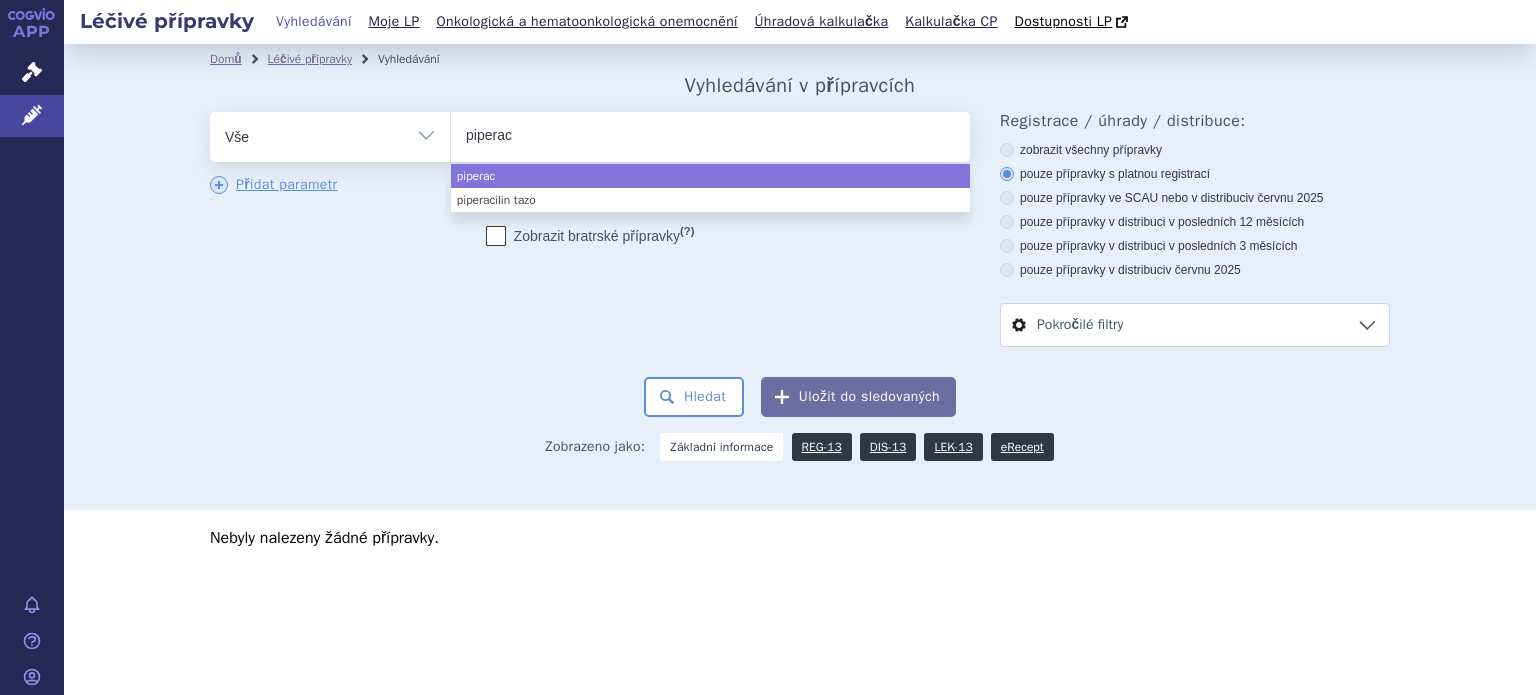 type on "piperaci" 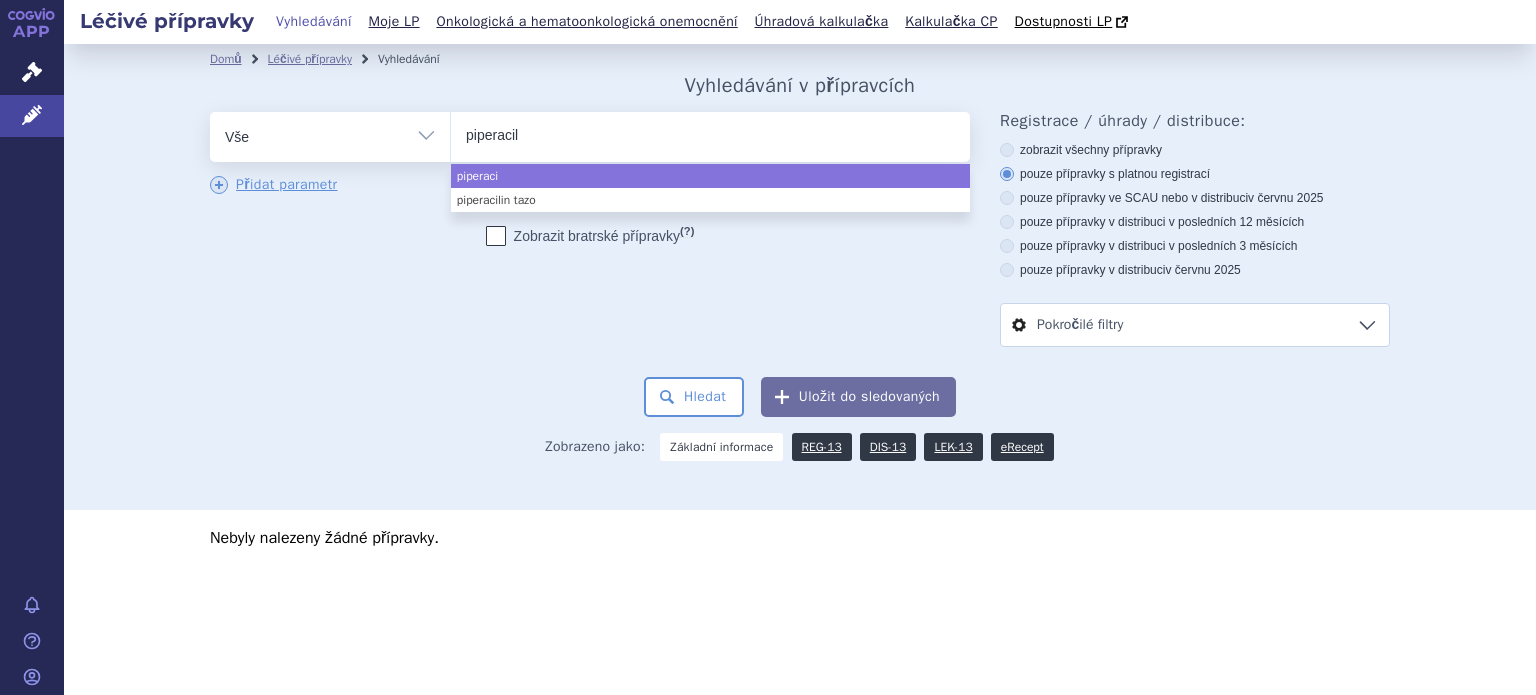 type on "piperacili" 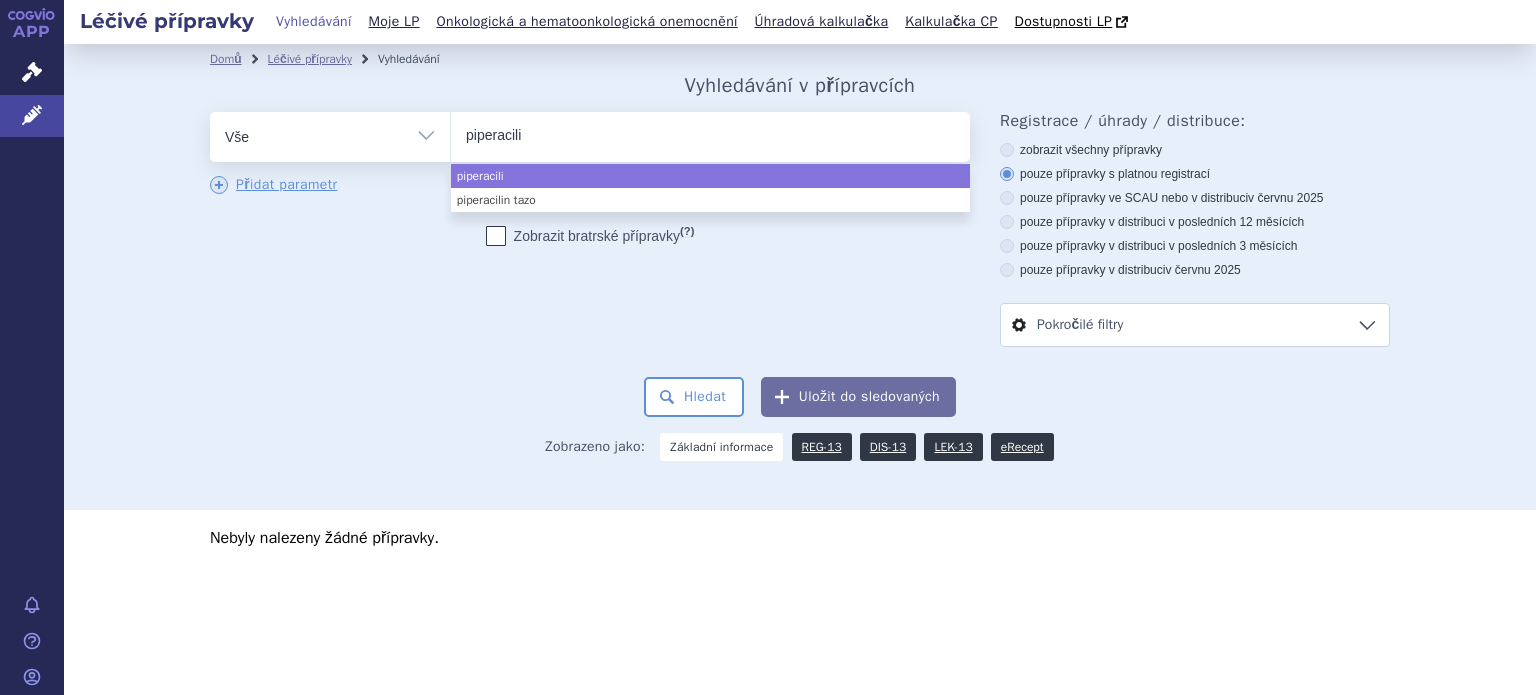 type on "piperacilin" 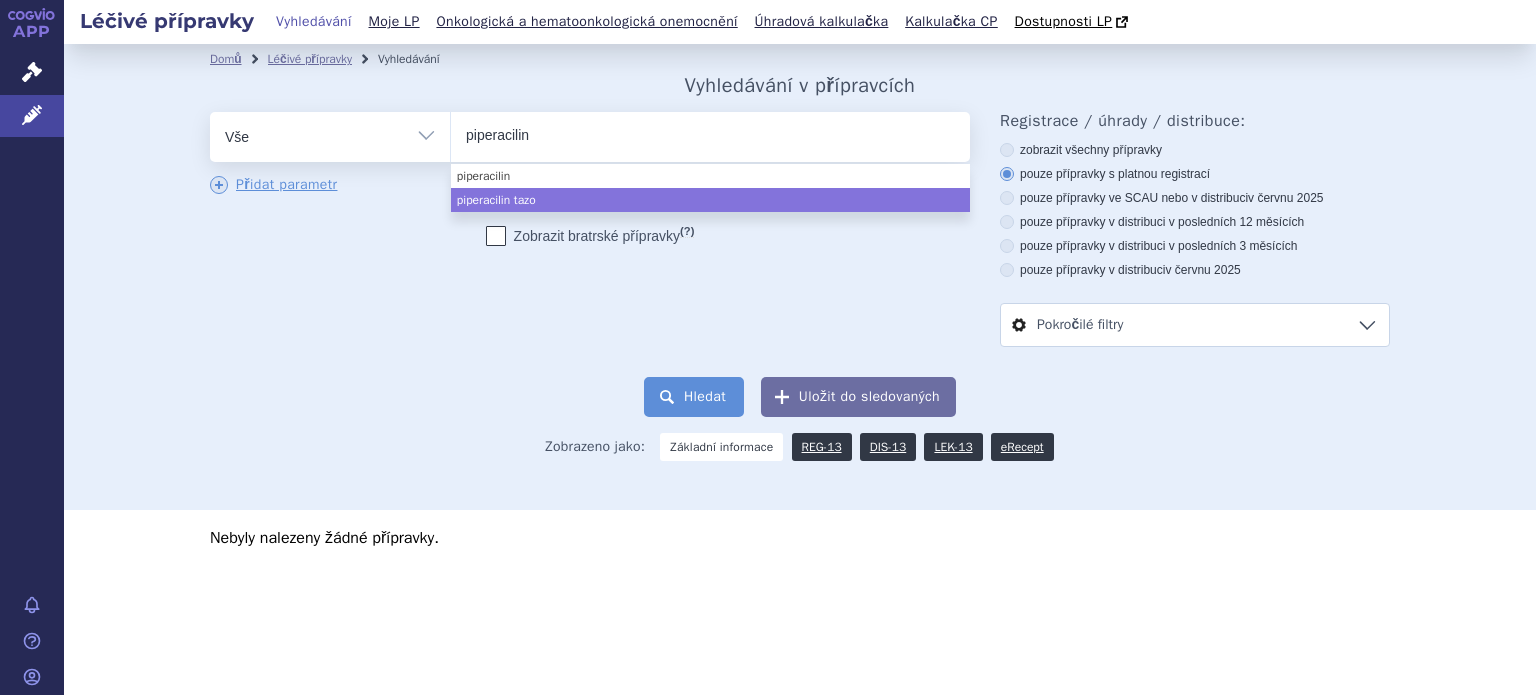 select on "piperacilin tazo" 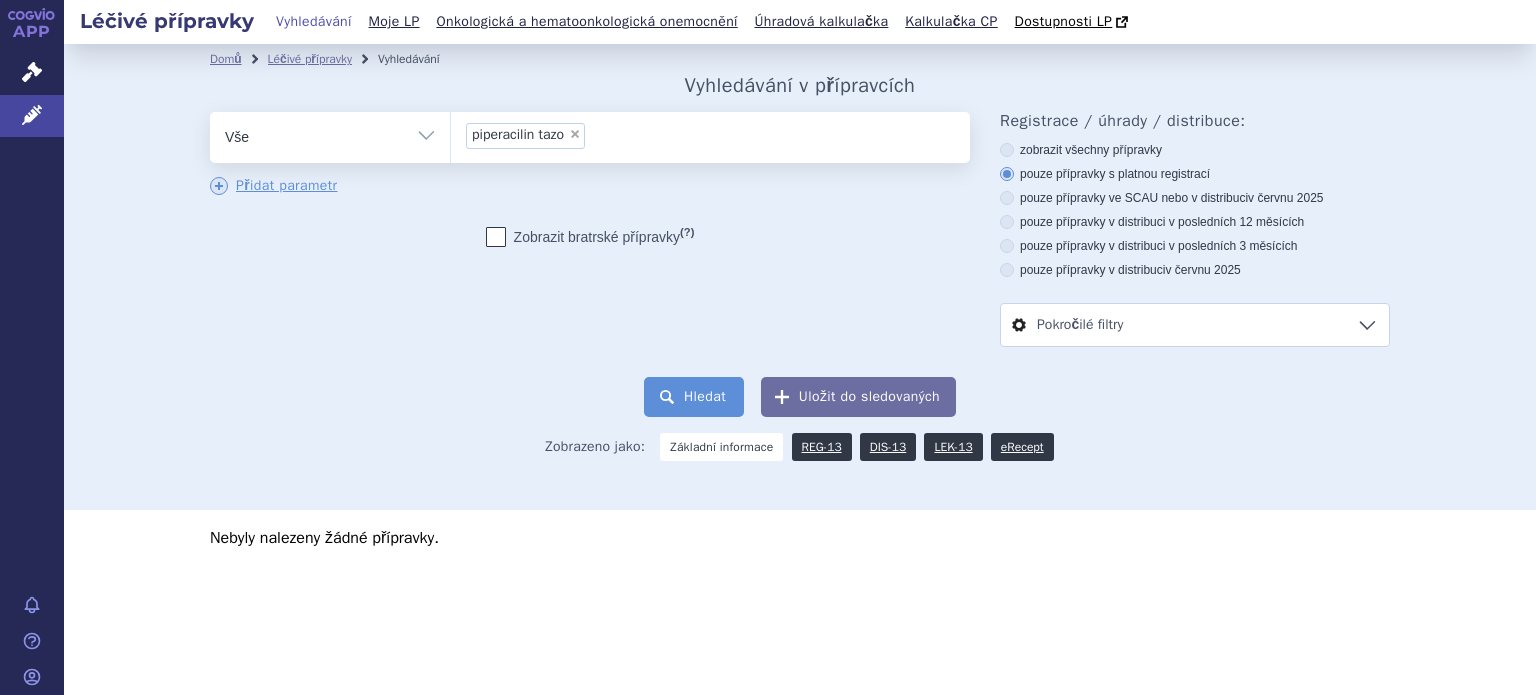 click on "Hledat" at bounding box center (694, 397) 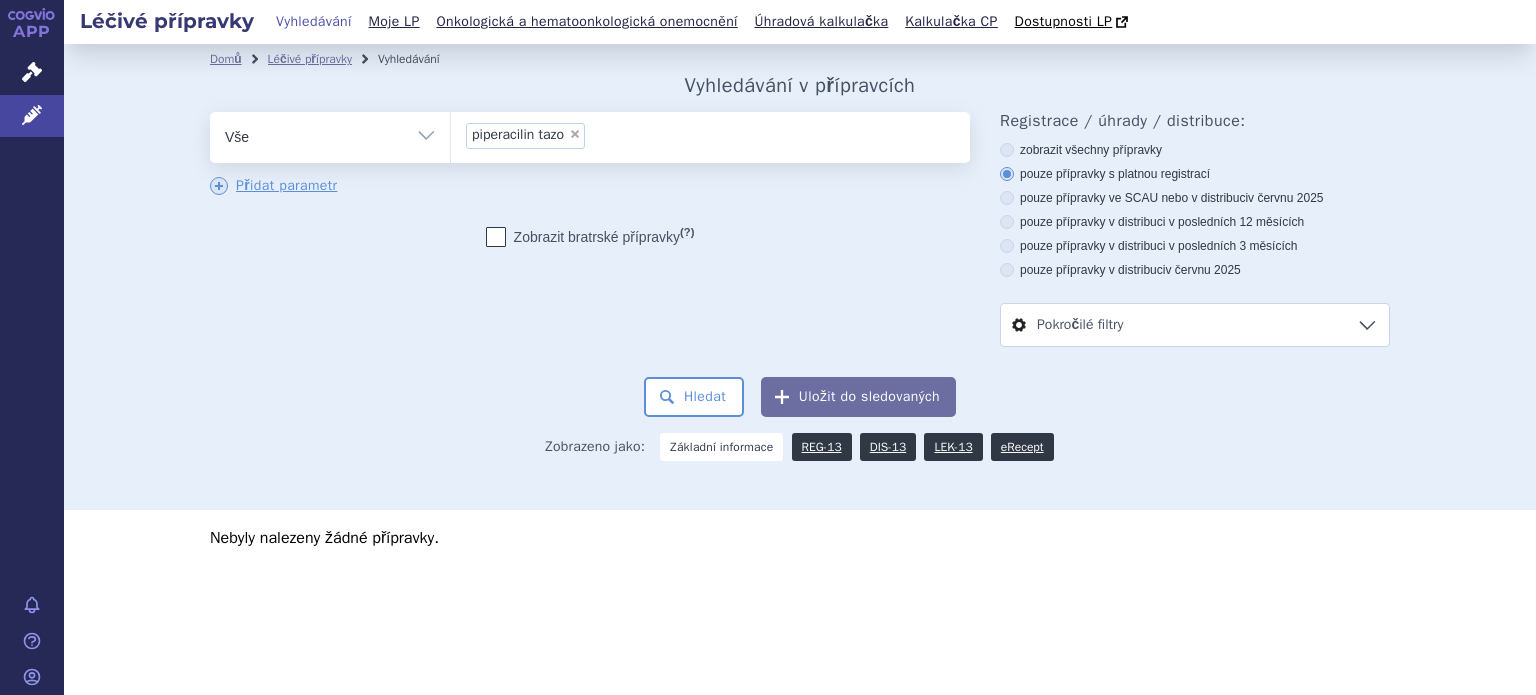 scroll, scrollTop: 0, scrollLeft: 0, axis: both 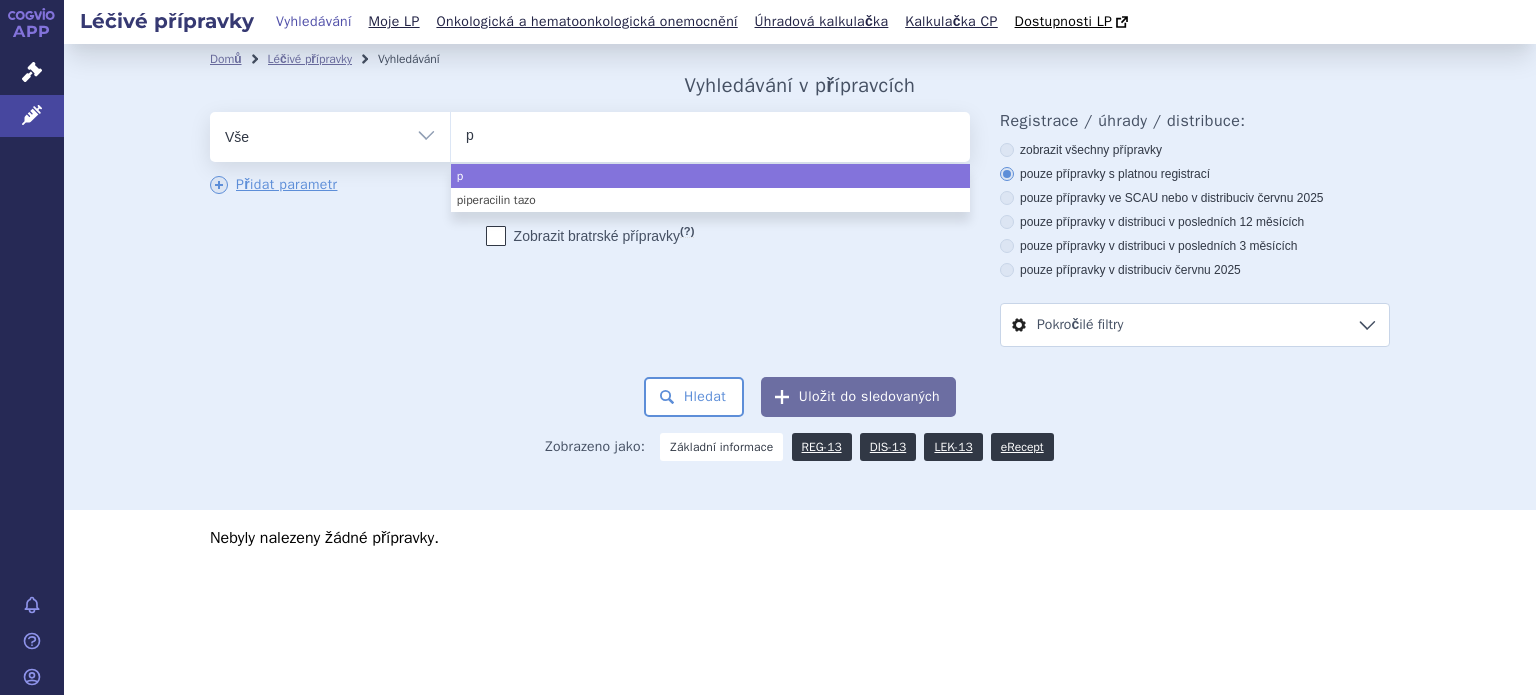 type on "pi" 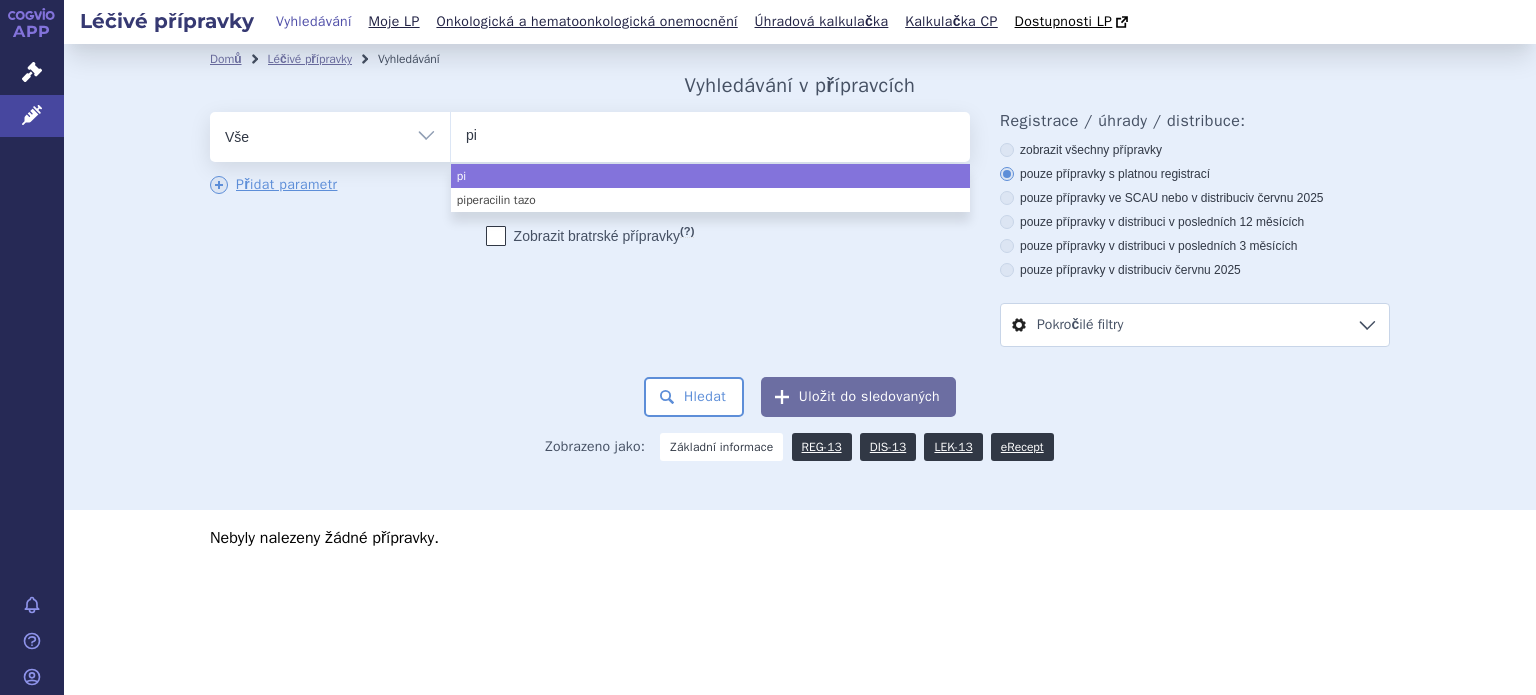 type on "pip" 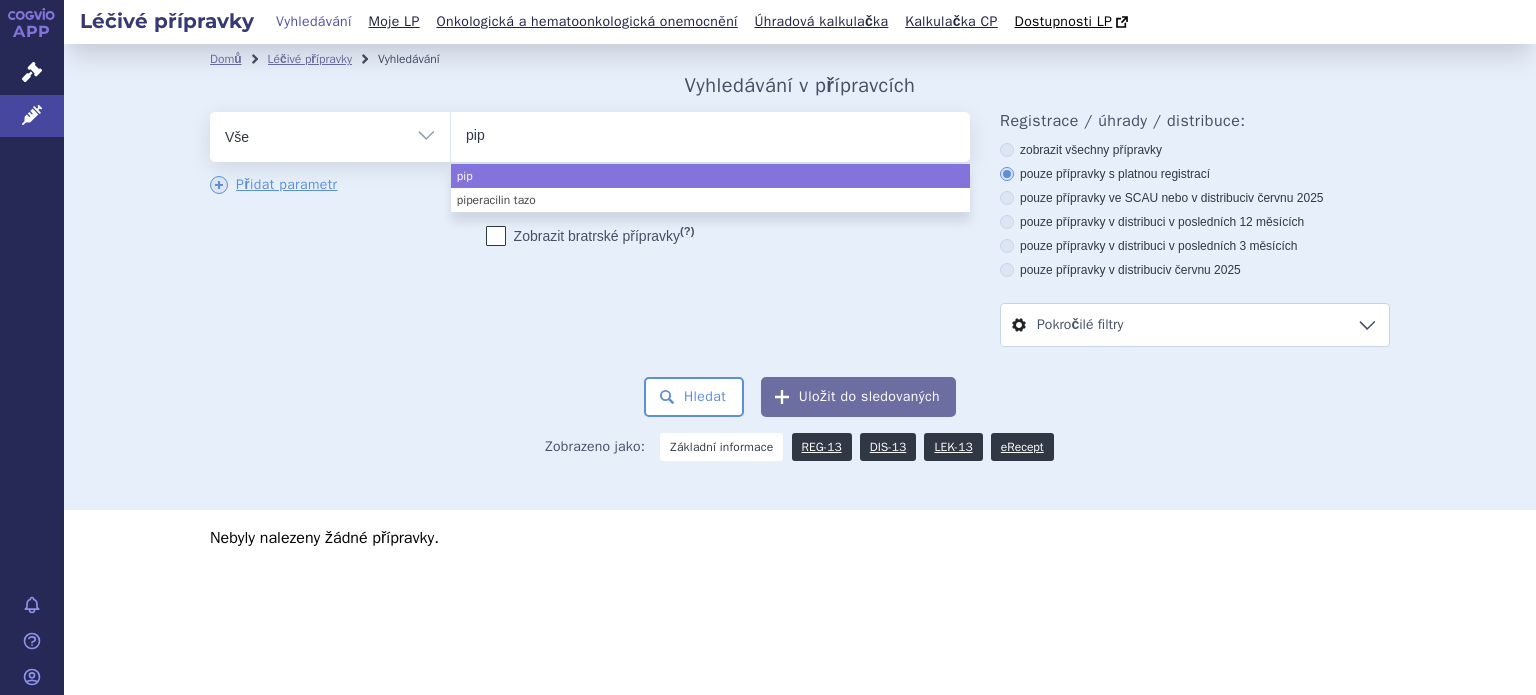 type on "pipe" 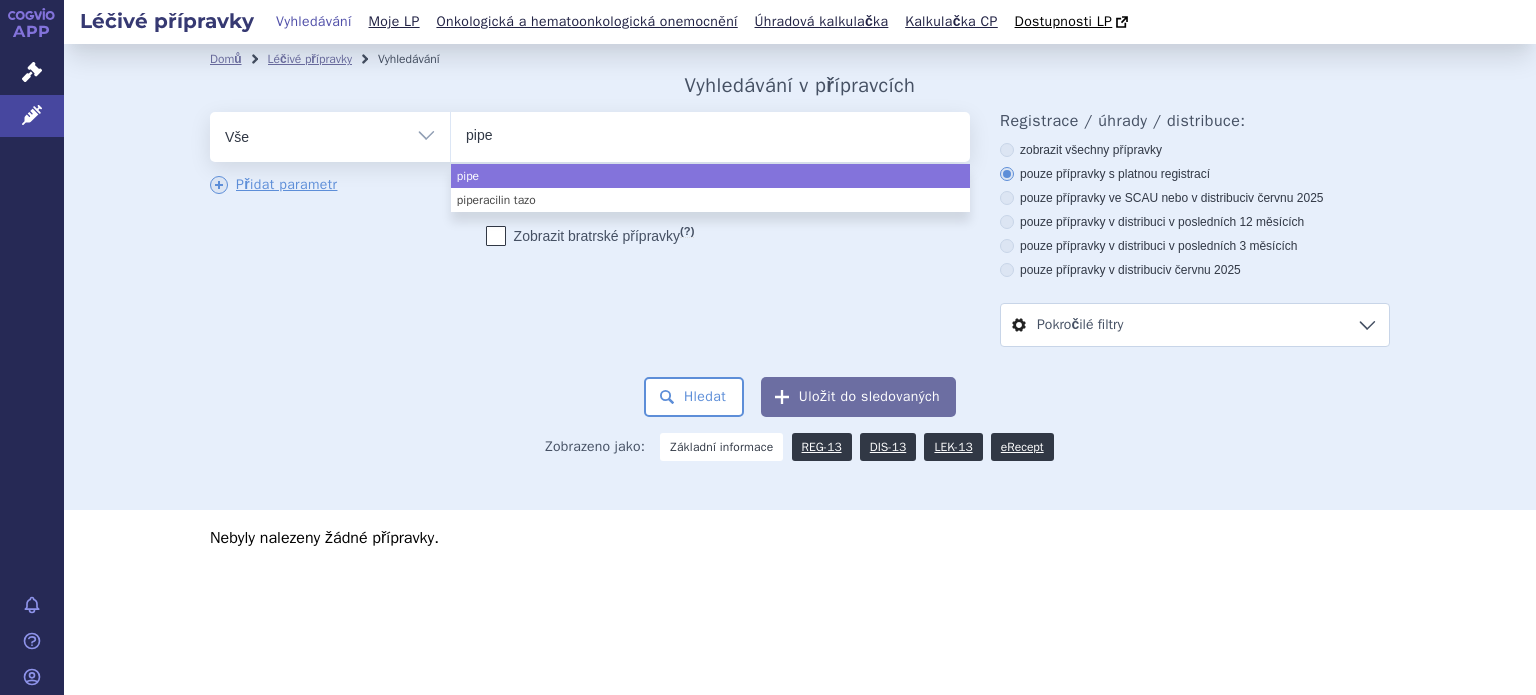 type on "piper" 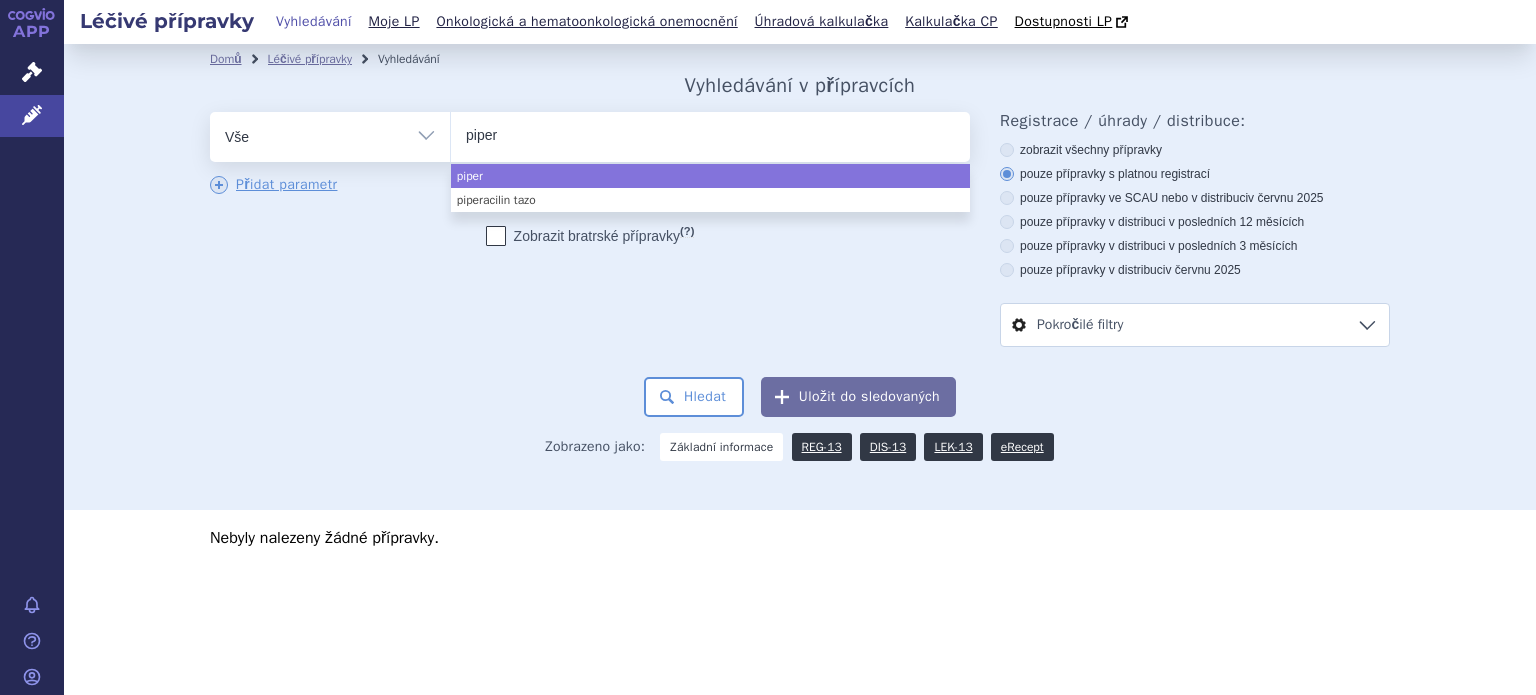 type on "pipera" 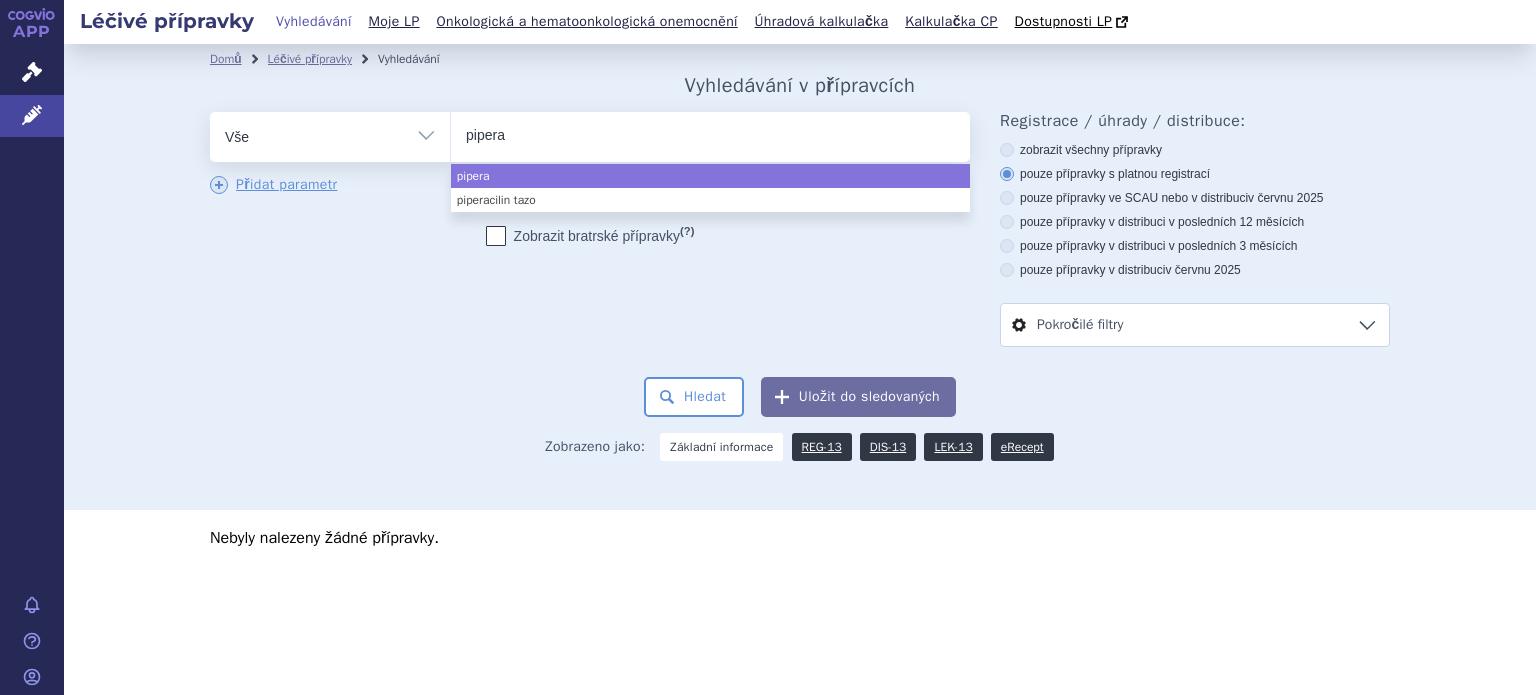 type on "piperac" 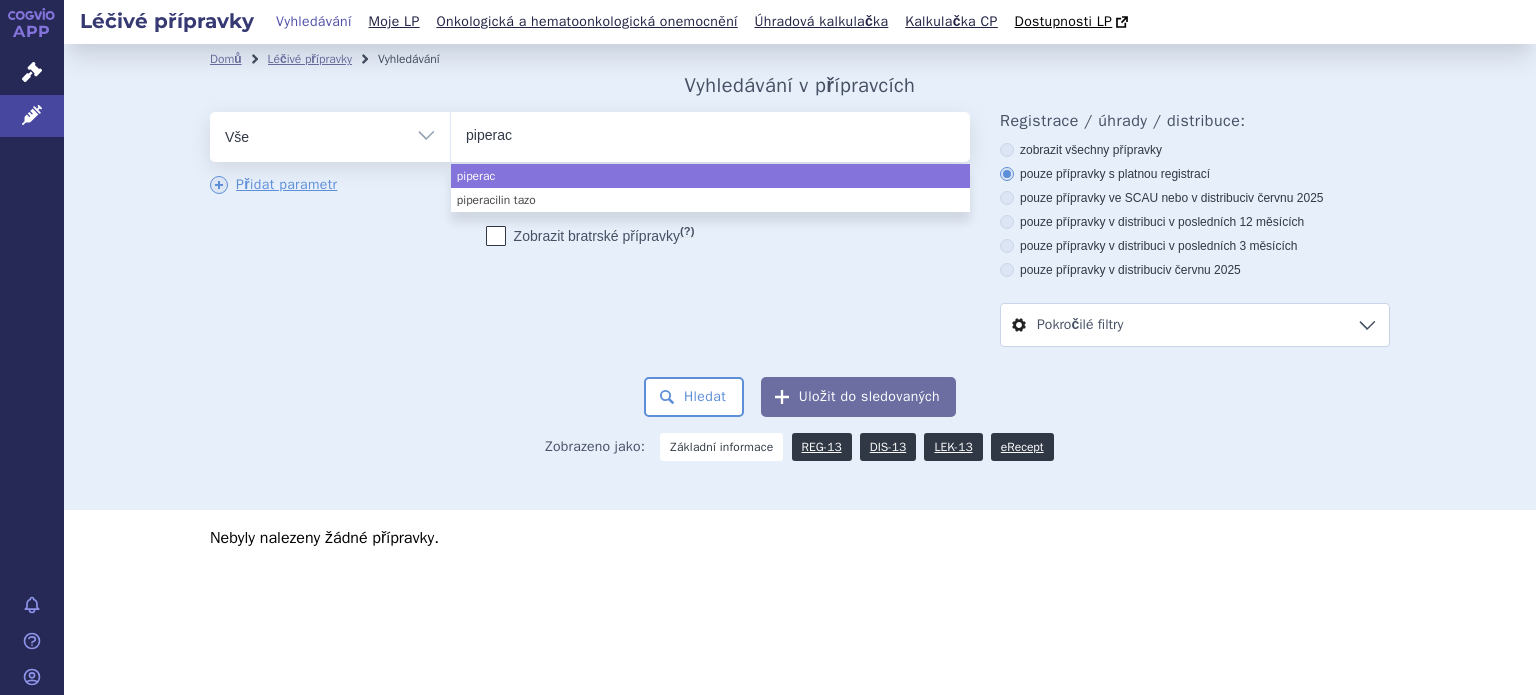 type on "piperaci" 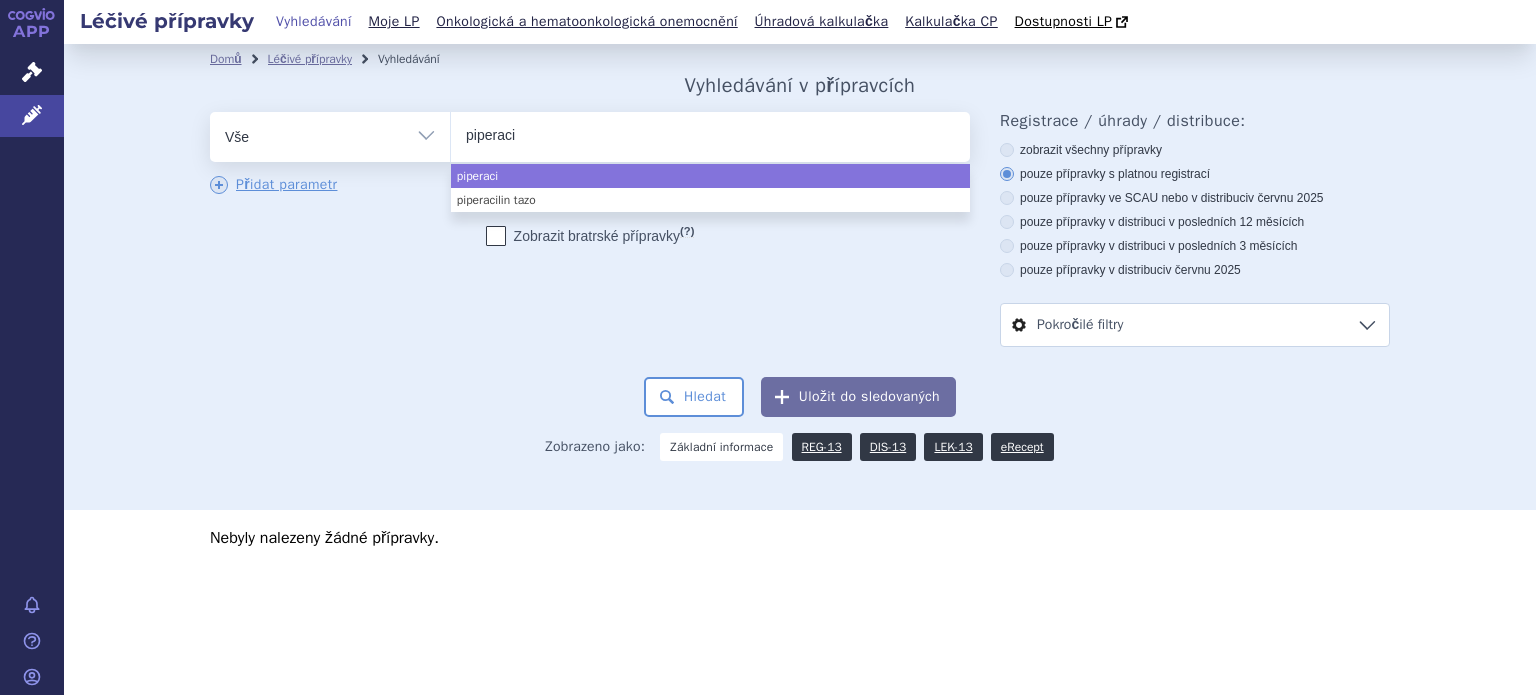 type on "piperacil" 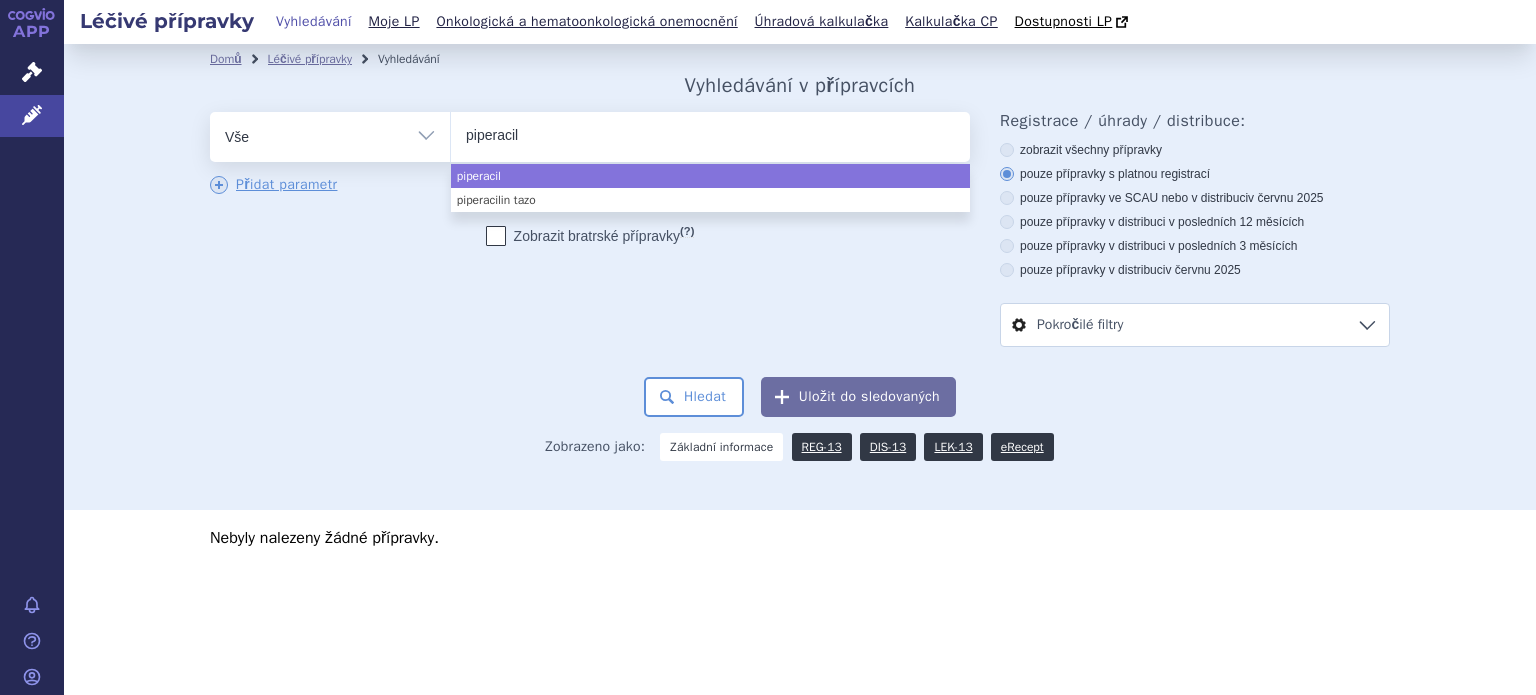 type on "piperacili" 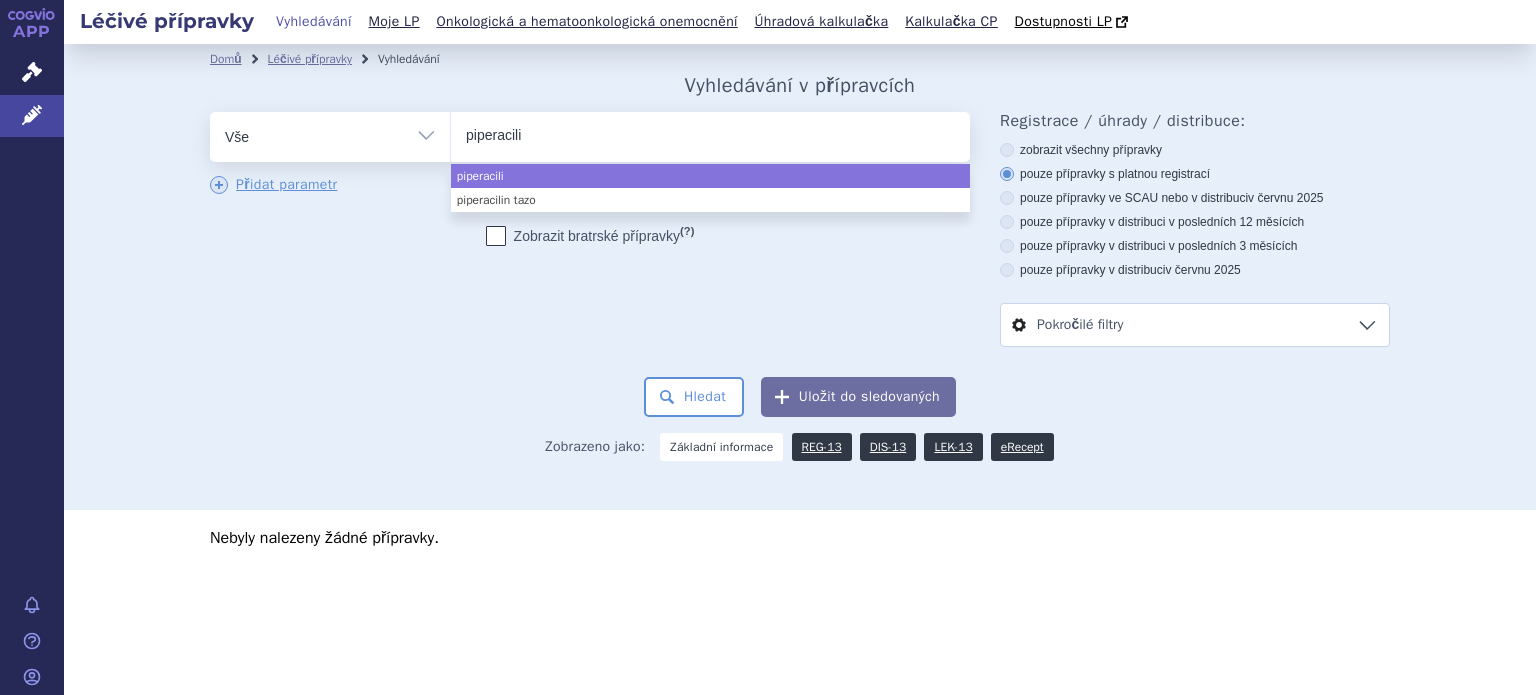 type on "piperacilin" 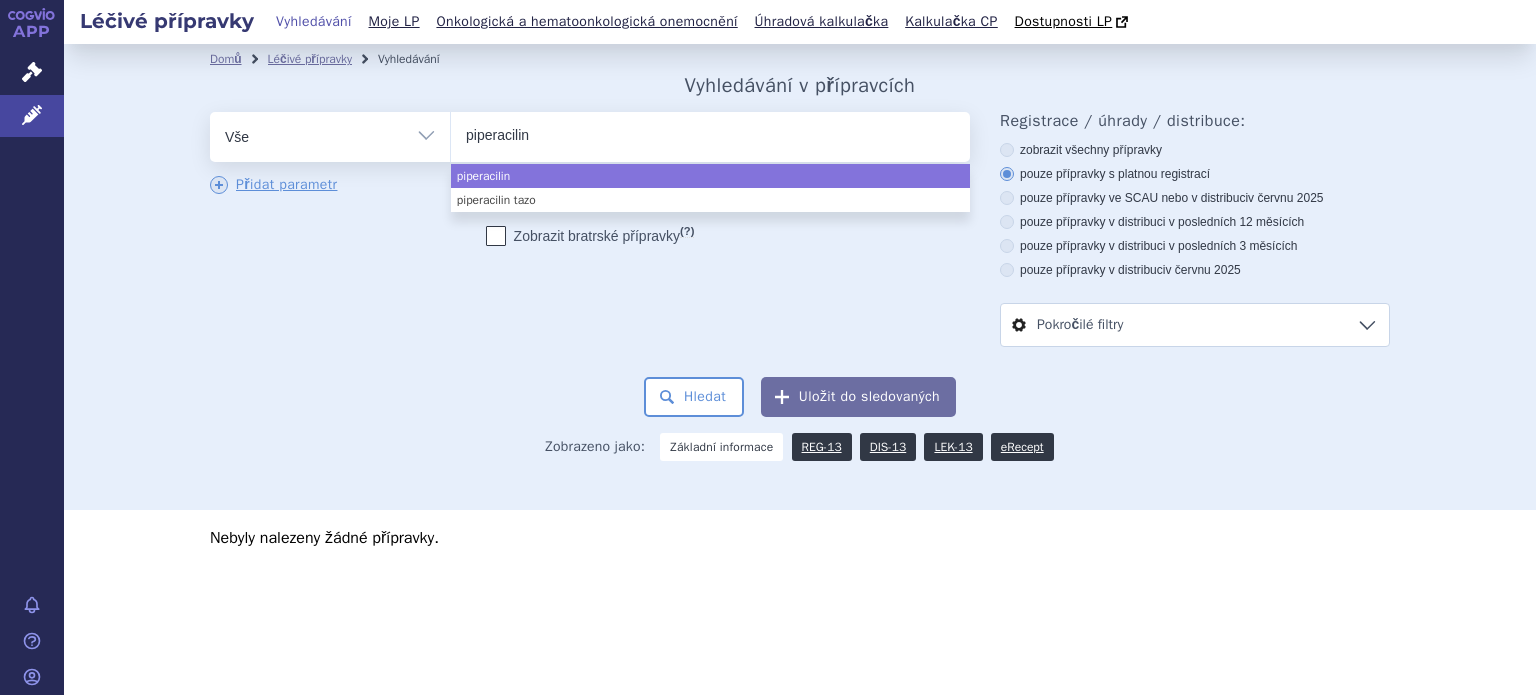 type on "piperacilin" 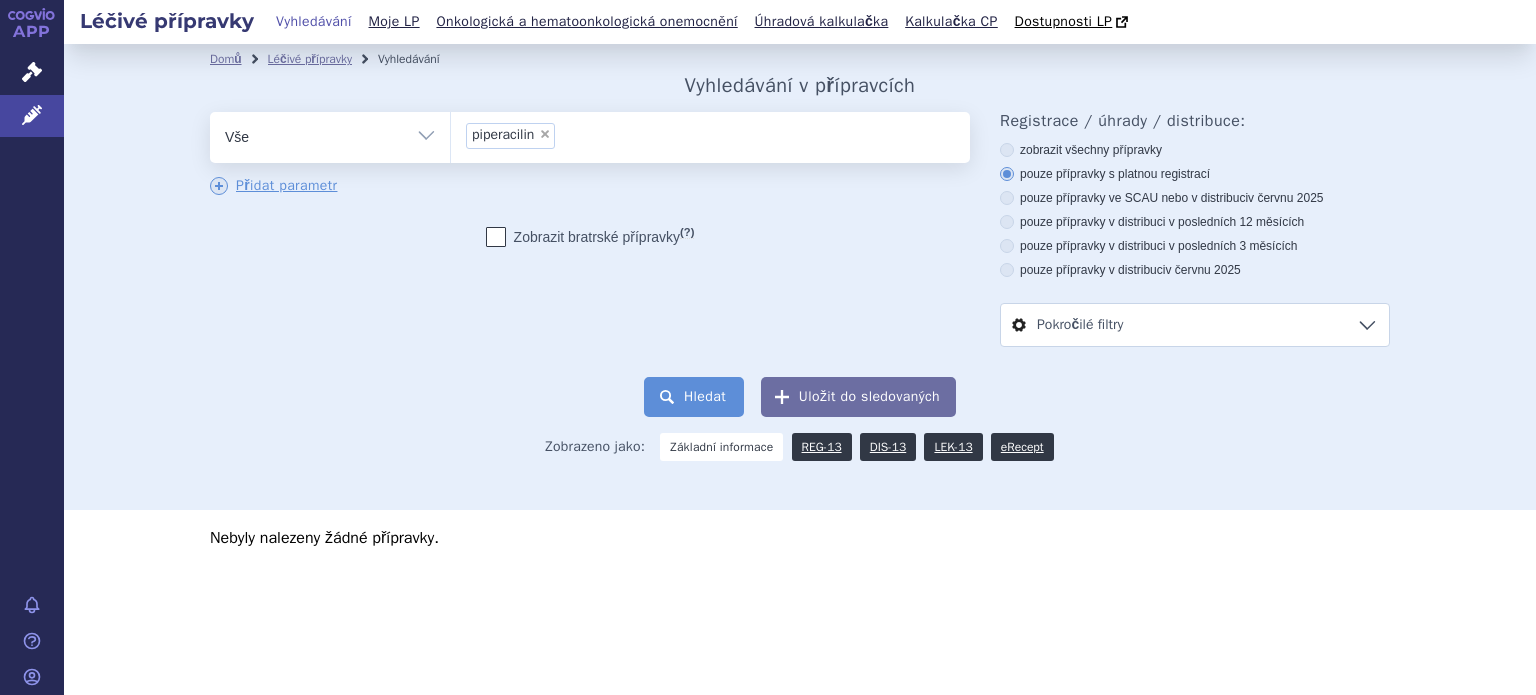click on "Hledat" at bounding box center (694, 397) 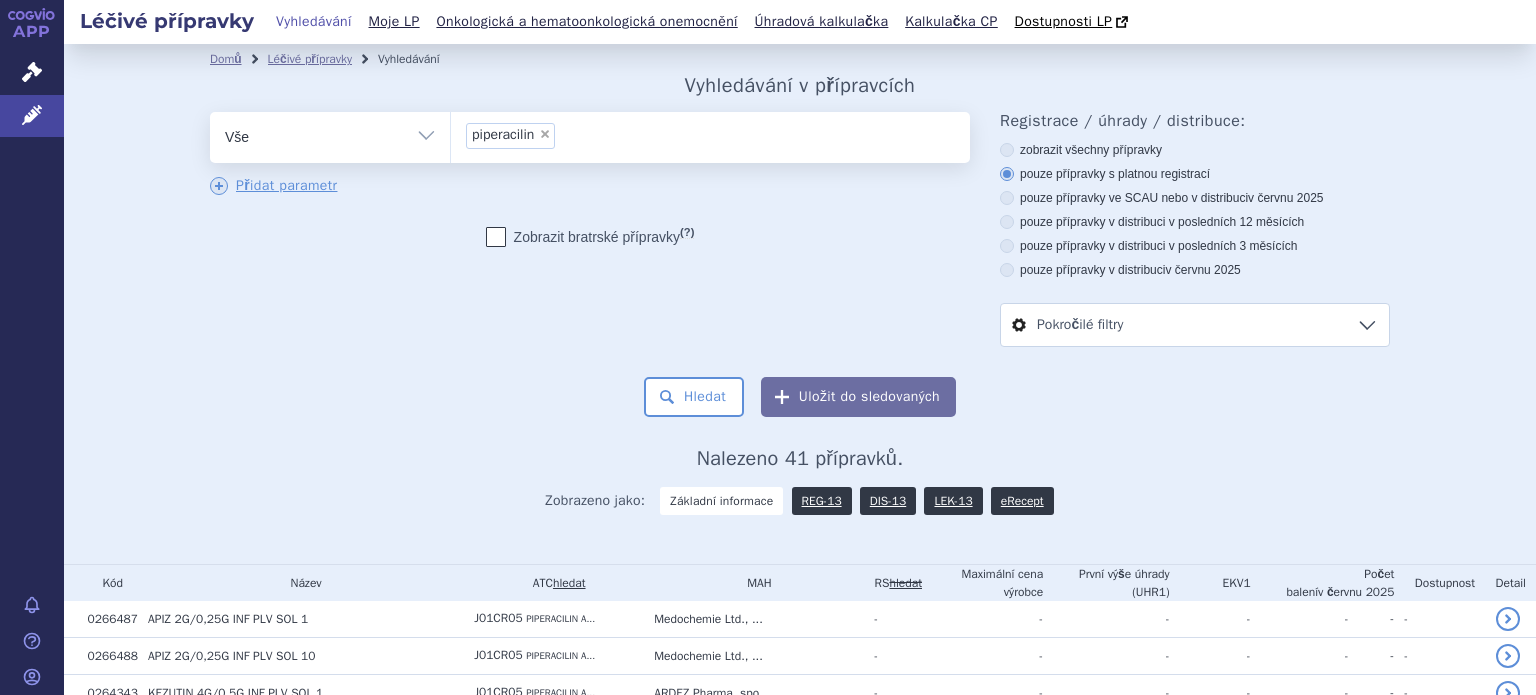 scroll, scrollTop: 0, scrollLeft: 0, axis: both 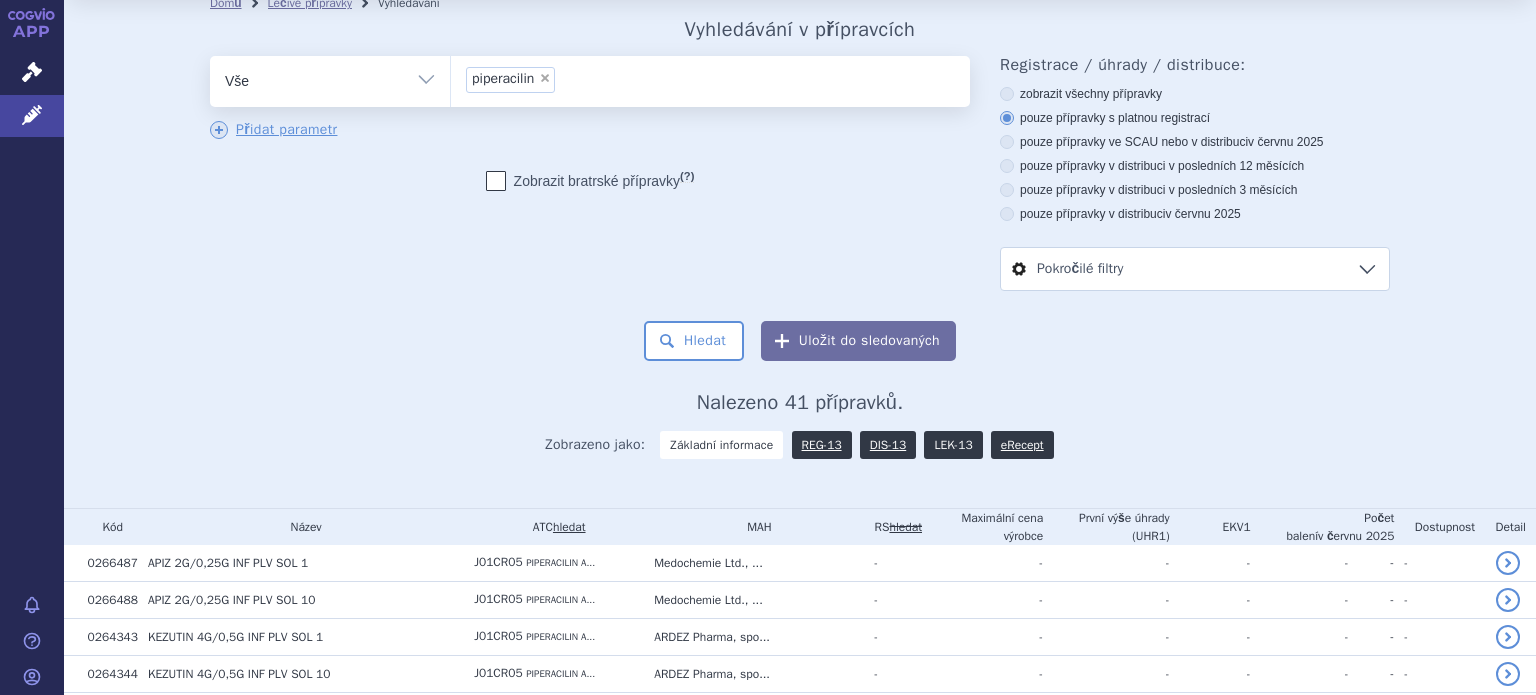 click on "LEK-13" at bounding box center [953, 445] 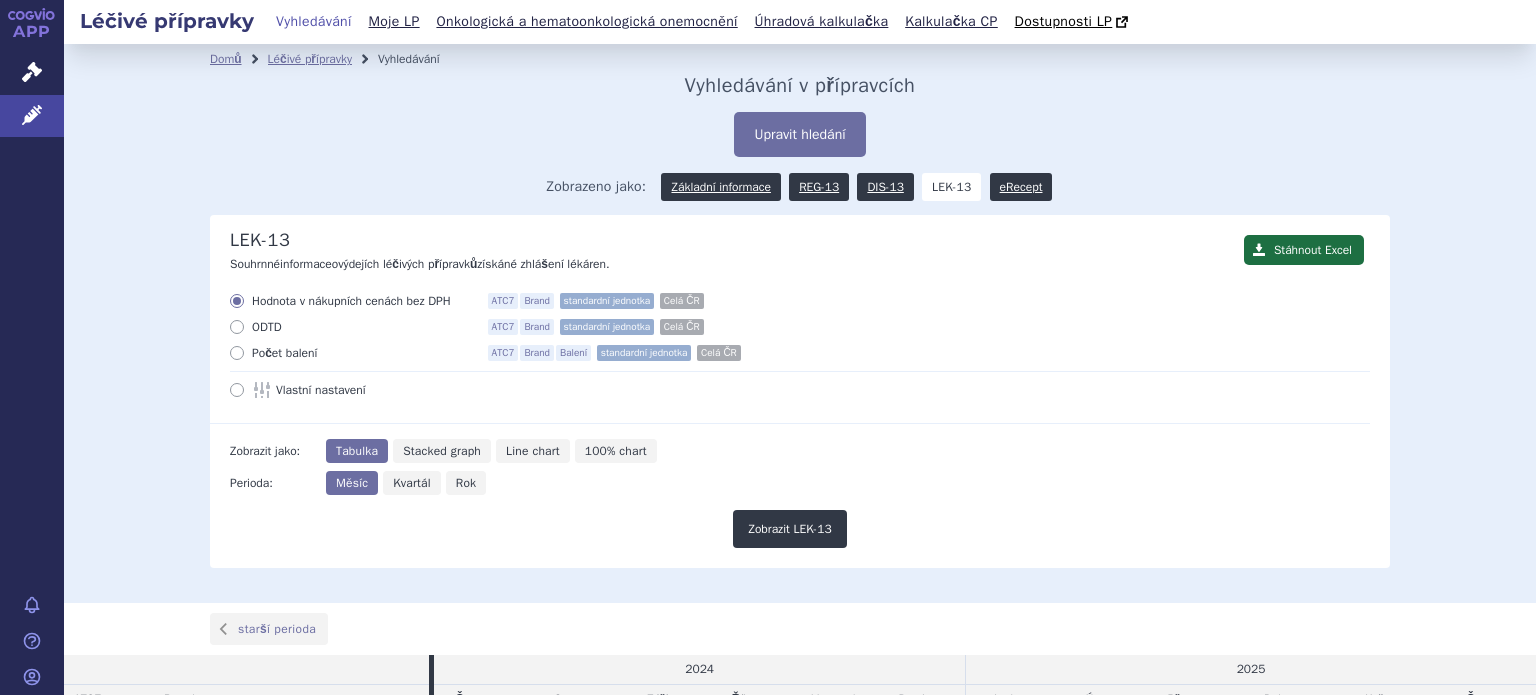 scroll, scrollTop: 0, scrollLeft: 0, axis: both 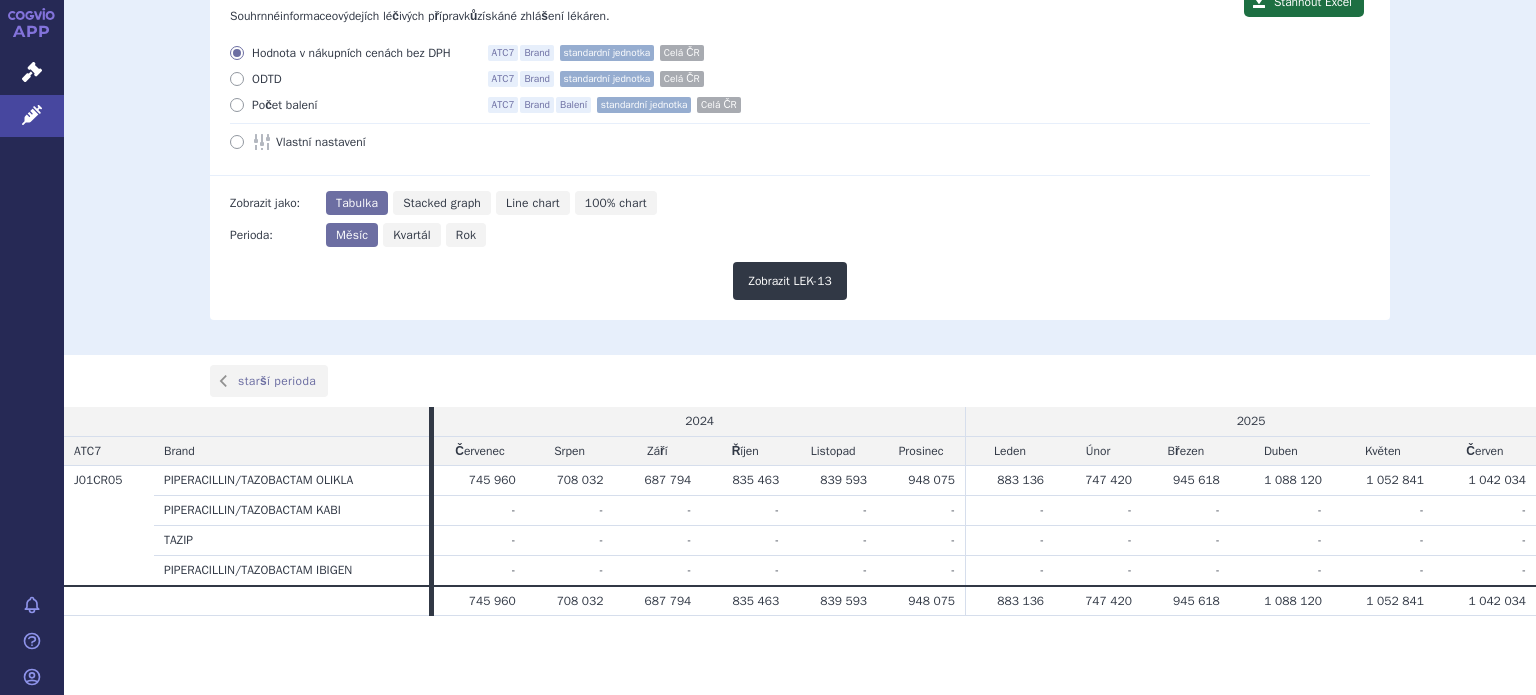 click at bounding box center (237, 105) 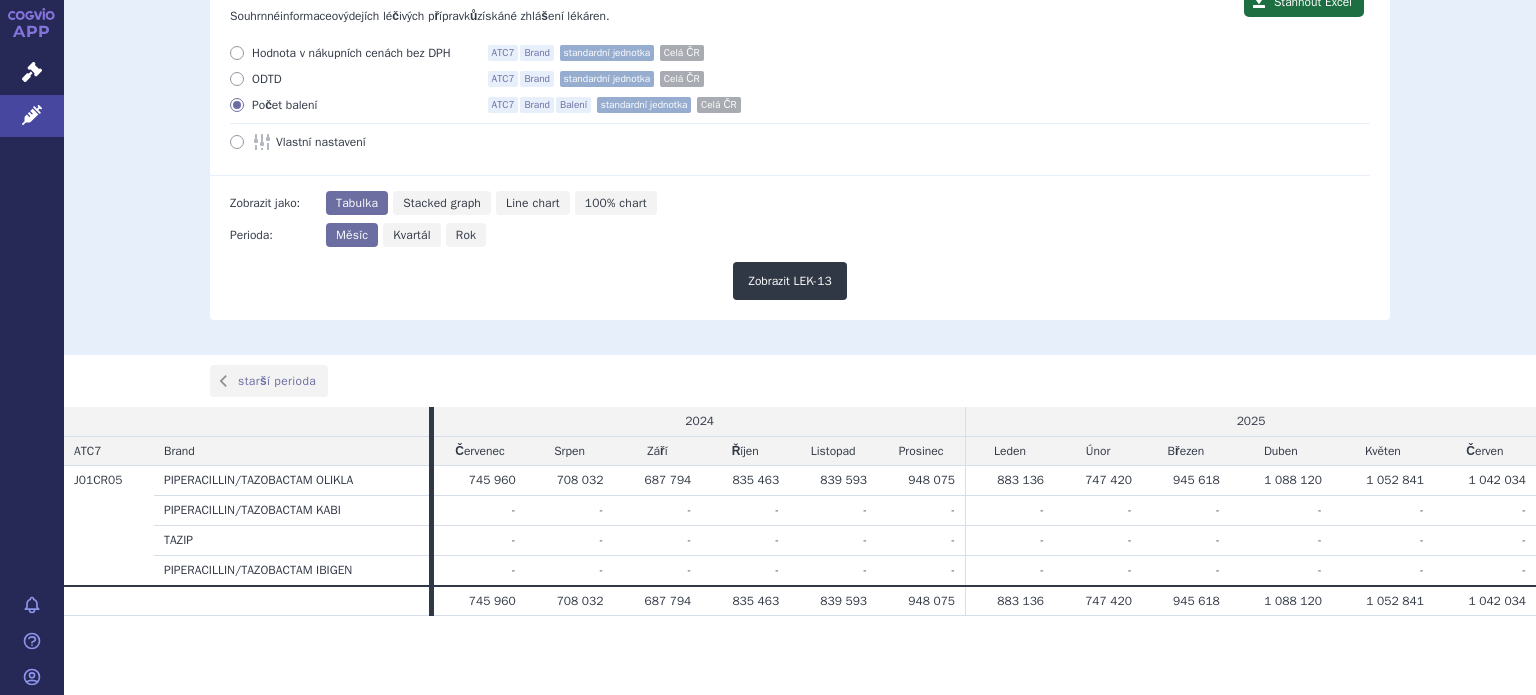 click on "Rok" at bounding box center [466, 235] 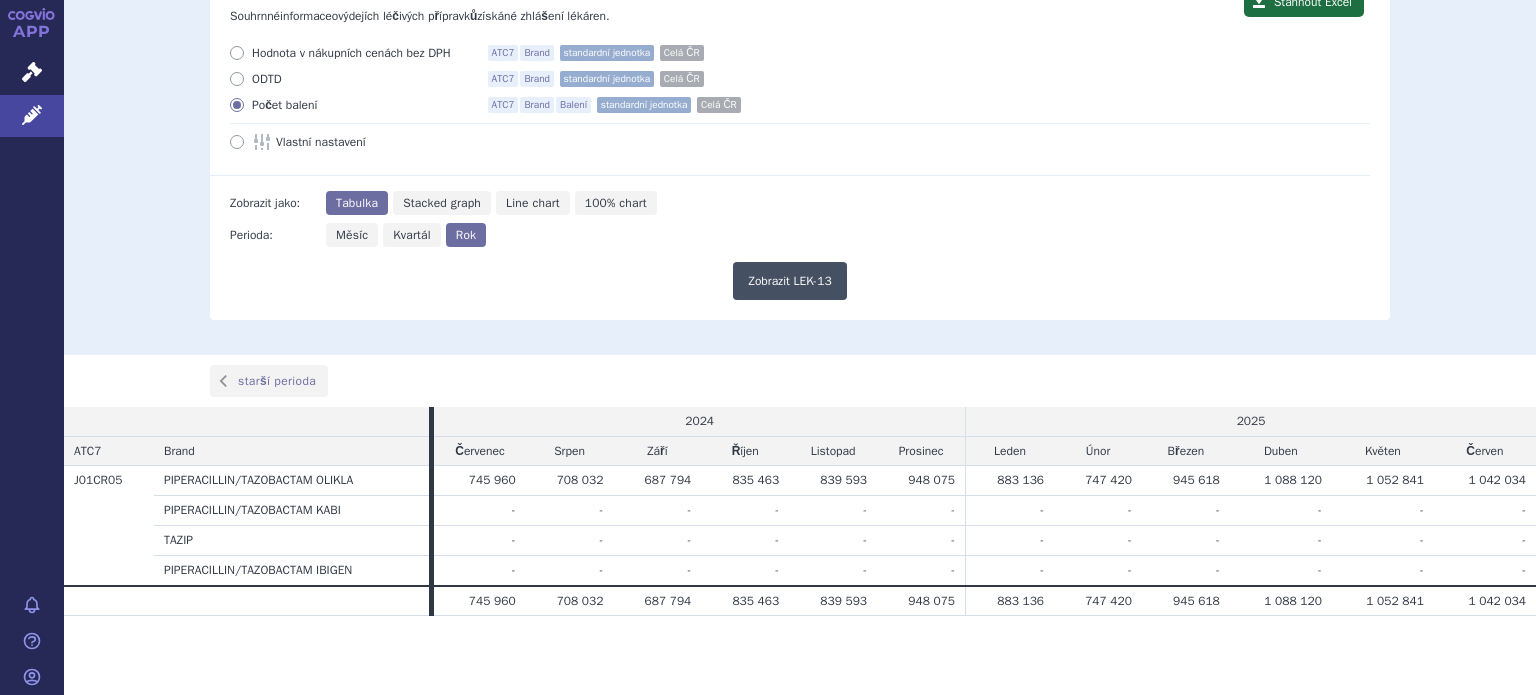 click on "Zobrazit LEK-13" at bounding box center [789, 281] 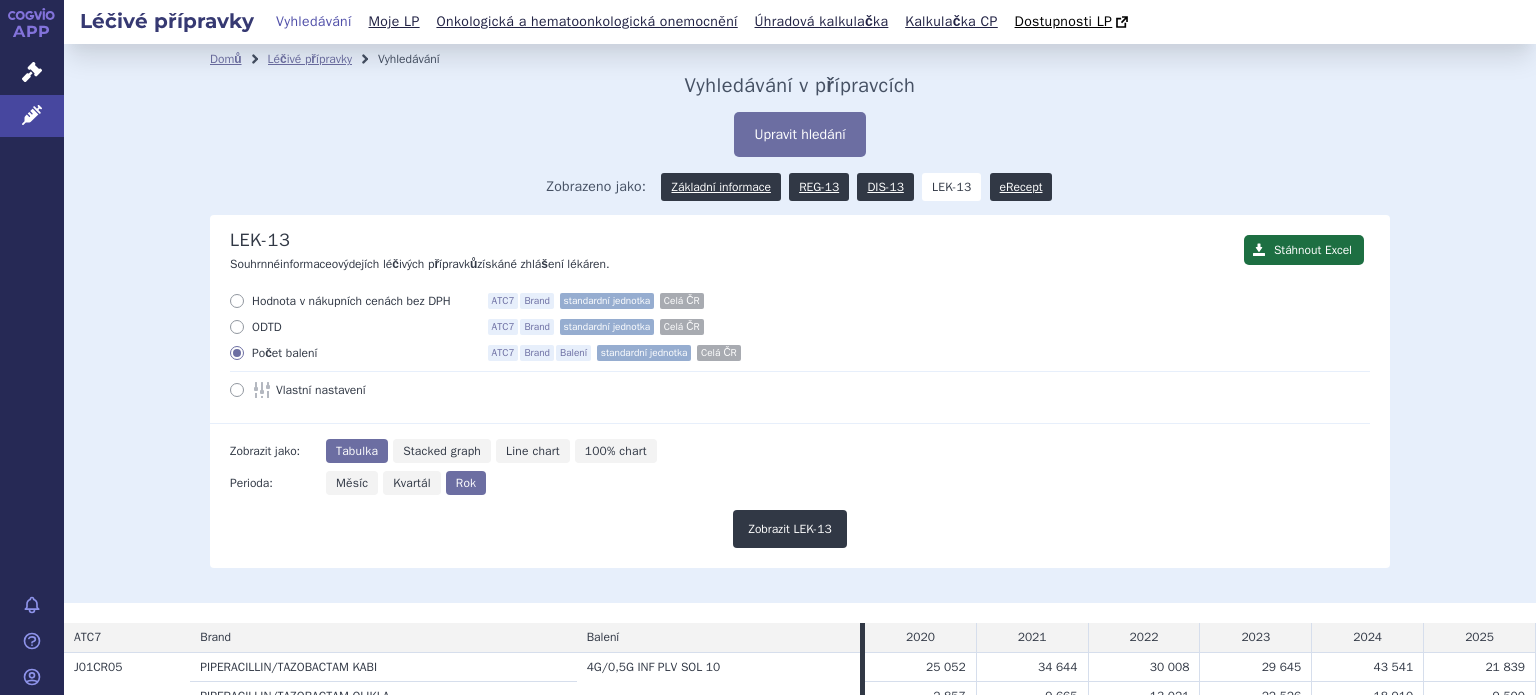 scroll, scrollTop: 0, scrollLeft: 0, axis: both 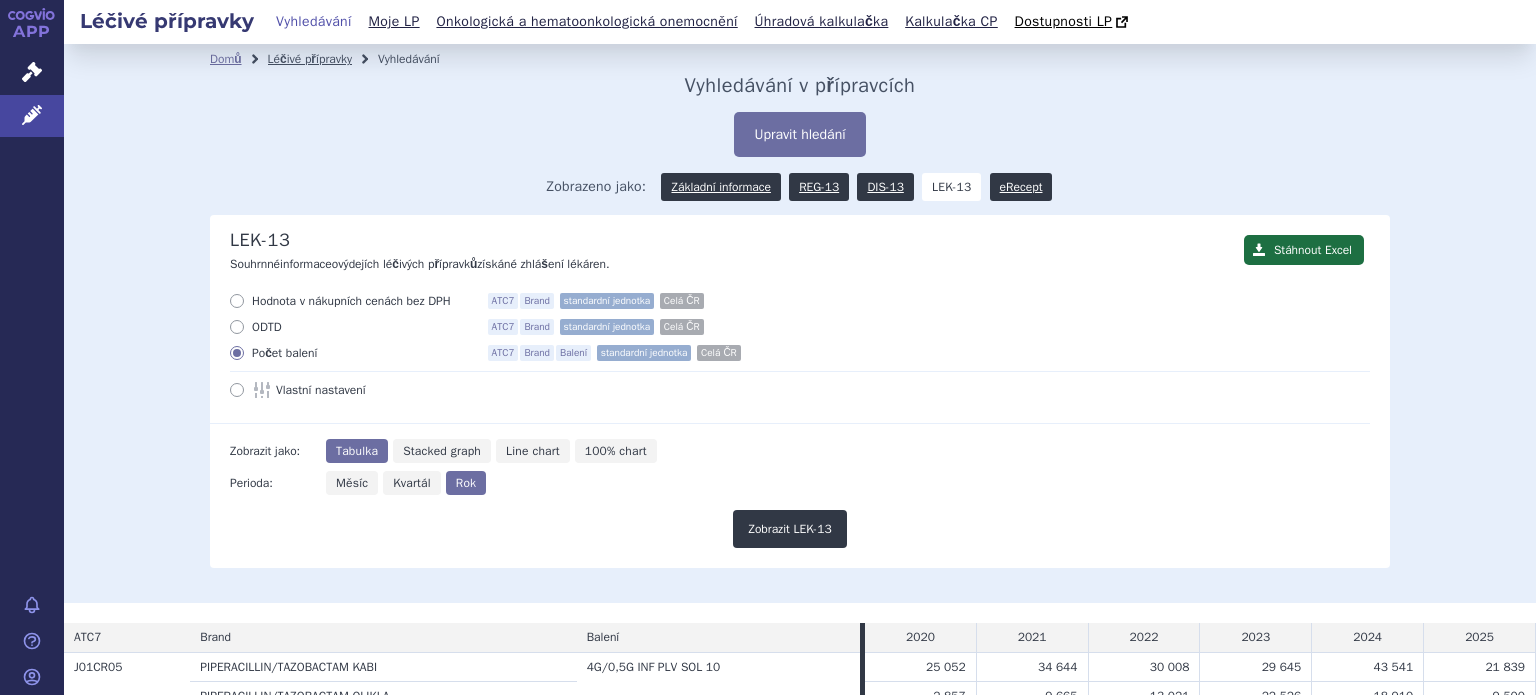 click on "Léčivé přípravky" at bounding box center [310, 59] 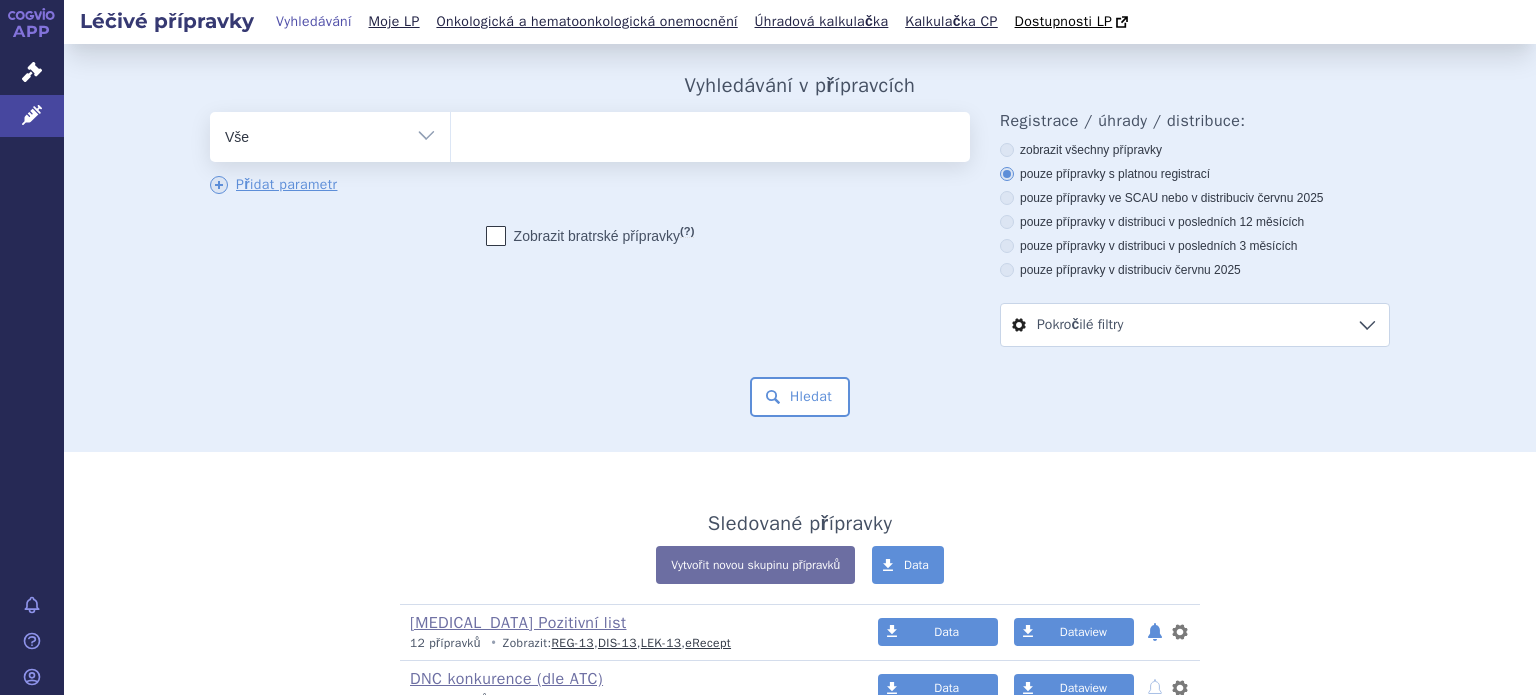 scroll, scrollTop: 0, scrollLeft: 0, axis: both 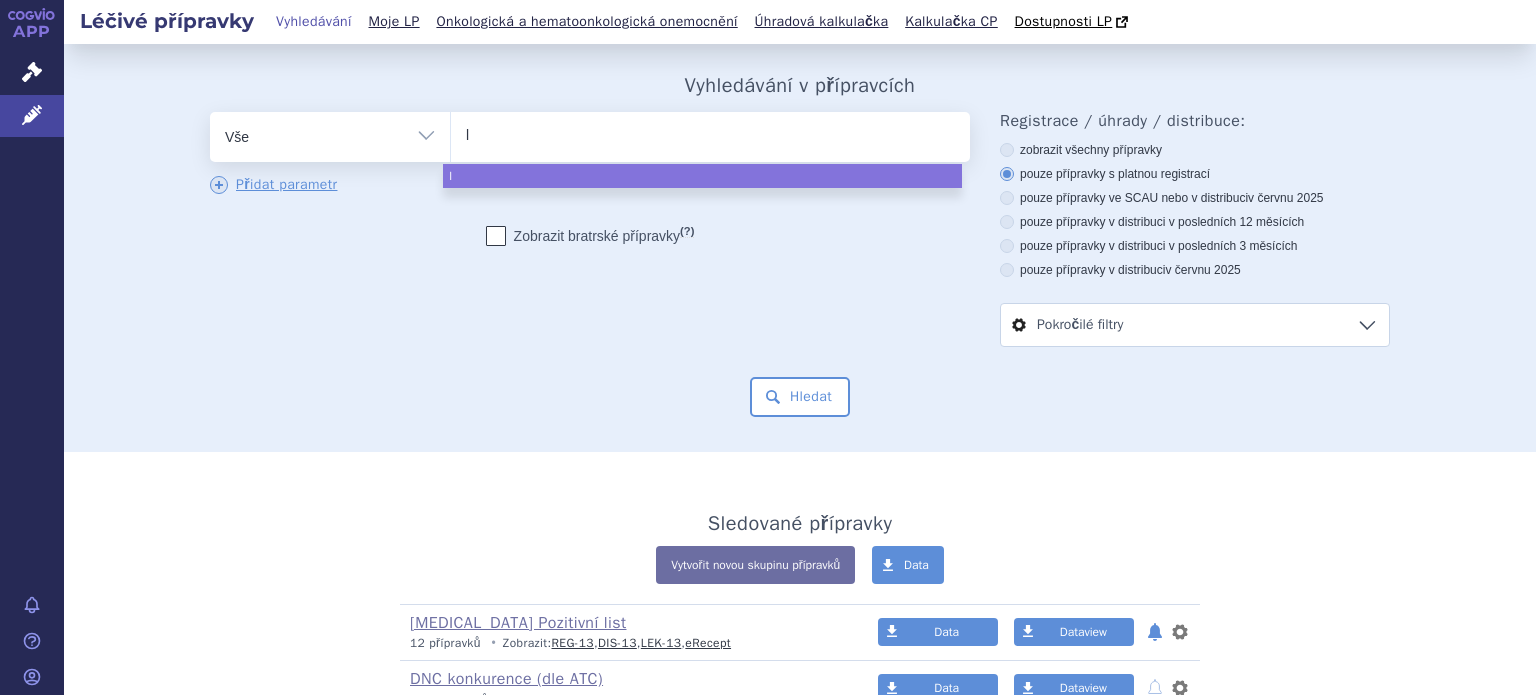 type on "lu" 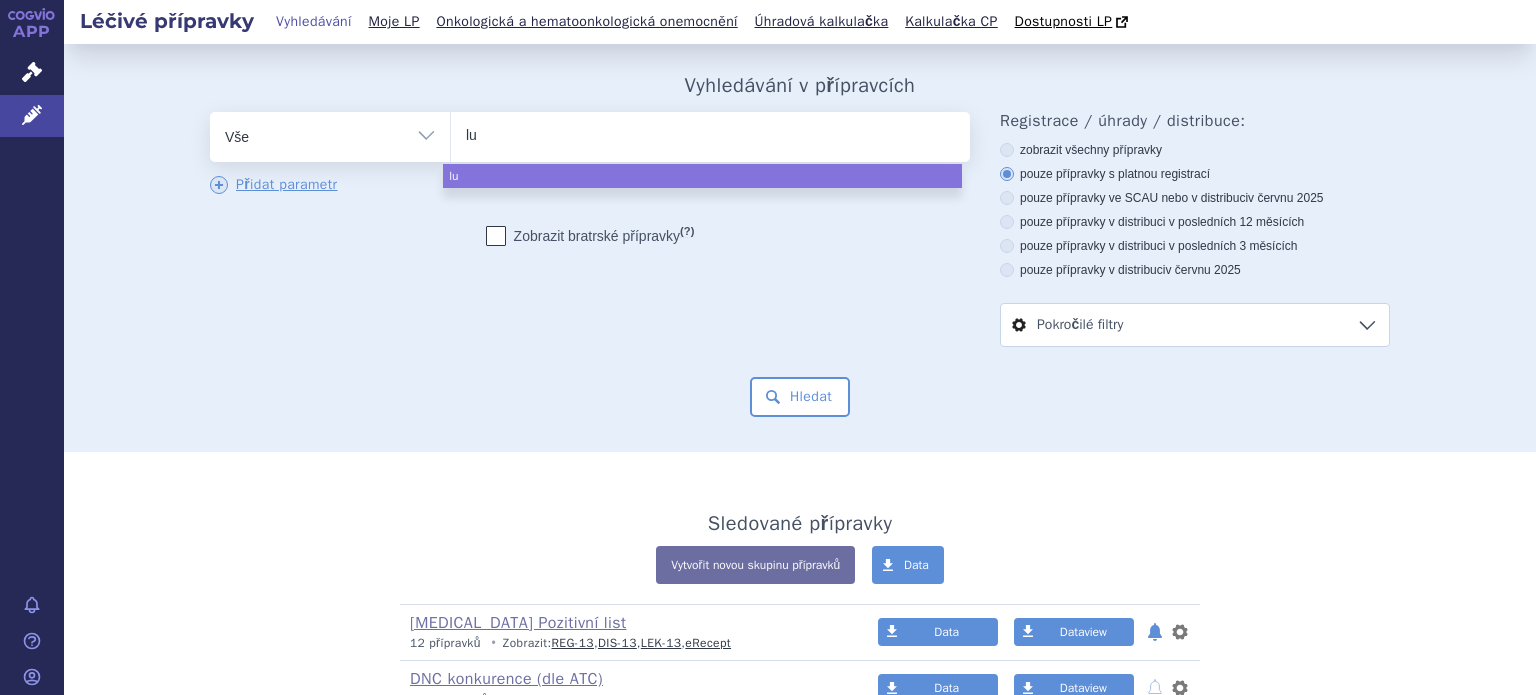 type on "lux" 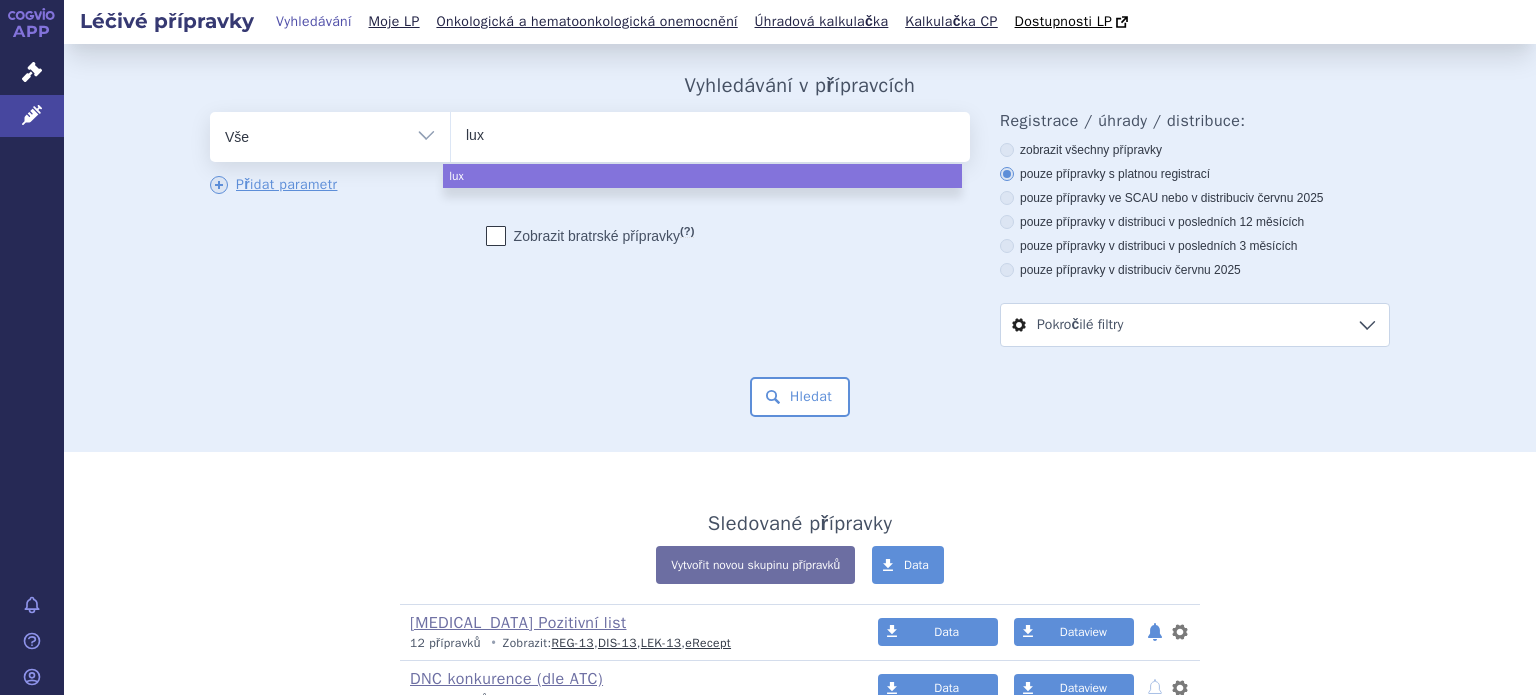 type on "luxo" 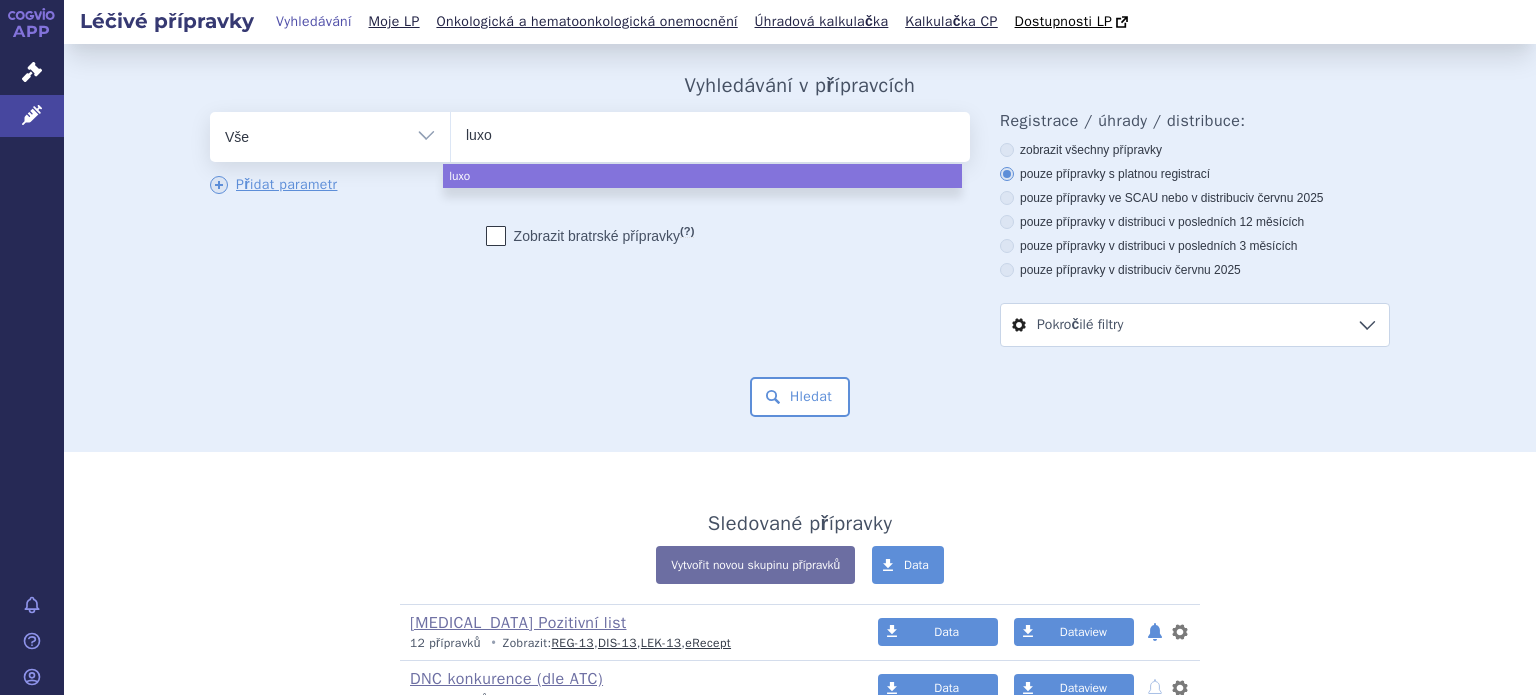 type on "luxoc" 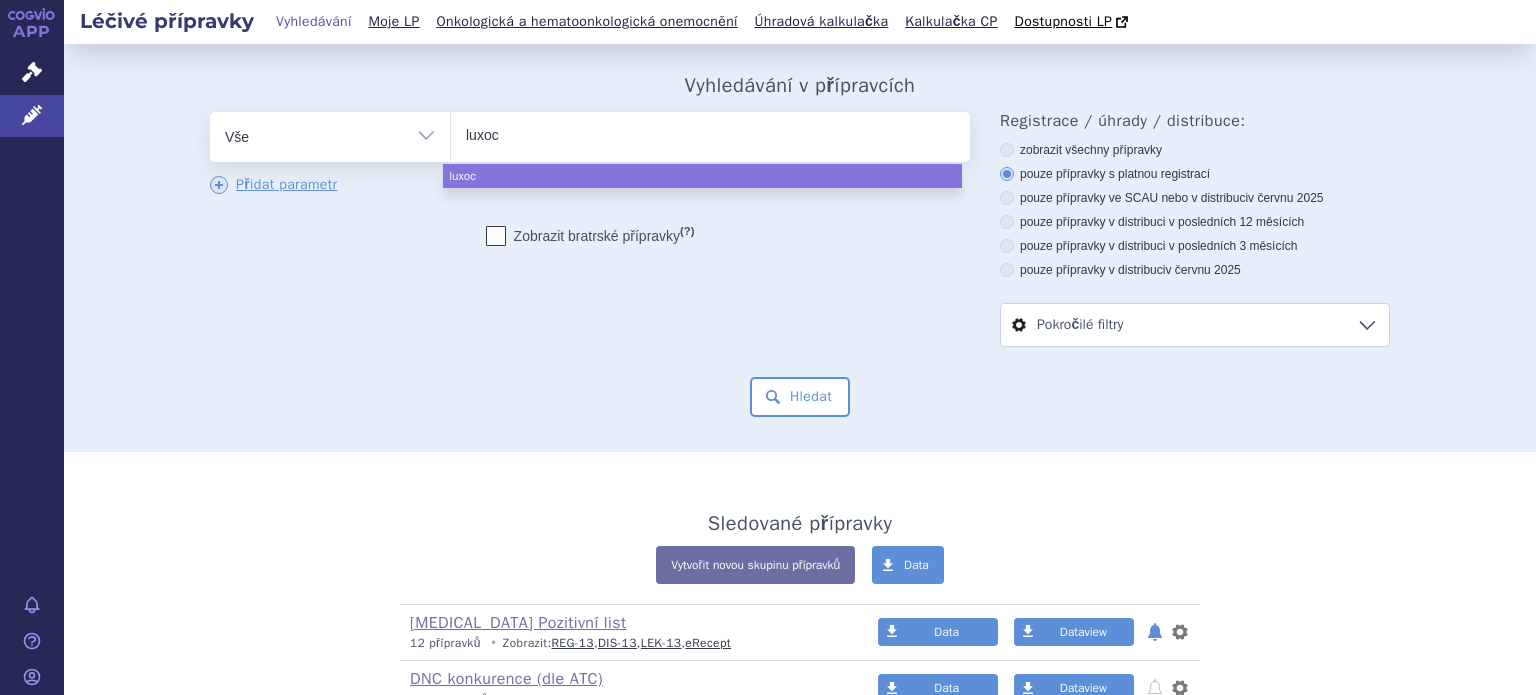 type on "luxoca" 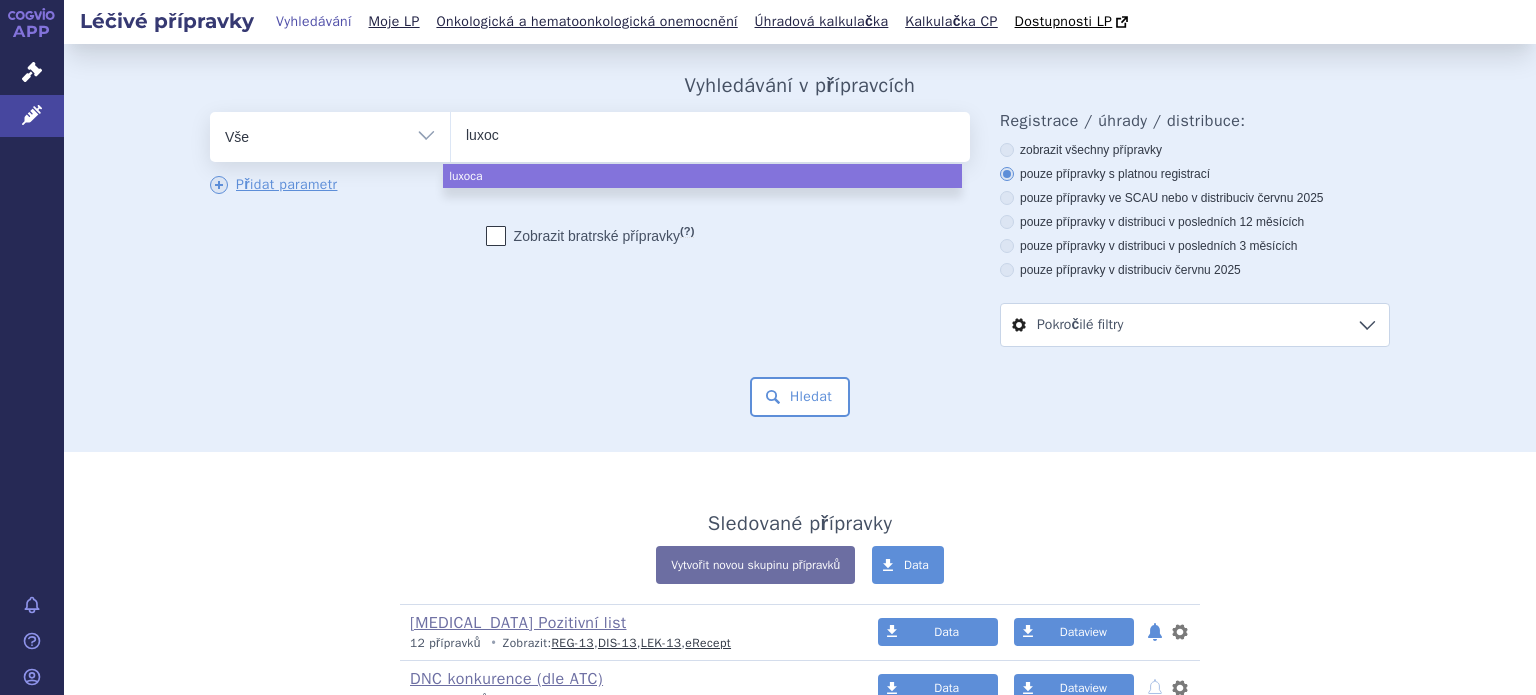 type on "luxo" 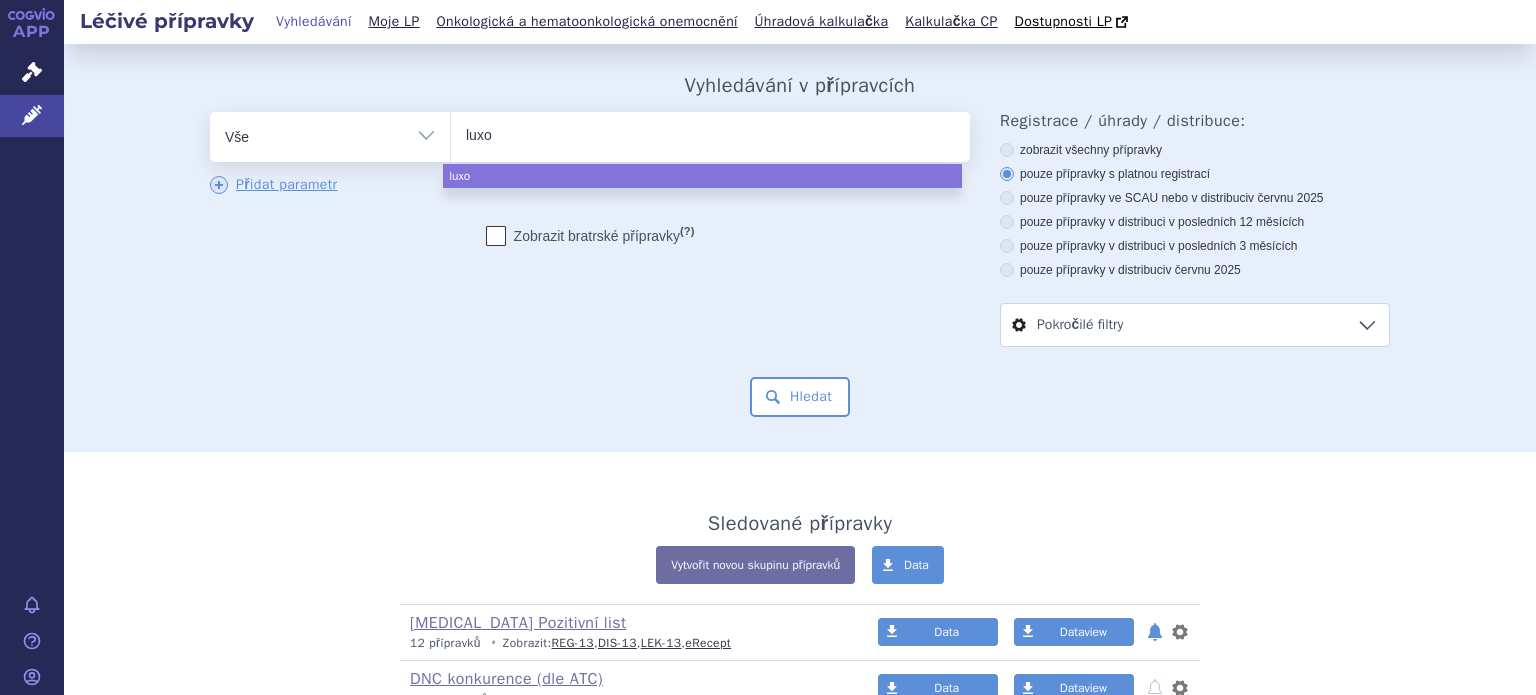 type on "lux" 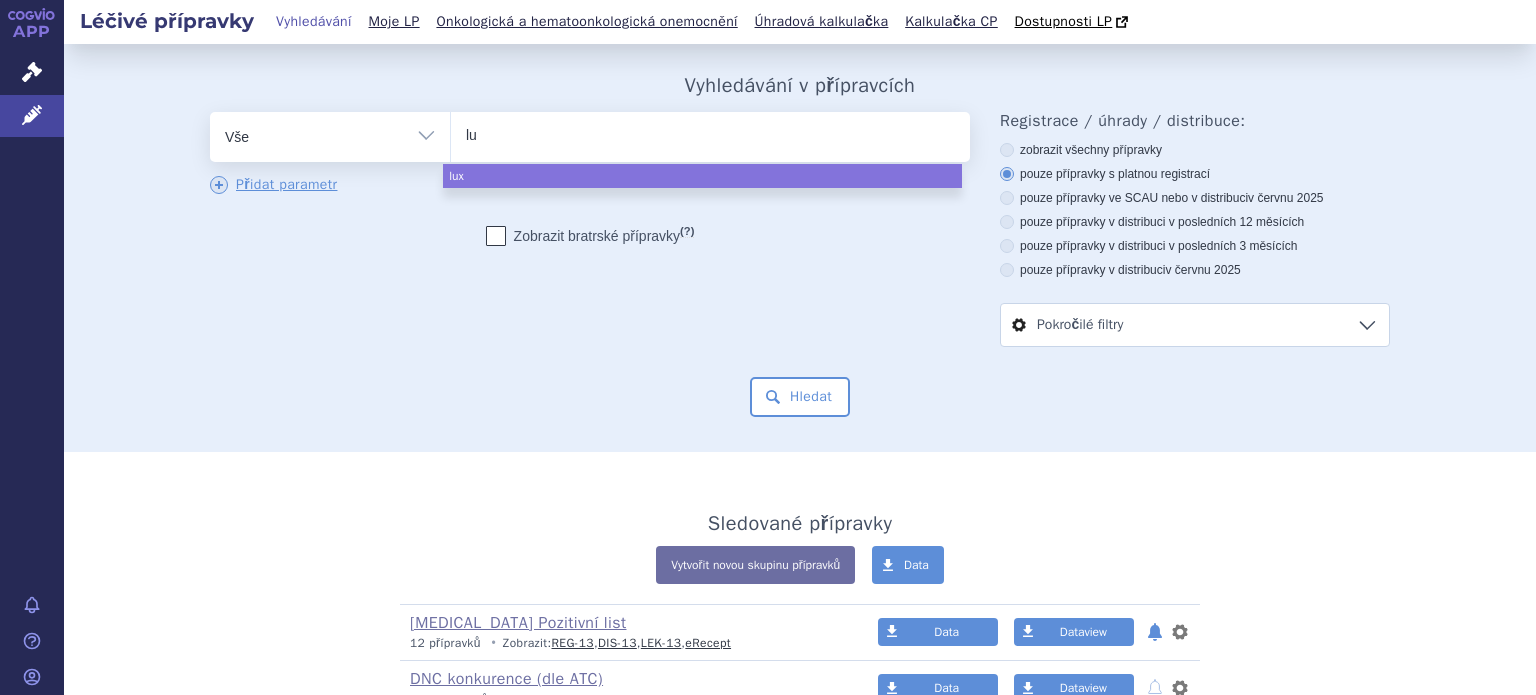 type on "l" 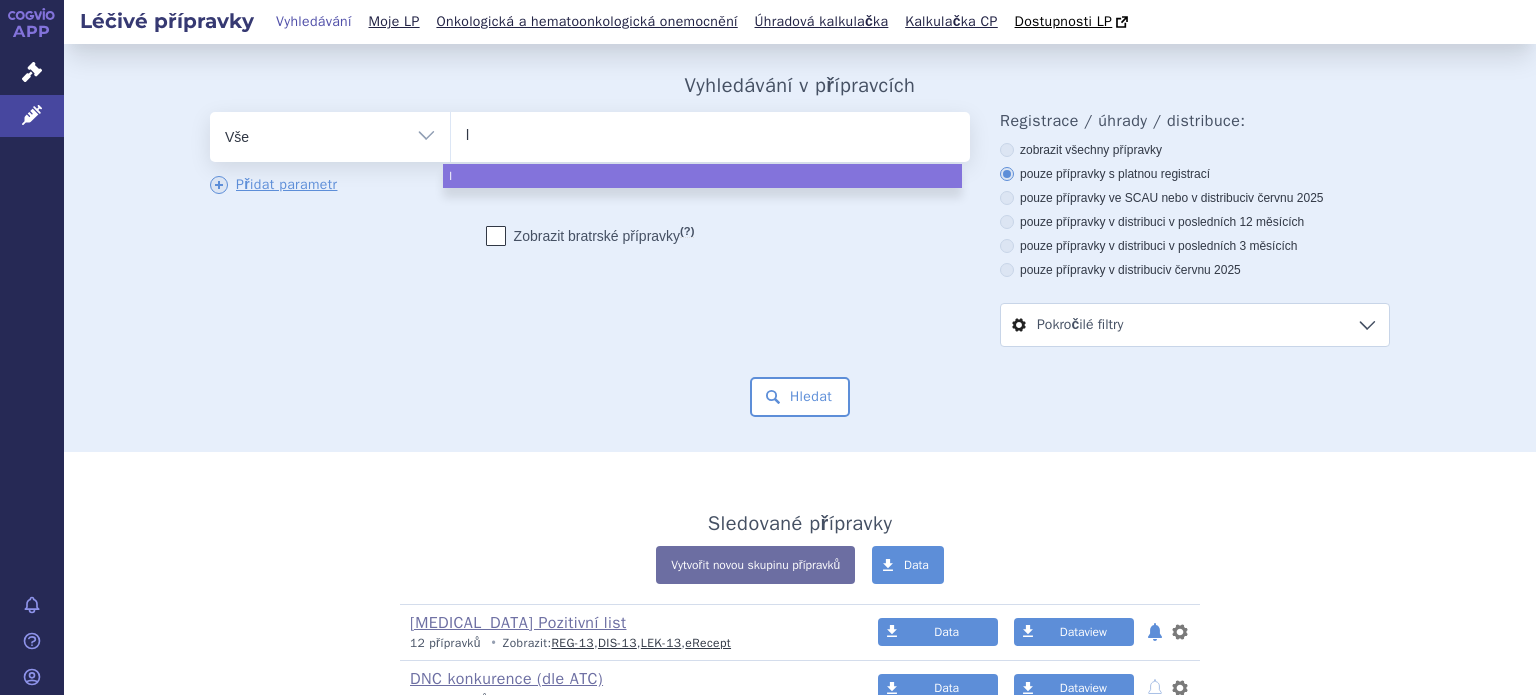 type 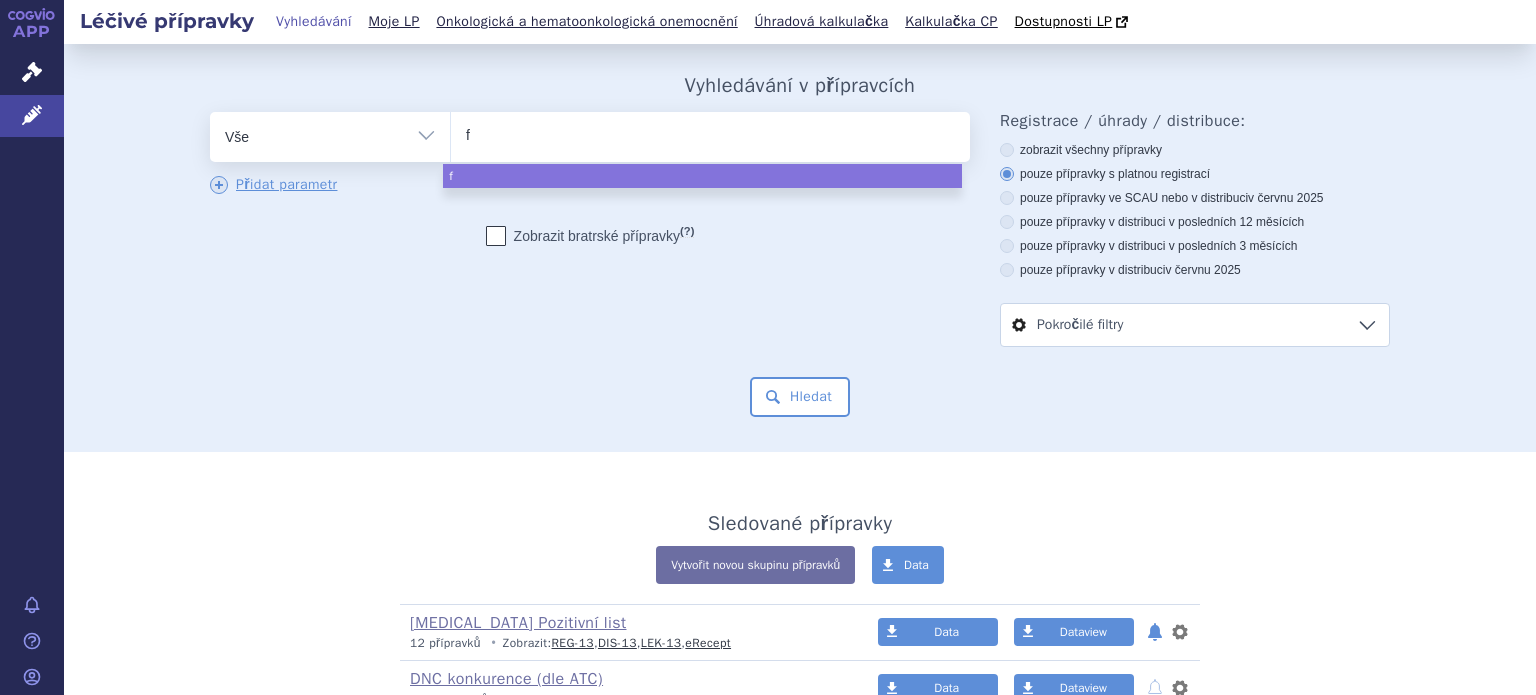 type on "fl" 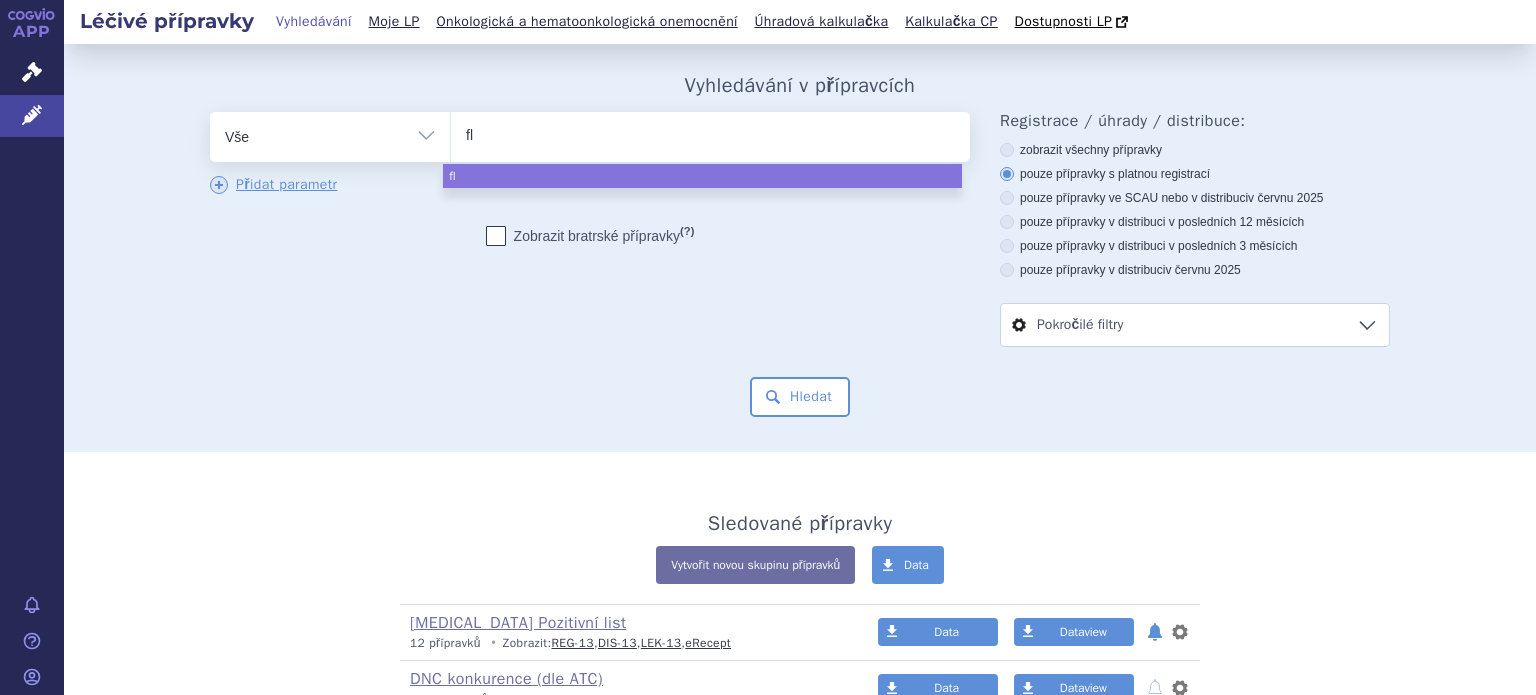 type on "flu" 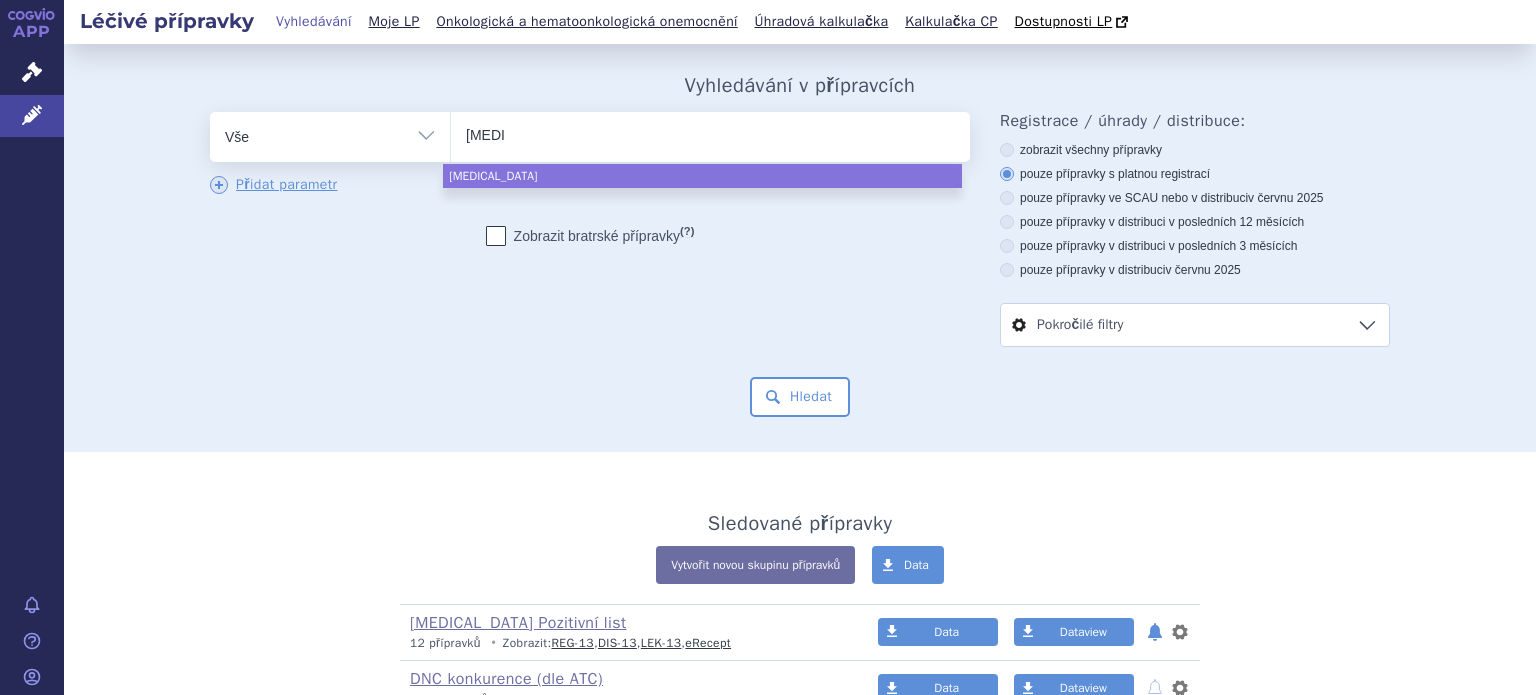 type on "fluc" 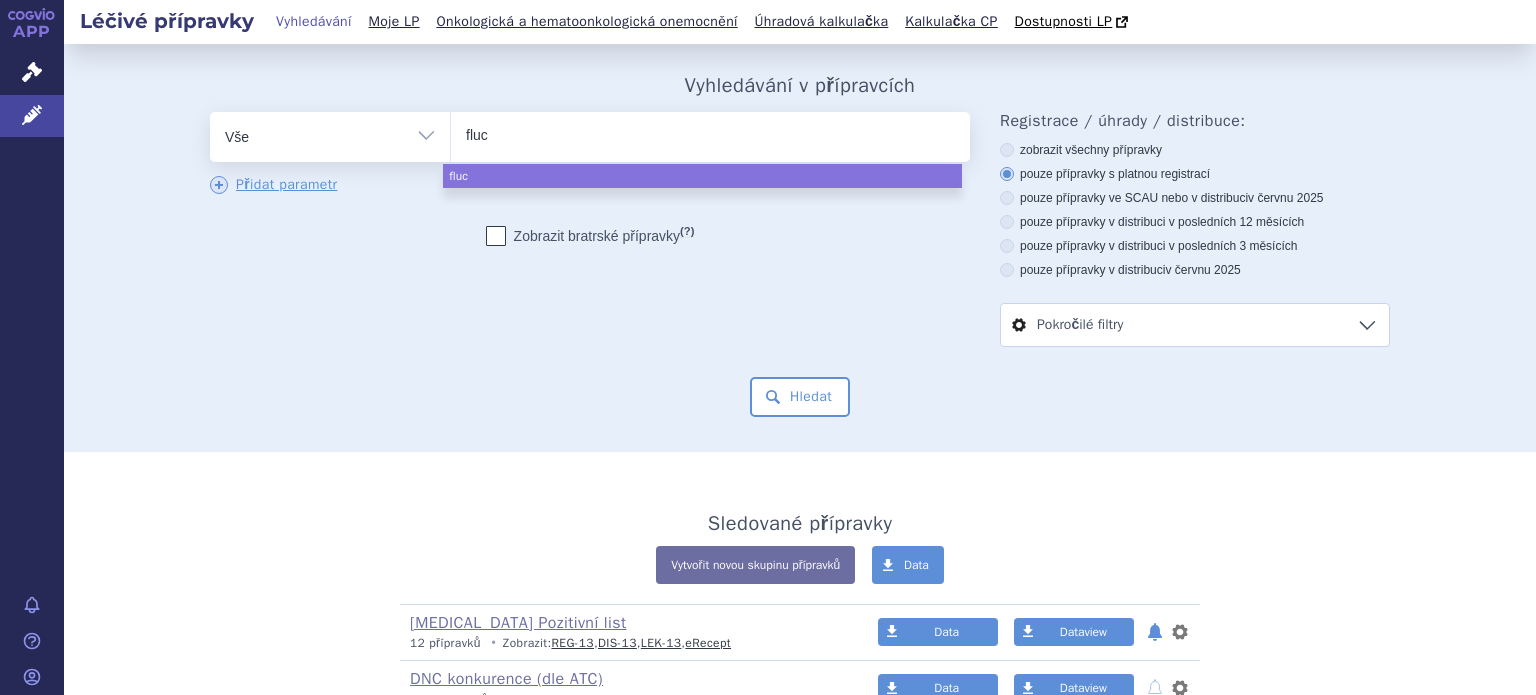 type on "flucl" 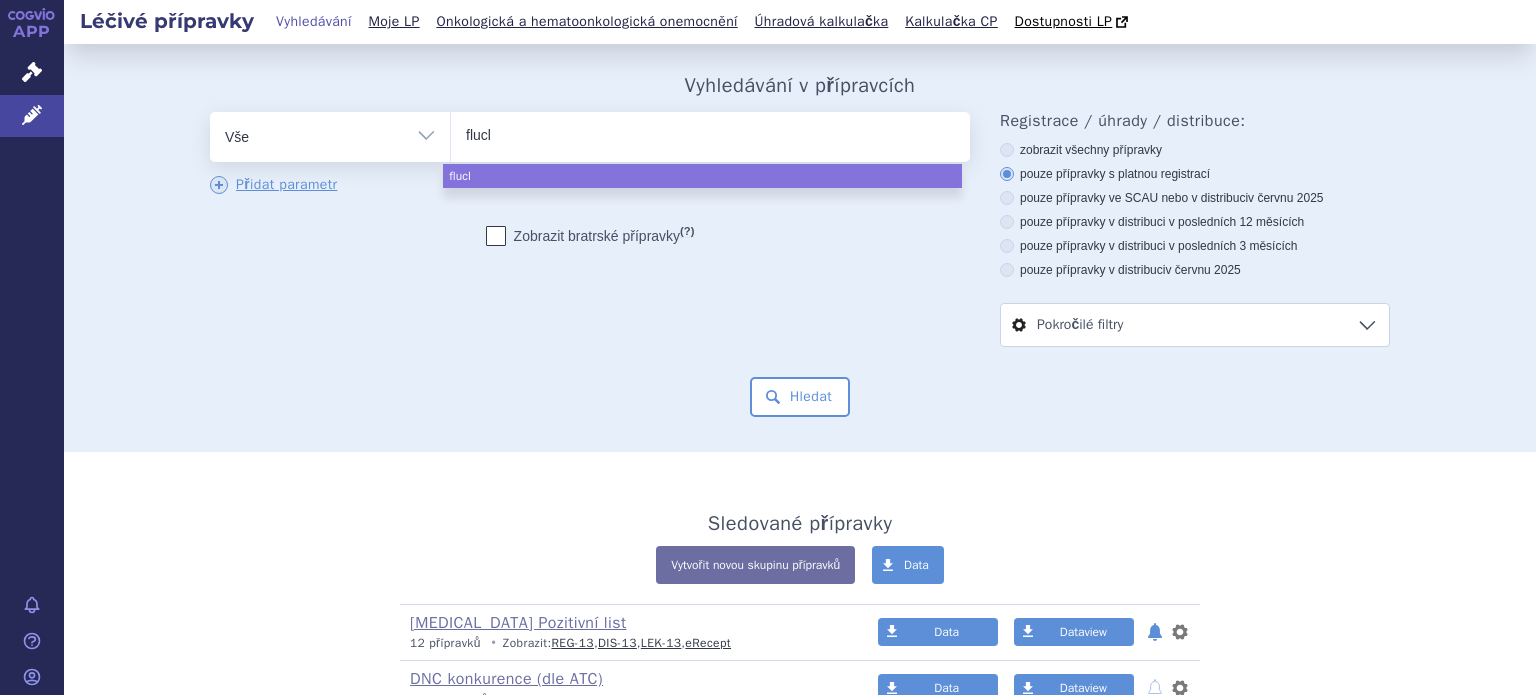 type on "fluclo" 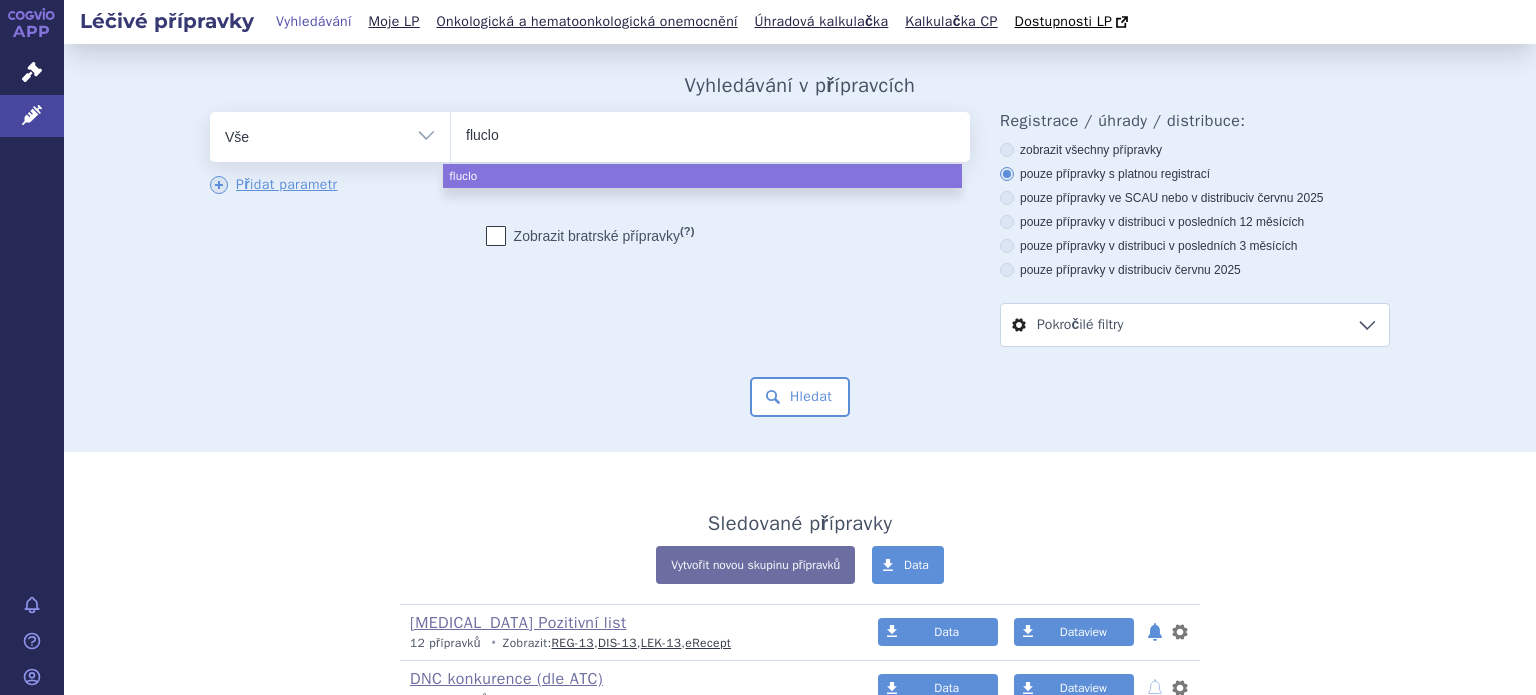 type on "fluclox" 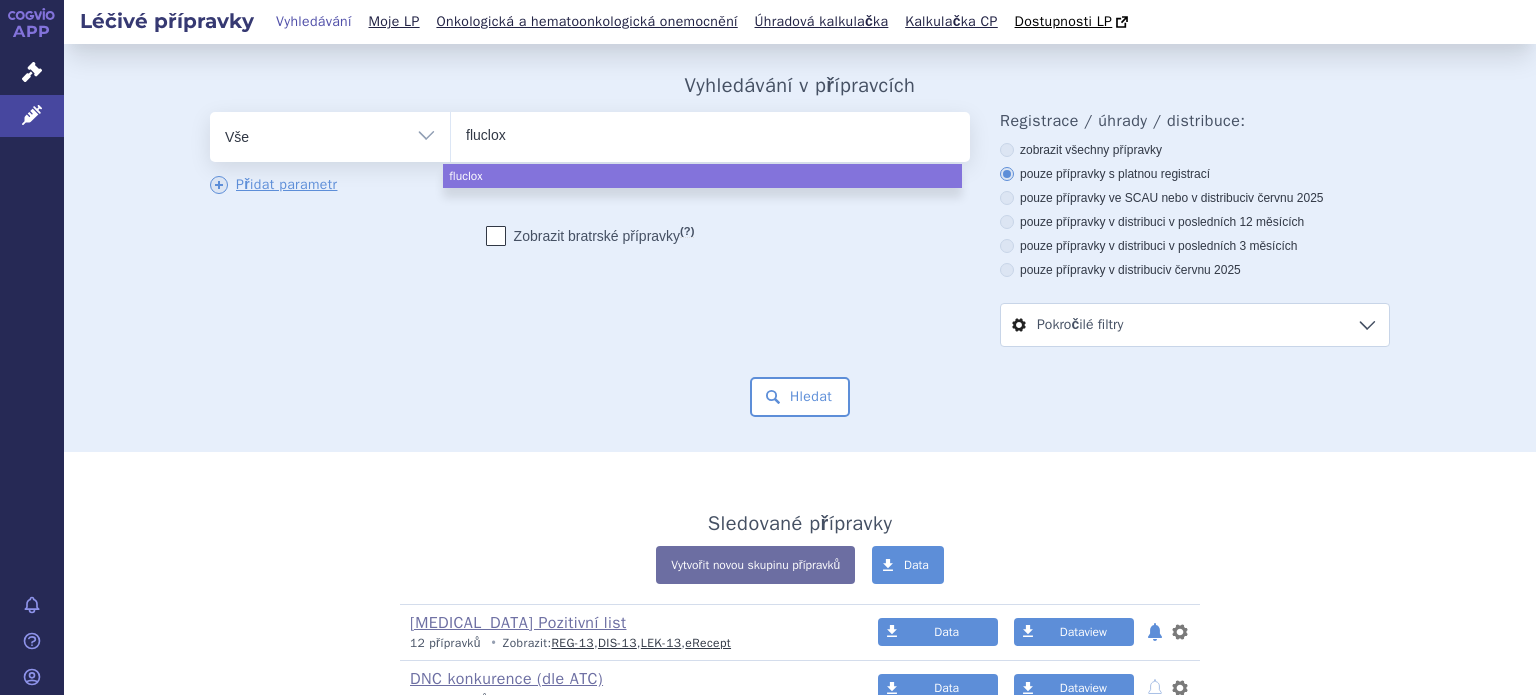 type on "flucloxa" 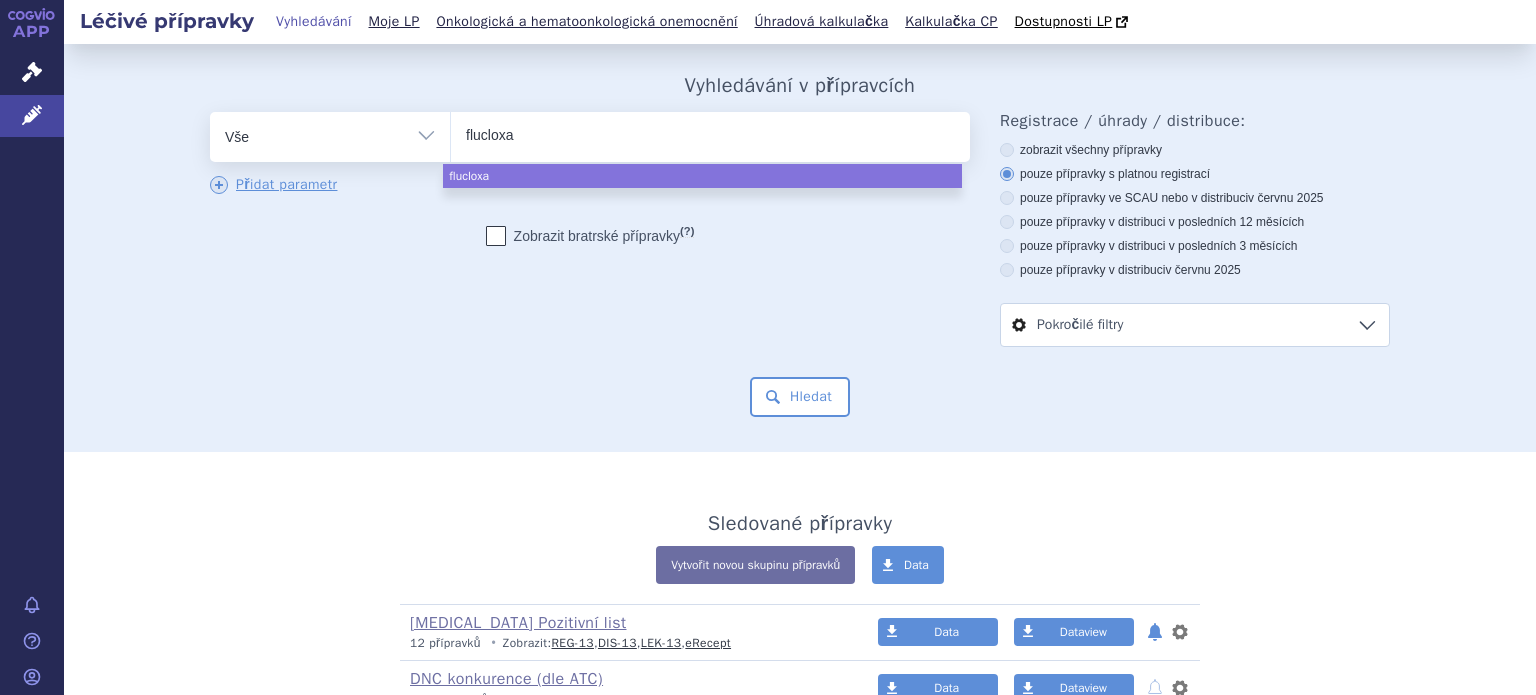type on "flucloxac" 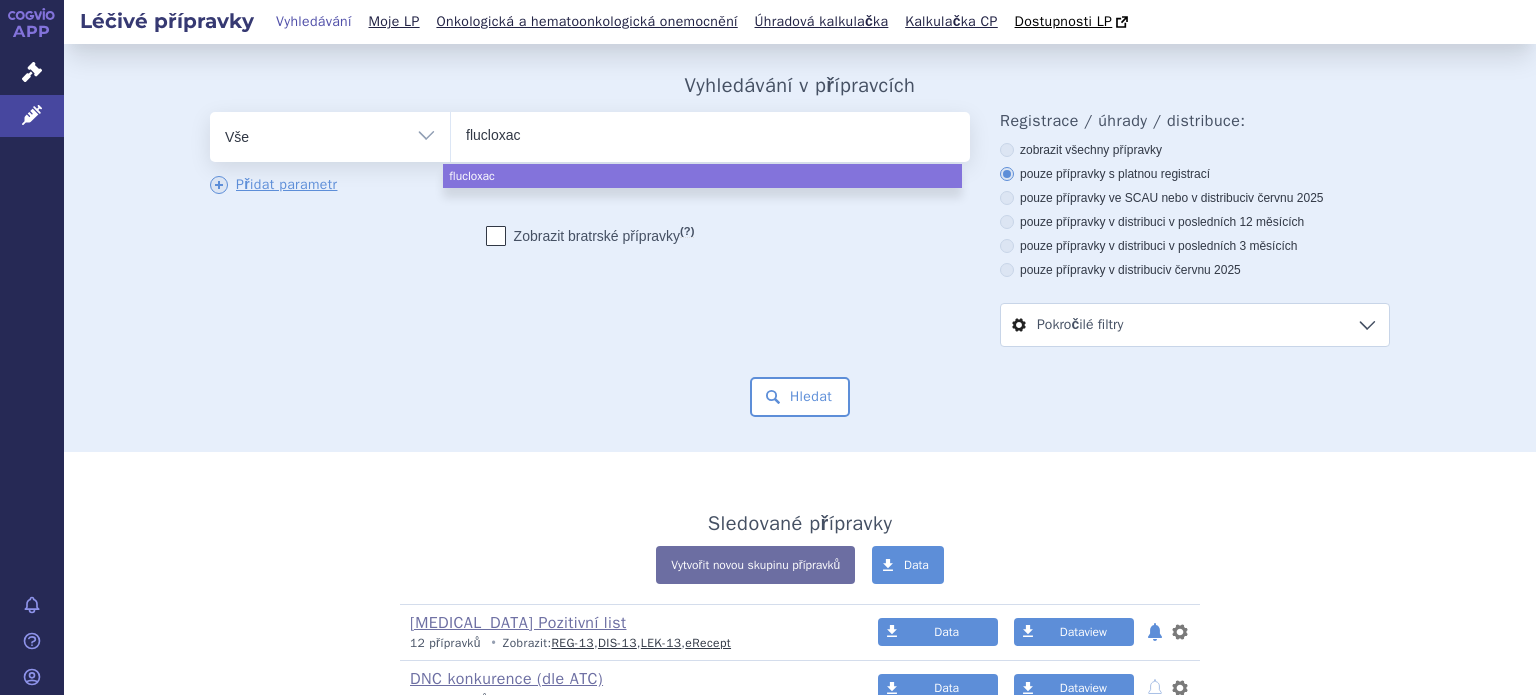 type on "flucloxaci" 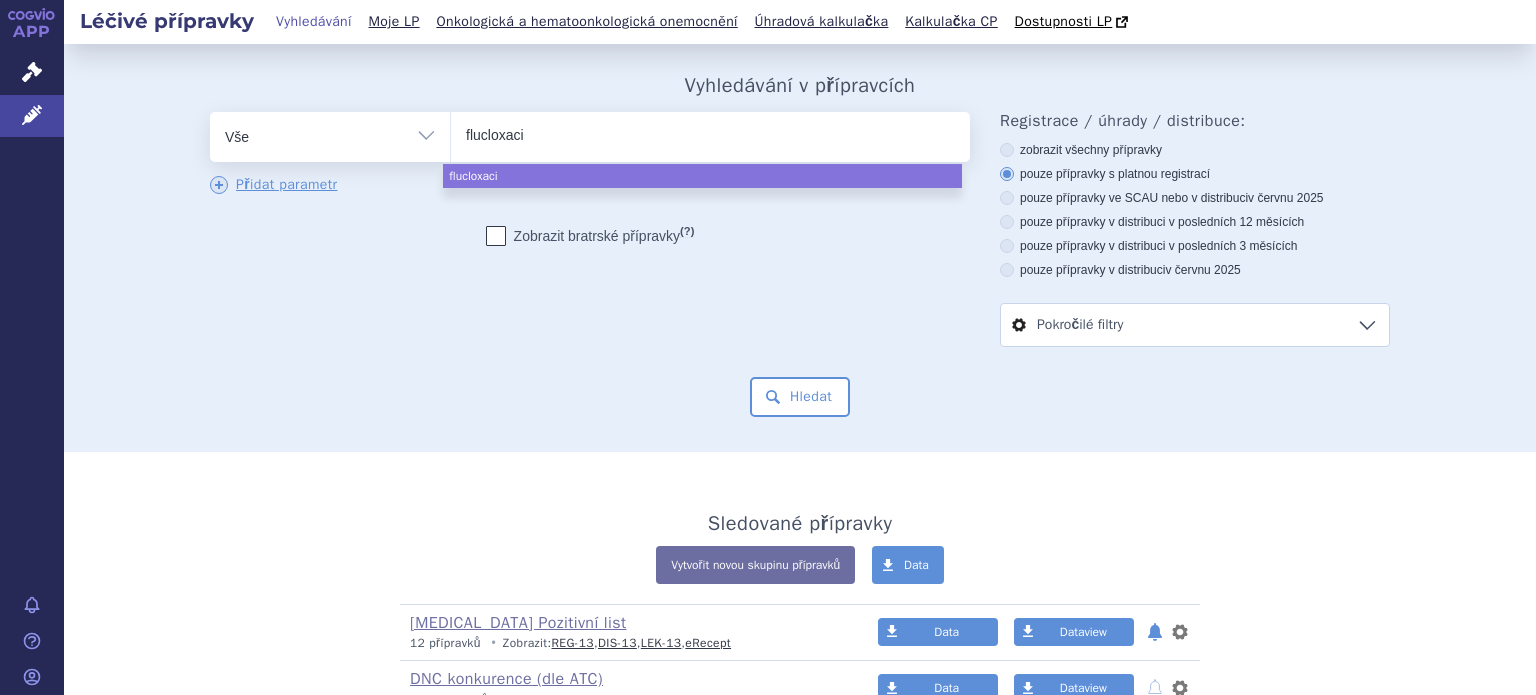type on "flucloxacil" 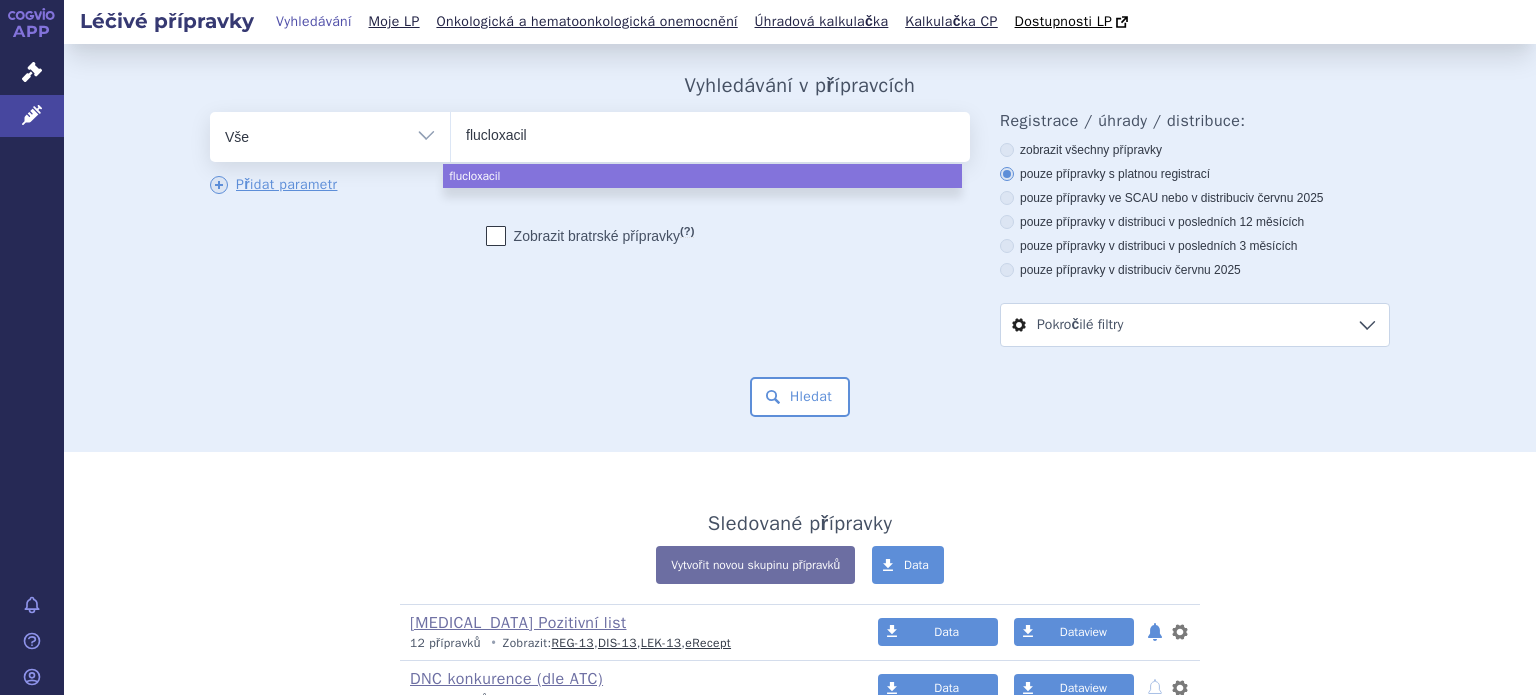 type on "flucloxacili" 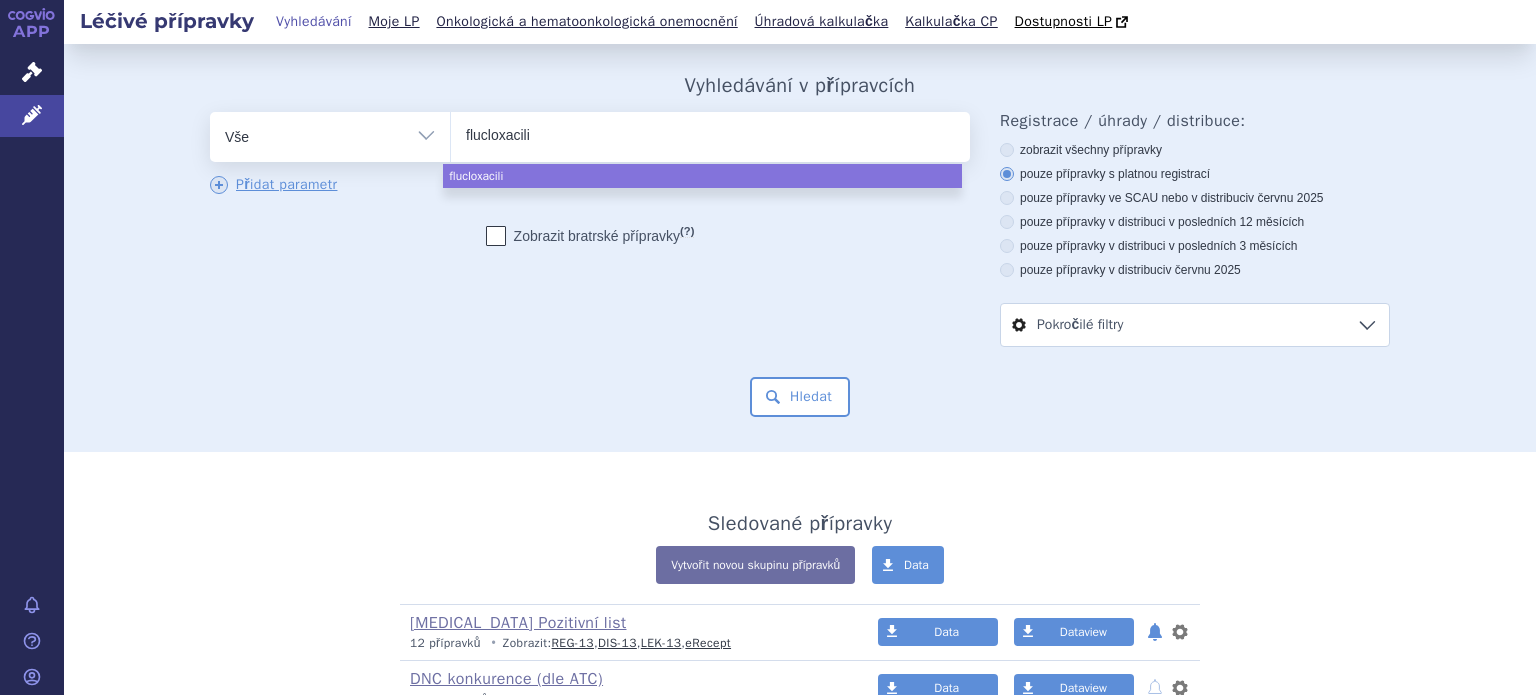 type on "flucloxacil" 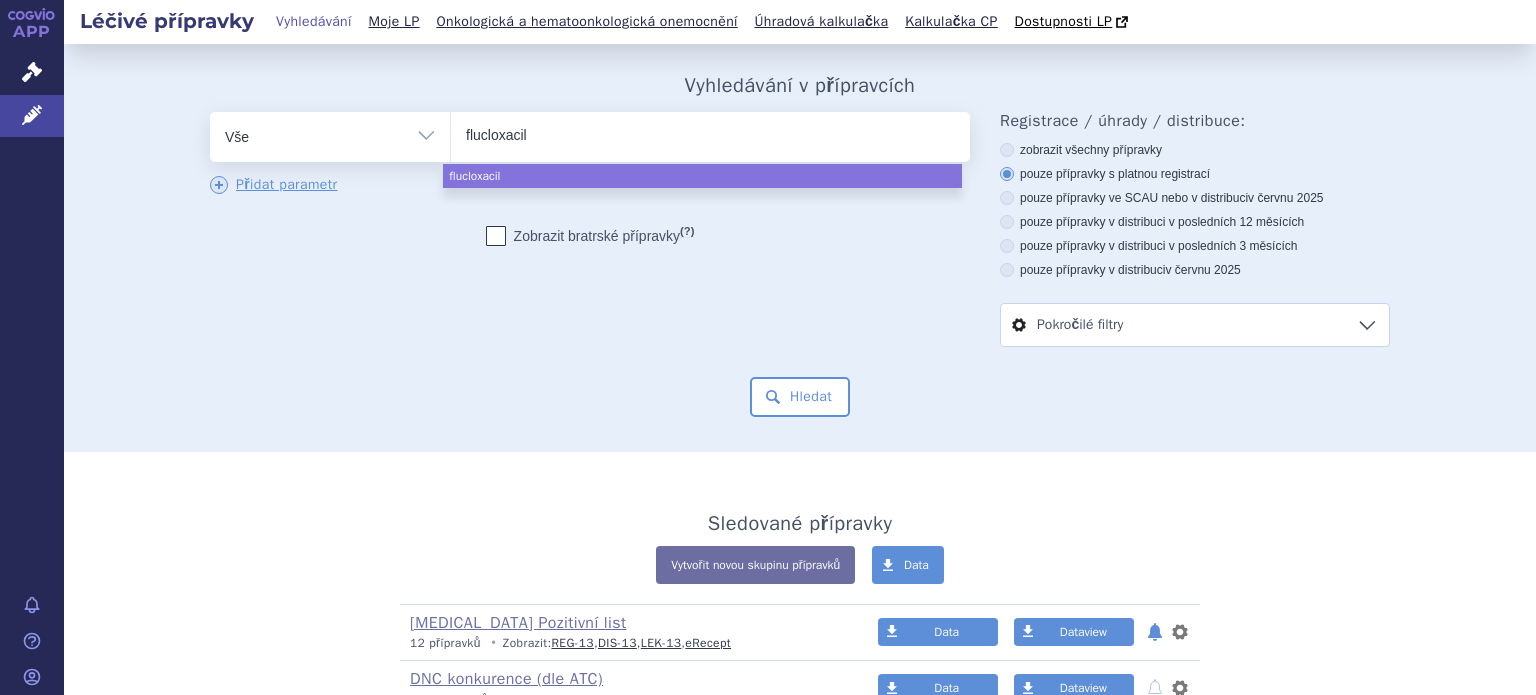 type on "flucloxacill" 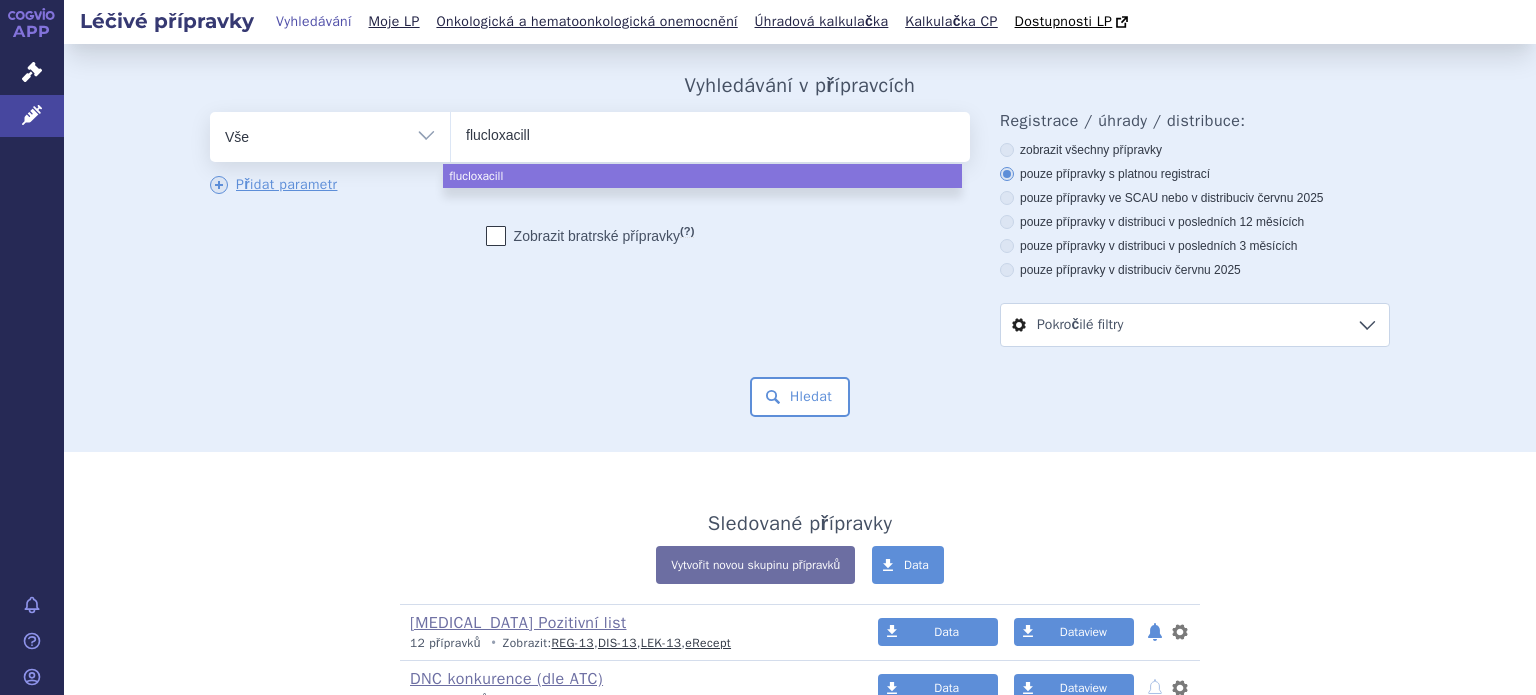 type on "flucloxacilli" 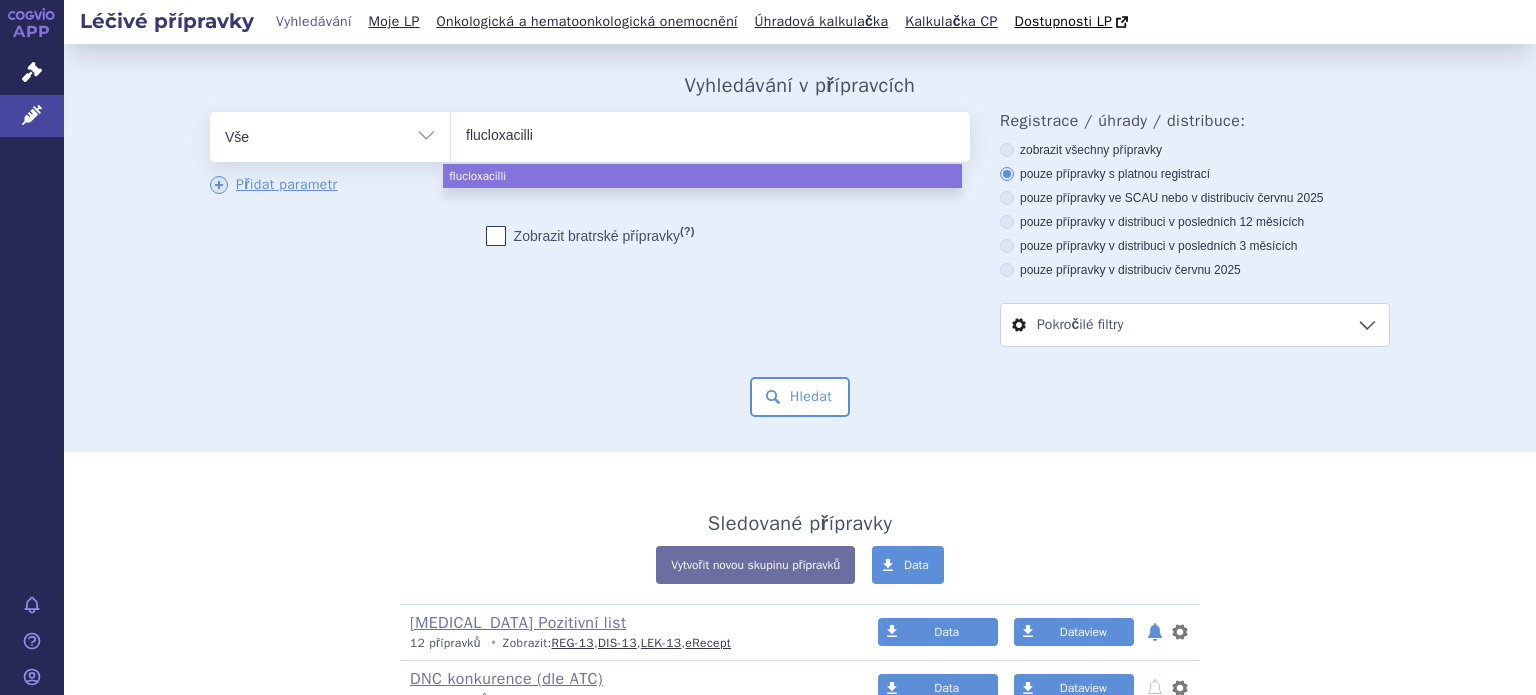 type on "flucloxacillin" 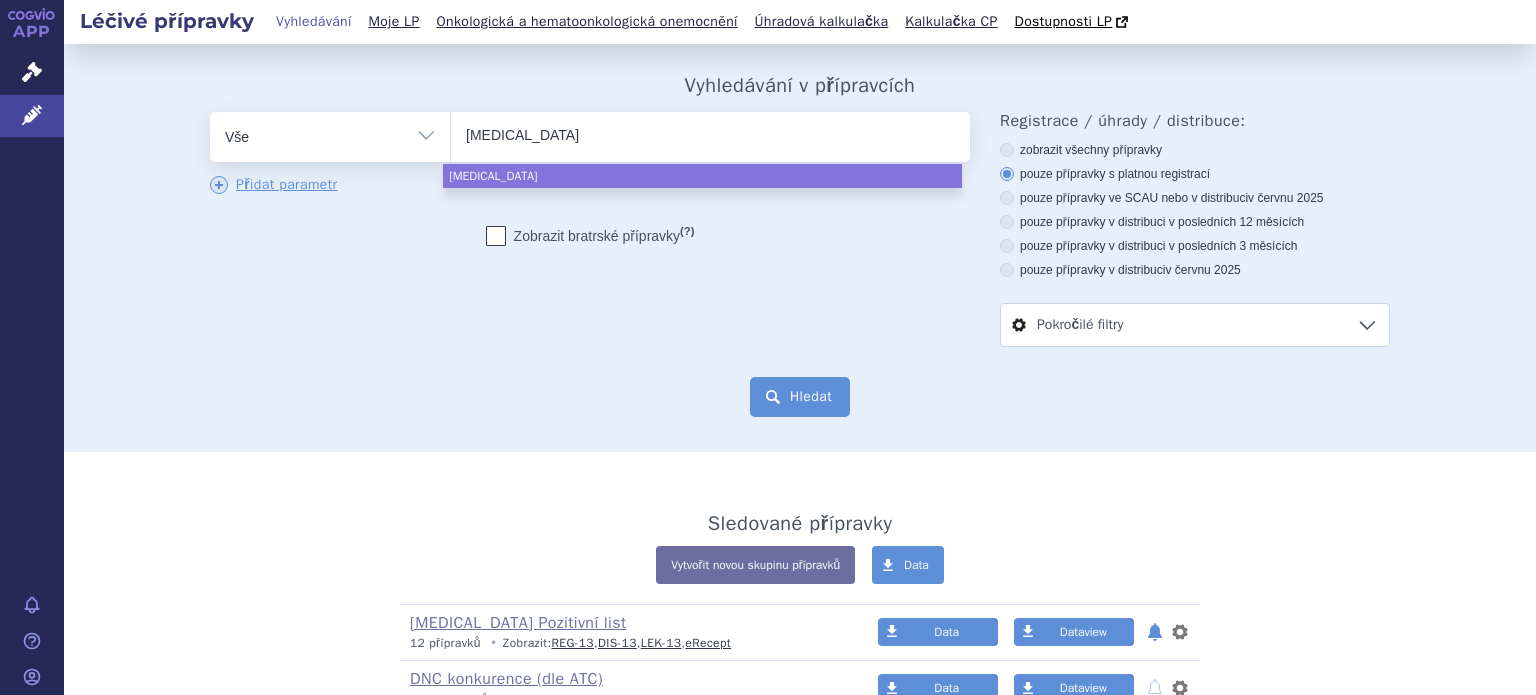 select on "flucloxacillin" 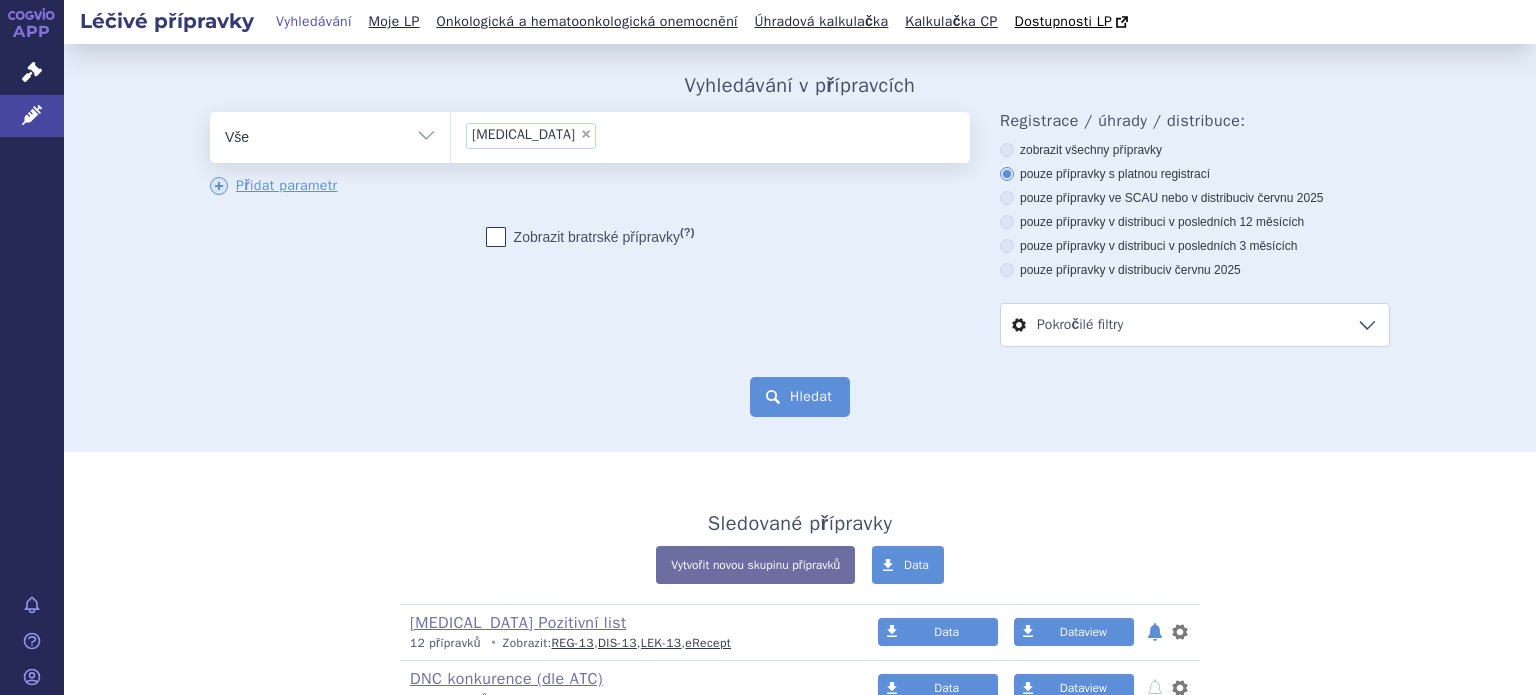 click on "Hledat" at bounding box center (800, 397) 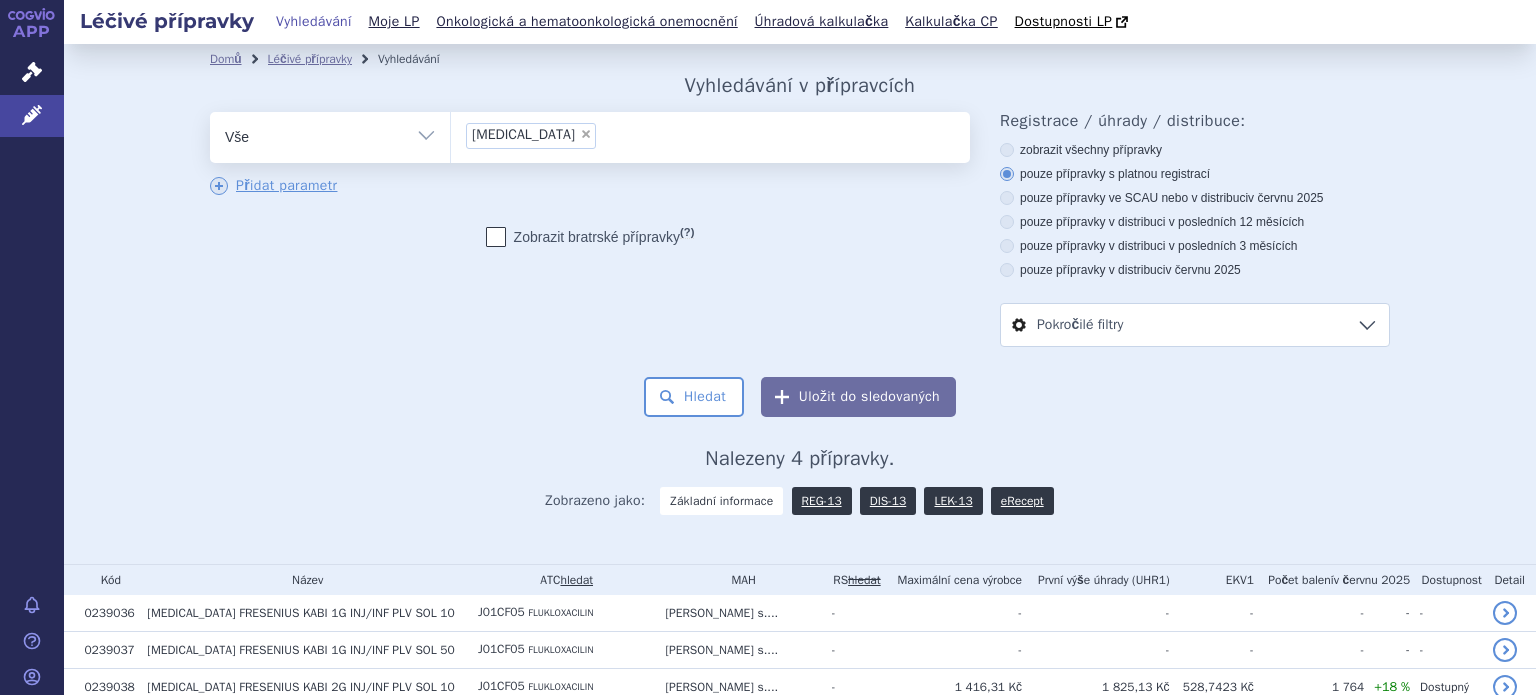 scroll, scrollTop: 0, scrollLeft: 0, axis: both 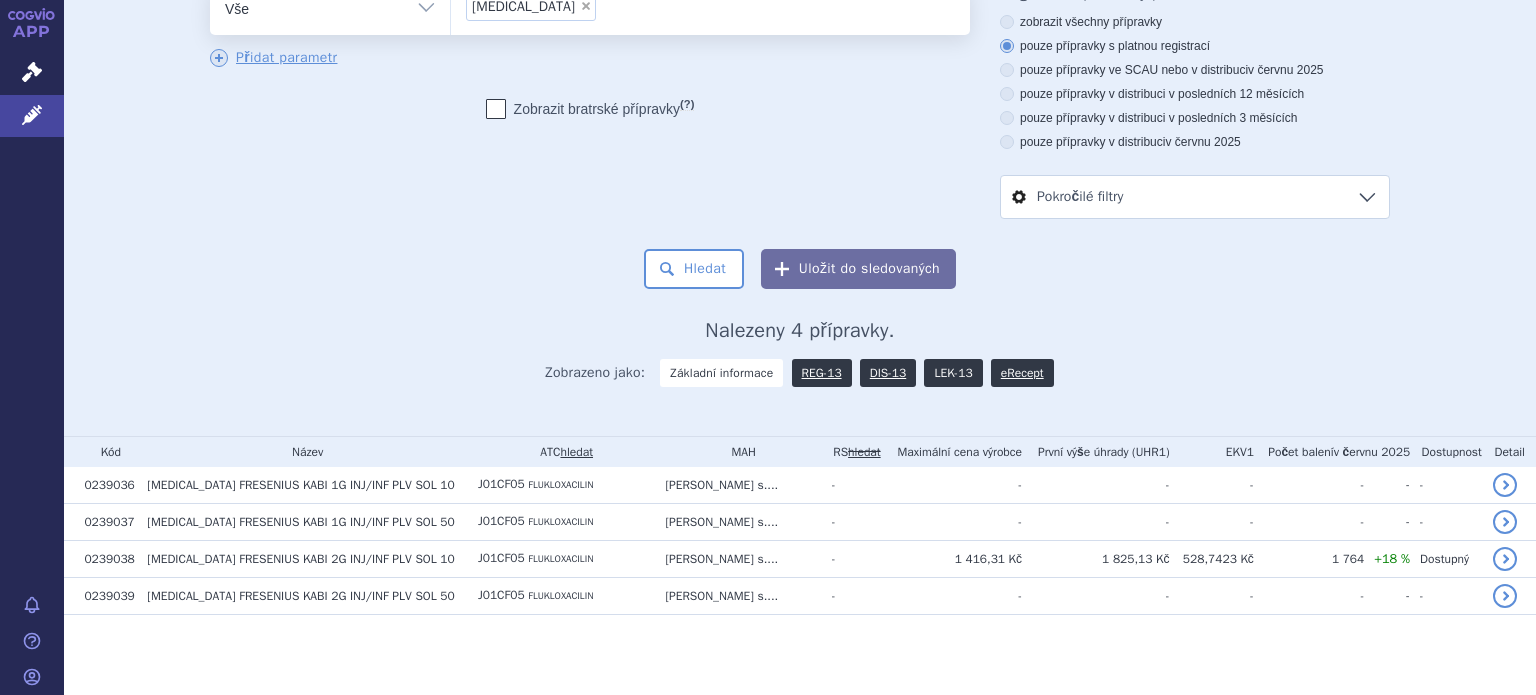 click on "LEK-13" at bounding box center [953, 373] 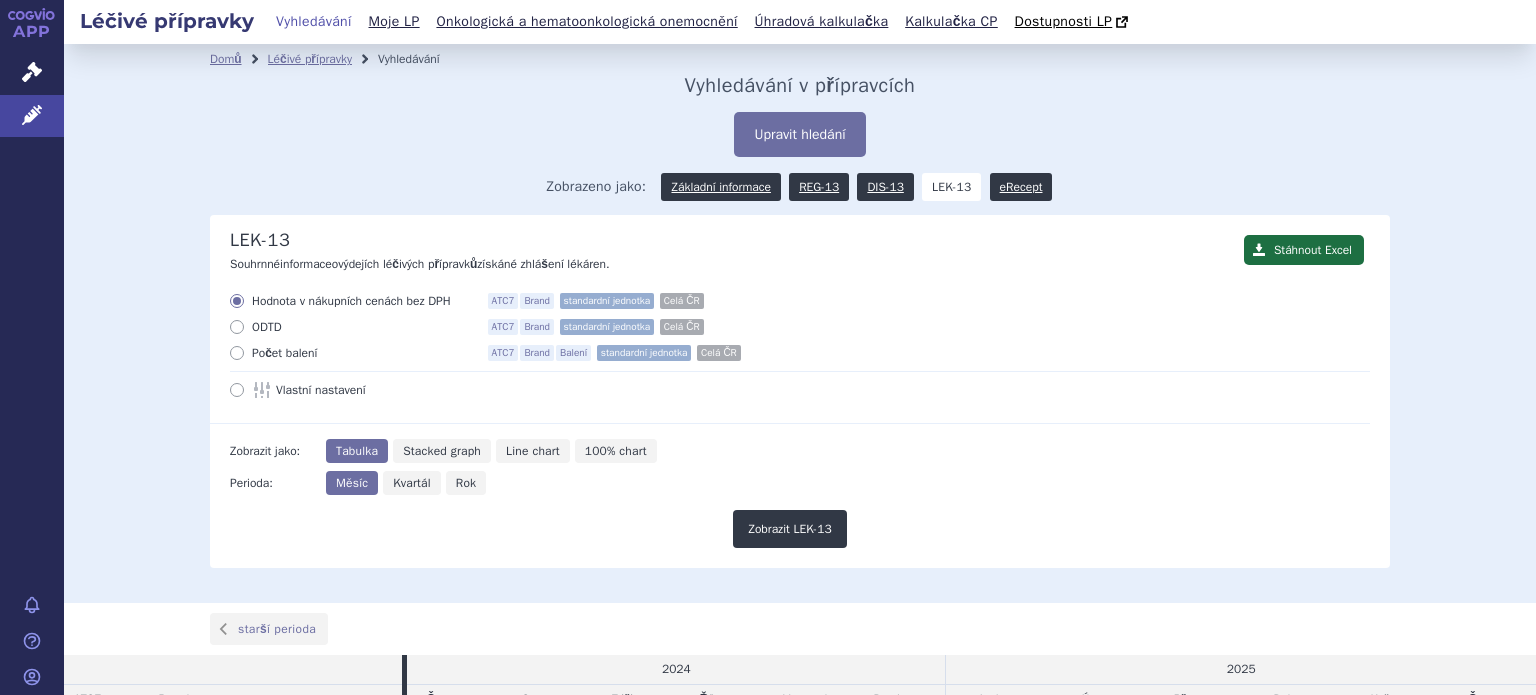scroll, scrollTop: 0, scrollLeft: 0, axis: both 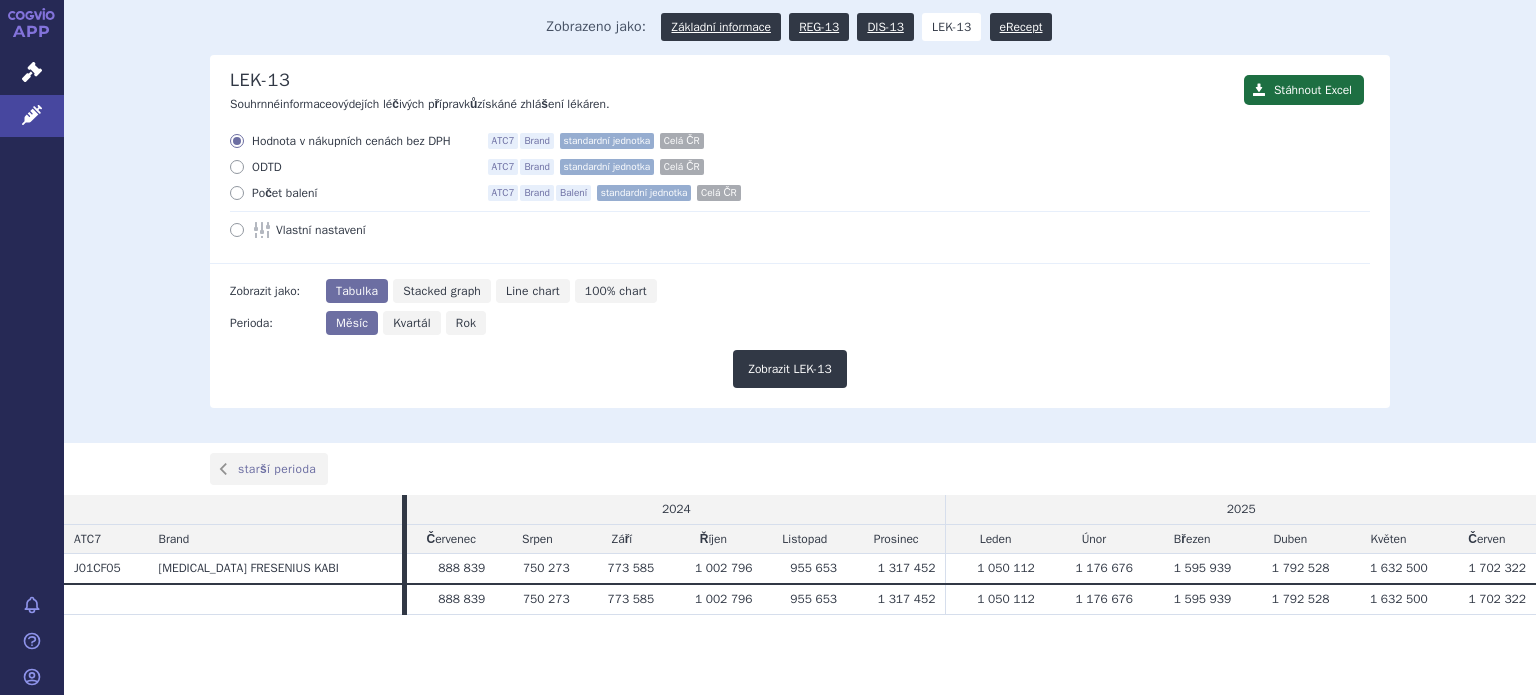 click on "Rok" at bounding box center [466, 323] 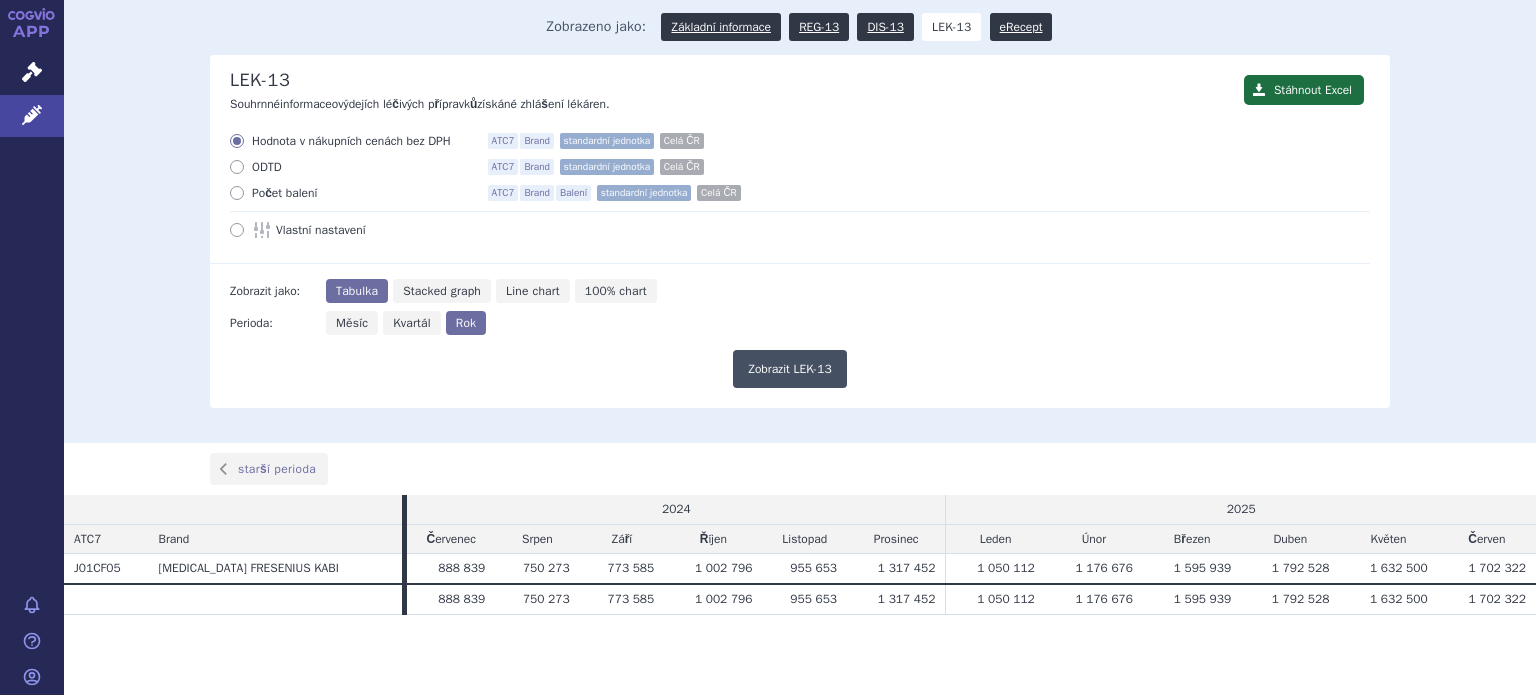click on "Zobrazit LEK-13" at bounding box center [789, 369] 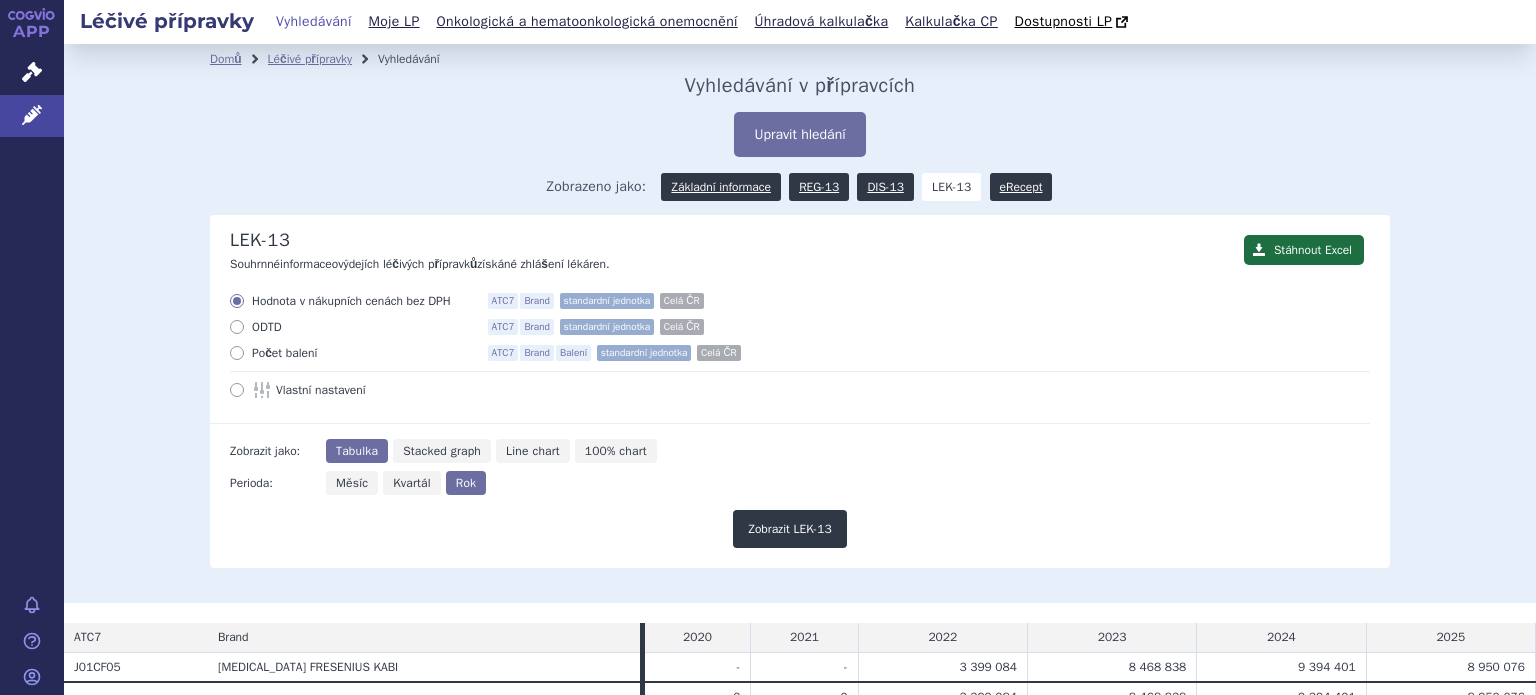 scroll, scrollTop: 0, scrollLeft: 0, axis: both 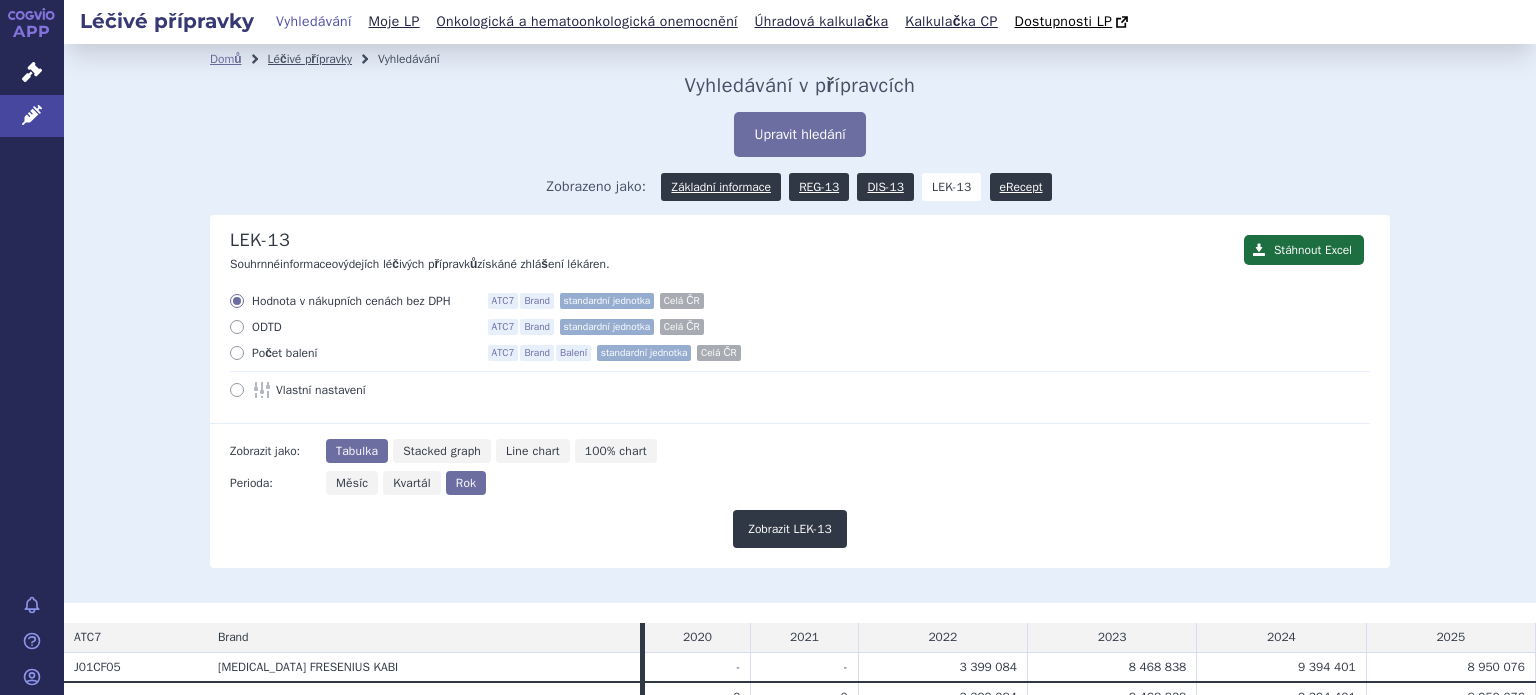 click on "Léčivé přípravky" at bounding box center (310, 59) 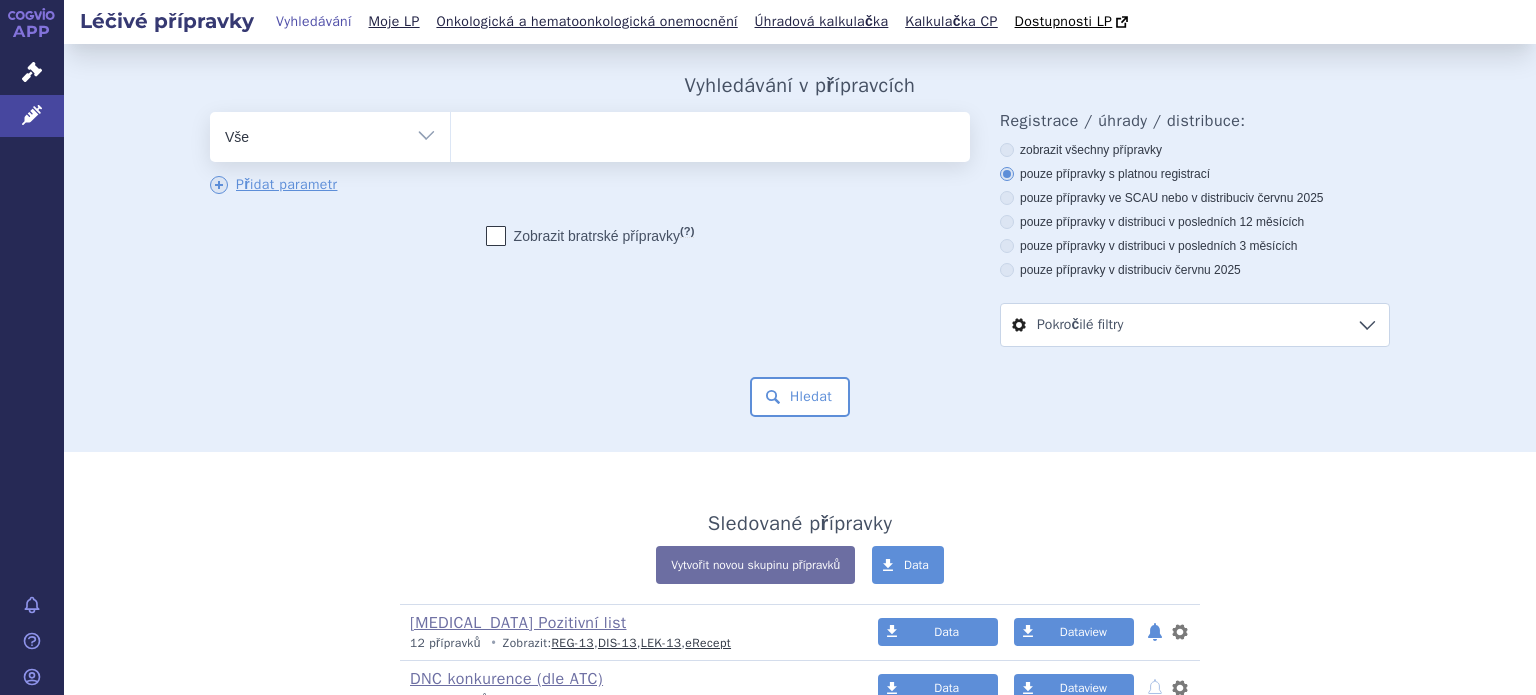 scroll, scrollTop: 0, scrollLeft: 0, axis: both 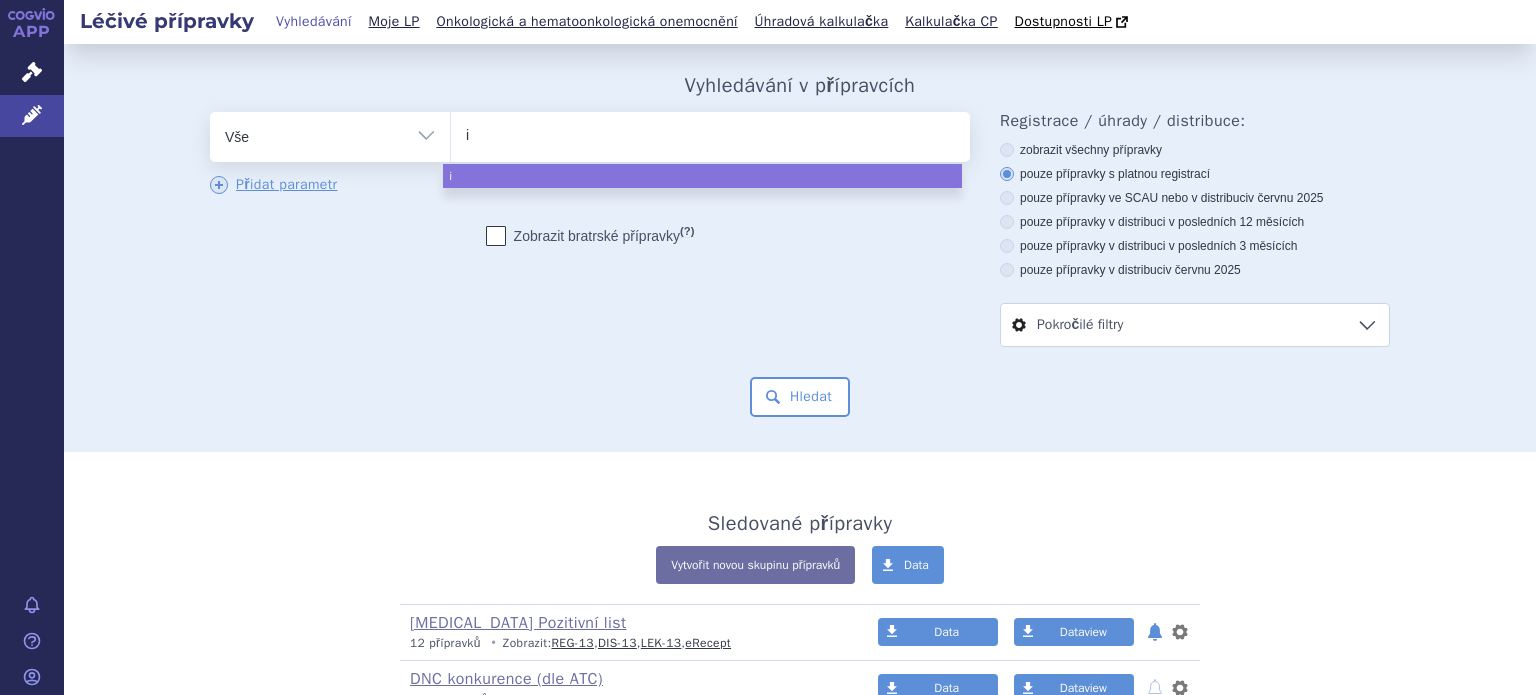 type on "im" 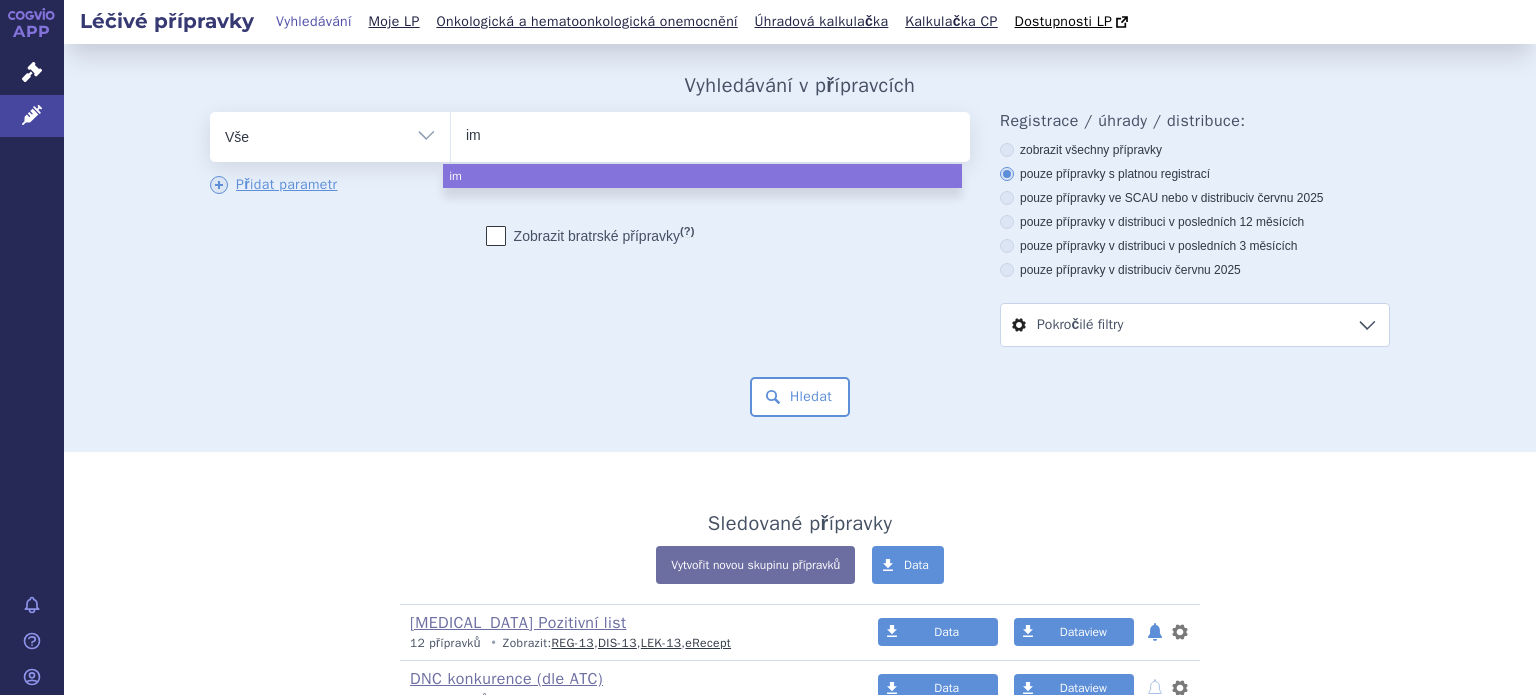 type on "imi" 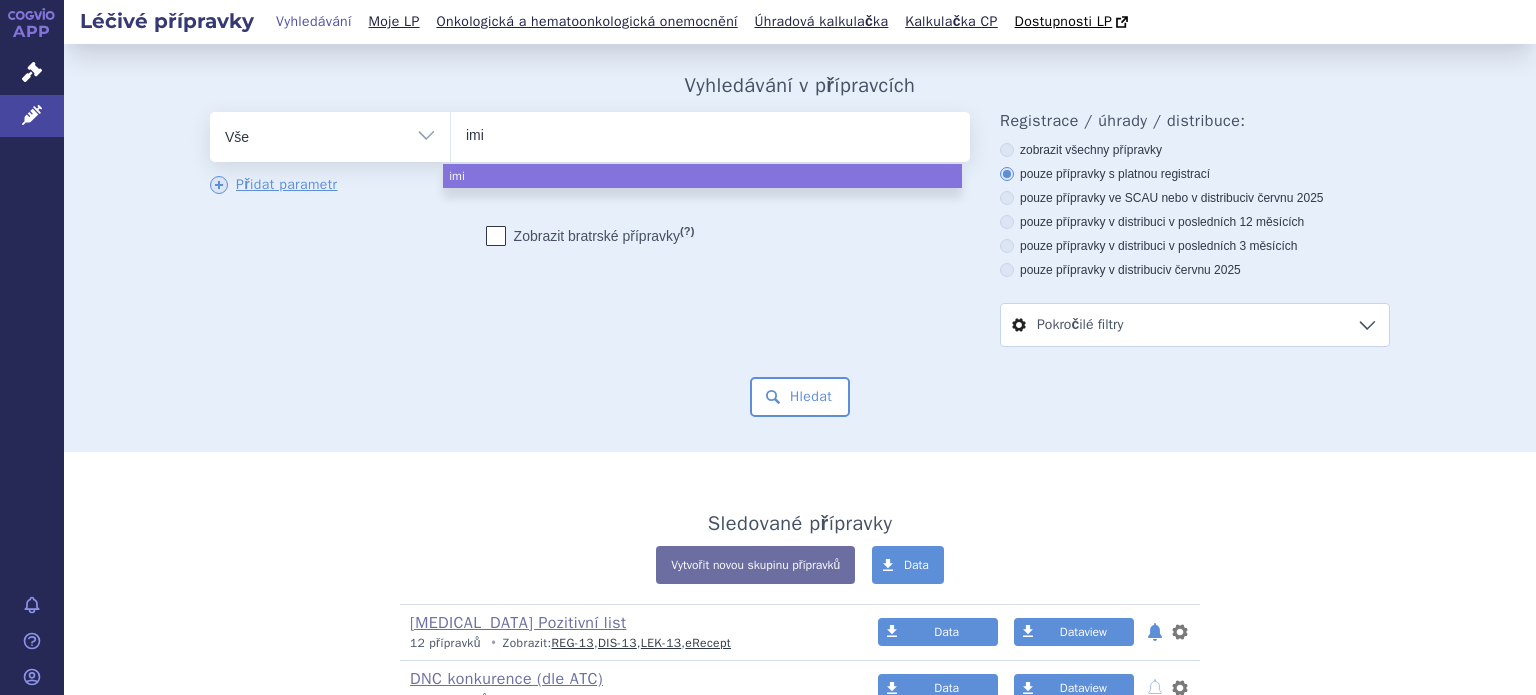 type on "imip" 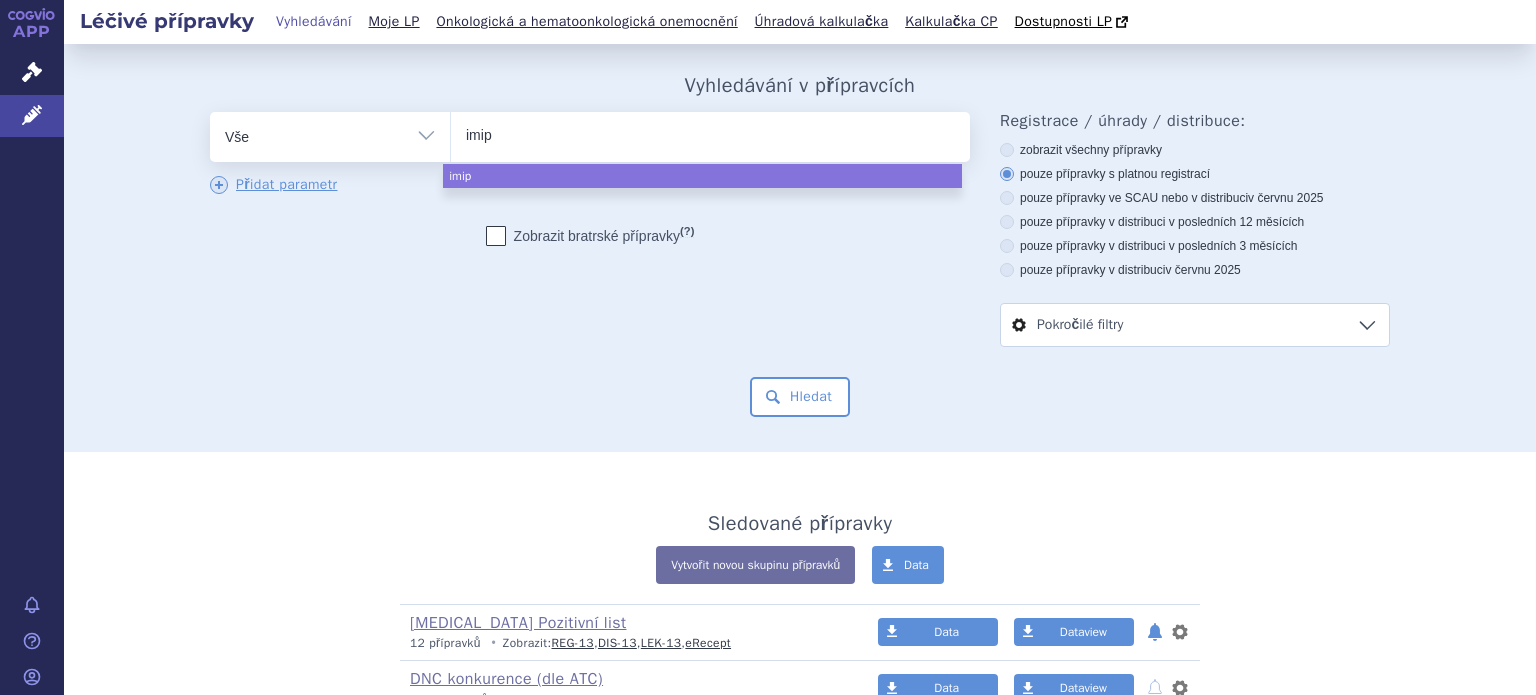 type on "imipe" 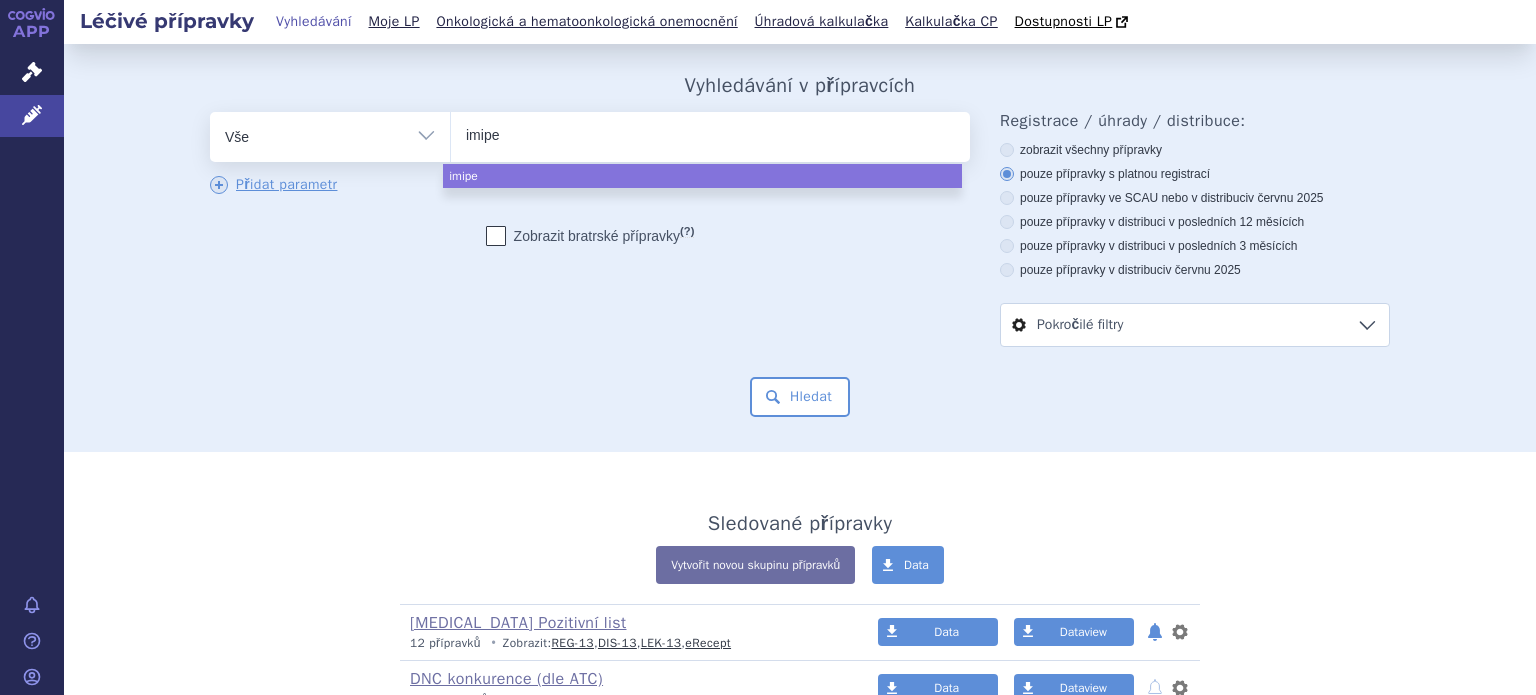 type on "imipen" 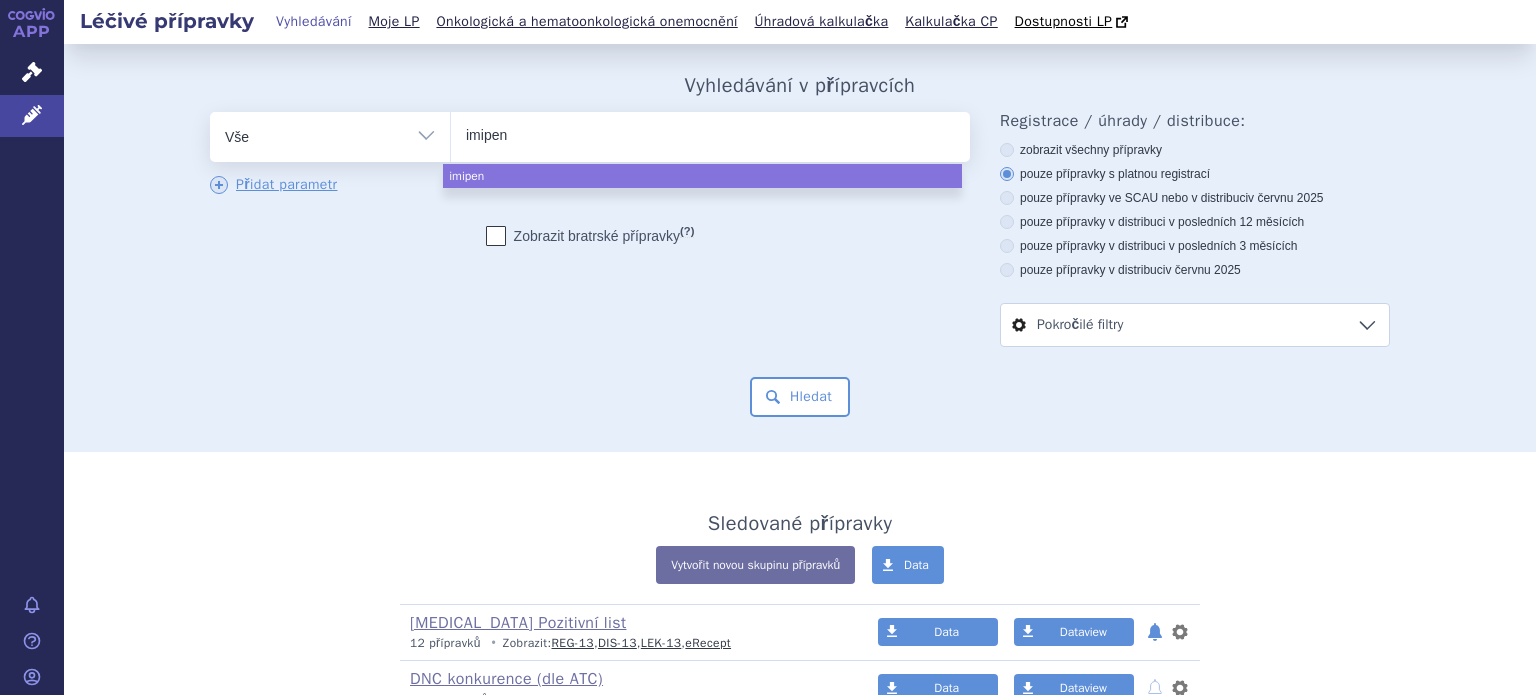 type on "imipene" 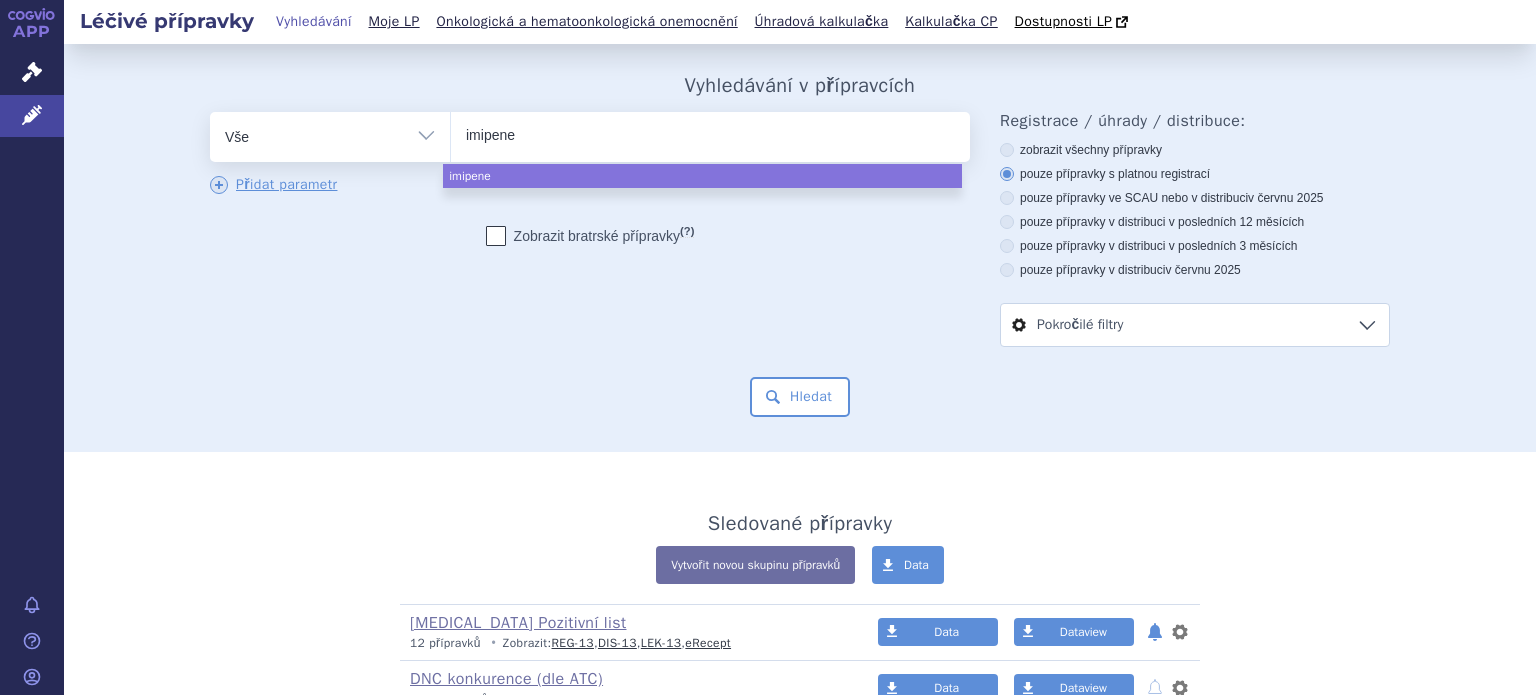 type on "imipenem" 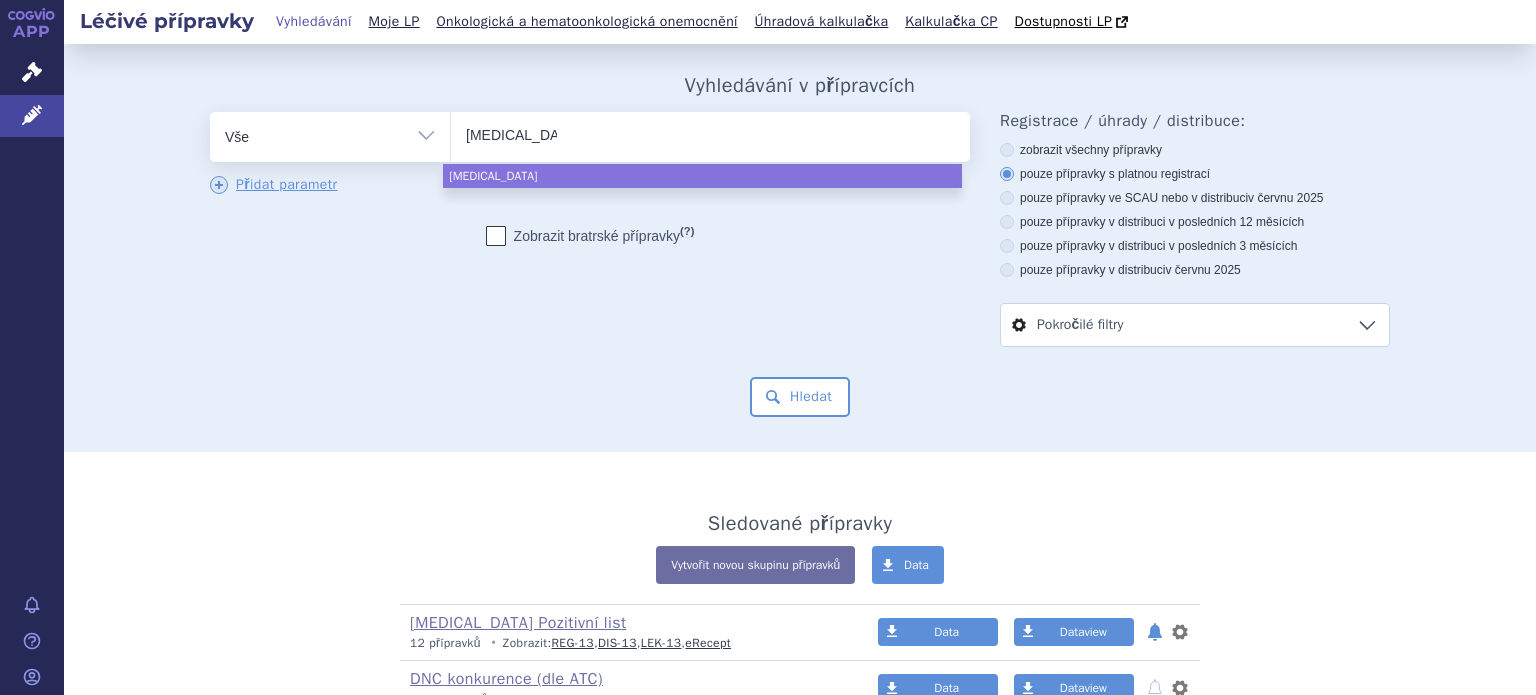 type on "imipenem" 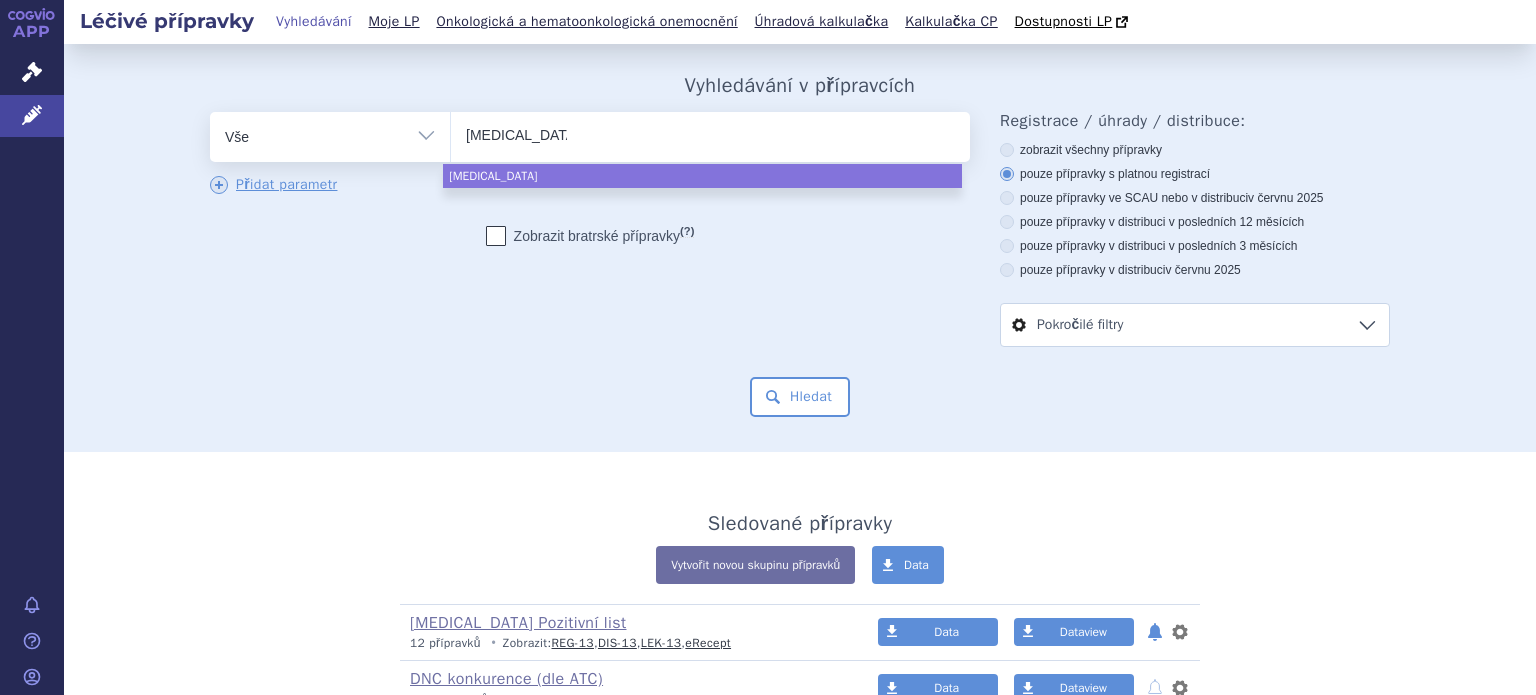 type on "imipenem c" 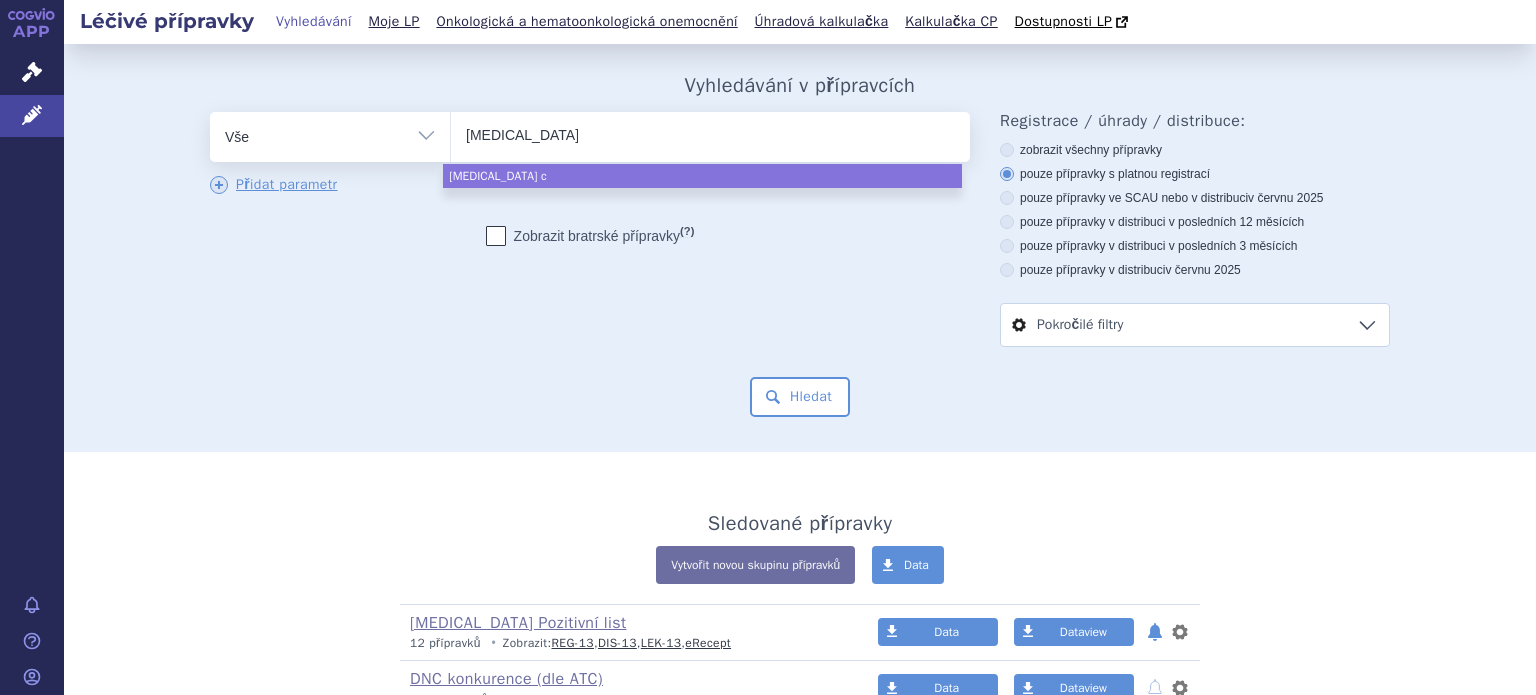 type on "imipenem ci" 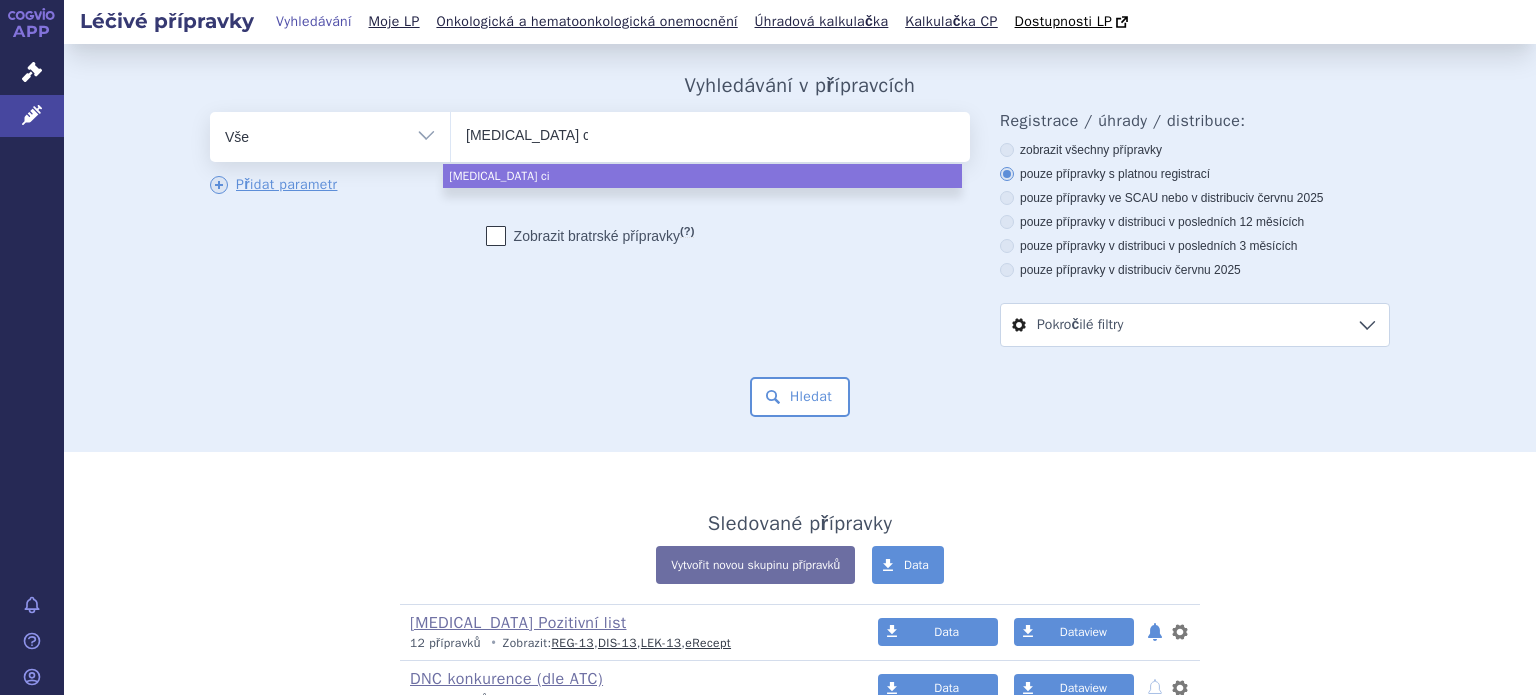 type on "imipenem cil" 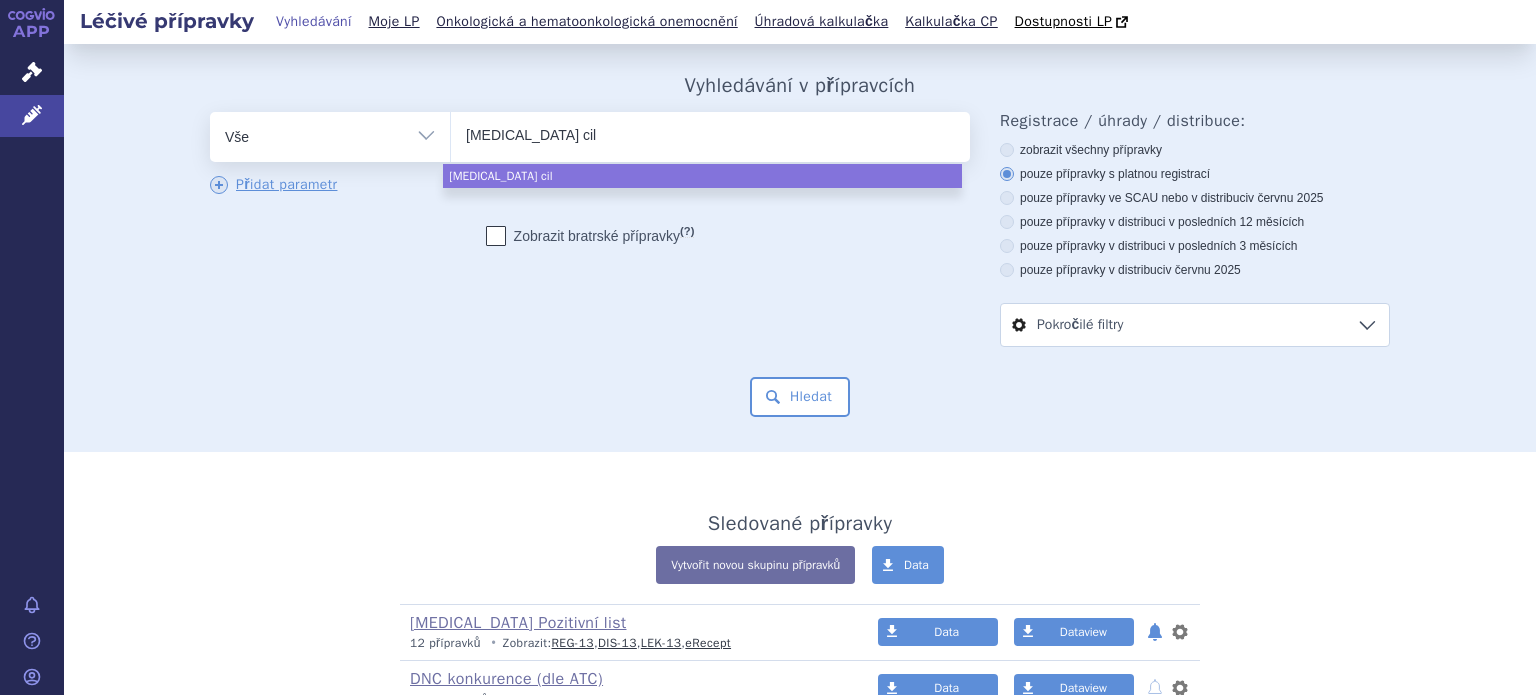 type on "imipenem cila" 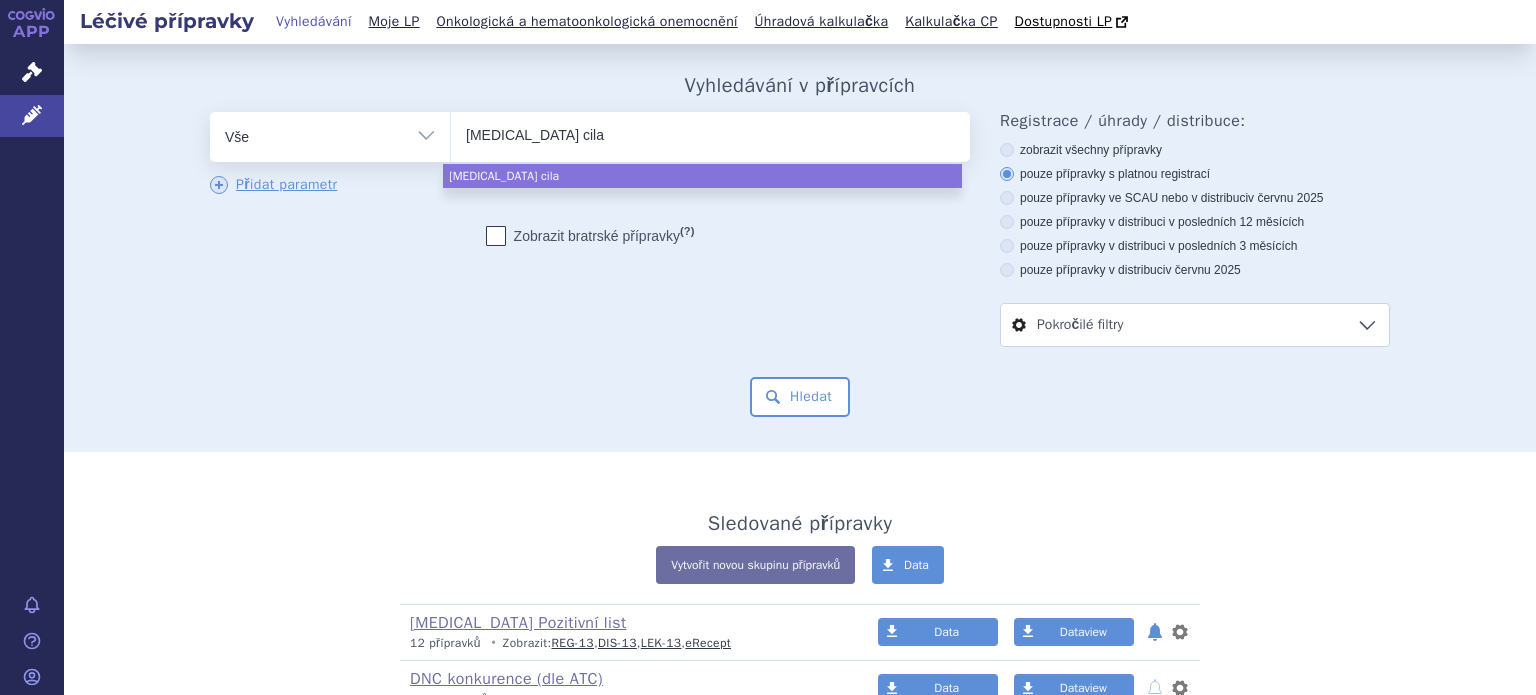 type on "imipenem cilas" 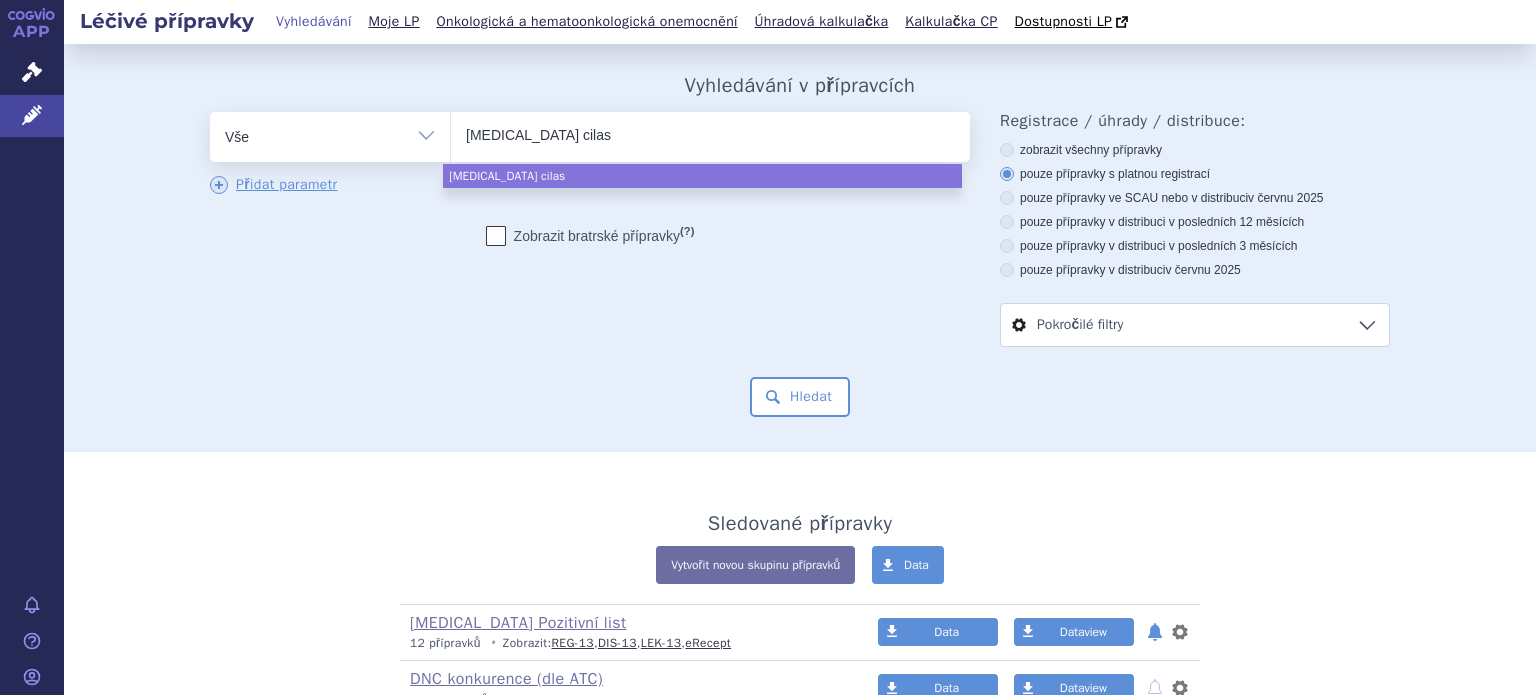 type on "imipenem cilast" 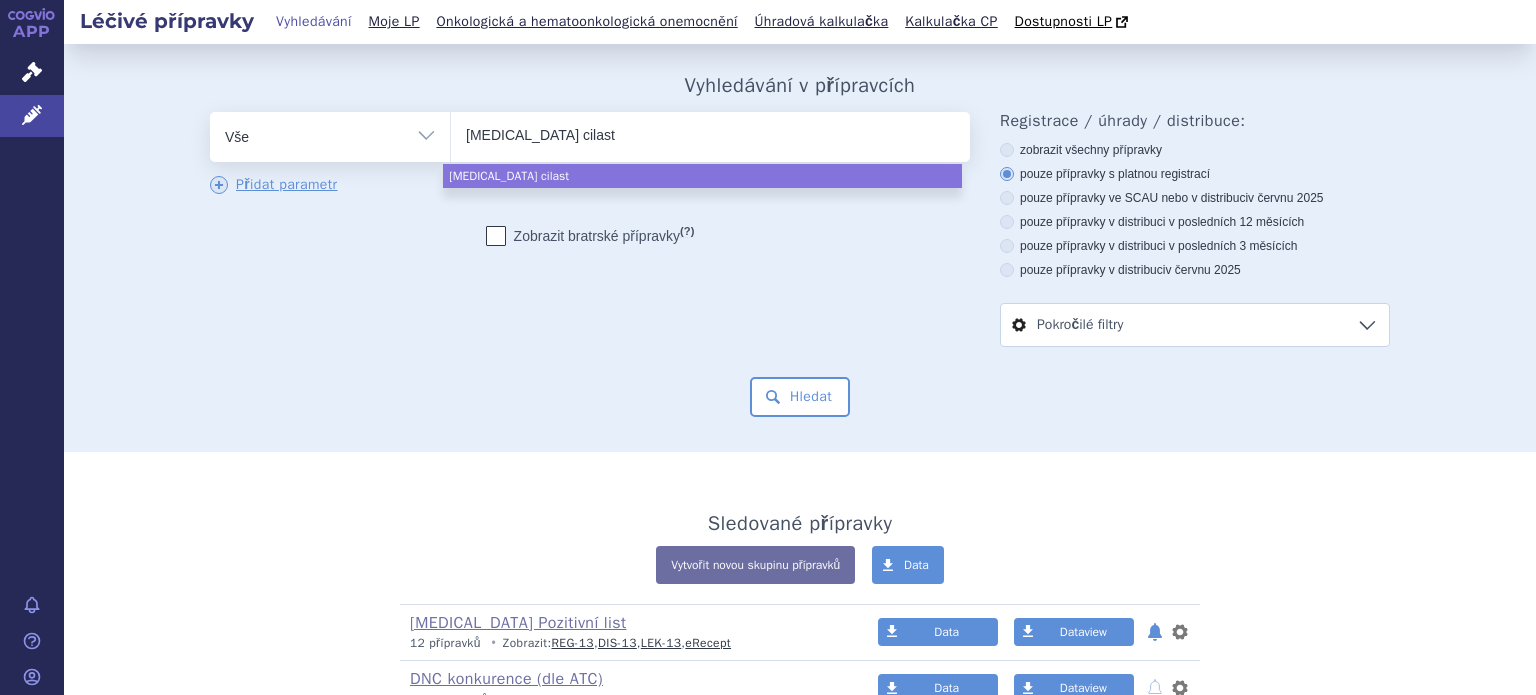 type on "imipenem cilasti" 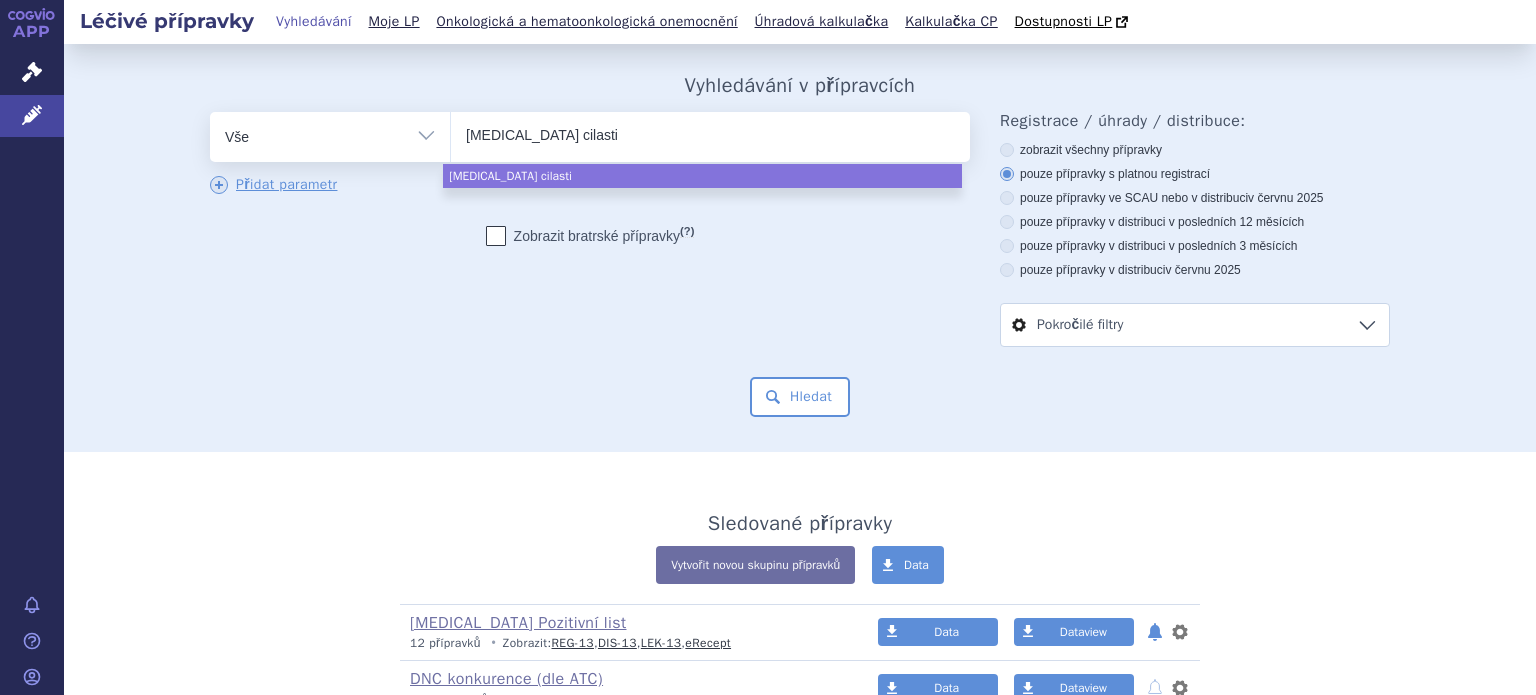 type on "imipenem cilastin" 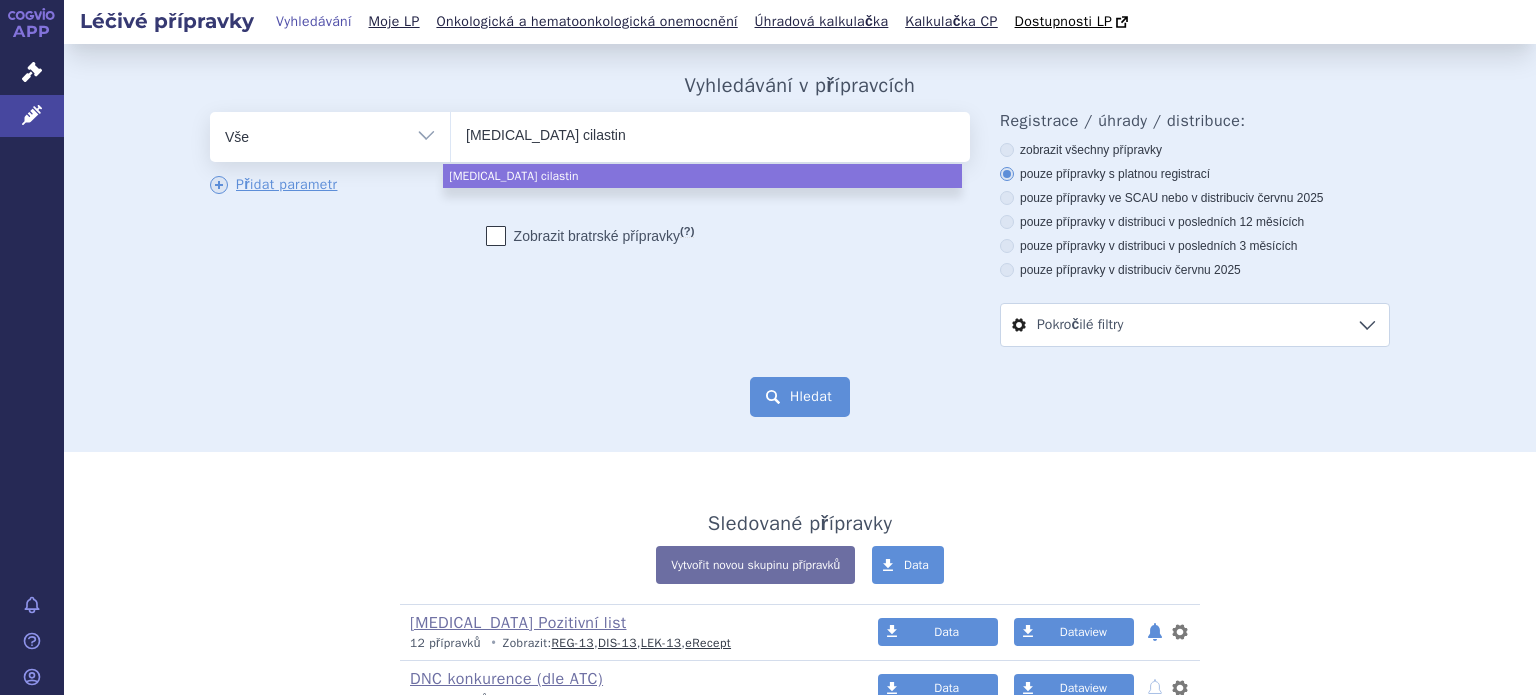 select on "imipenem cilastin" 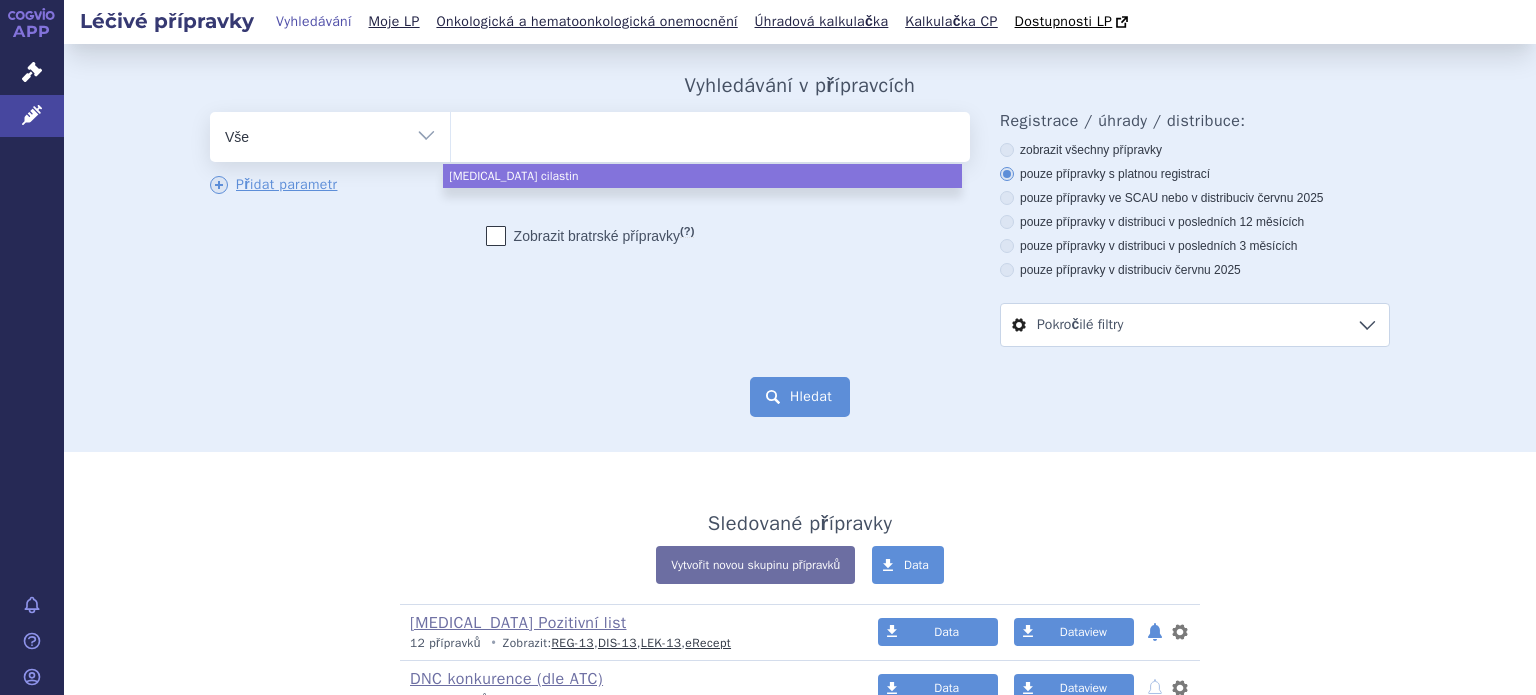 click on "Hledat" at bounding box center [800, 397] 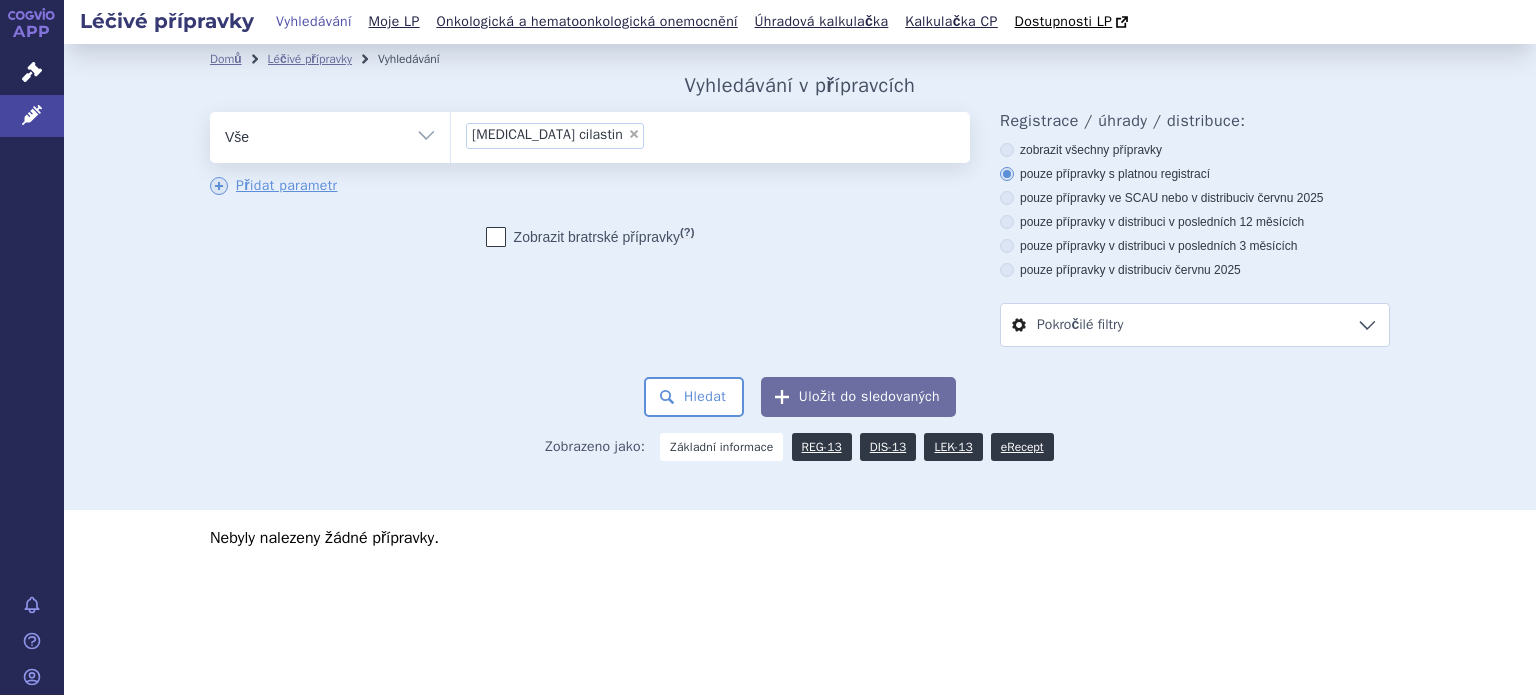 scroll, scrollTop: 0, scrollLeft: 0, axis: both 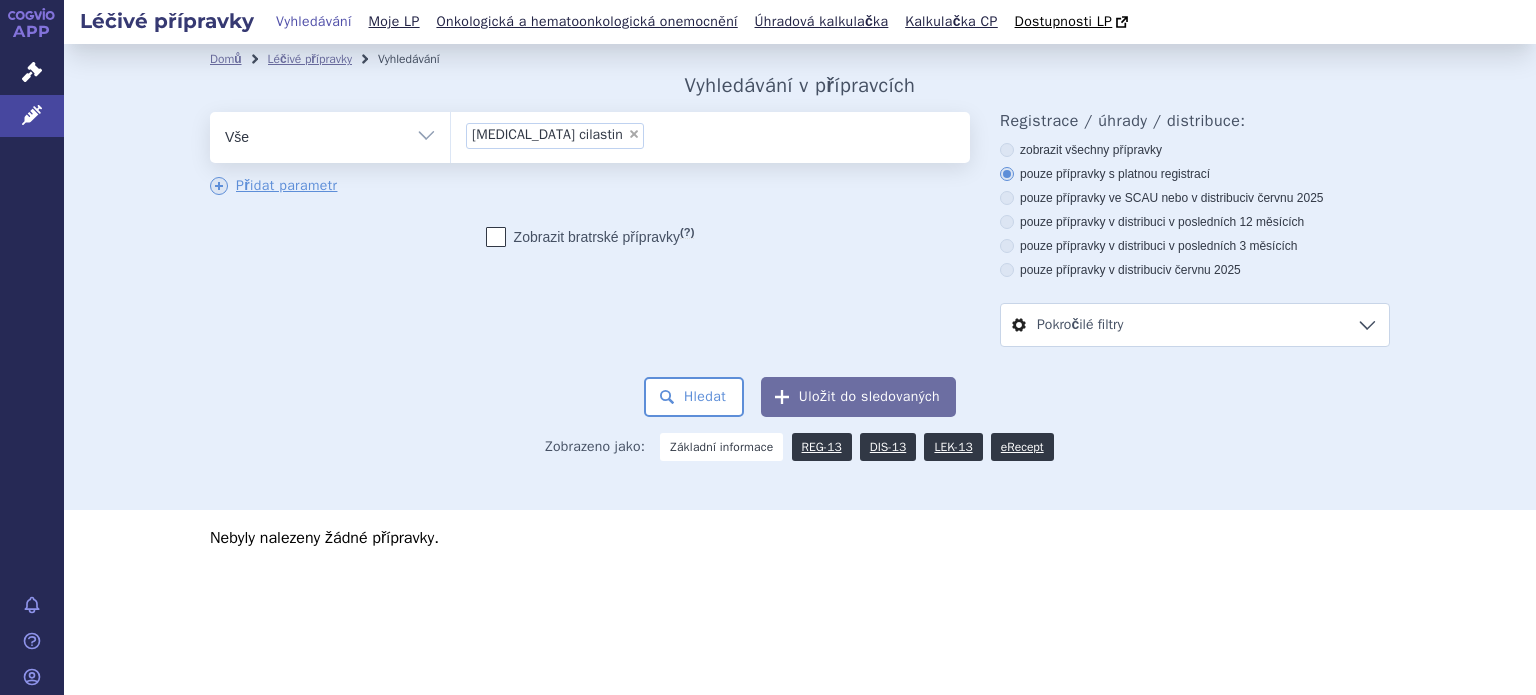 click on "odstranit
Vše
Přípravek/SUKL kód
MAH
VPOIS
ATC/Aktivní látka
×   (?)" at bounding box center (800, 264) 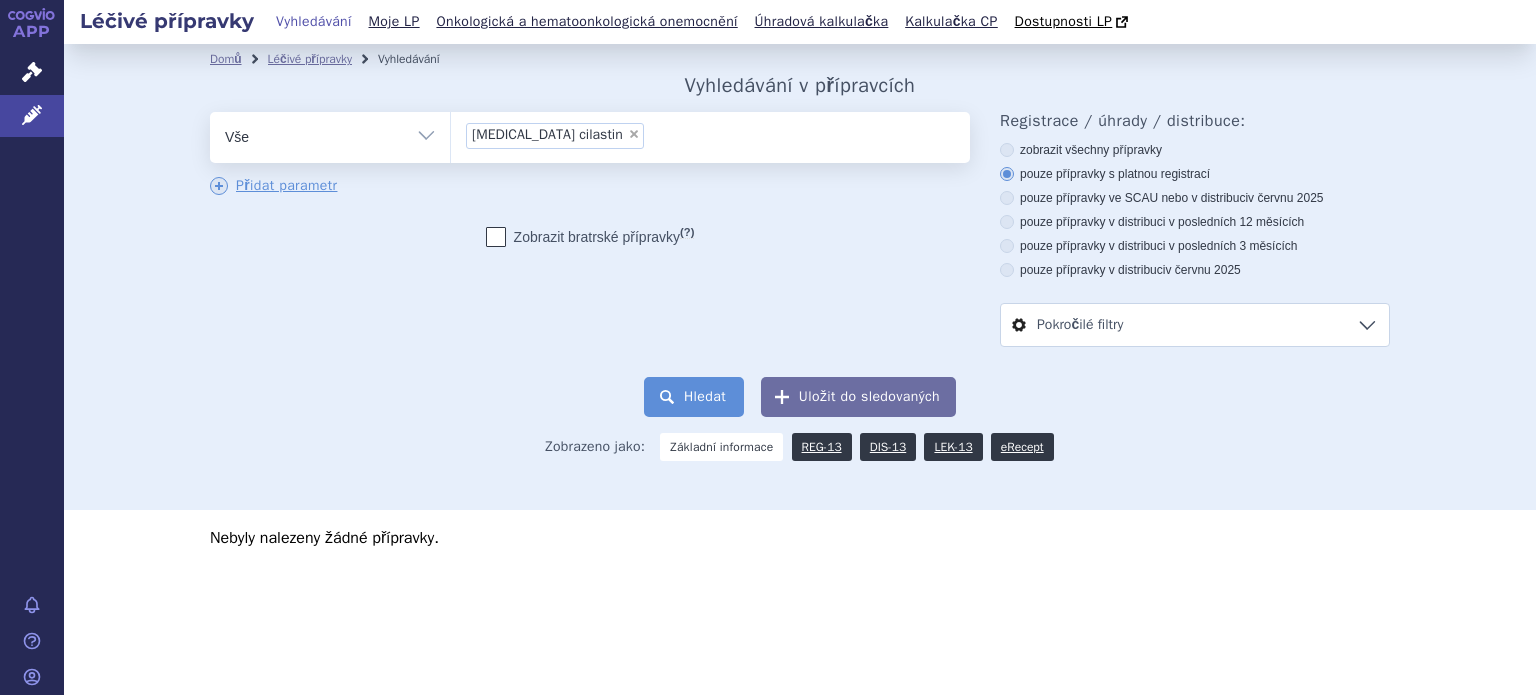 click on "Hledat" at bounding box center (694, 397) 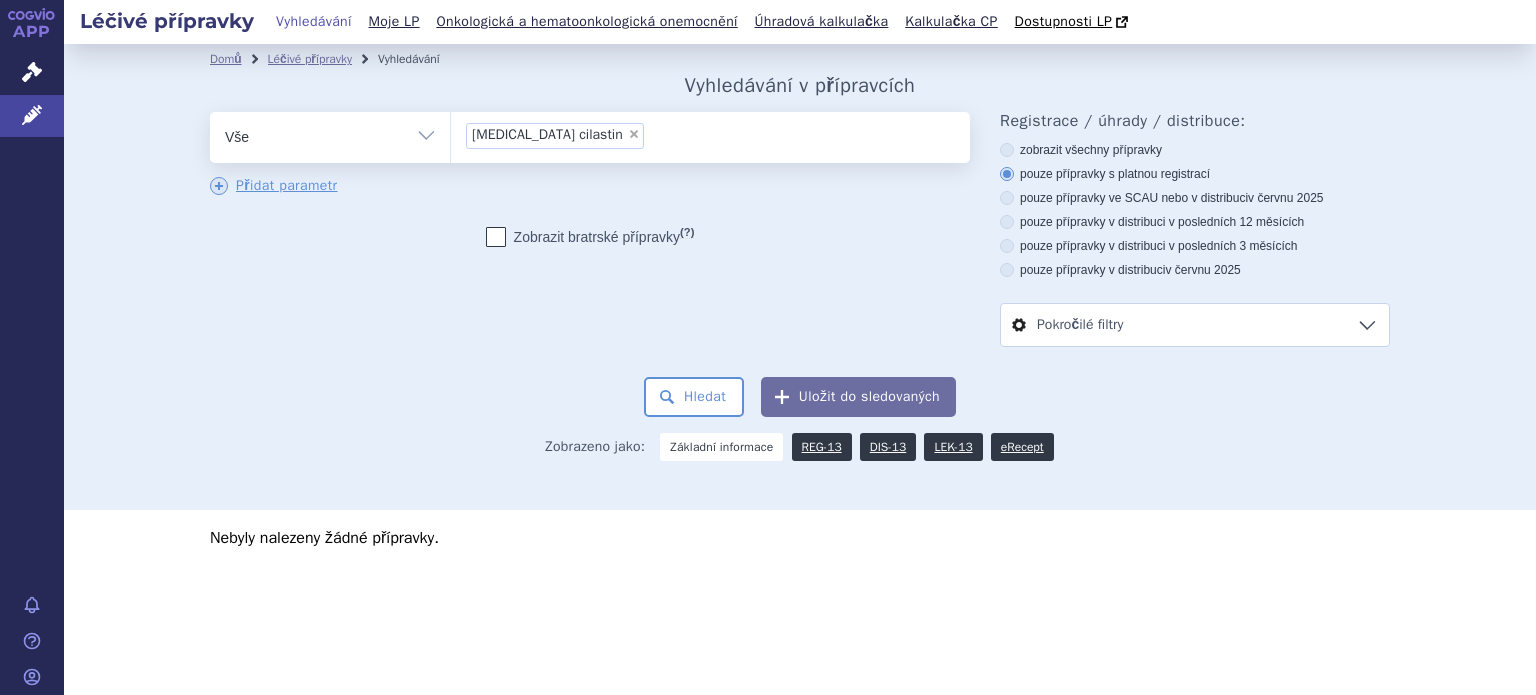 scroll, scrollTop: 0, scrollLeft: 0, axis: both 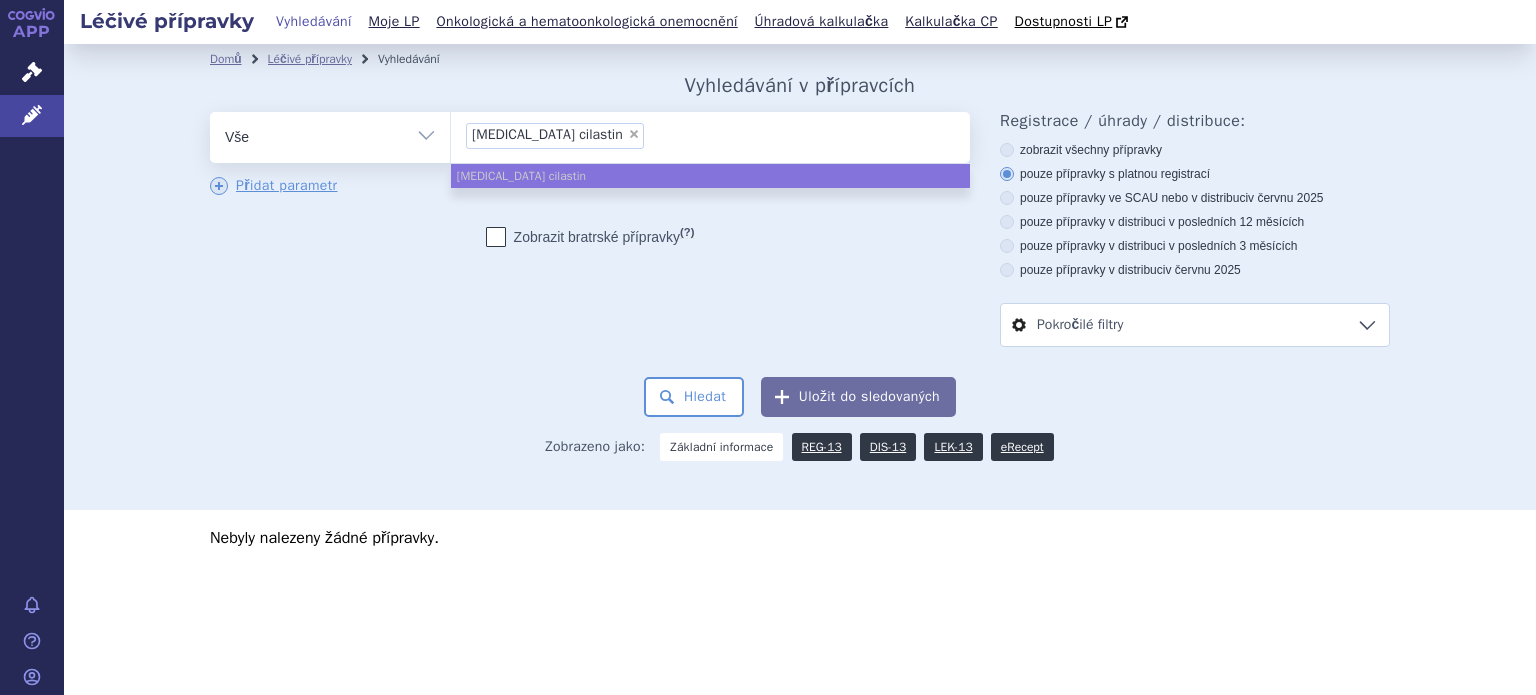 click on "×" at bounding box center [634, 134] 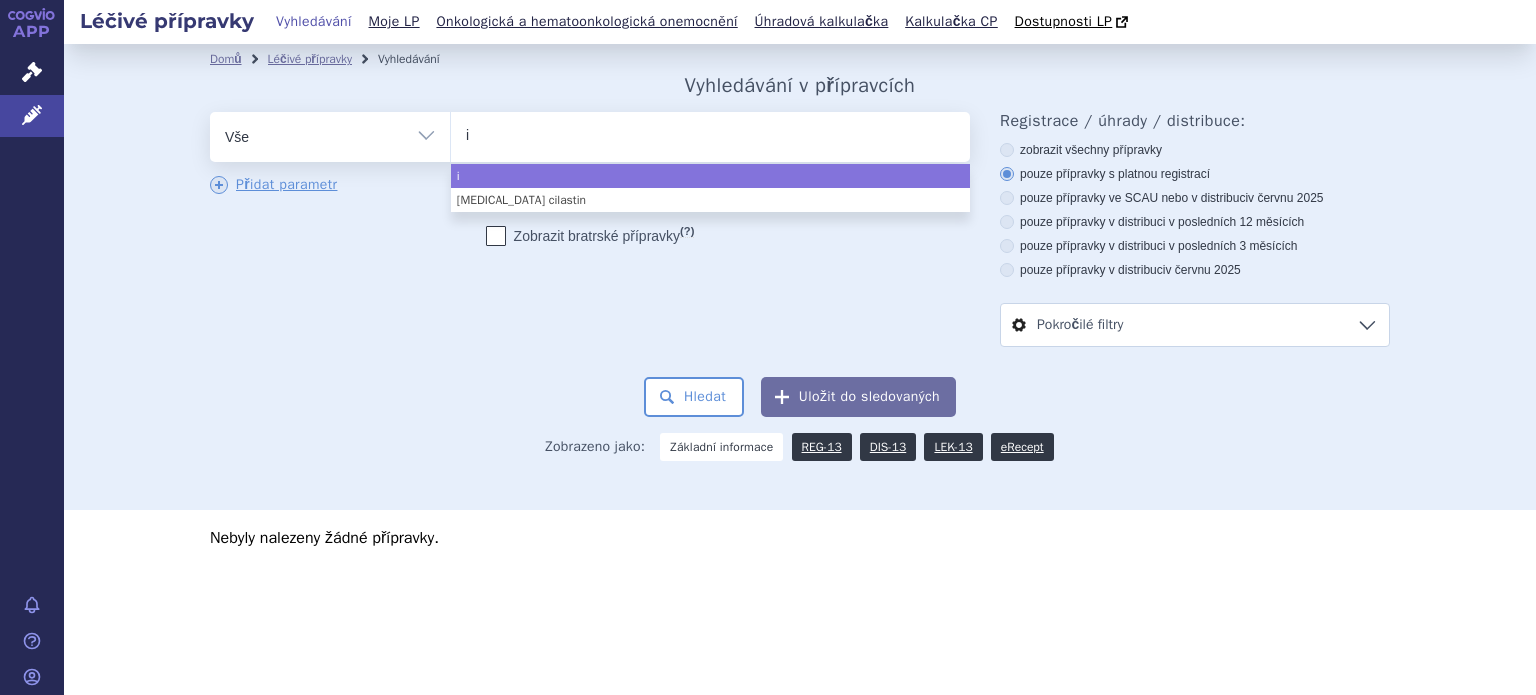 type on "im" 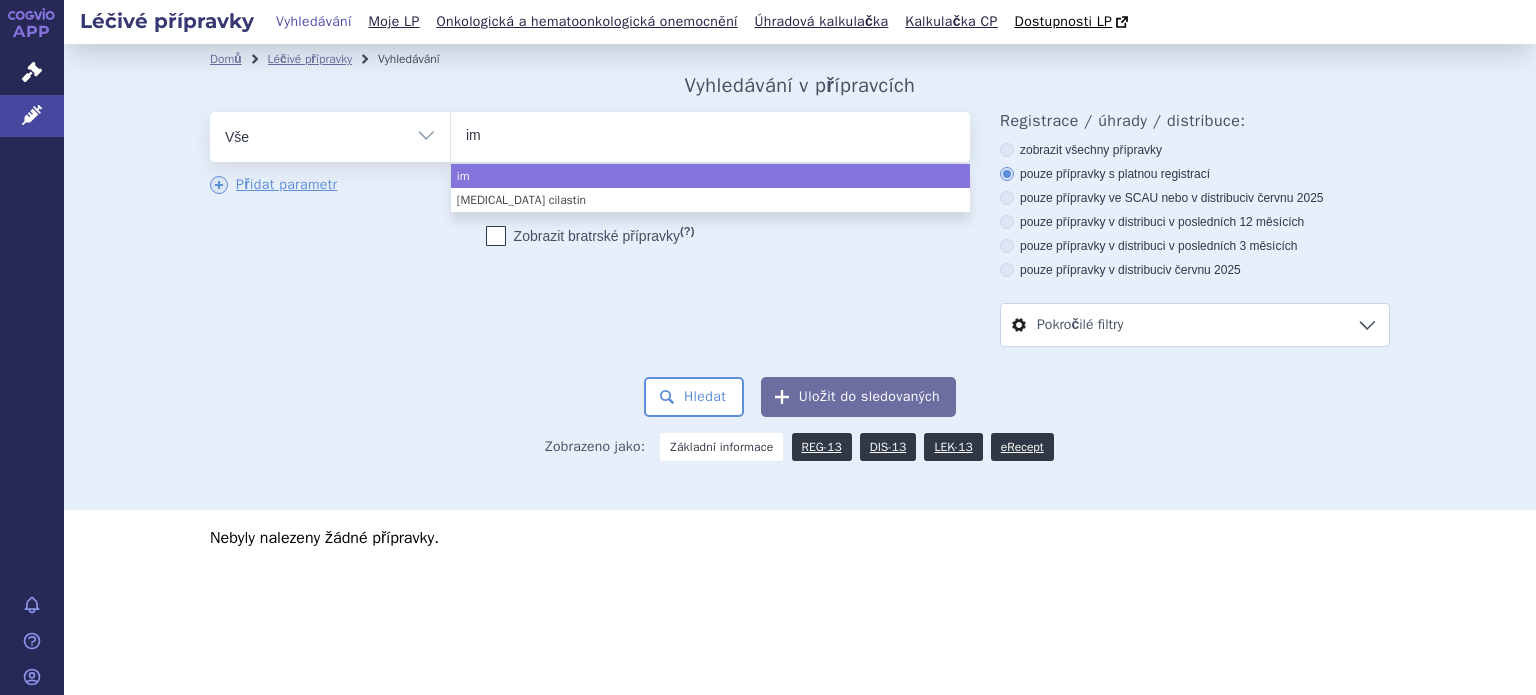 type on "imi" 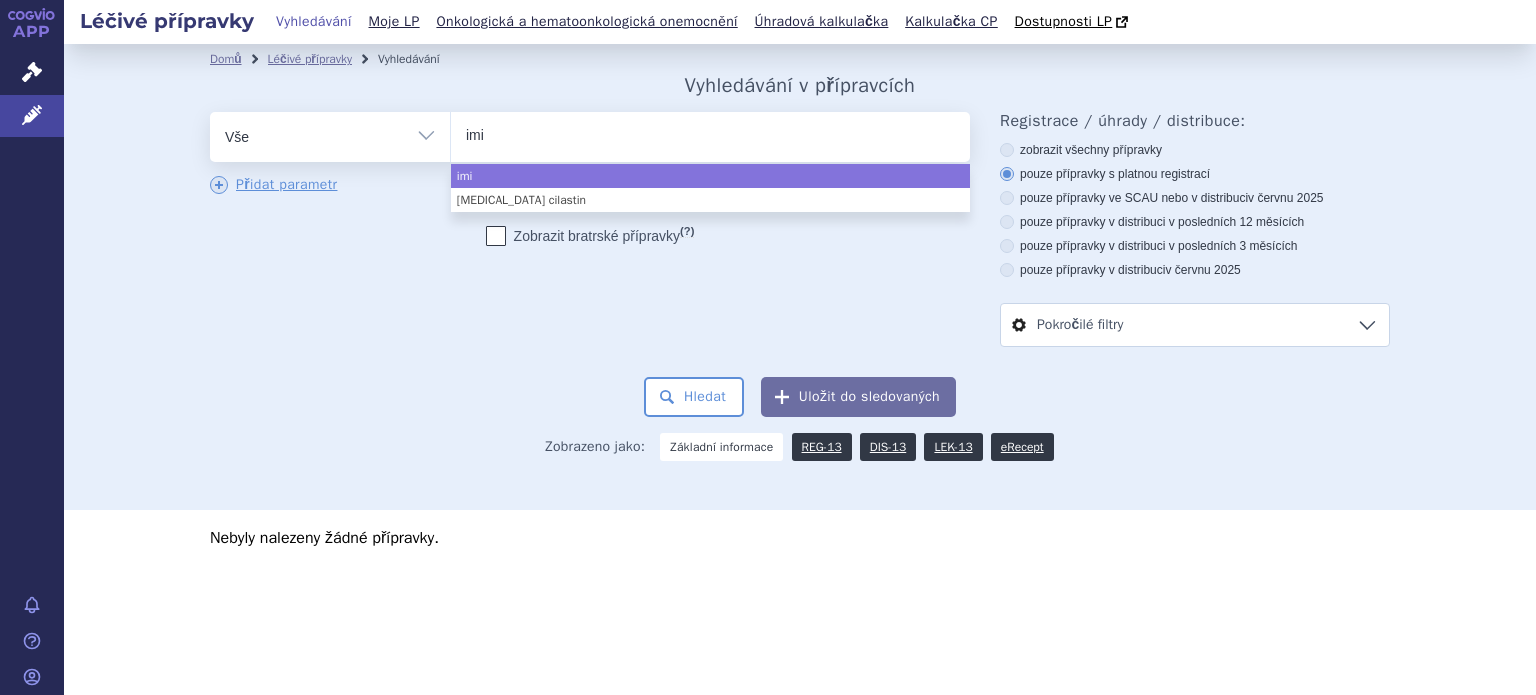 type on "imip" 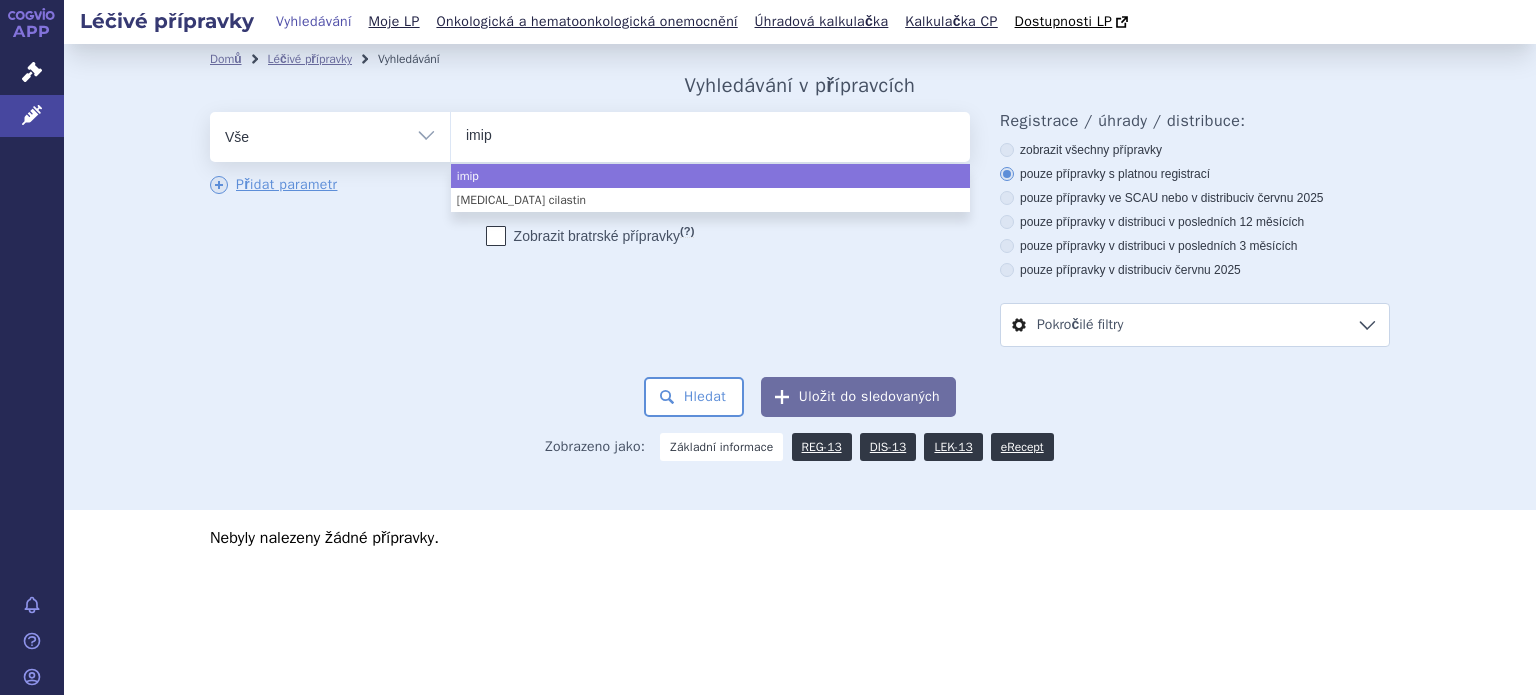 type on "imipe" 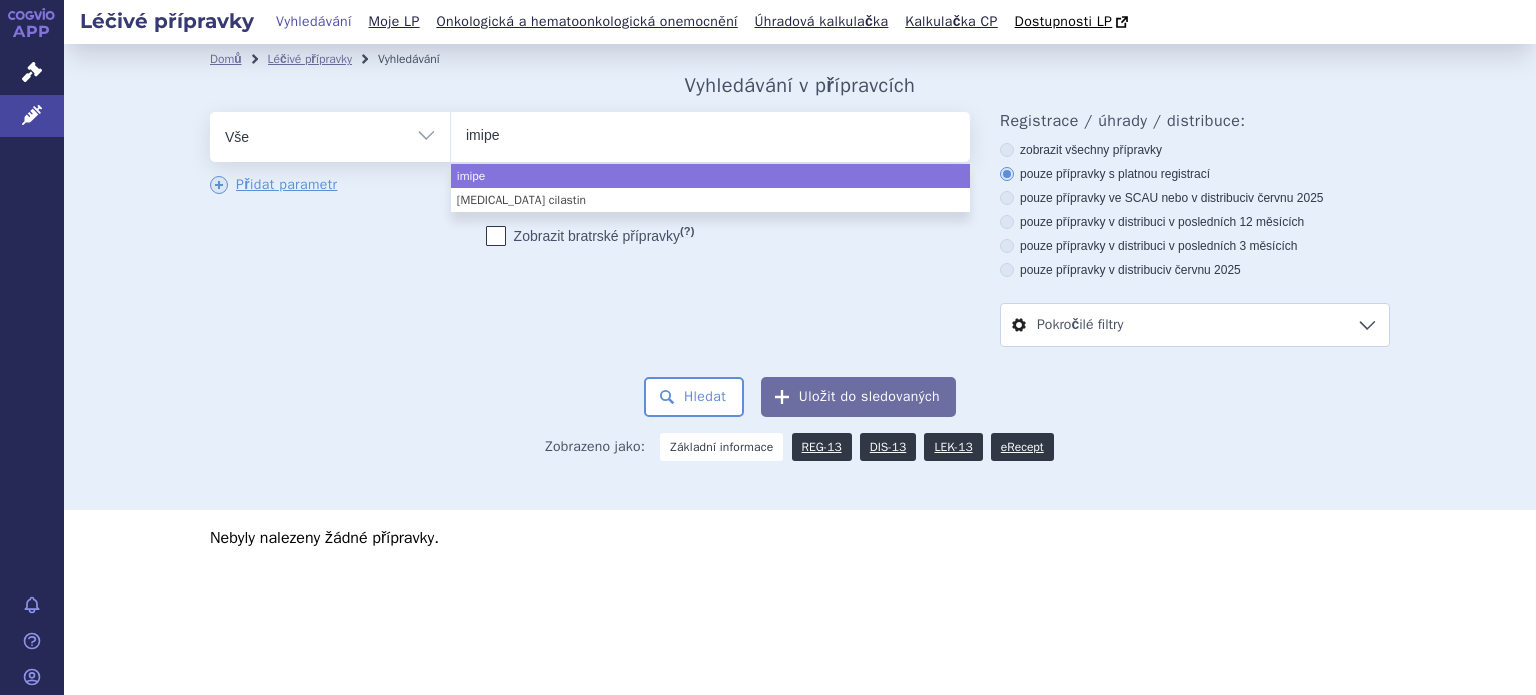 type on "imipen" 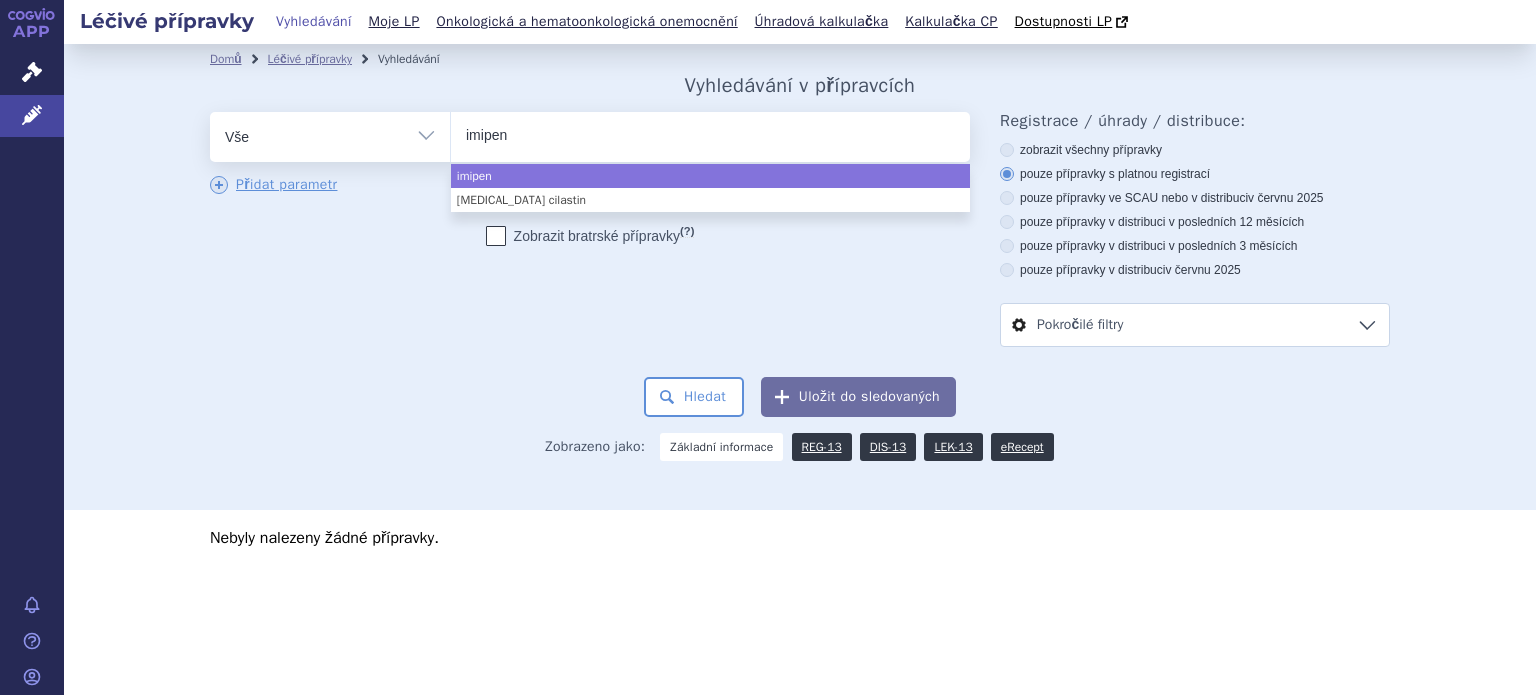type on "imipene" 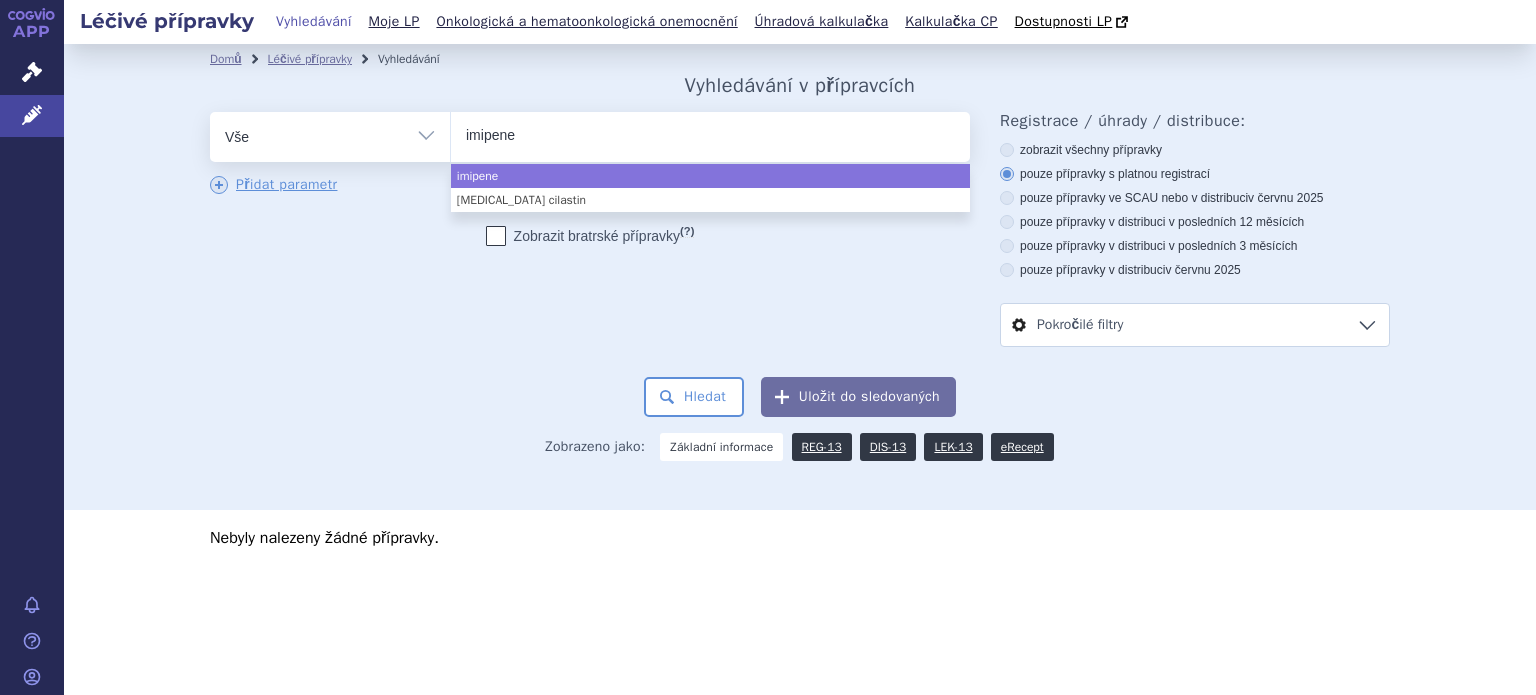 type on "imipenem" 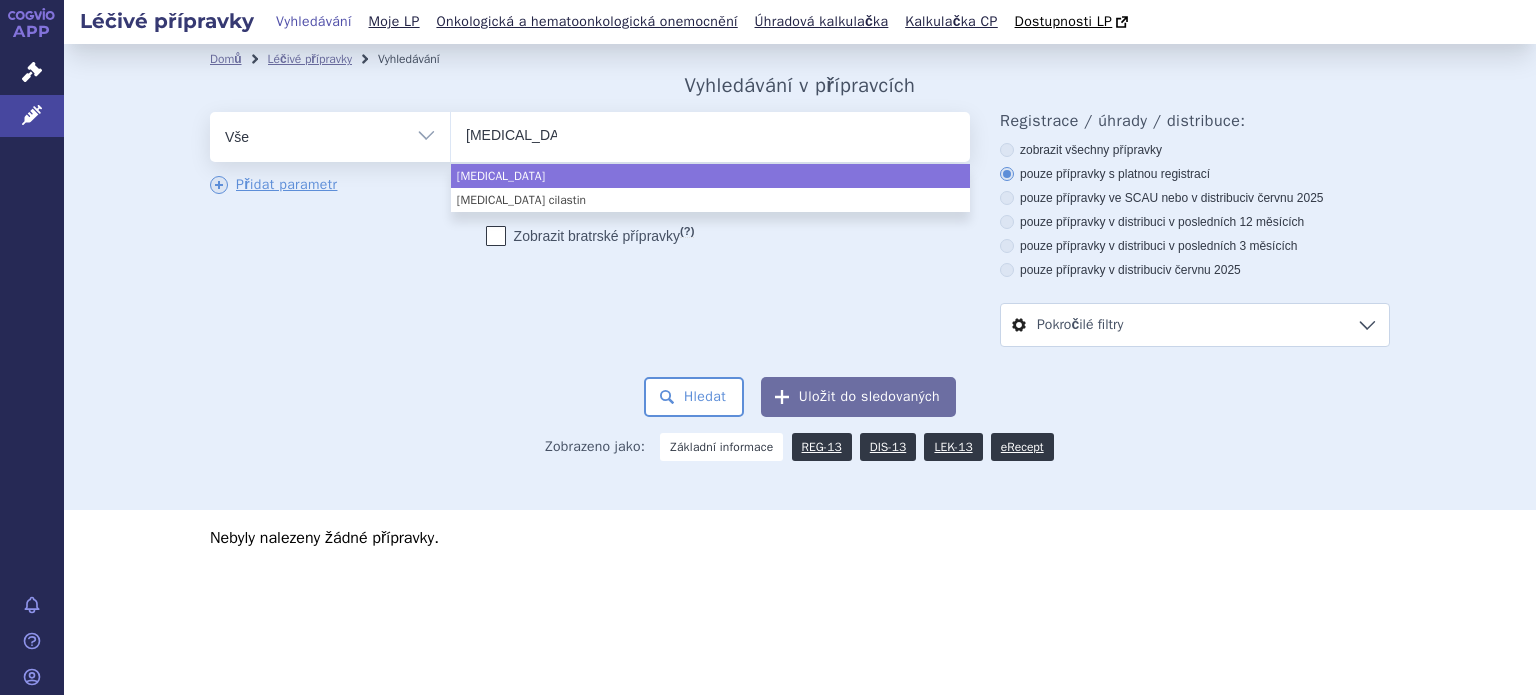 type on "imipenem" 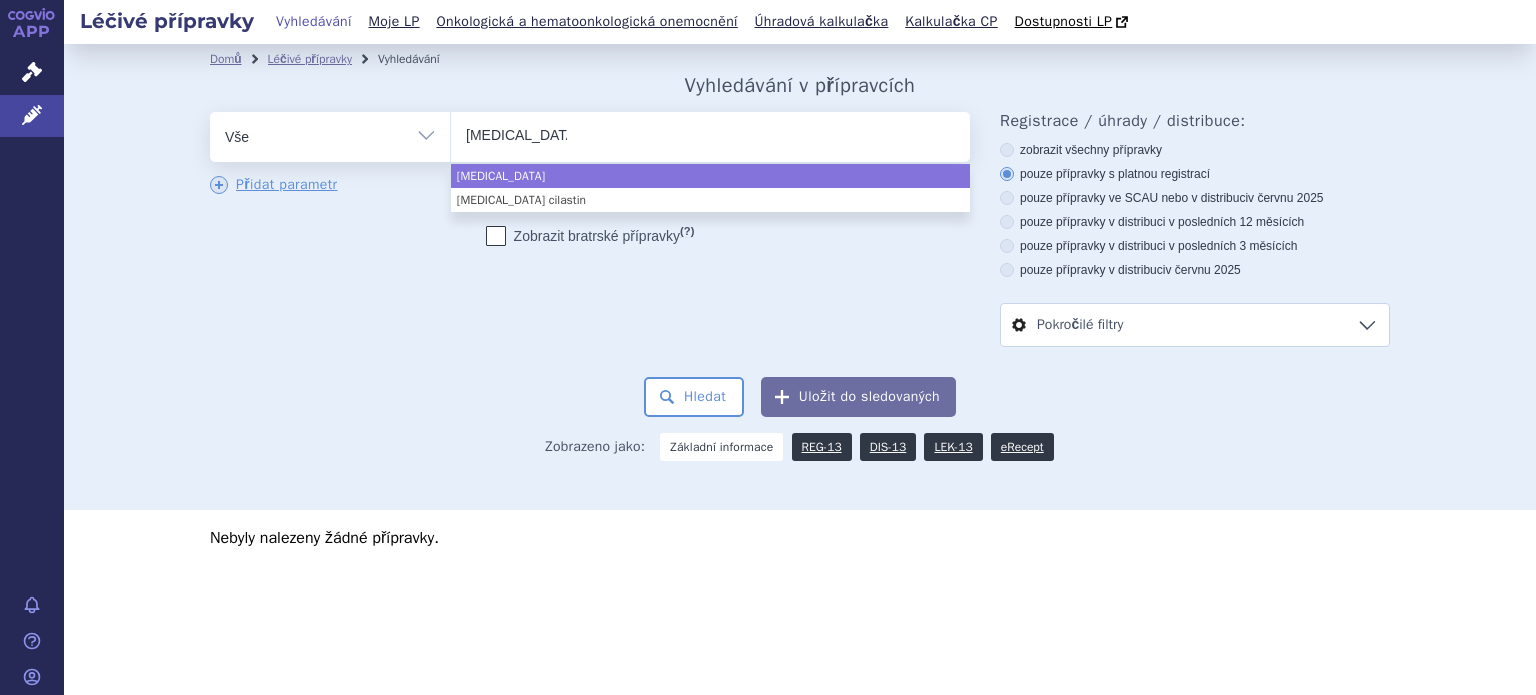 type on "imipenem c" 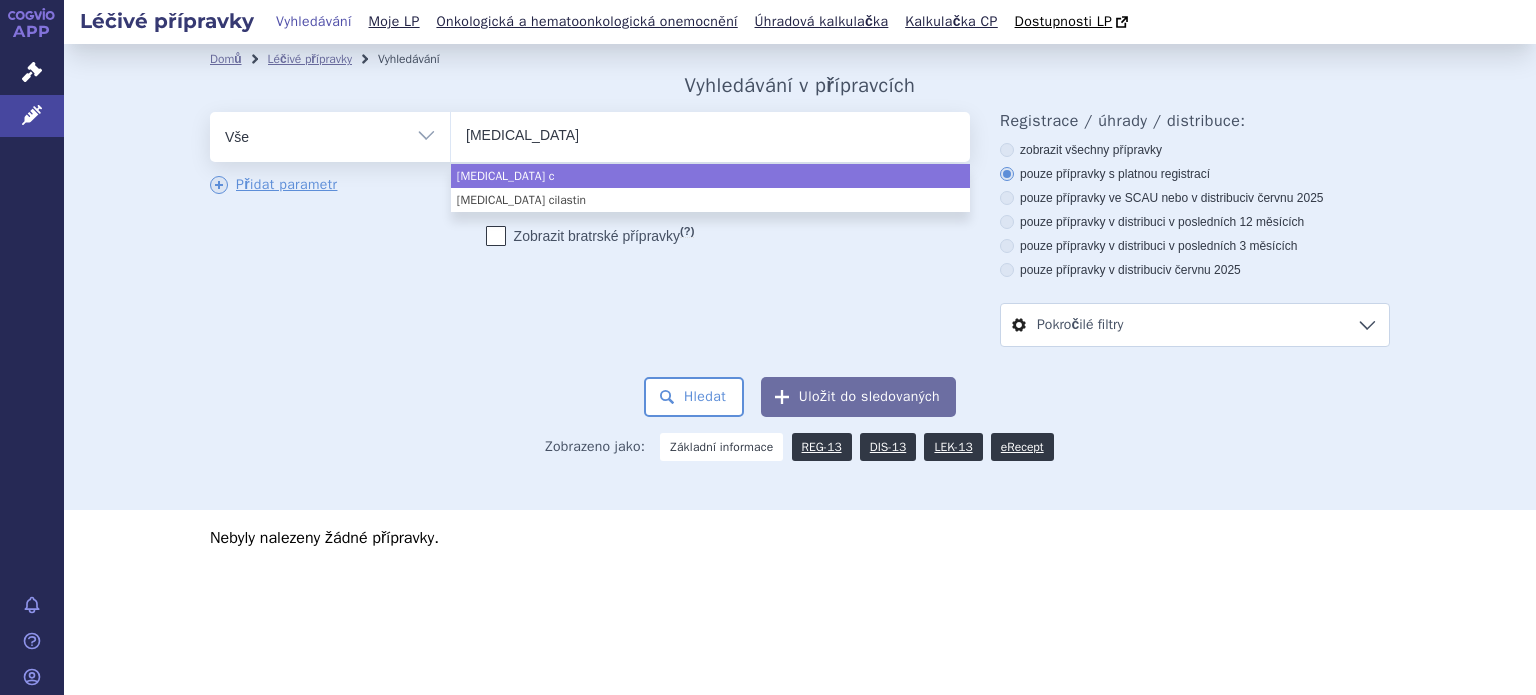 type on "imipenem ci" 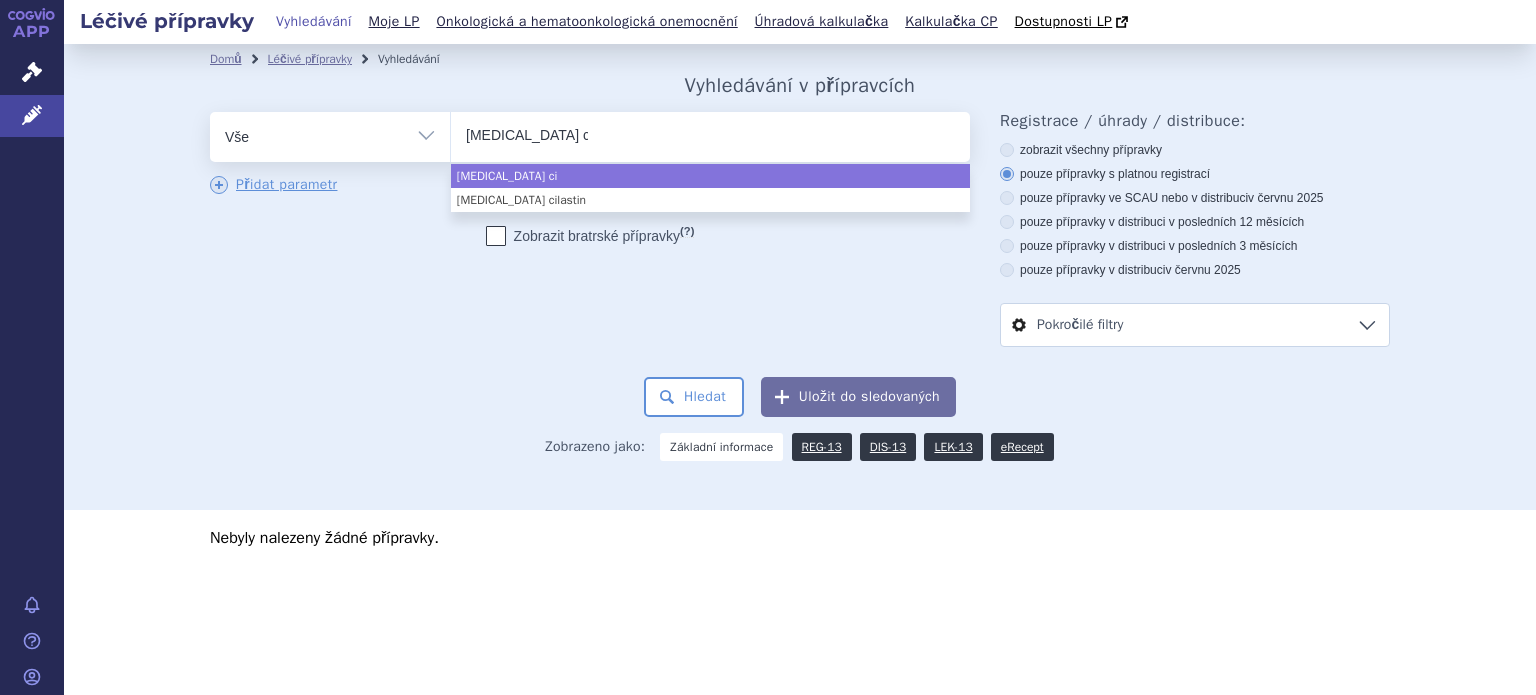type on "imipenem cil" 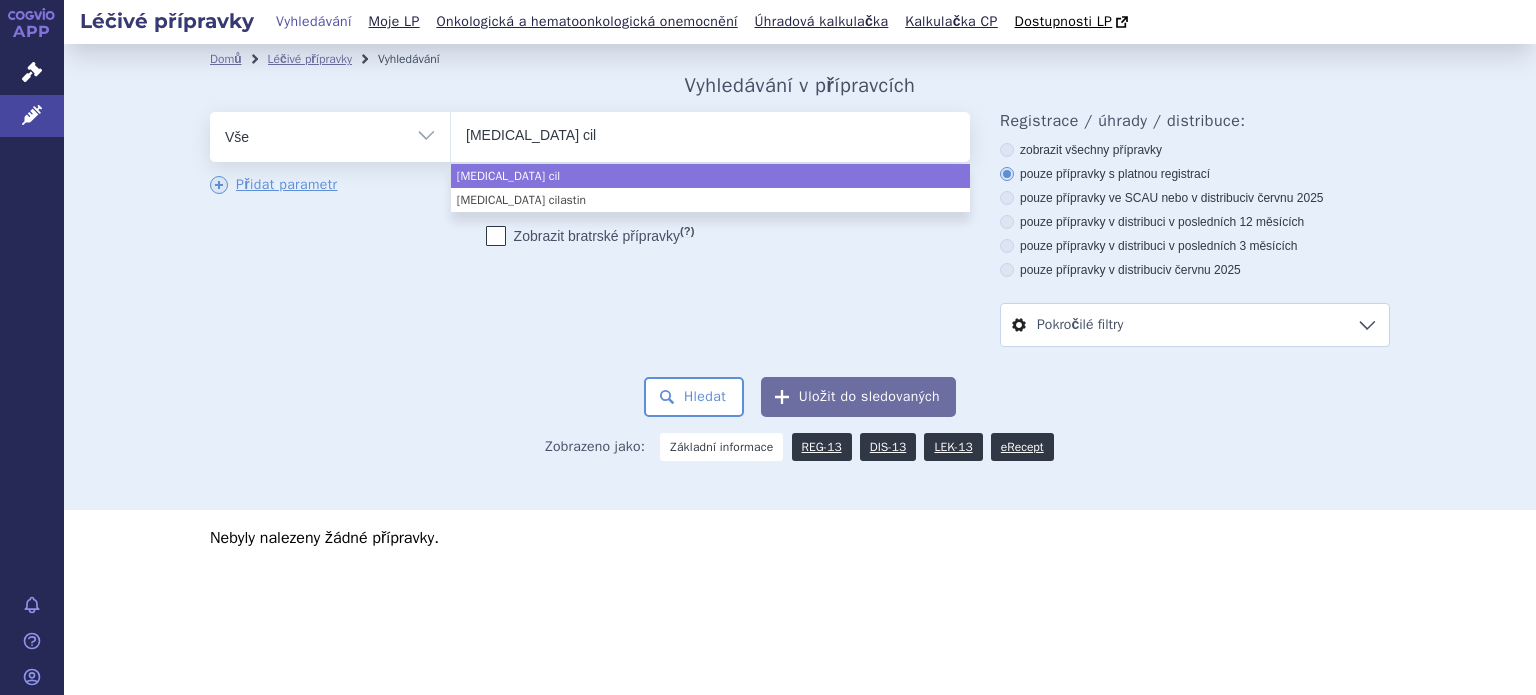 type on "imipenem cila" 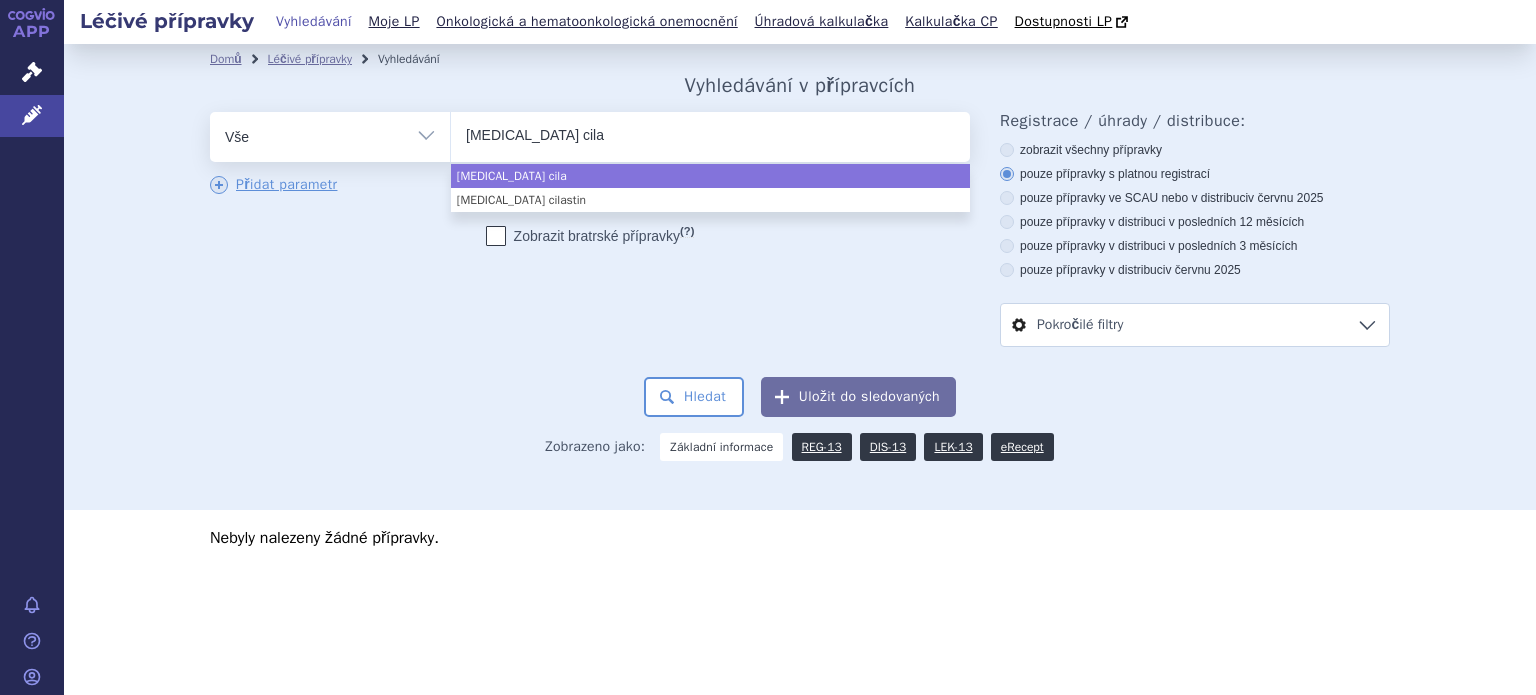 type on "imipenem cilas" 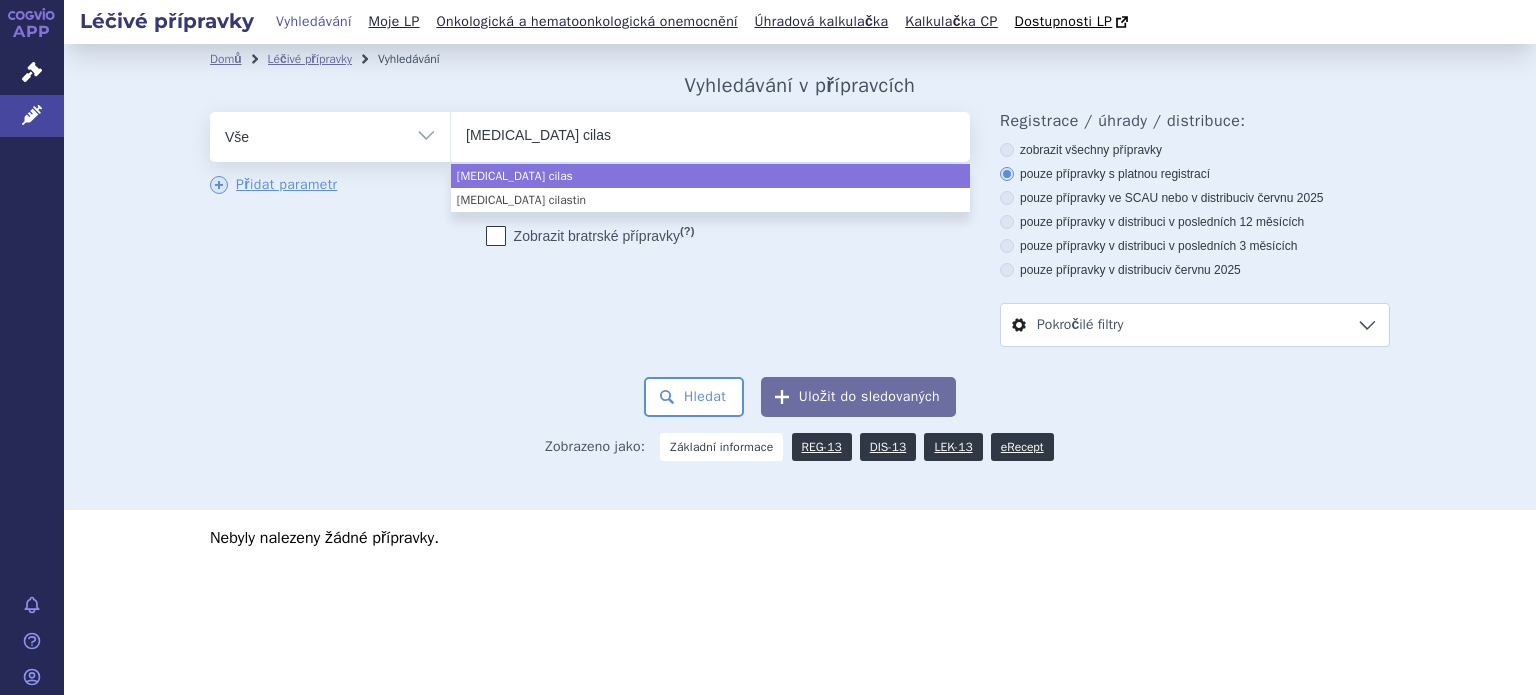 type on "imipenem cilast" 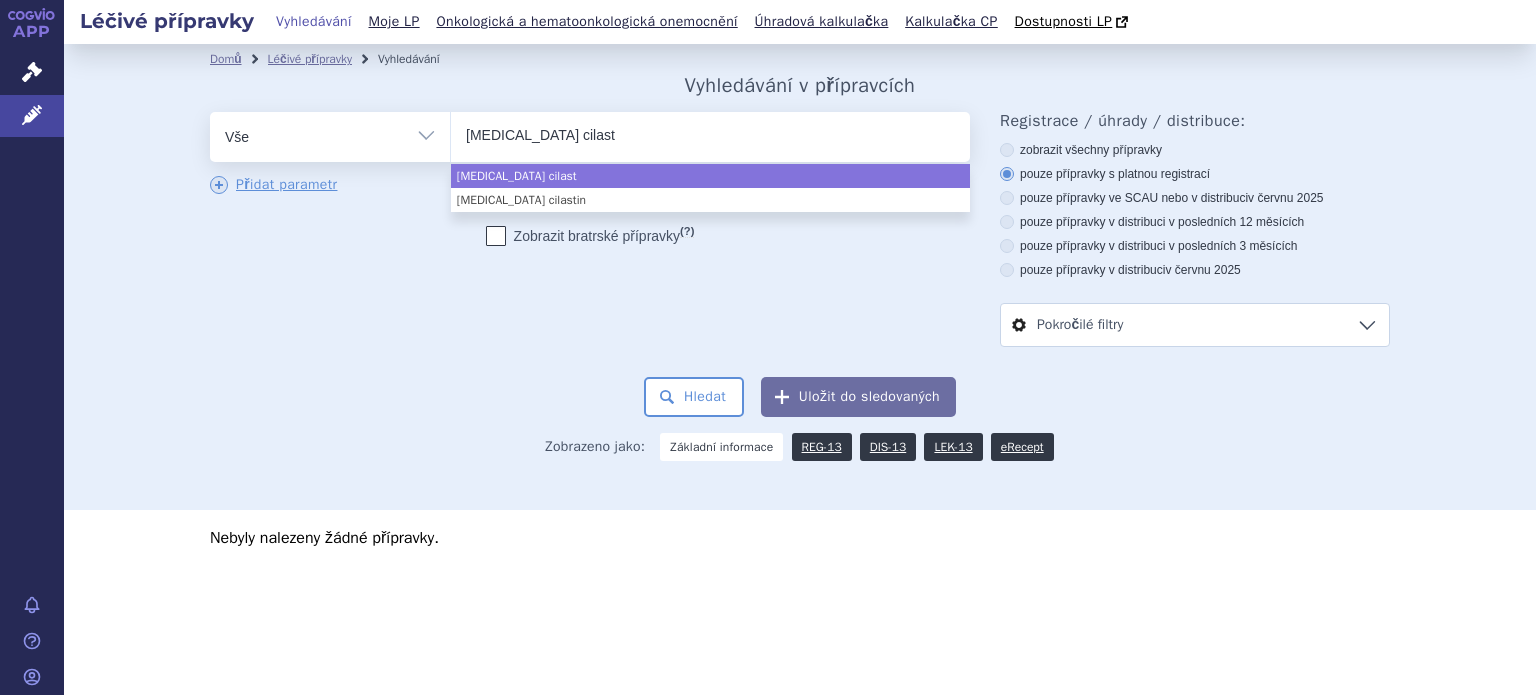 type on "imipenem cilasta" 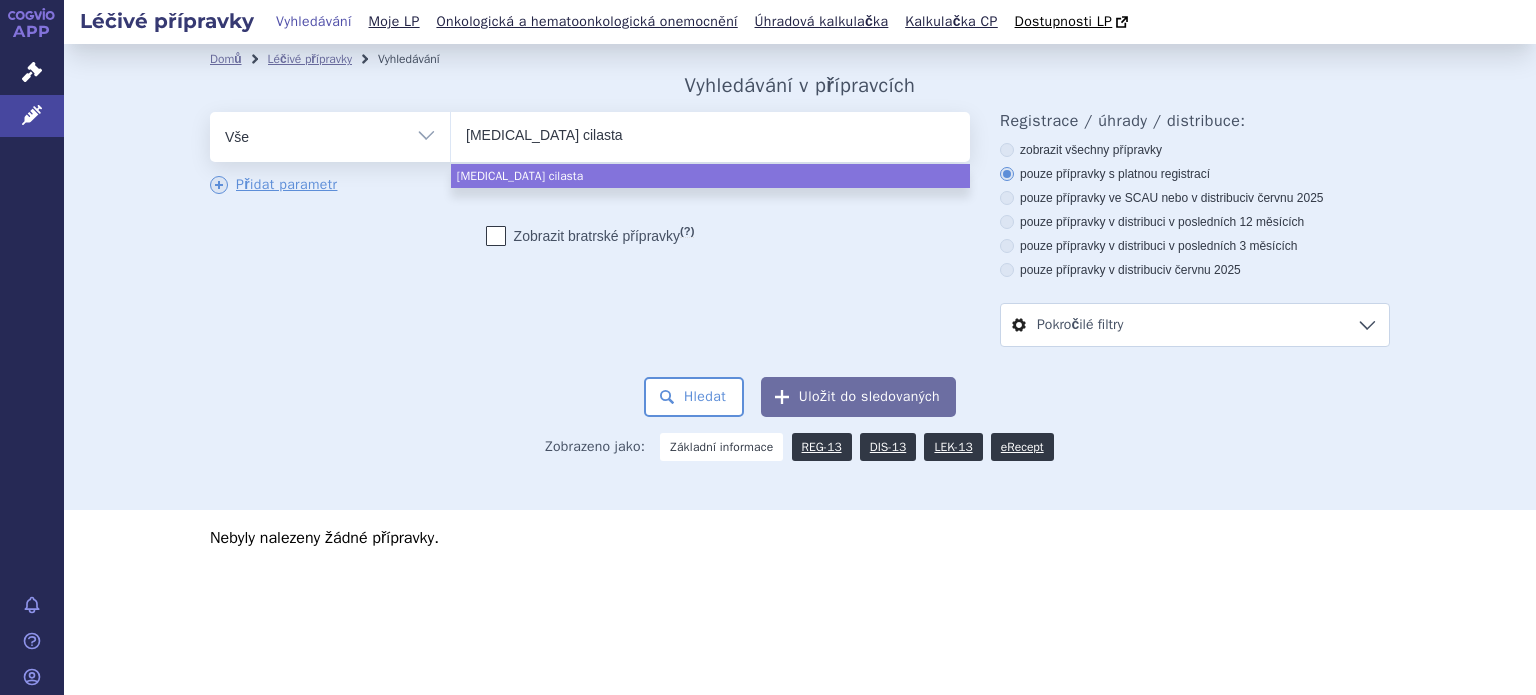 type on "imipenem cilastat" 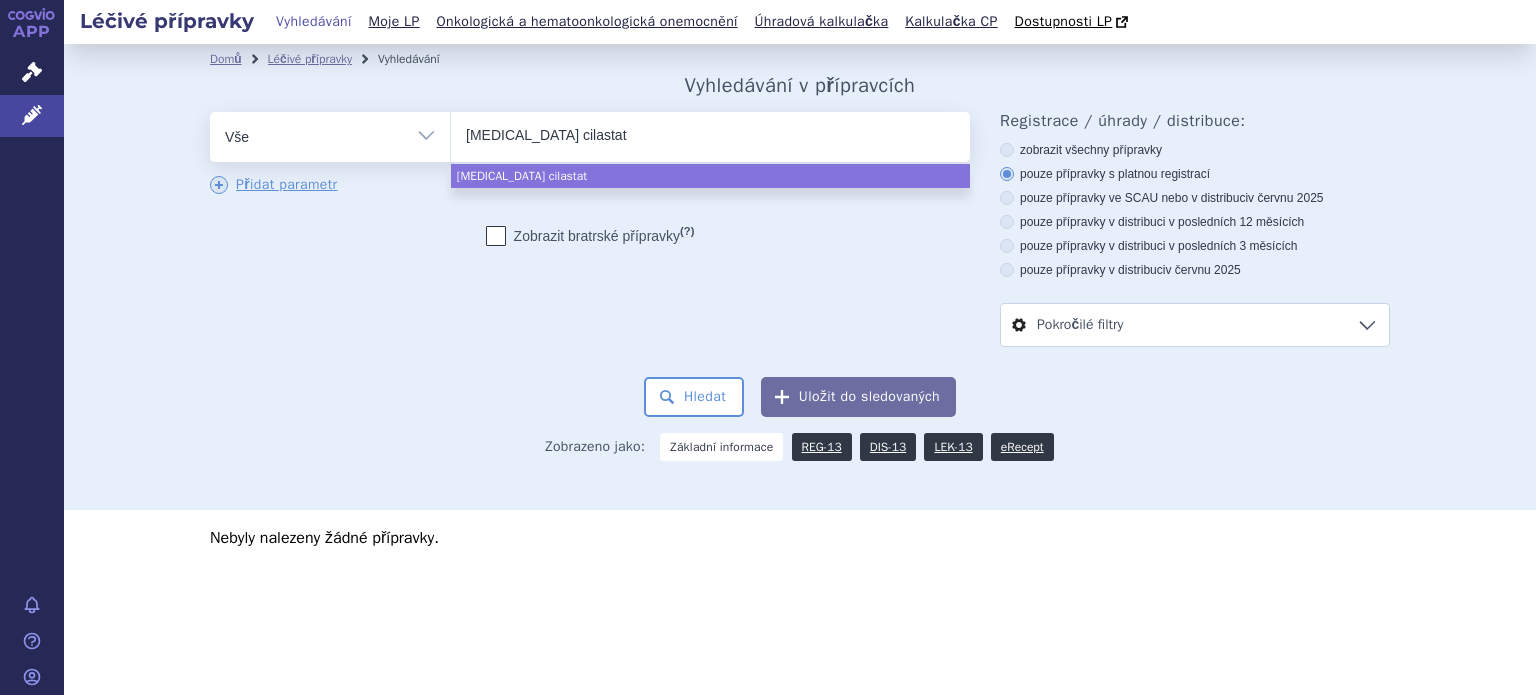 type on "imipenem cilastati" 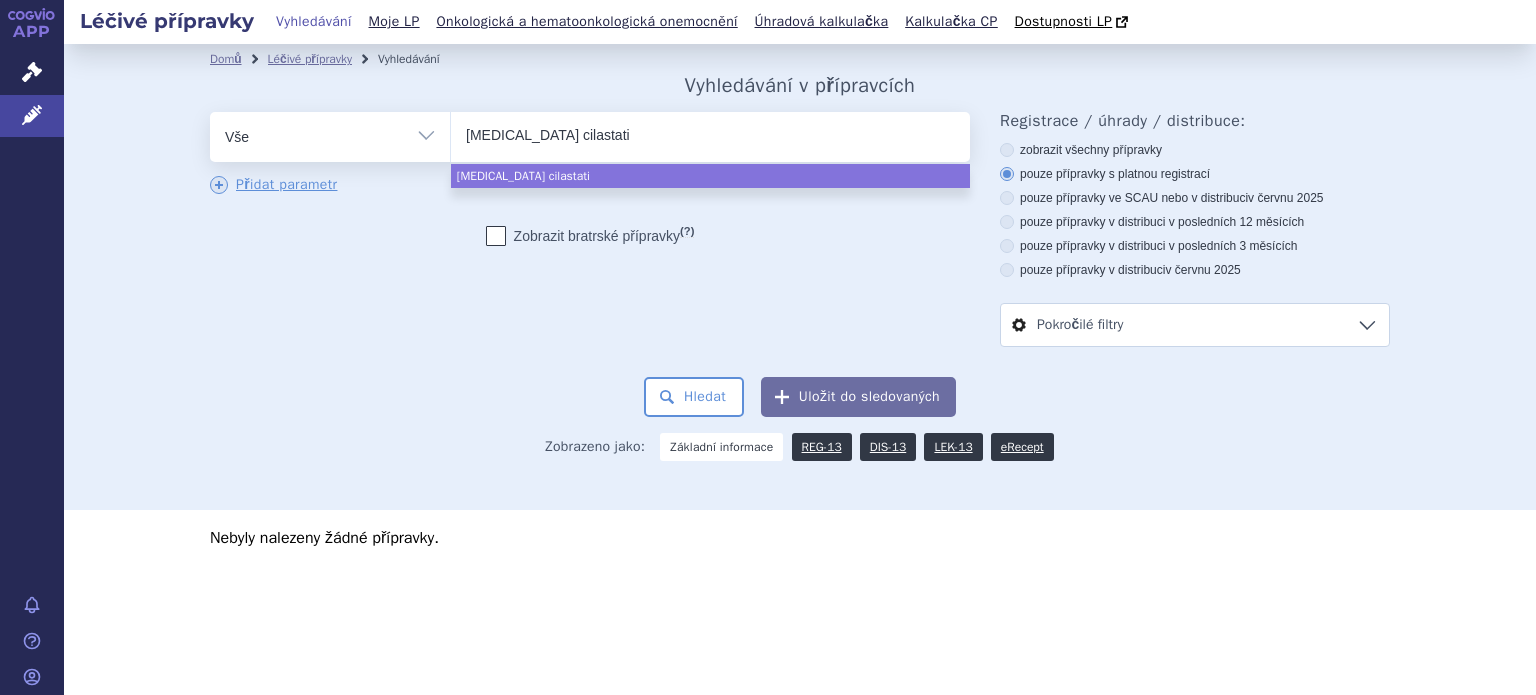 type on "imipenem cilastatin" 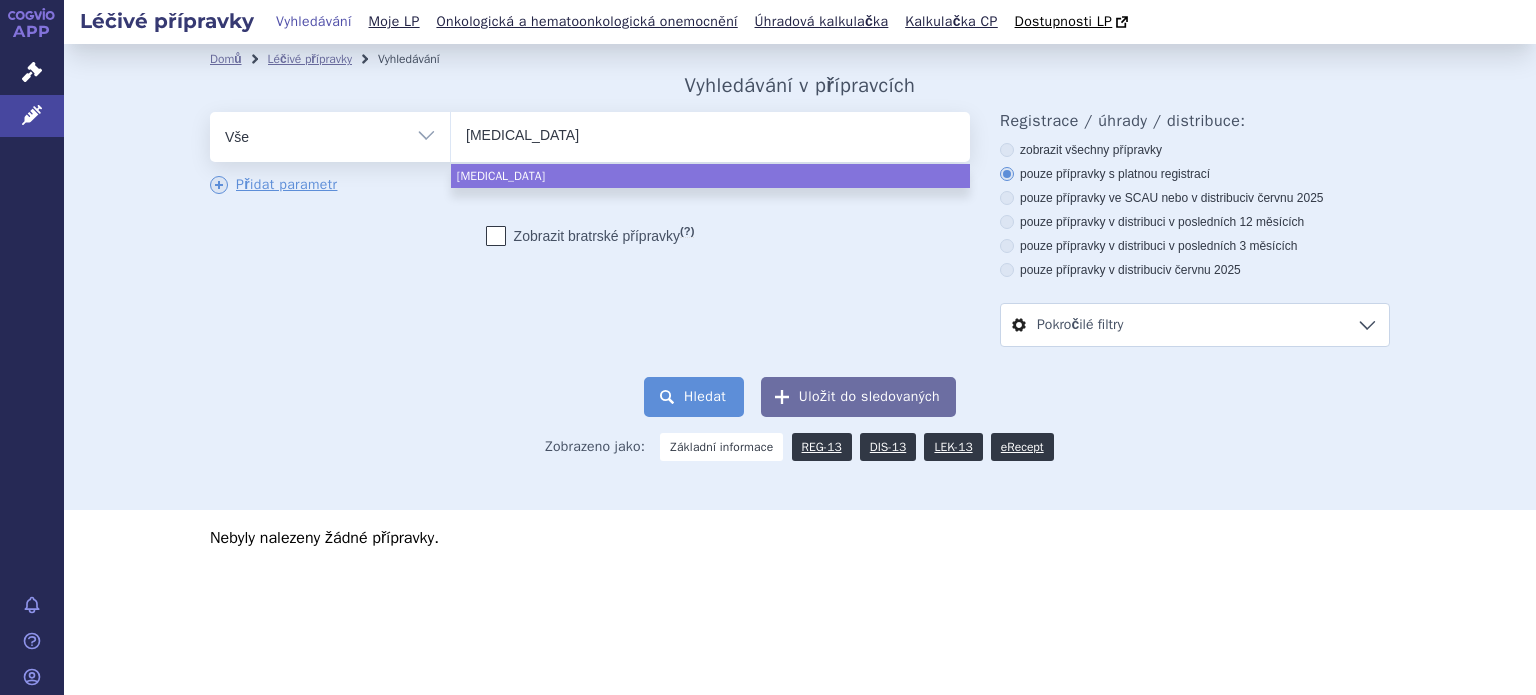select on "imipenem cilastatin" 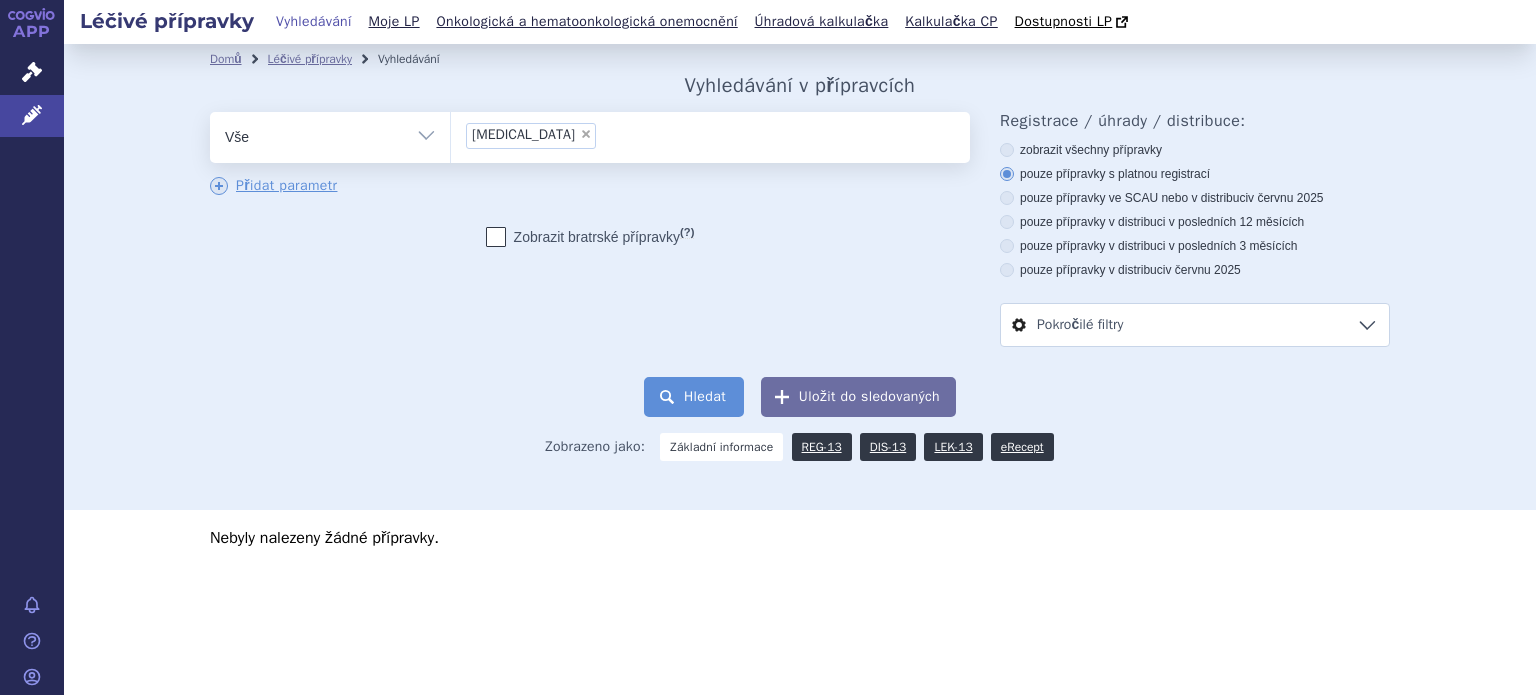 click on "Hledat" at bounding box center (694, 397) 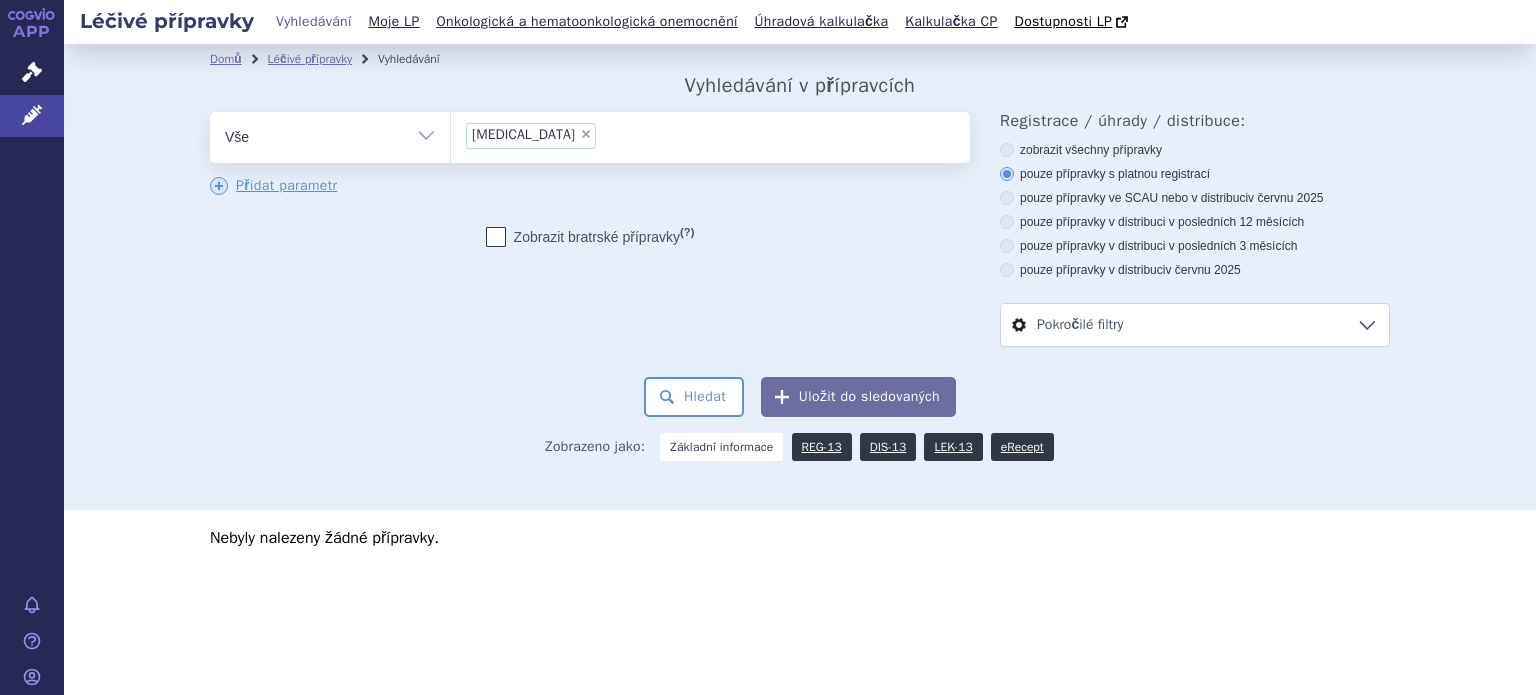scroll, scrollTop: 0, scrollLeft: 0, axis: both 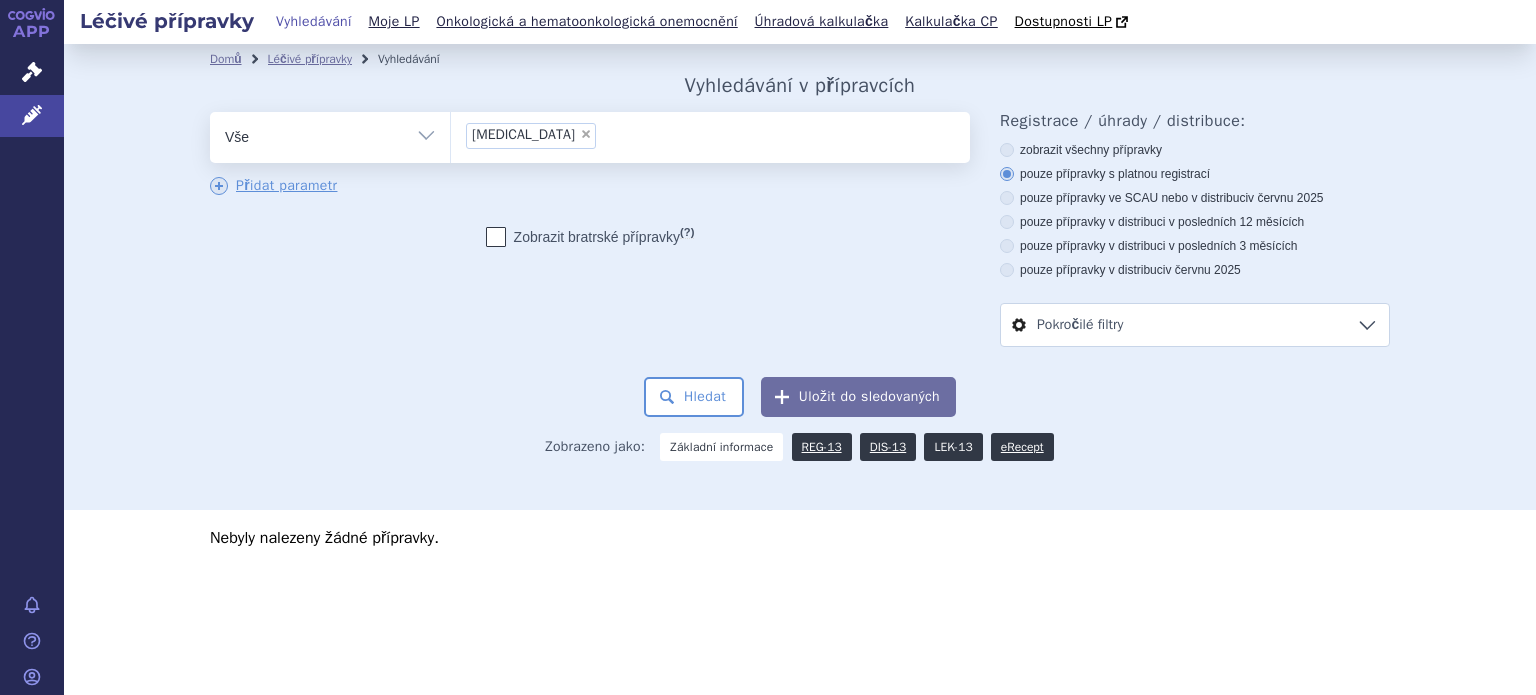 click on "LEK-13" at bounding box center [953, 447] 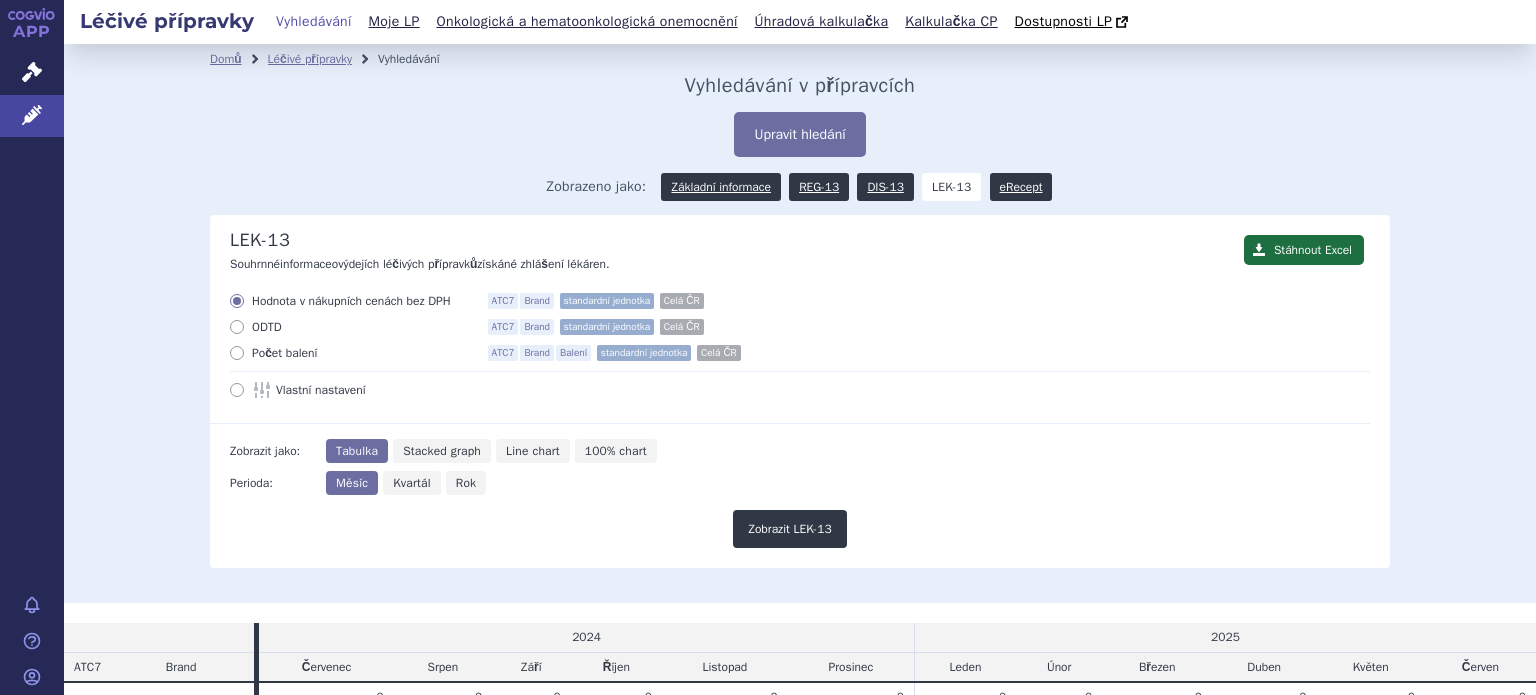 scroll, scrollTop: 0, scrollLeft: 0, axis: both 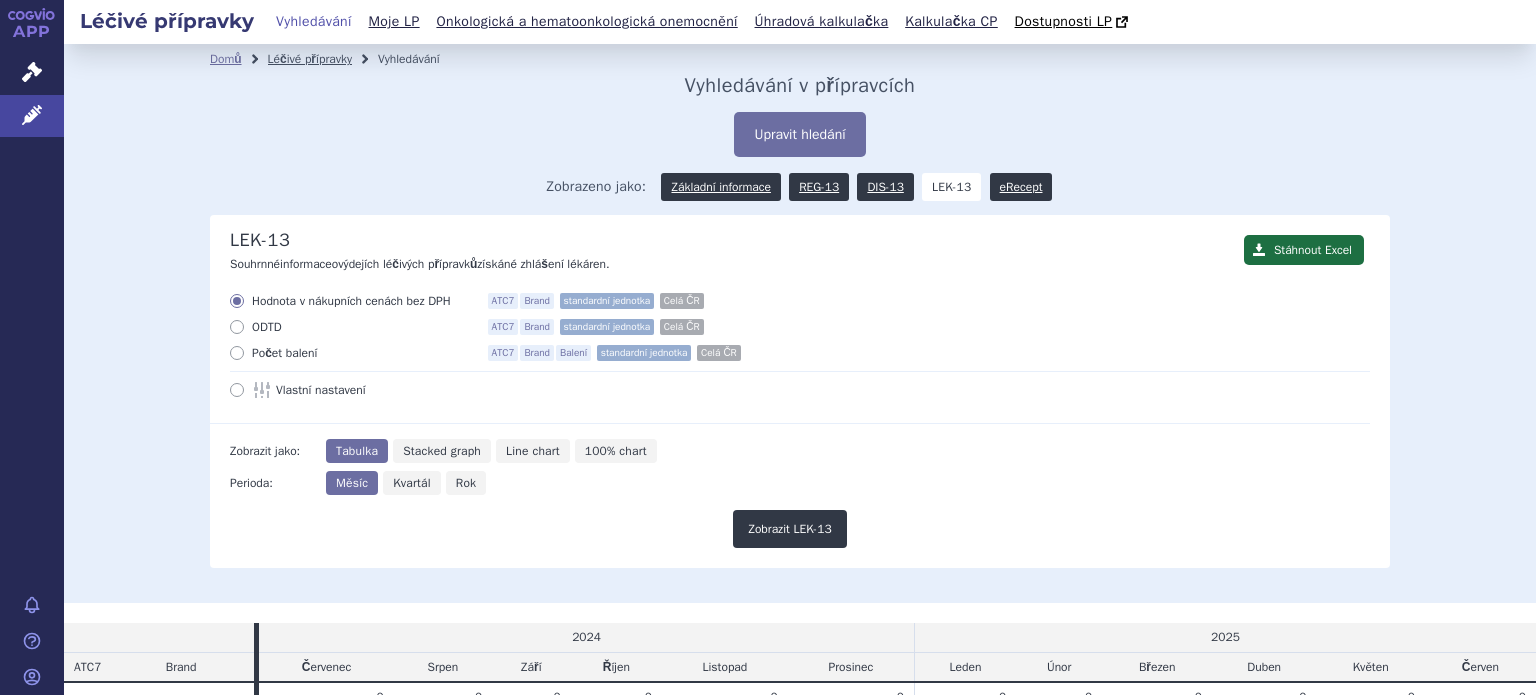 click on "Léčivé přípravky" at bounding box center [310, 59] 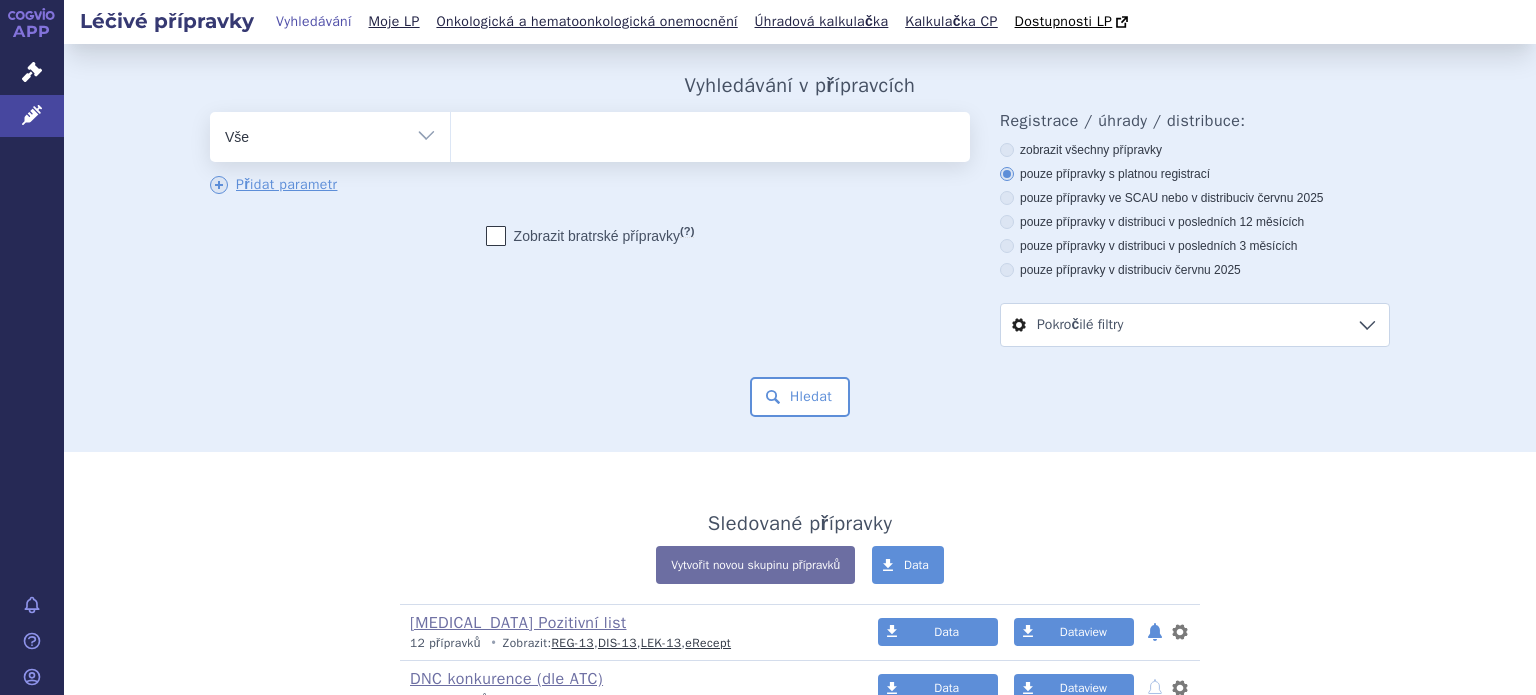 scroll, scrollTop: 0, scrollLeft: 0, axis: both 